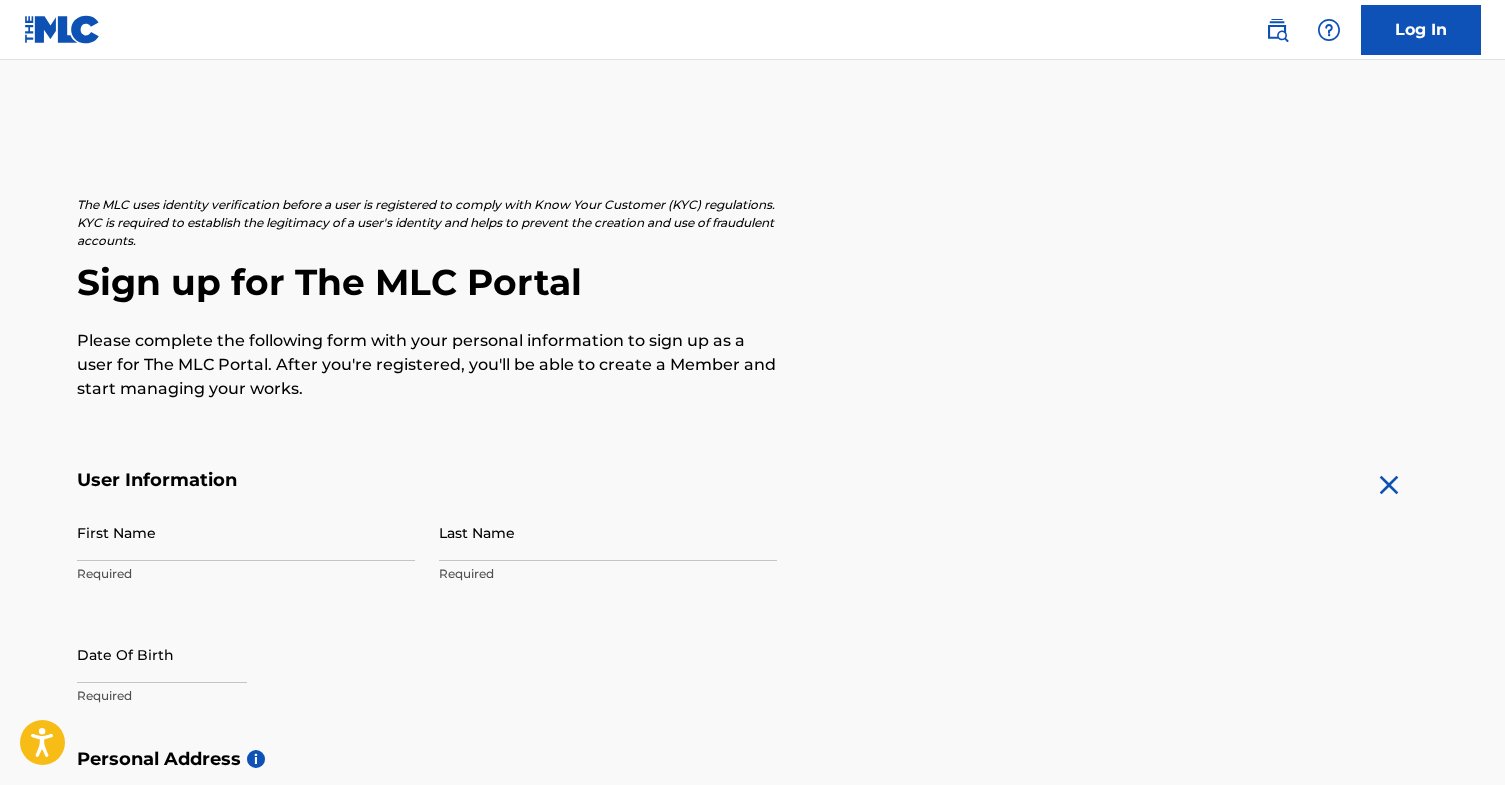 scroll, scrollTop: 36, scrollLeft: 0, axis: vertical 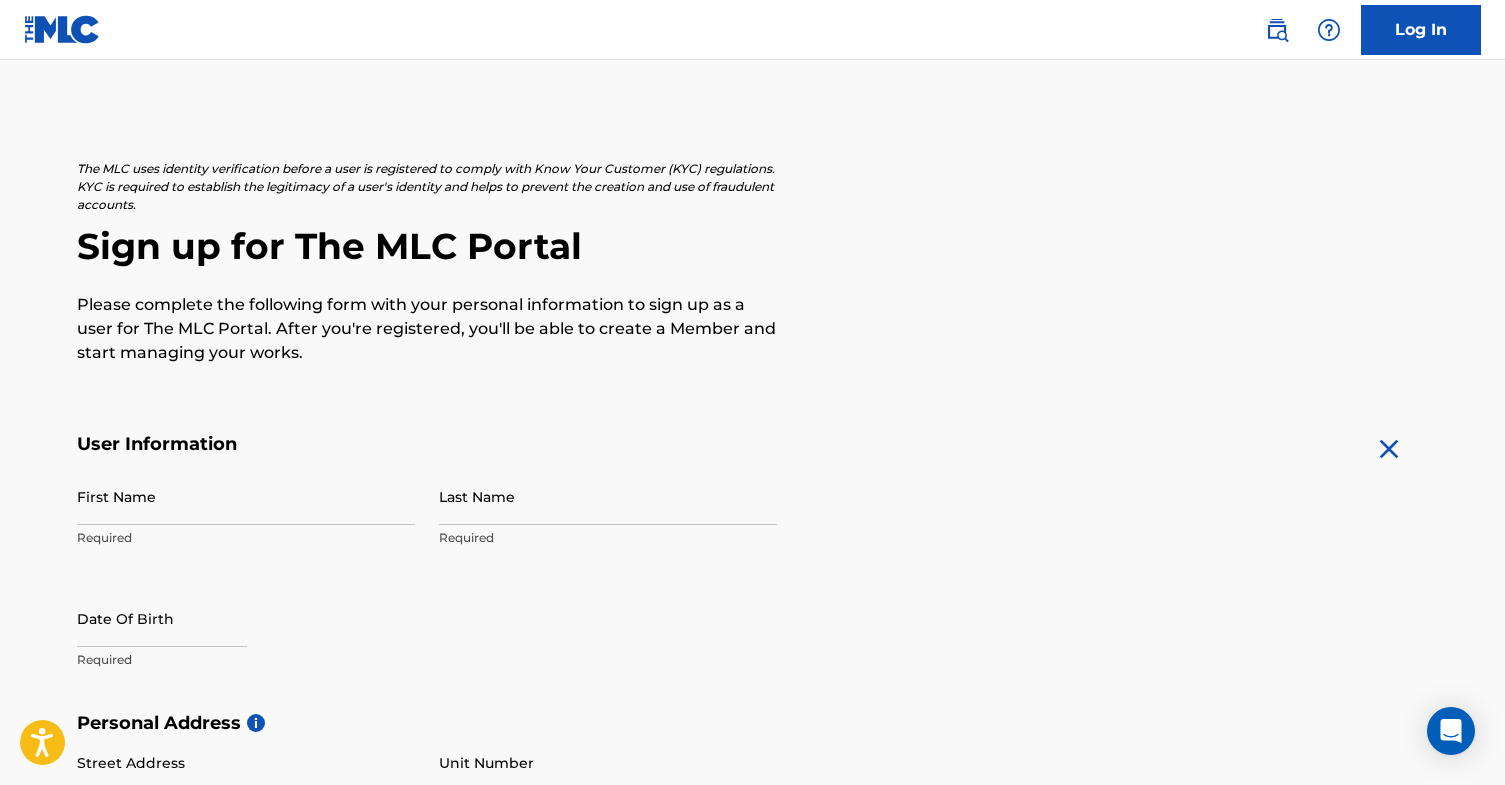 click on "Required" at bounding box center [246, 538] 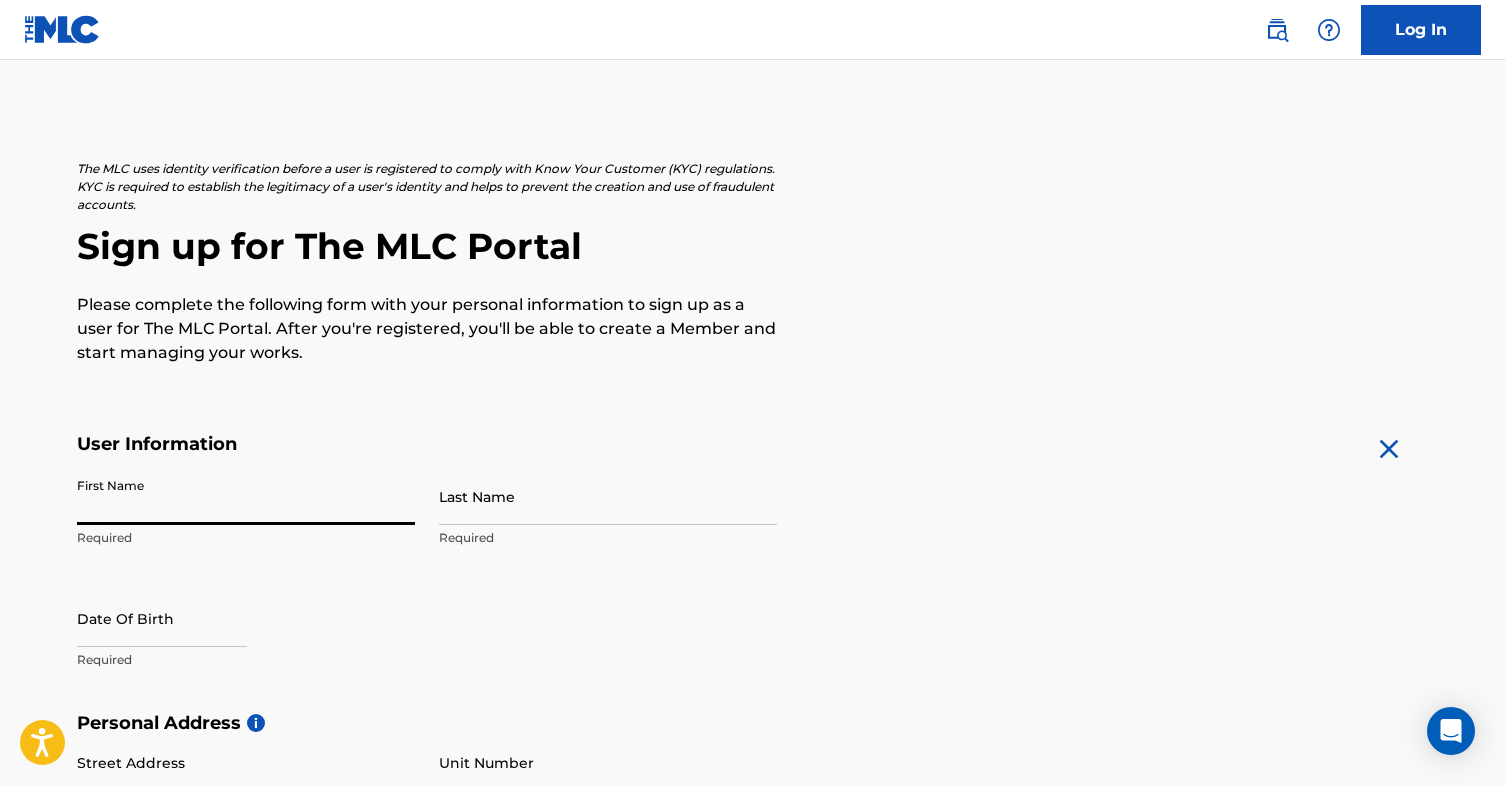 click on "First Name" at bounding box center [246, 496] 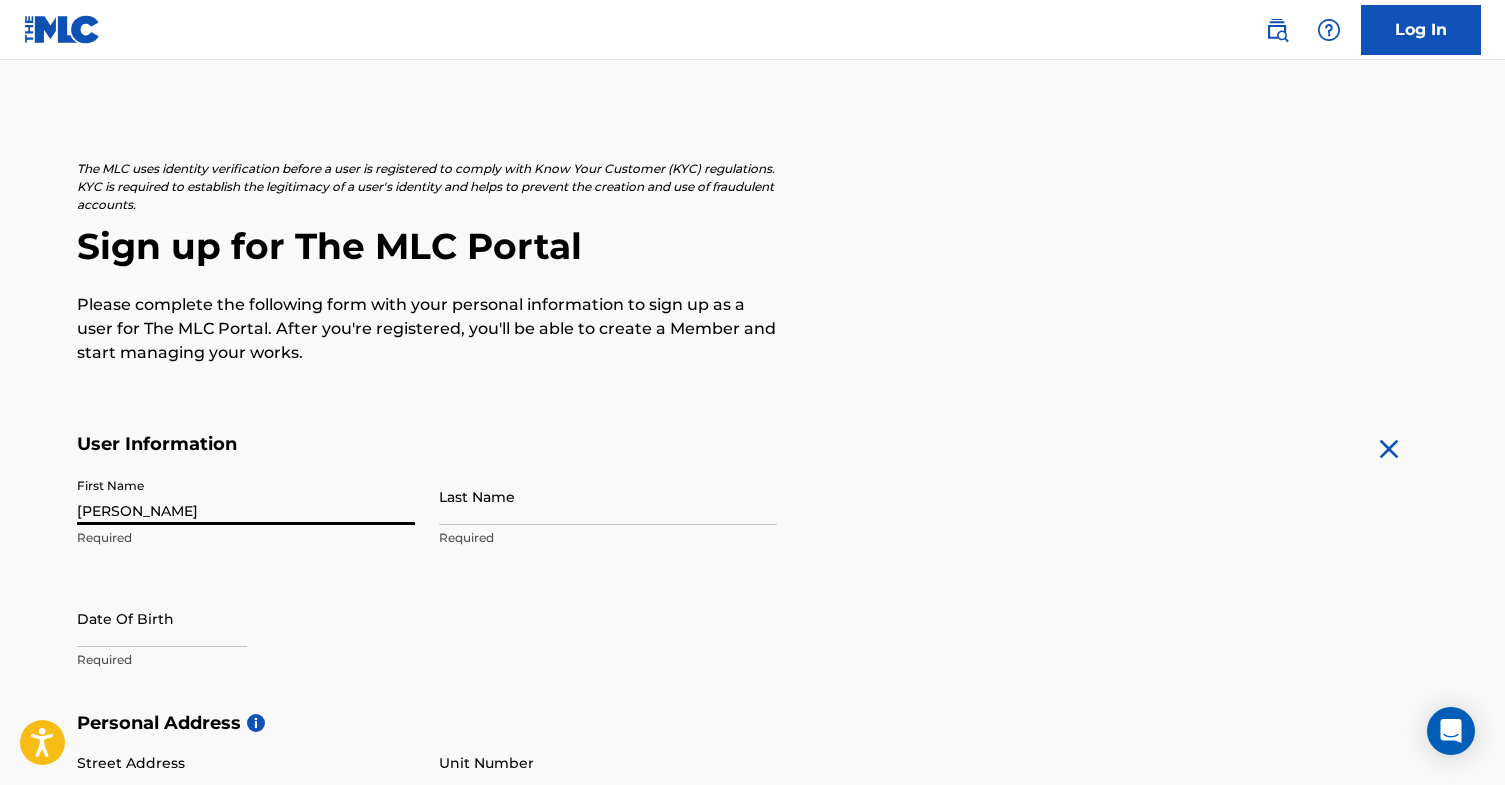 type on "[PERSON_NAME]" 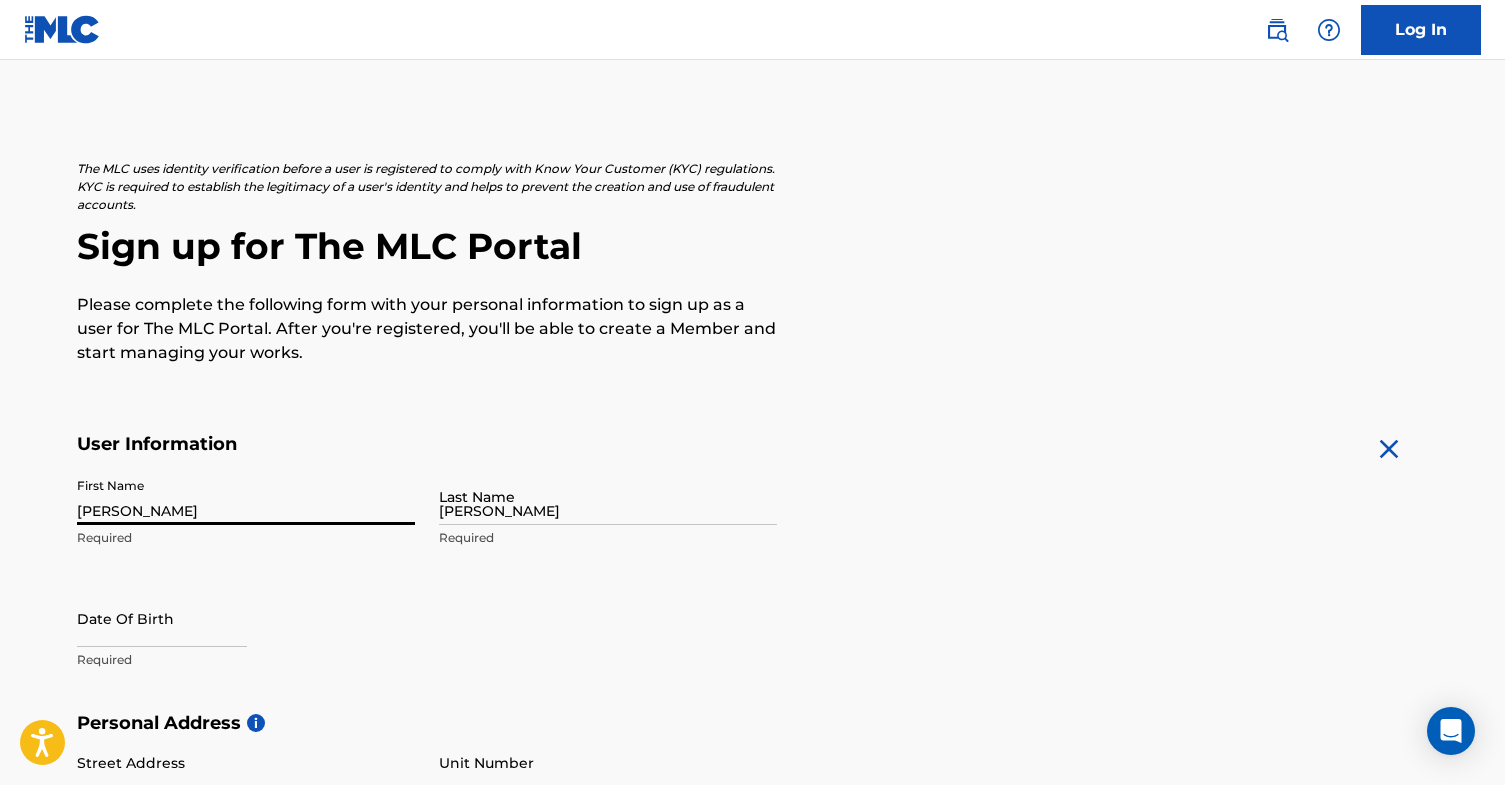 type on "[STREET_ADDRESS]" 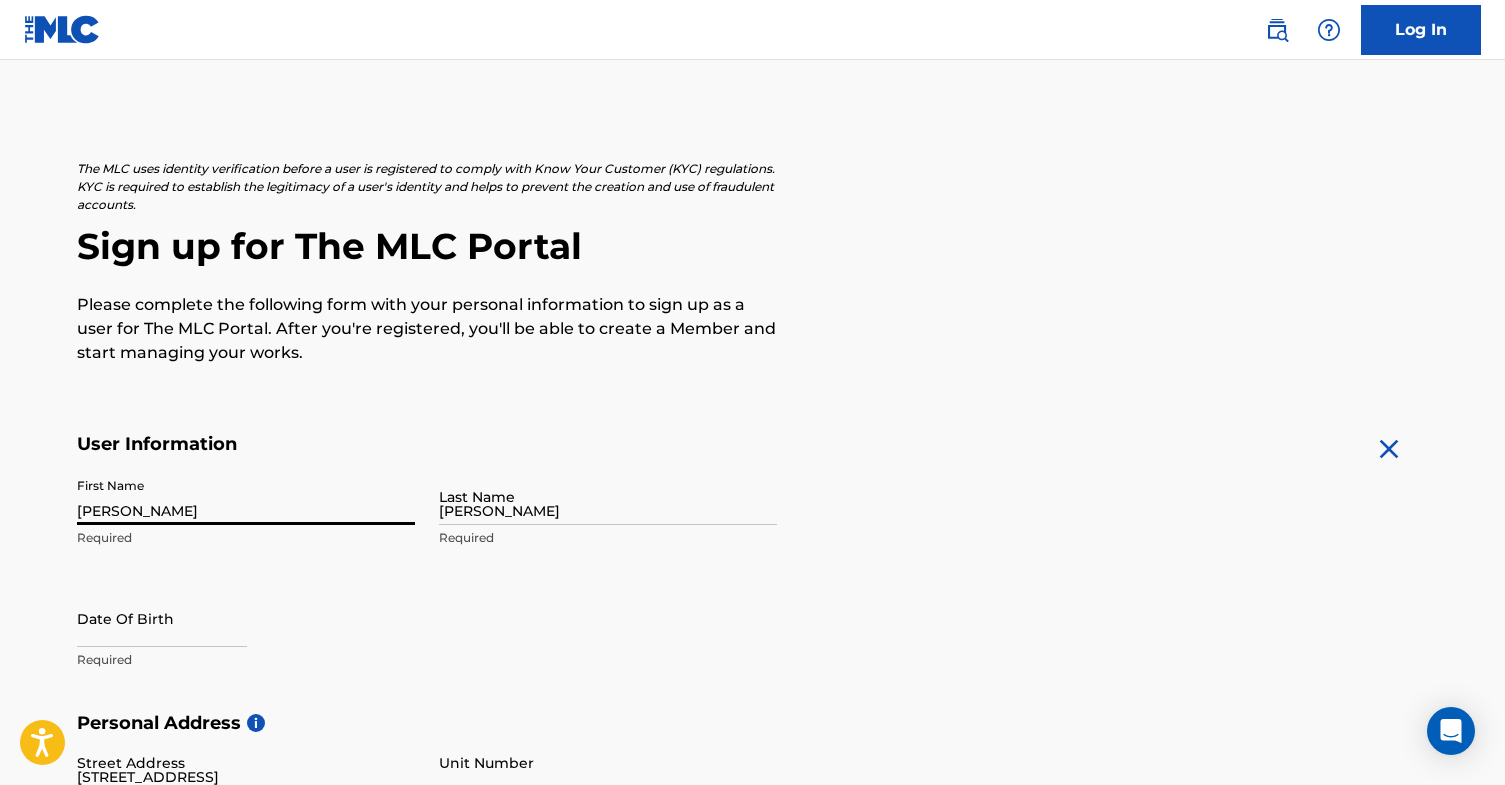 type on "Frisco" 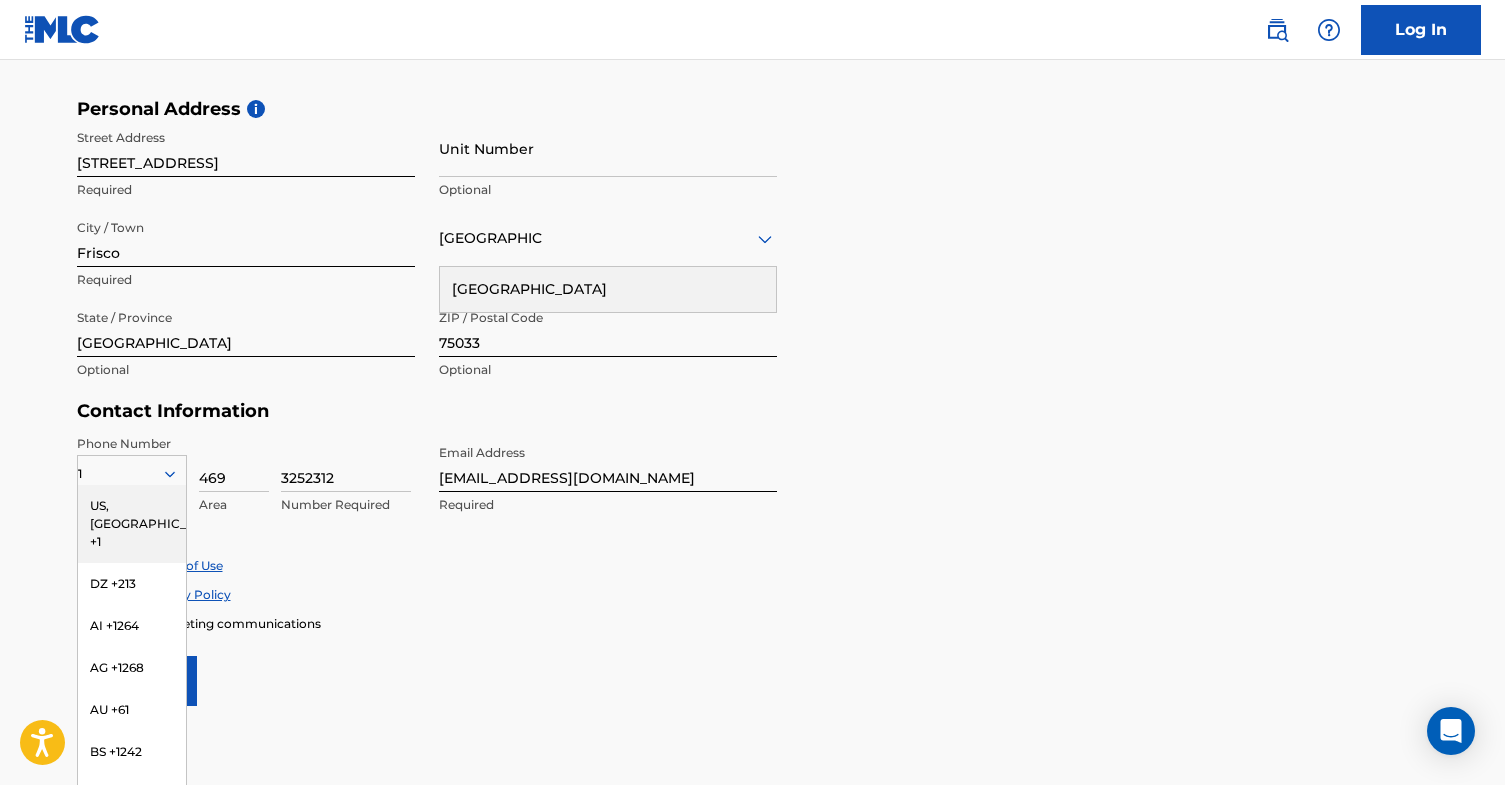 click on "The MLC uses identity verification before a user is registered to comply with Know Your Customer (KYC) regulations. KYC is required to establish the legitimacy of a user's identity and helps to prevent the creation and use of fraudulent accounts. Sign up for The MLC Portal Please complete the following form with your personal information to sign up as a user for The MLC Portal. After you're registered, you'll be able to create a Member and start managing your works. User Information First Name Matthew Required Last Name Tirona Required Date Of Birth Required Personal Address i Street Address 12702 Dashwood Dr Required Unit Number Optional City / Town Frisco Required United States United States Required State / Province TX Optional ZIP / Postal Code 75033 Optional Contact Information Phone Number 1 US, CA +1 DZ +213 AI +1264 AG +1268 AU +61 BS +1242 BB +1246 BZ +501 BM +1441 BO +591 KY +1345 DM +1767 DO +1809 ER +291 ET +251 GA +241 GD +1473 IN +91 JM +1876 JP +81 LV +371 LB +961 LR +231 LY +218 MG +261 NL +31" at bounding box center [752, 114] 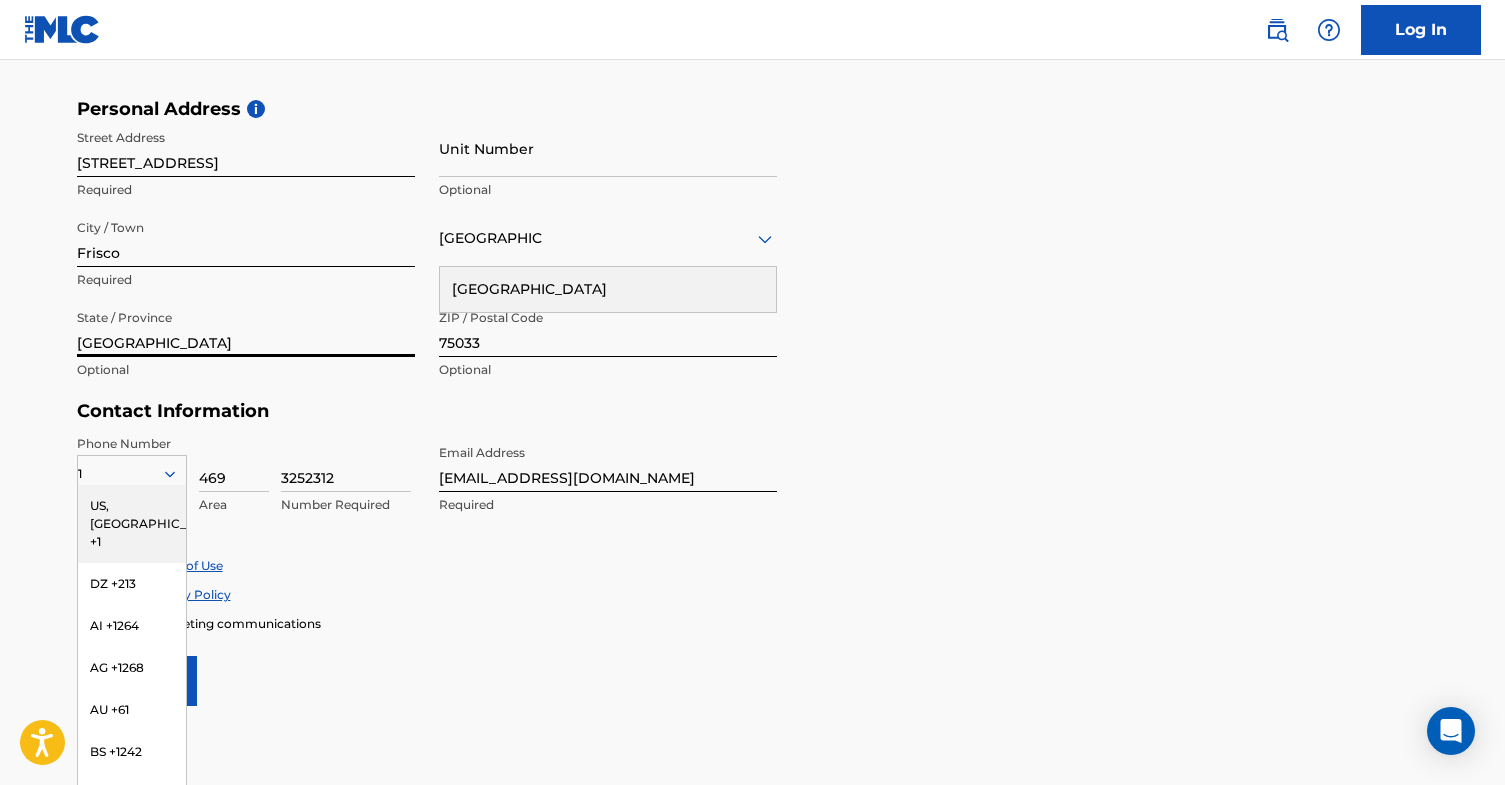 click on "User Information First Name Matthew Required Last Name Tirona Required Date Of Birth Required Personal Address i Street Address 12702 Dashwood Dr Required Unit Number Optional City / Town Frisco Required United States United States Required State / Province TX Optional ZIP / Postal Code 75033 Optional Contact Information Phone Number 1 US, CA +1 DZ +213 AI +1264 AG +1268 AU +61 BS +1242 BB +1246 BZ +501 BM +1441 BO +591 KY +1345 DM +1767 DO +1809 ER +291 ET +251 GA +241 GD +1473 IN +91 JM +1876 JP +81 LV +371 LB +961 LR +231 LY +218 MG +261 FM +691 ME, RS +381 MS +1664 MA, EH +212 NL +31 PE +51 PT +351 KN +1869 LC +1758 VC +1784 SN +221 SK +421 CH +41 TT +1868 TN +216 TC +1649 AE +971 VG +1284 WF +681 Country Required 469 Area 3252312 Number Required Email Address matthewtirona1@gmail.com Required Accept Terms of Use Accept Privacy Policy Enroll in marketing communications Sign up" at bounding box center (753, 262) 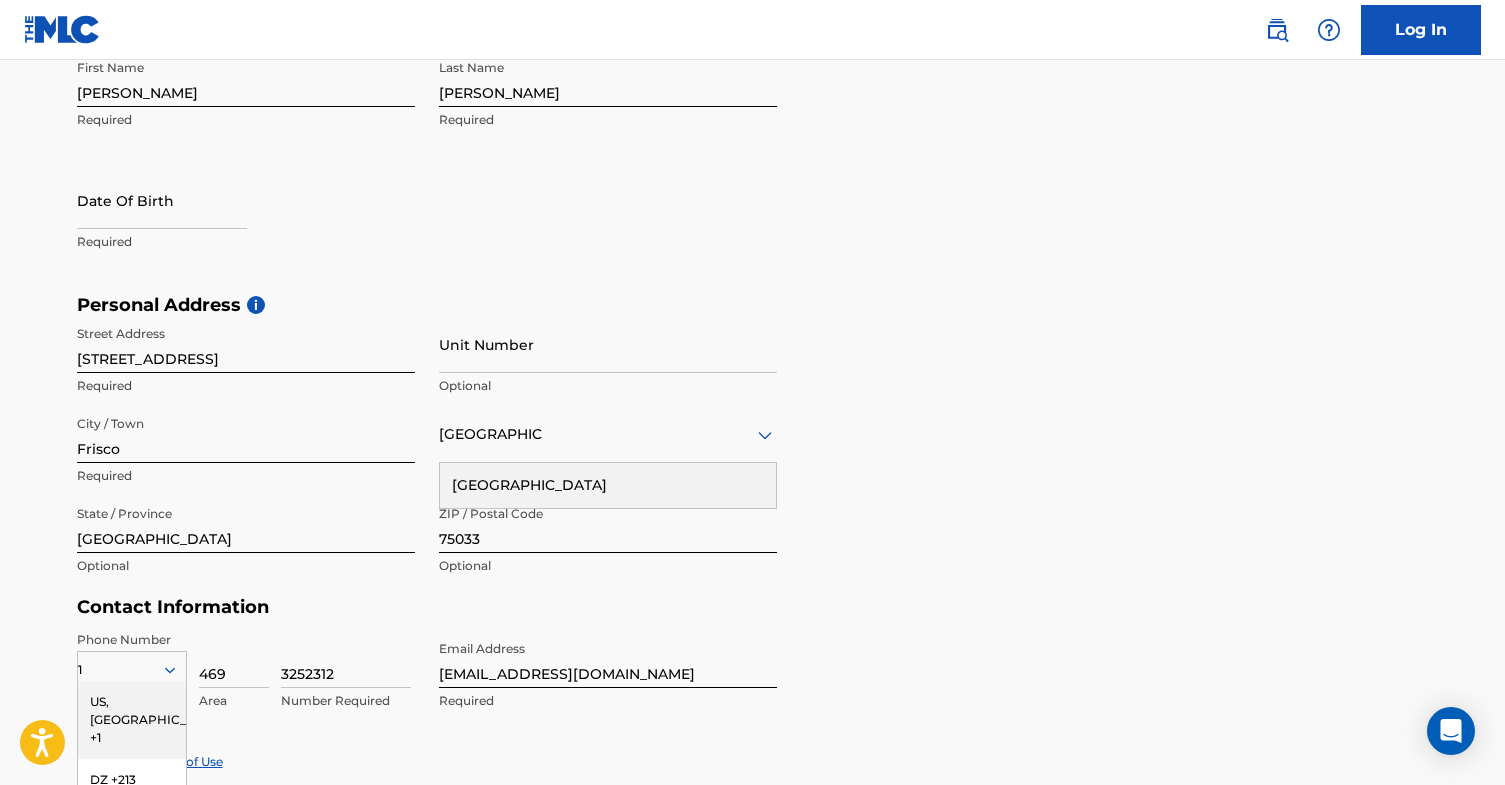 scroll, scrollTop: 432, scrollLeft: 0, axis: vertical 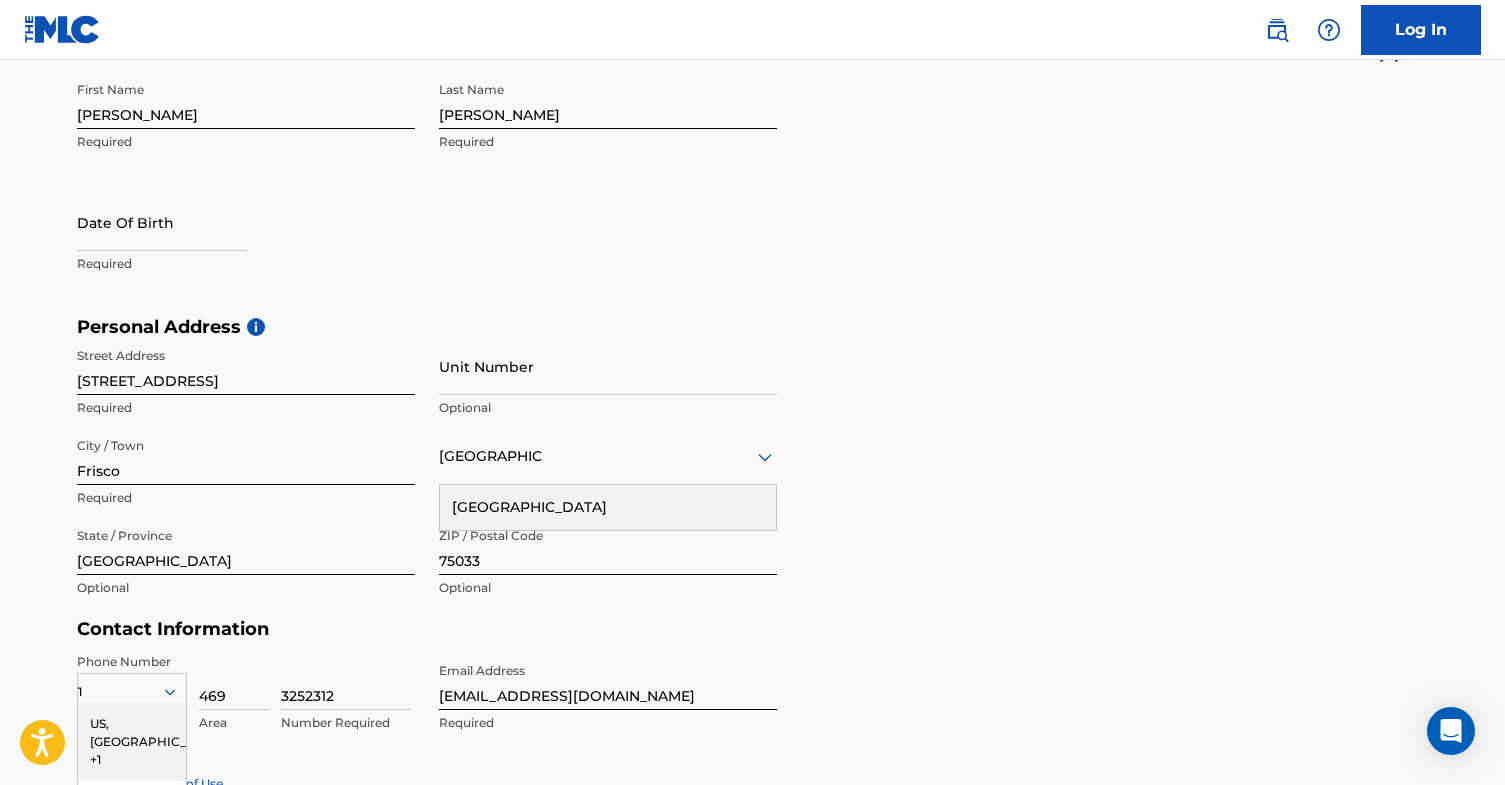 click on "[GEOGRAPHIC_DATA]" at bounding box center (608, 507) 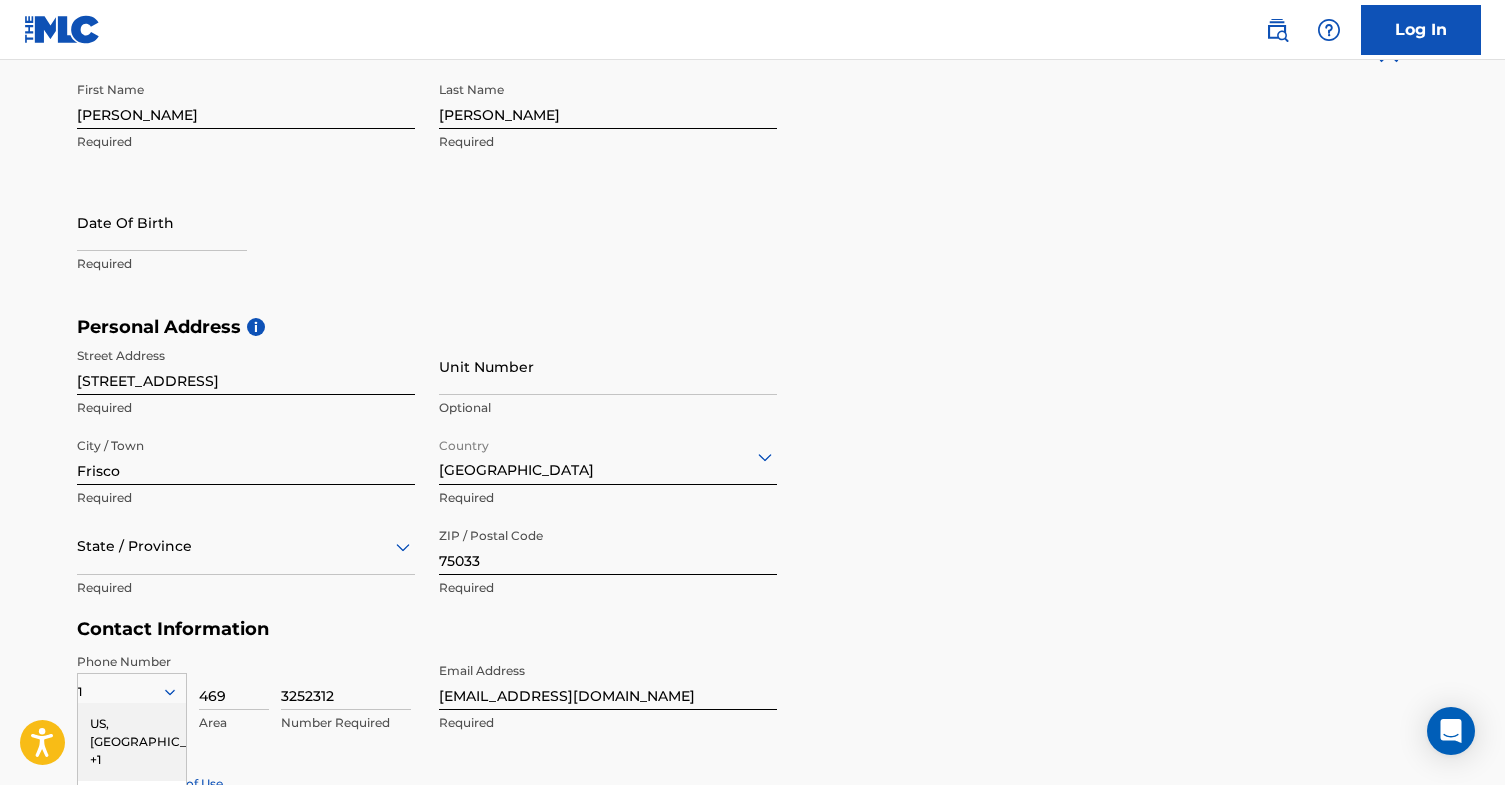 click on "Personal Address i Street Address 12702 Dashwood Dr Required Unit Number Optional City / Town Frisco Required Country United States Required State / Province Required ZIP / Postal Code 75033 Required" at bounding box center (753, 467) 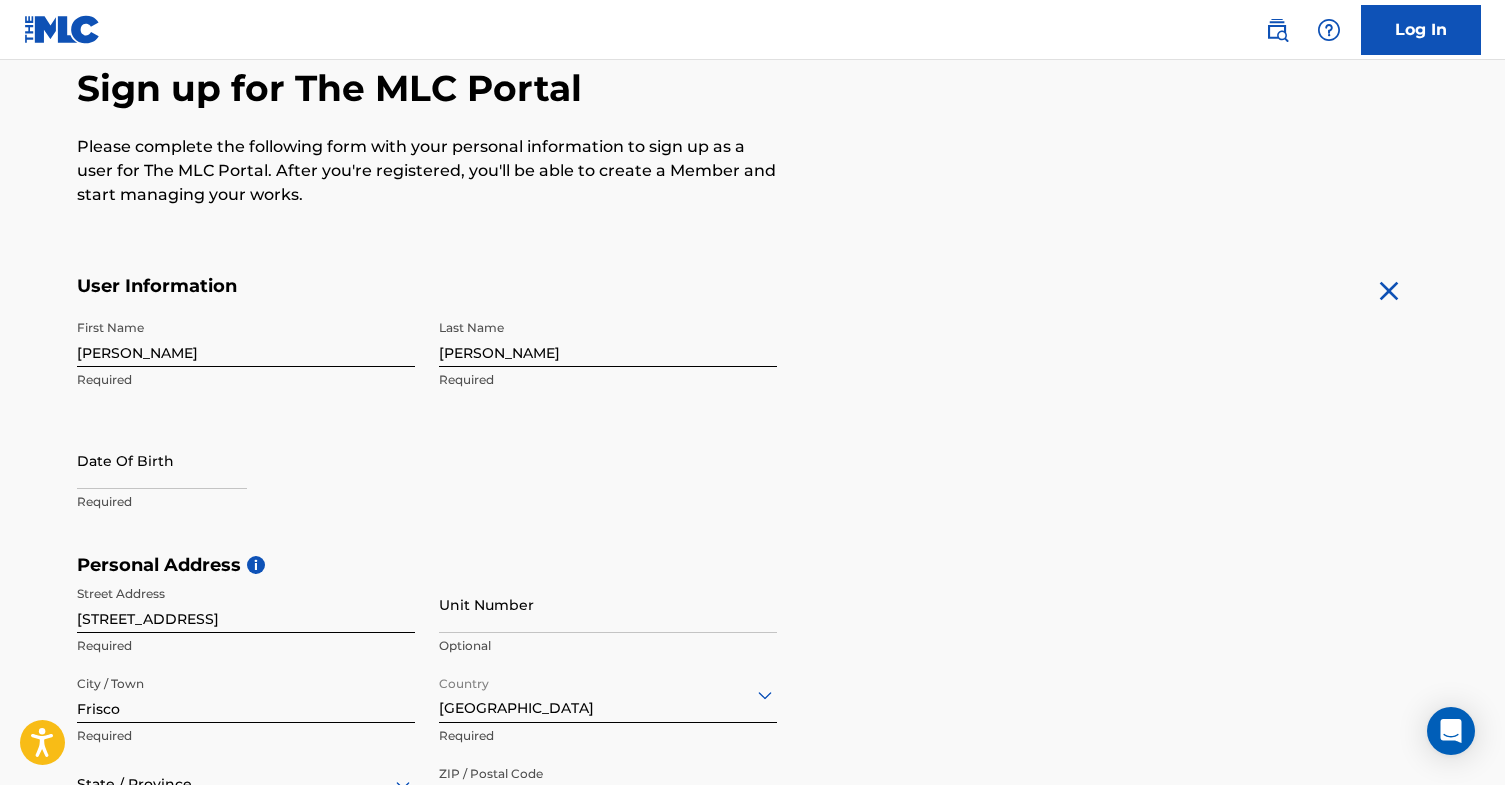 scroll, scrollTop: 322, scrollLeft: 0, axis: vertical 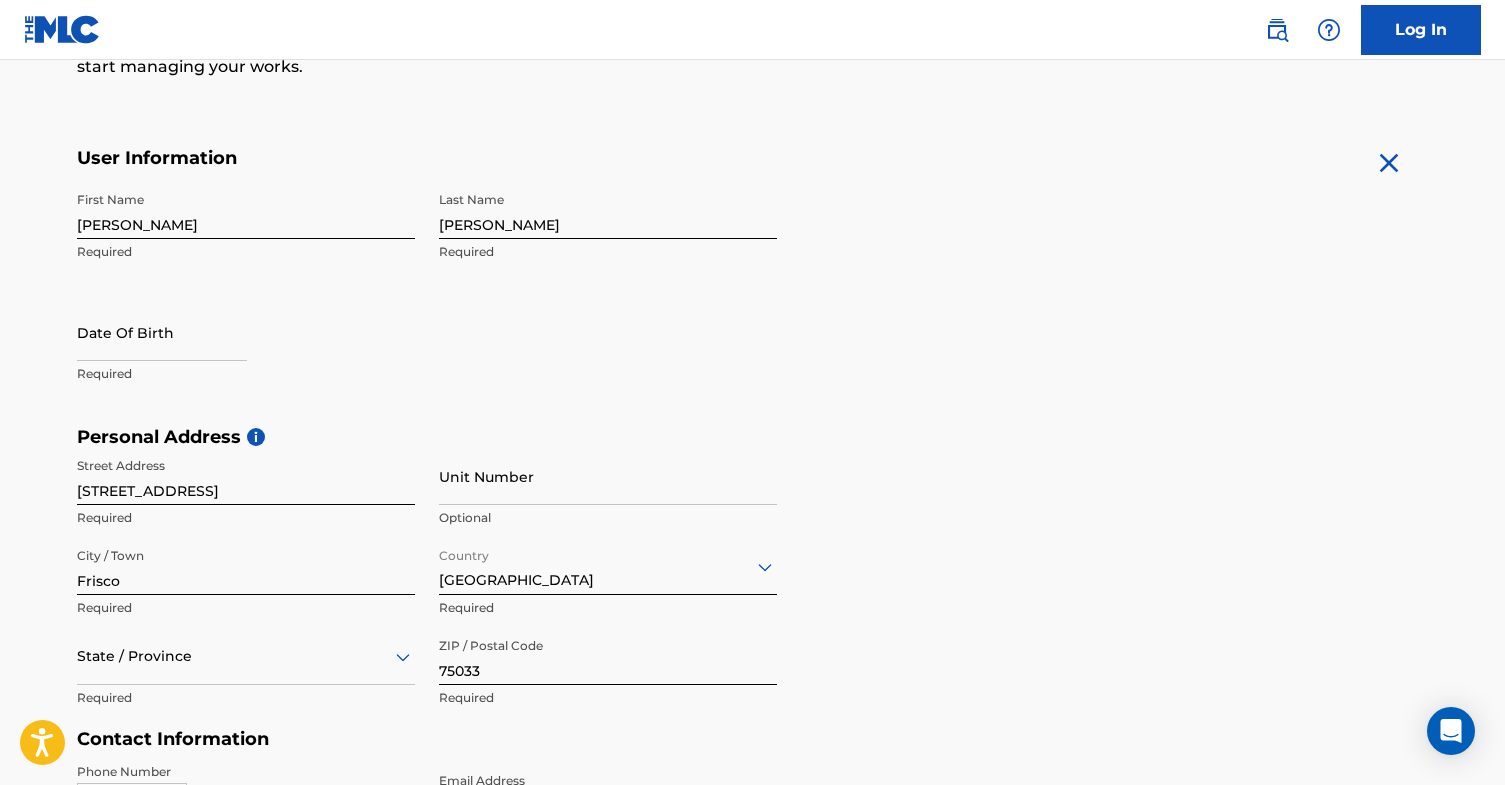 select on "6" 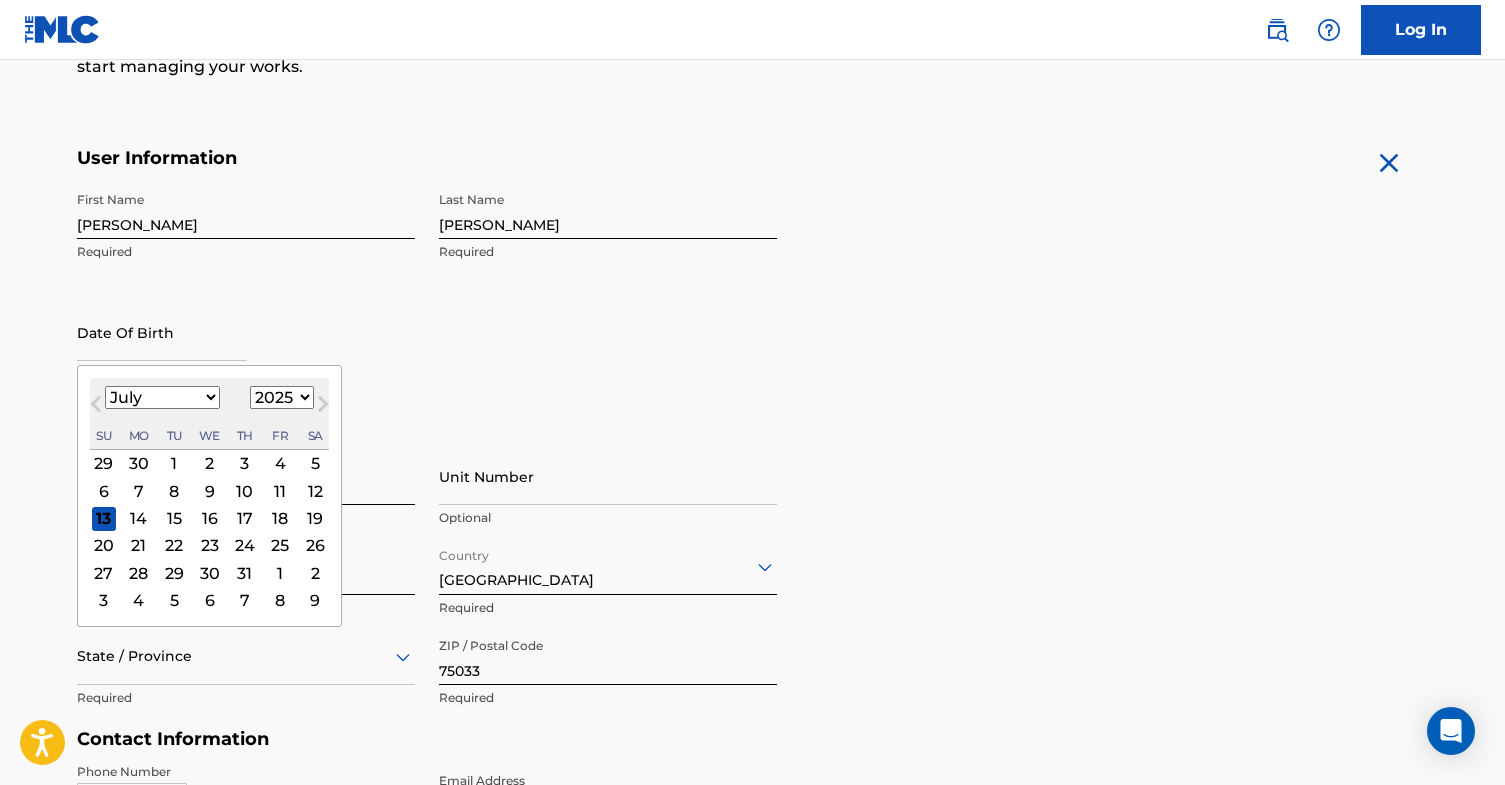 click at bounding box center (162, 332) 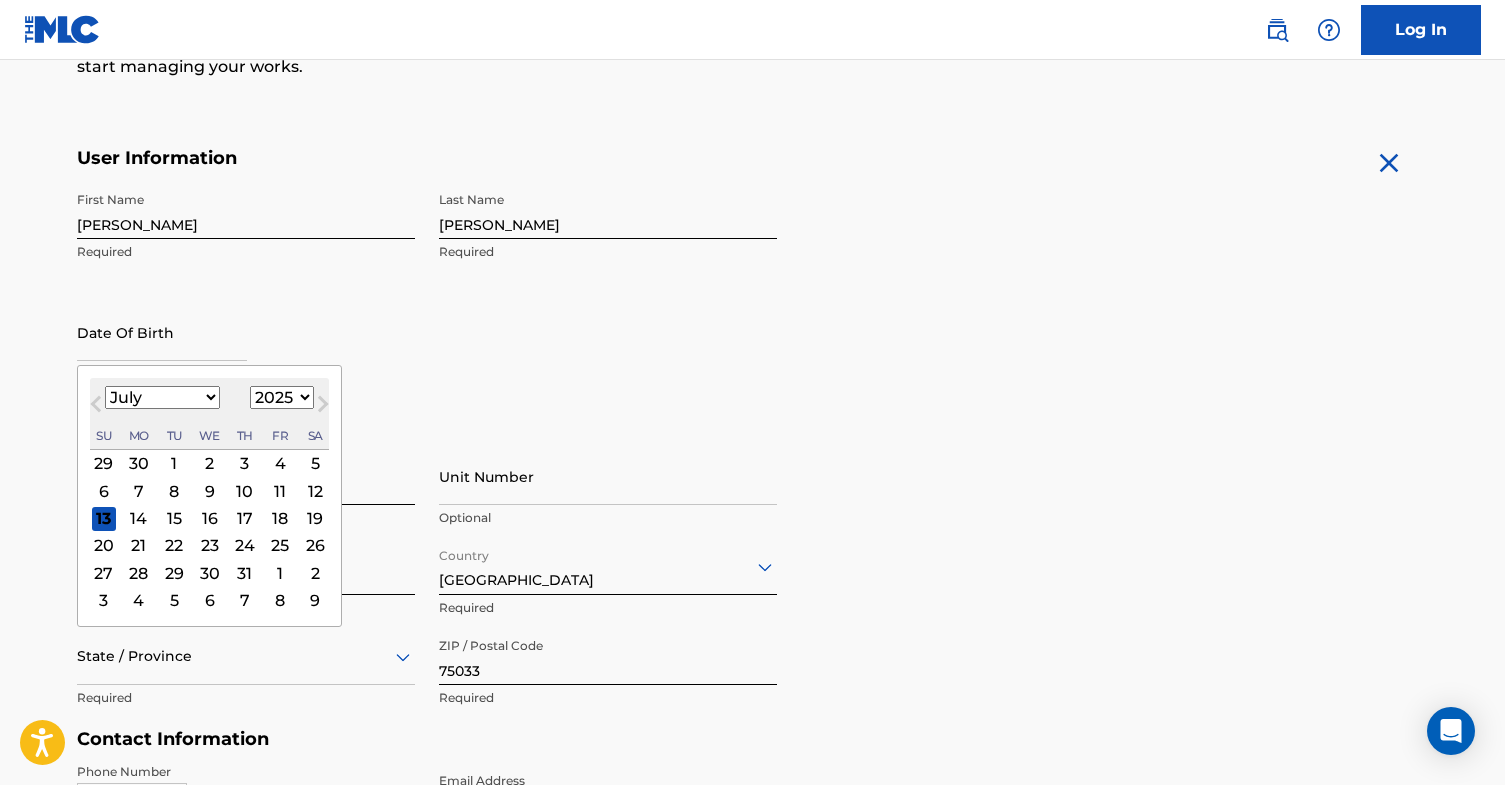 select on "2005" 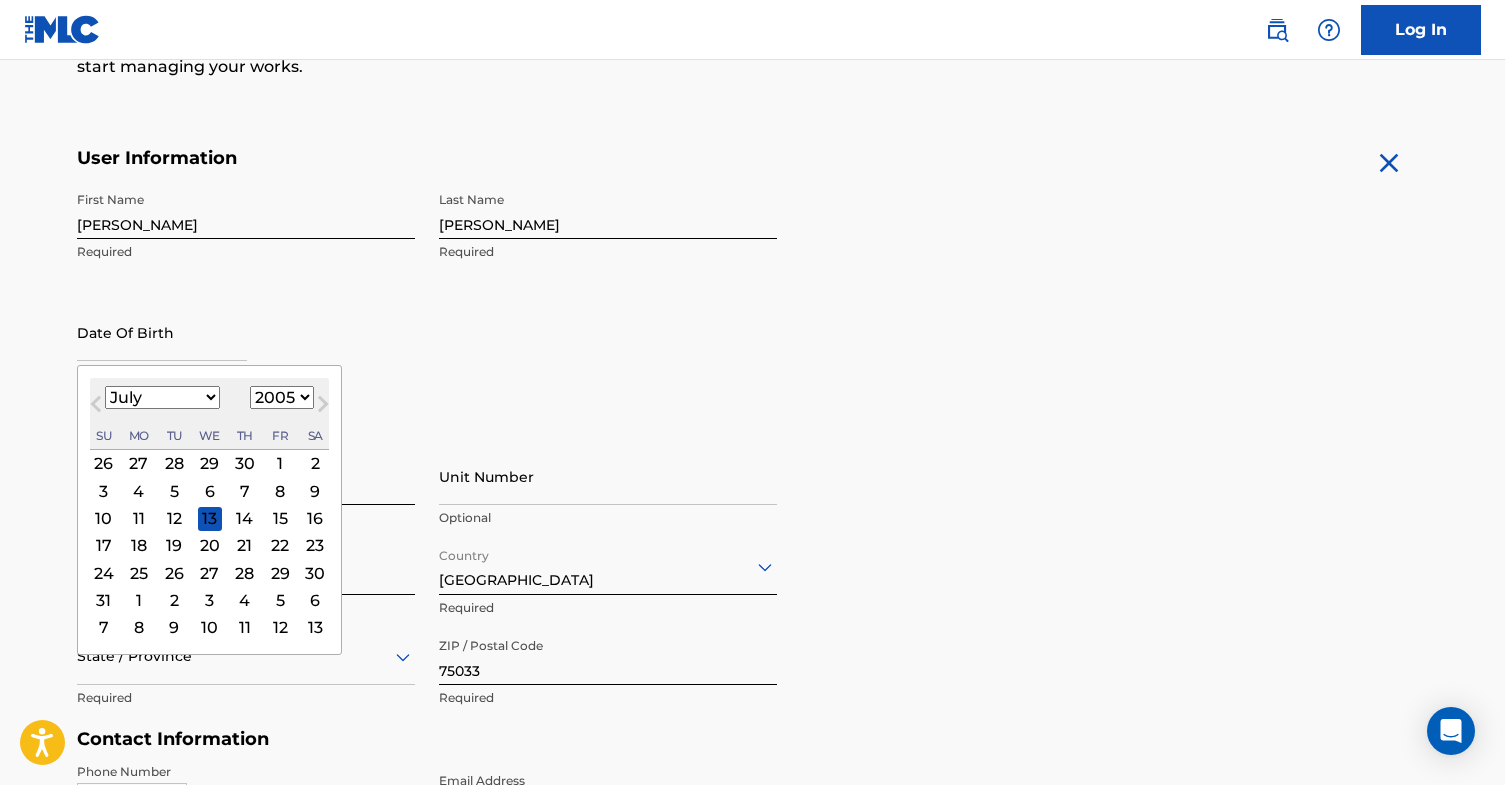 click on "21" at bounding box center [244, 545] 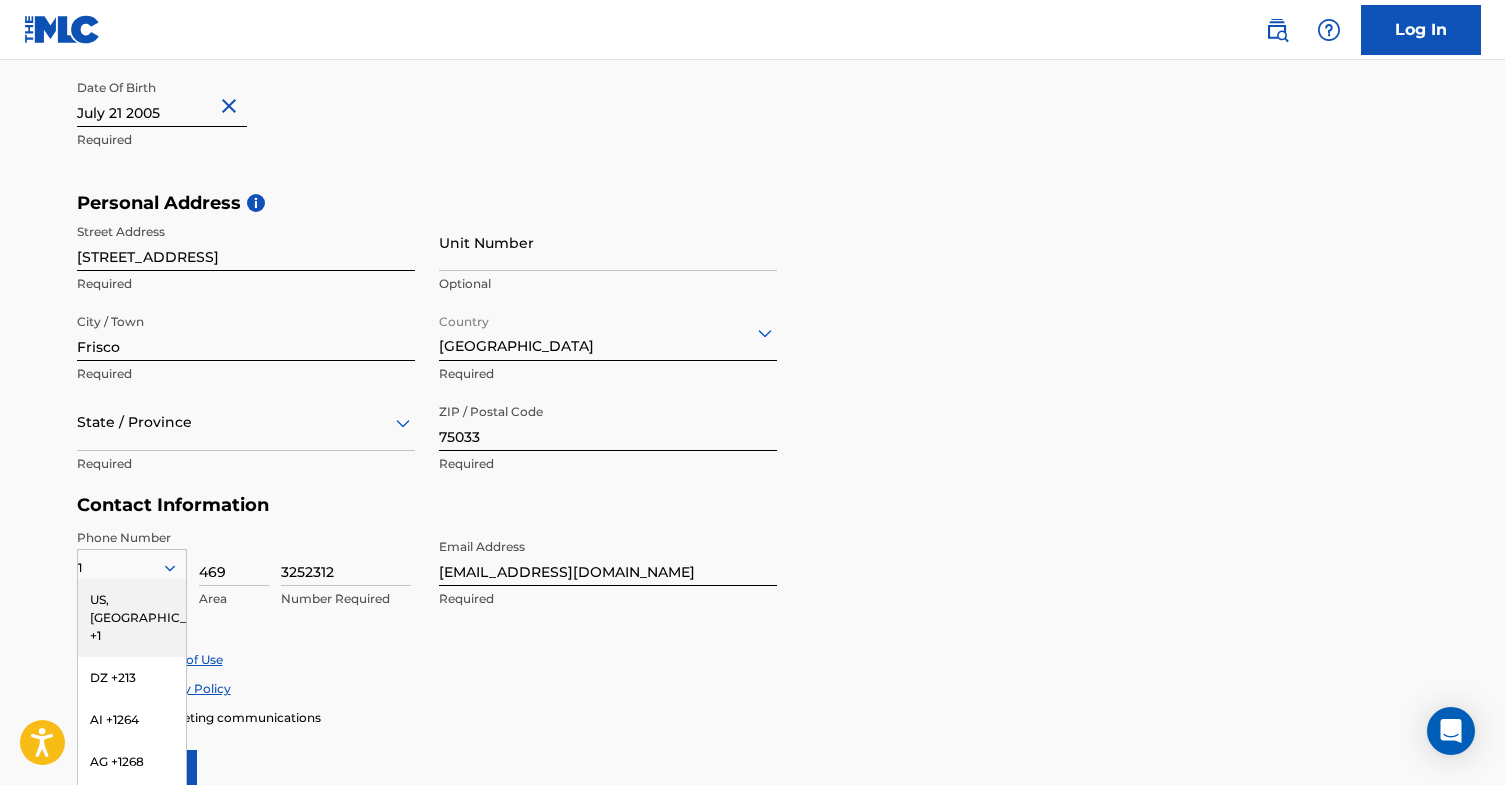 scroll, scrollTop: 614, scrollLeft: 0, axis: vertical 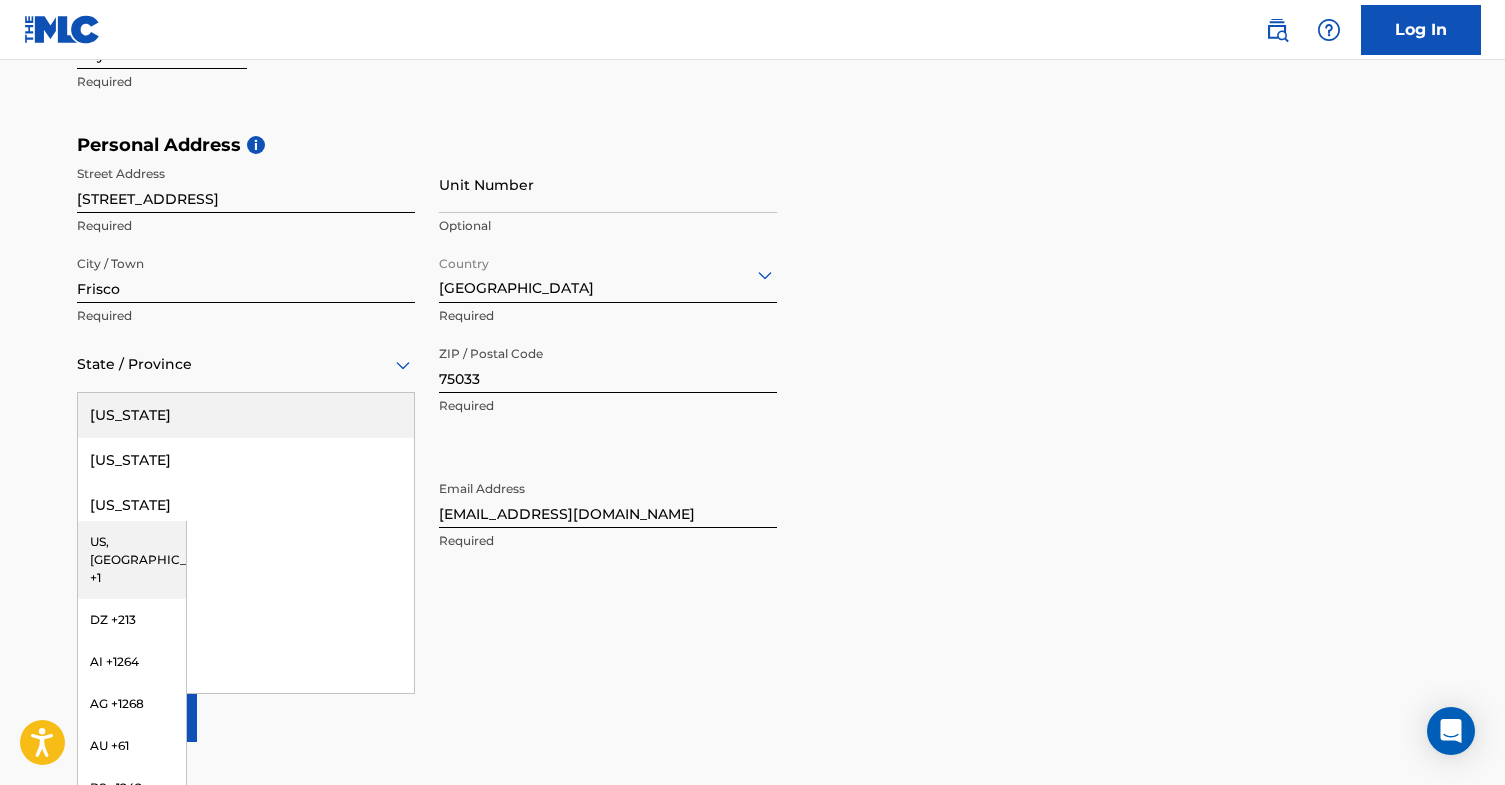 click at bounding box center [246, 364] 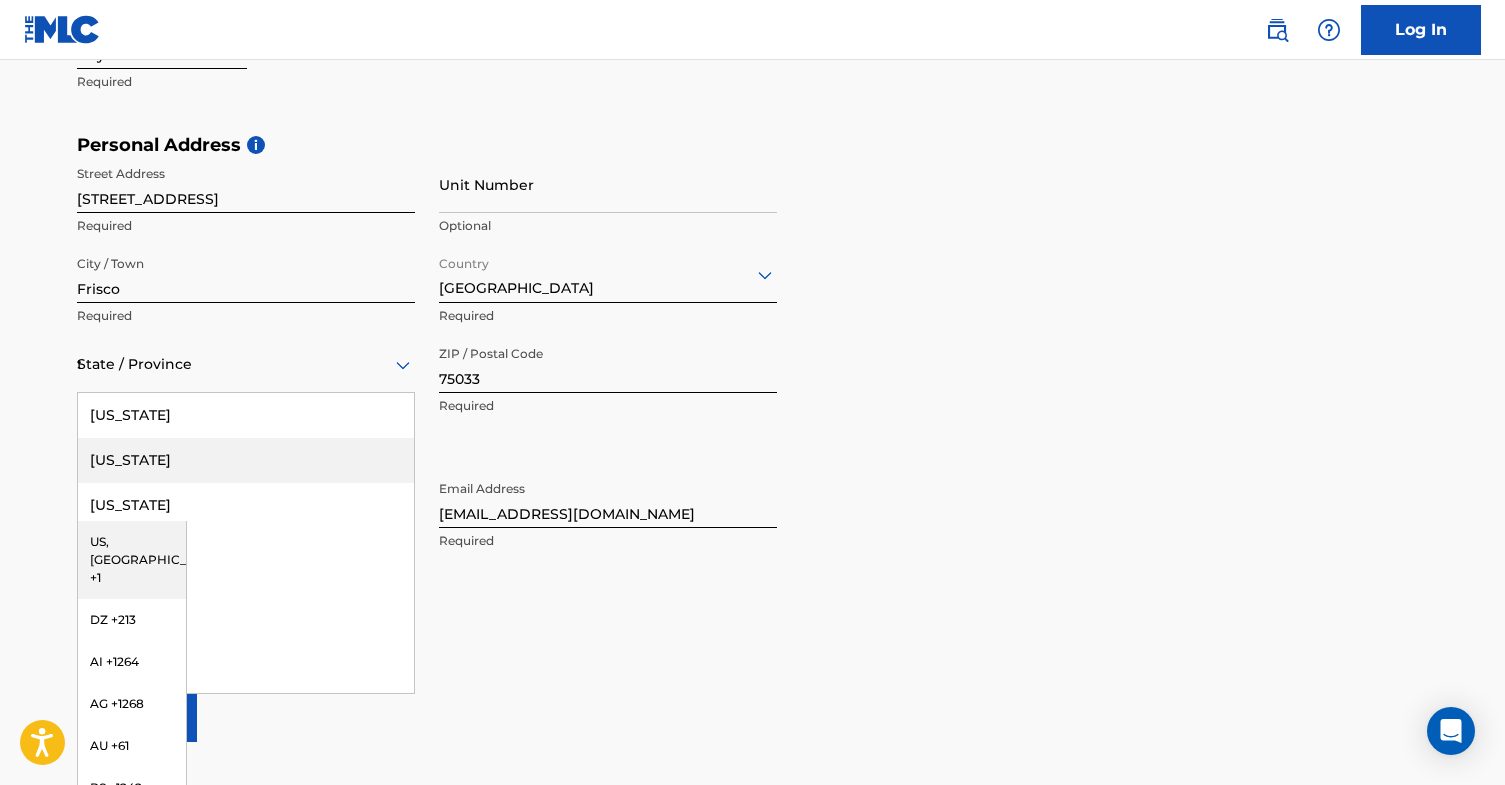 type on "te" 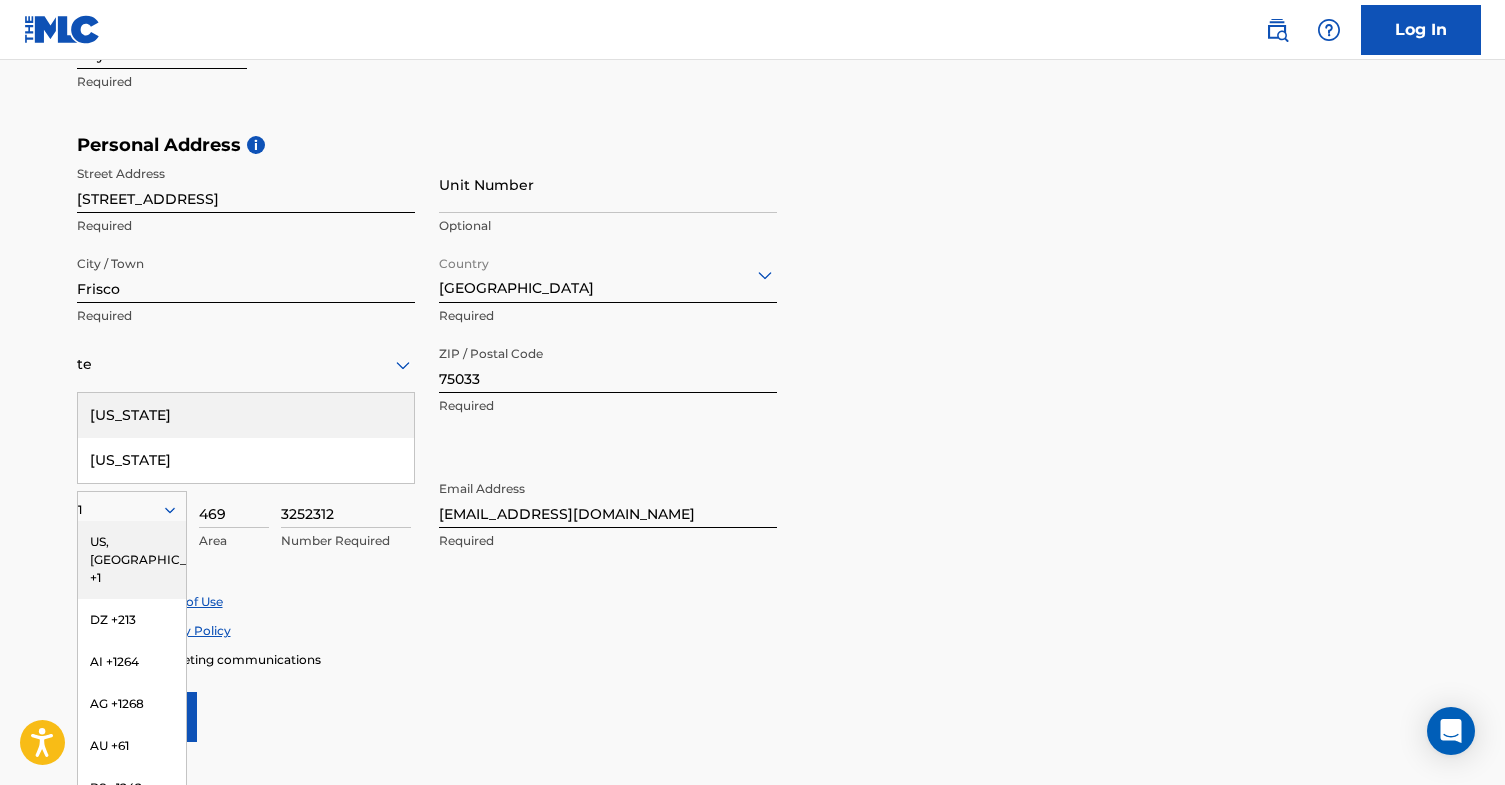 click on "Tennessee" at bounding box center (246, 415) 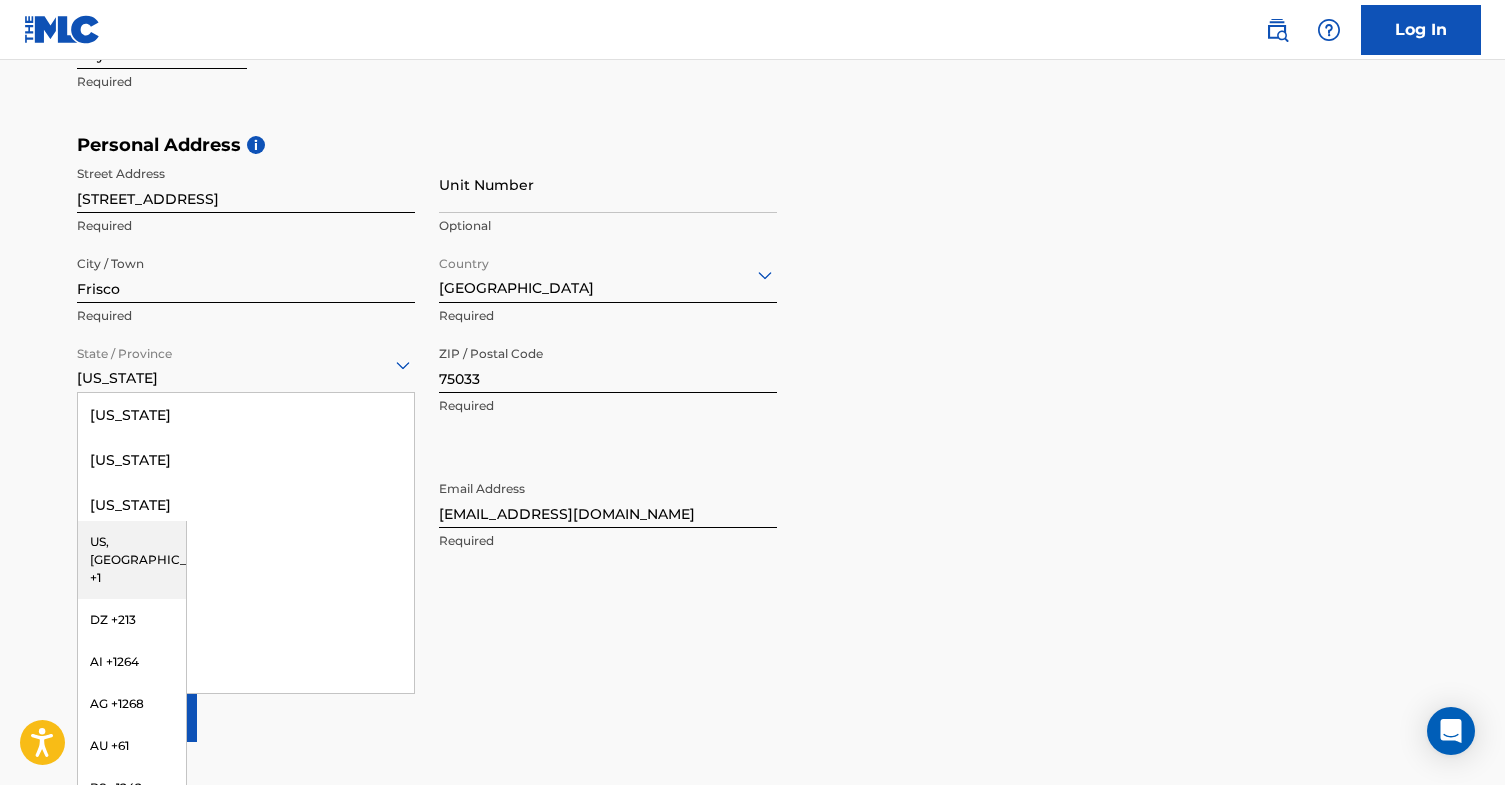 click at bounding box center (246, 364) 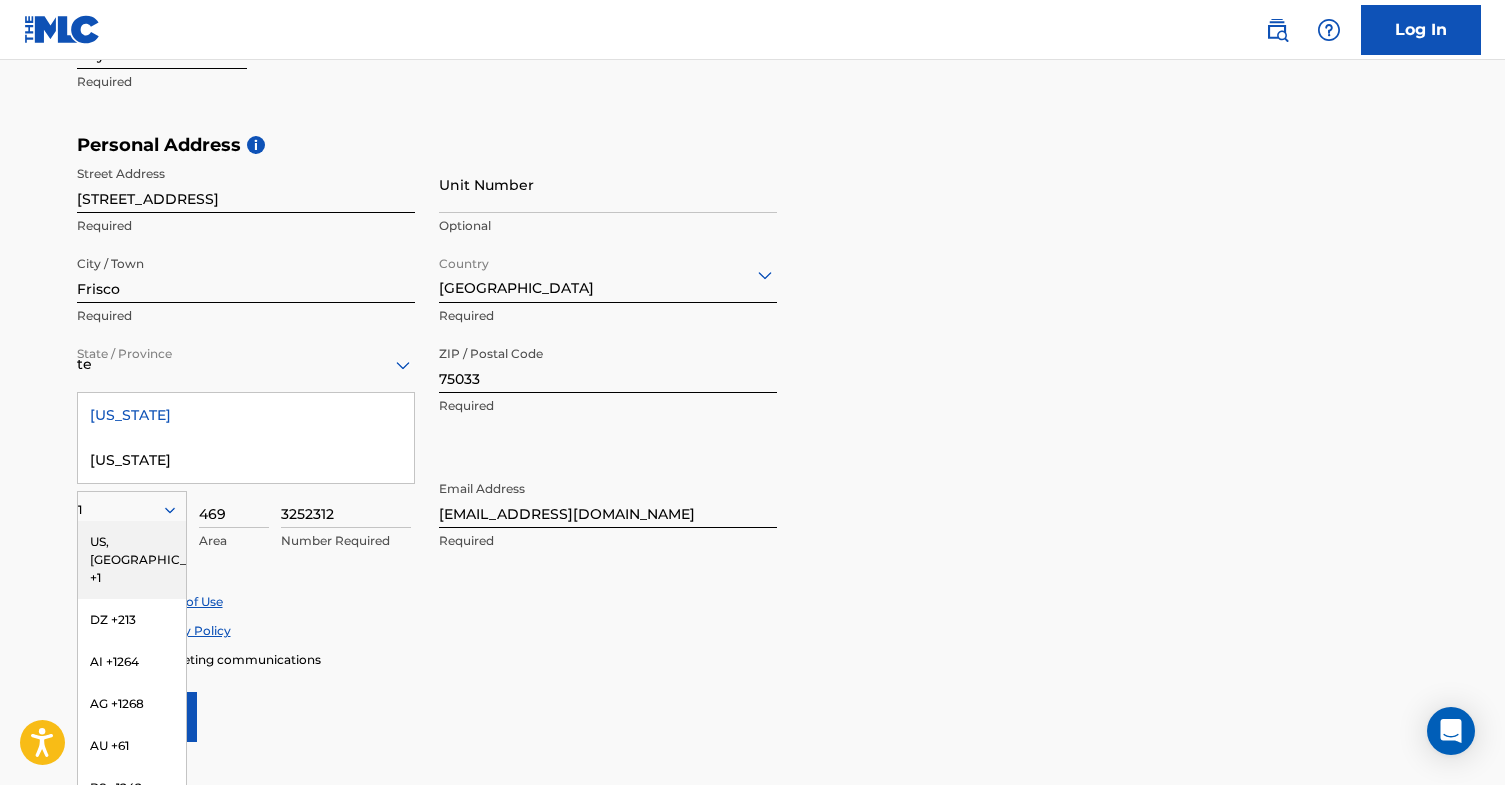scroll, scrollTop: 0, scrollLeft: 0, axis: both 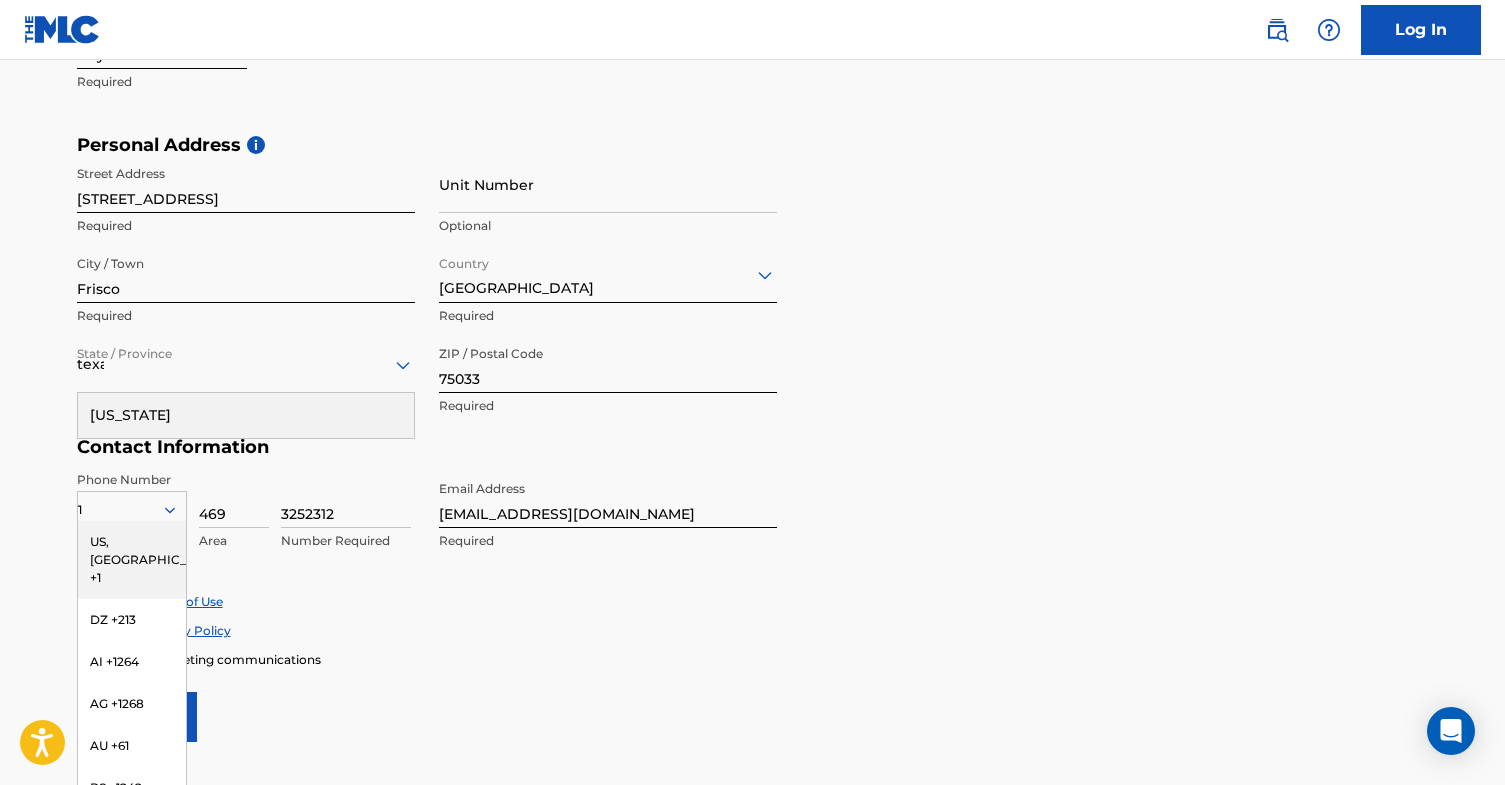 type on "texas" 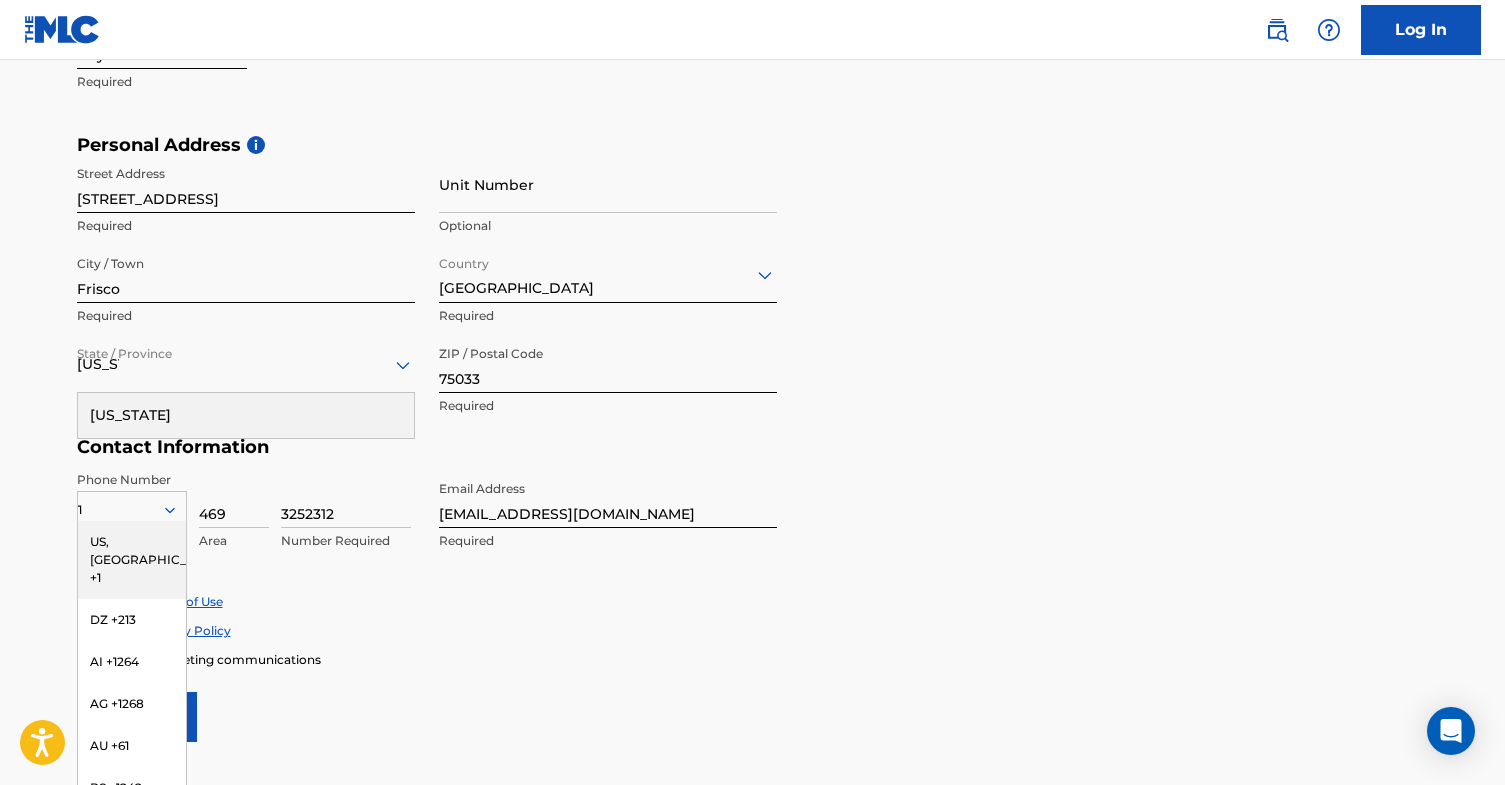 click on "[US_STATE]" at bounding box center (246, 415) 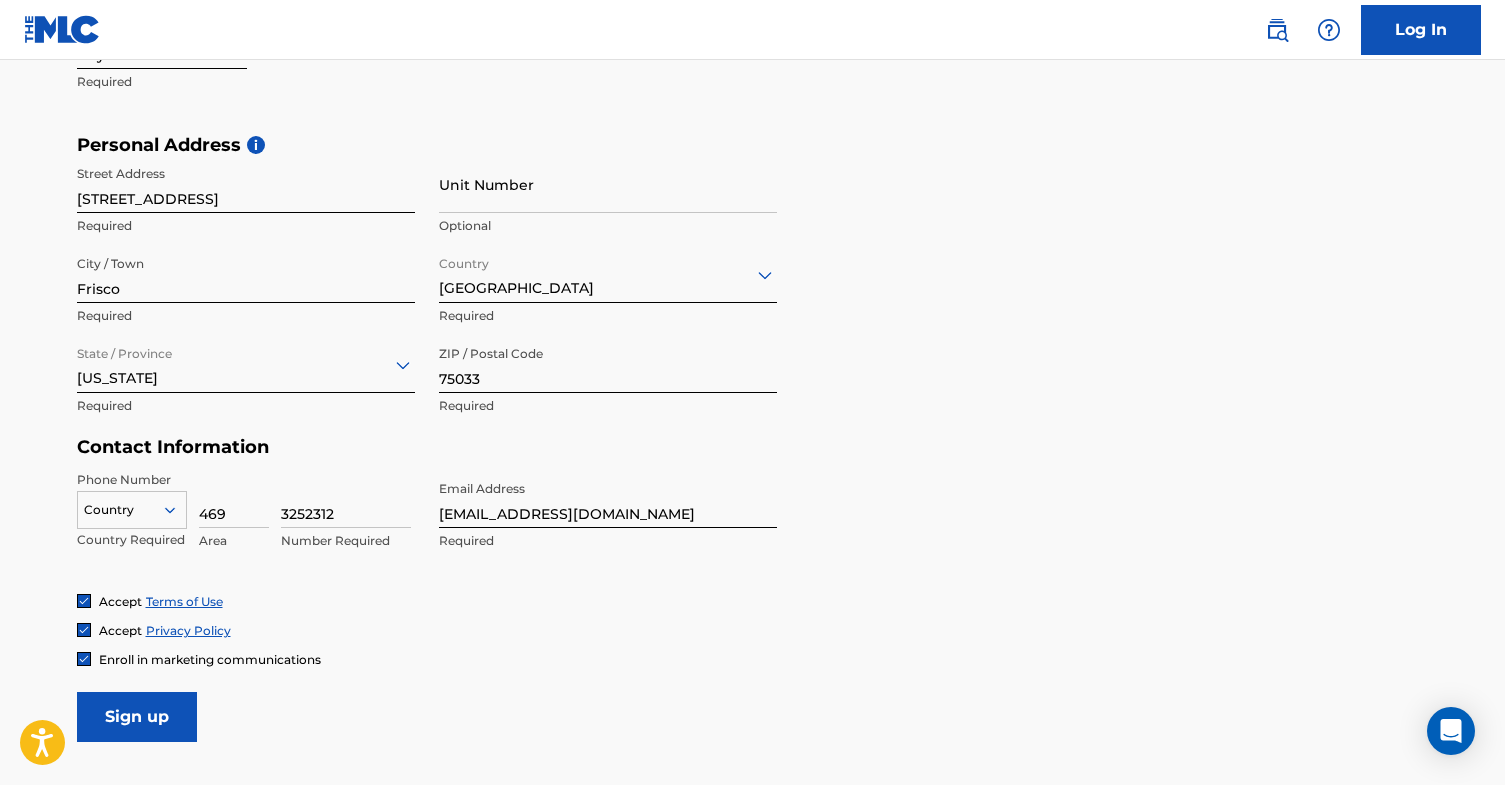click 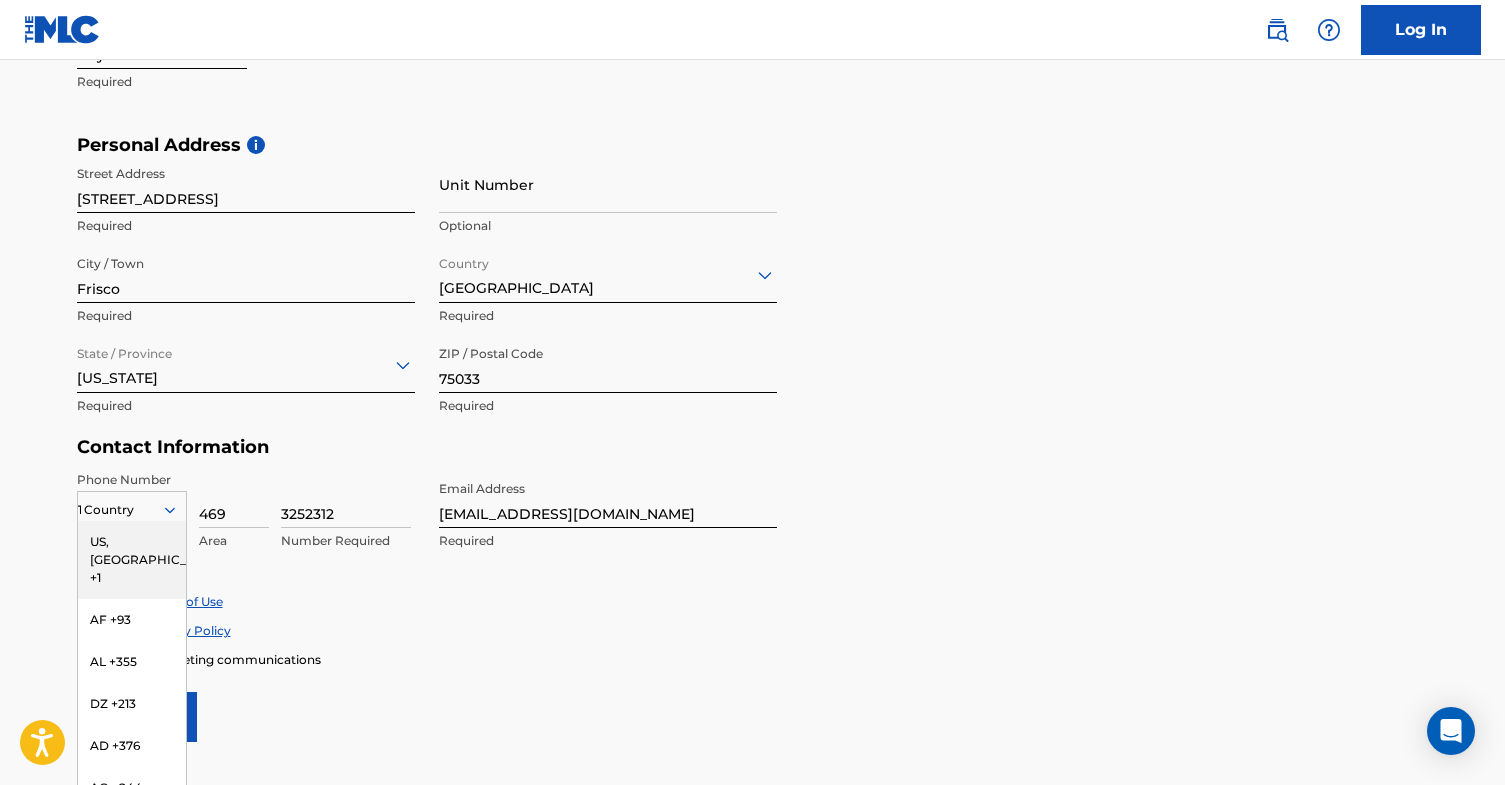 click on "US, CA +1, 1 of 216. 216 results available. Use Up and Down to choose options, press Enter to select the currently focused option, press Escape to exit the menu, press Tab to select the option and exit the menu. Country 1 US, CA +1 AF +93 AL +355 DZ +213 AD +376 AO +244 AI +1264 AG +1268 AR +54 AM +374 AW +297 AU +61 AT +43 AZ +994 BS +1242 BH +973 BD +880 BB +1246 BY +375 BE +32 BZ +501 BJ +229 BM +1441 BT +975 BO +591 BA +387 BW +267 BR +55 BN +673 BG +359 BF +226 BI +257 KH +855 CM +237 CV +238 KY +1345 CF +236 TD +235 CL +56 CN +86 CO +57 KM +269 CG, CD +242 CK +682 CR +506 CI +225 HR +385 CU +53 CY +357 CZ +420 DK +45 DJ +253 DM +1767 DO +1809 EC +593 EG +20 SV +503 GQ +240 ER +291 EE +372 ET +251 FK +500 FO +298 FJ +679 FI +358 FR +33 GF +594 PF +689 GA +241 GM +220 GE +995 DE +49 GH +233 GI +350 GR +30 GL +299 GD +1473 GP +590 GT +502 GN +224 GW +245 GY +592 HT +509 VA, IT +39 HN +504 HK +852 HU +36 IS +354 IN +91 ID +62 IR +98 IQ +964 IE +353 IL +972 JM +1876 JP +81 JO +962 KZ +7 KE +254 KI +686" at bounding box center (132, 506) 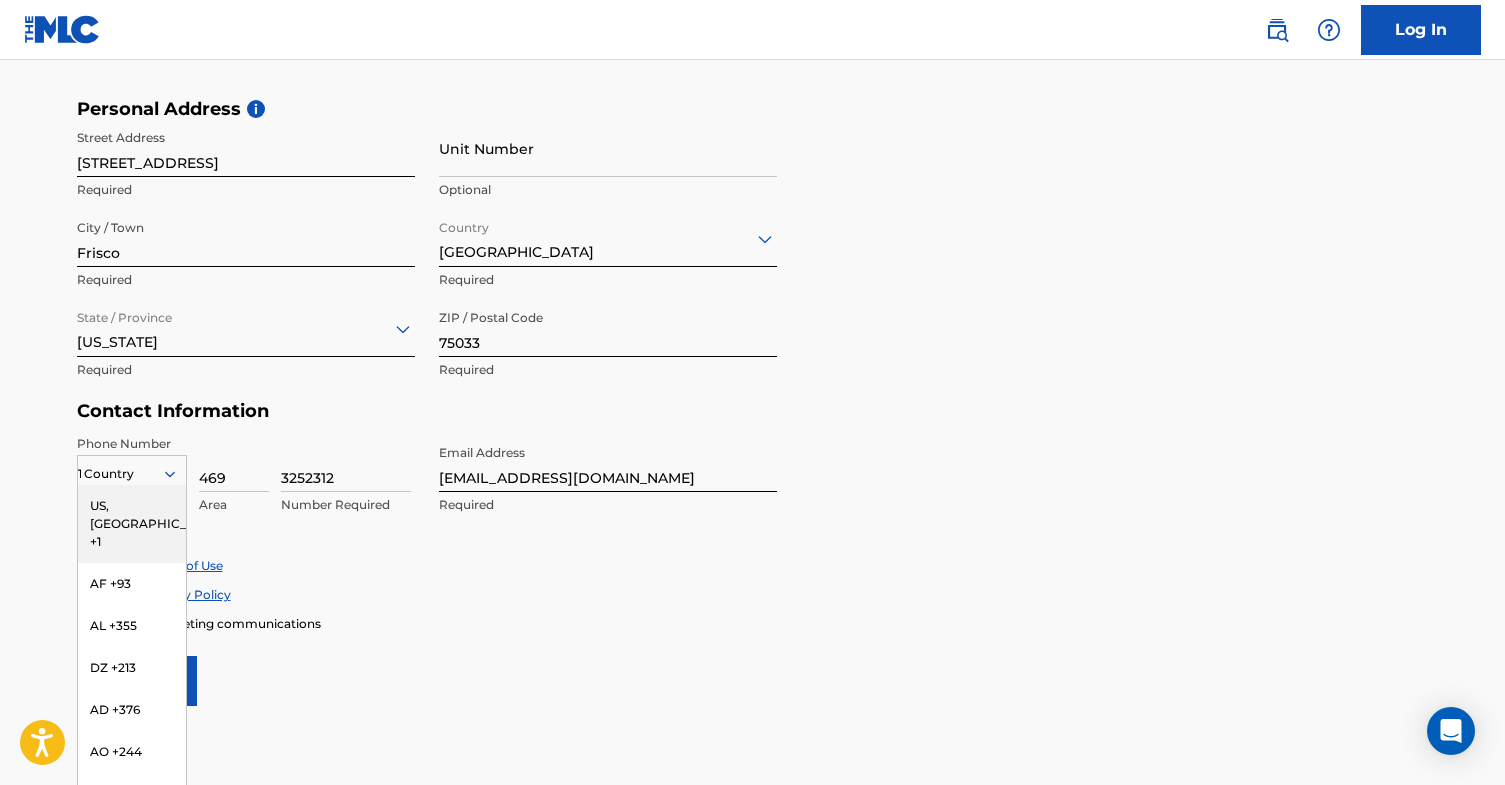click on "US, [GEOGRAPHIC_DATA] +1" at bounding box center (132, 524) 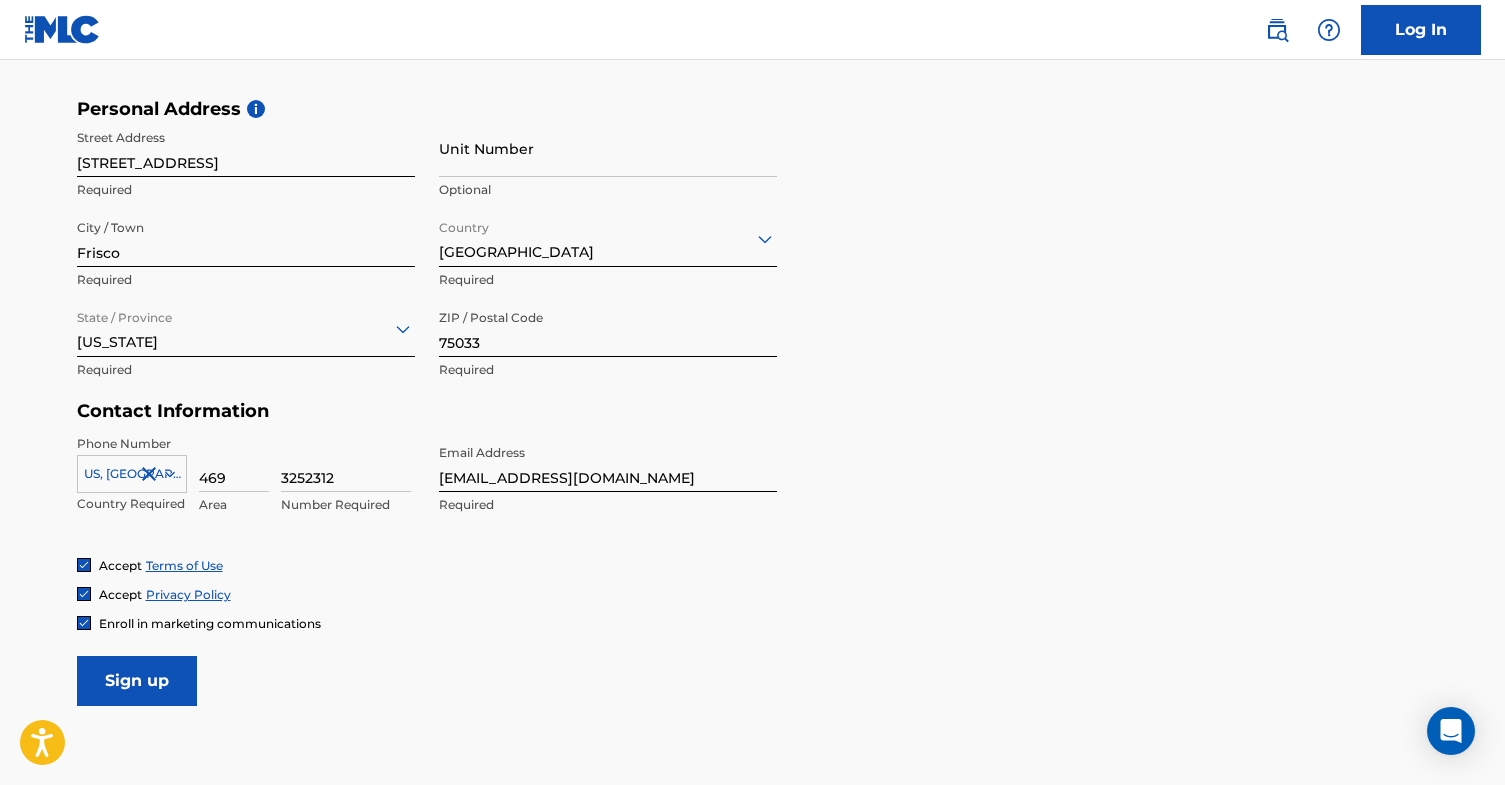 click on "469" at bounding box center [234, 463] 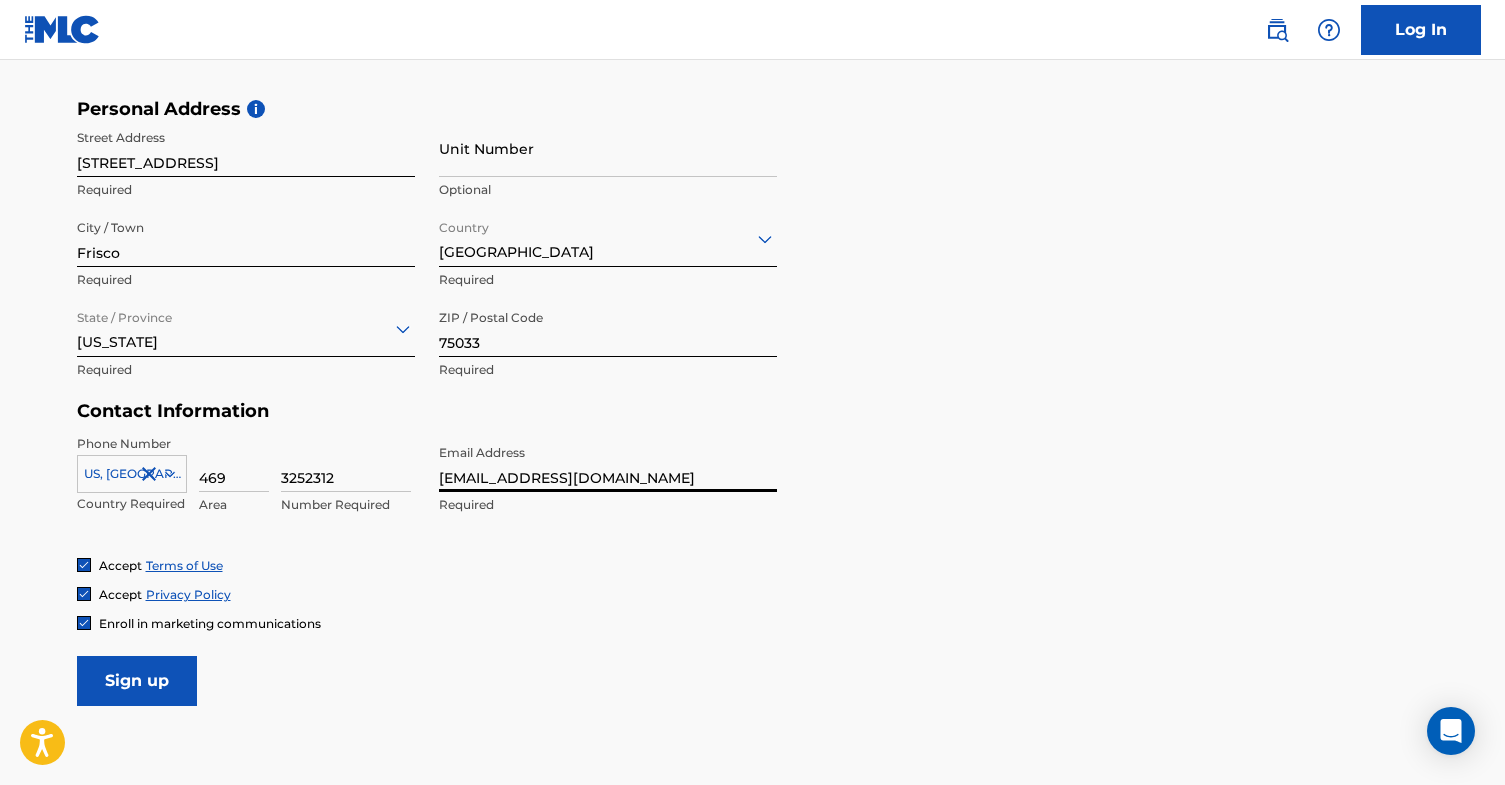 drag, startPoint x: 556, startPoint y: 477, endPoint x: 573, endPoint y: 487, distance: 19.723083 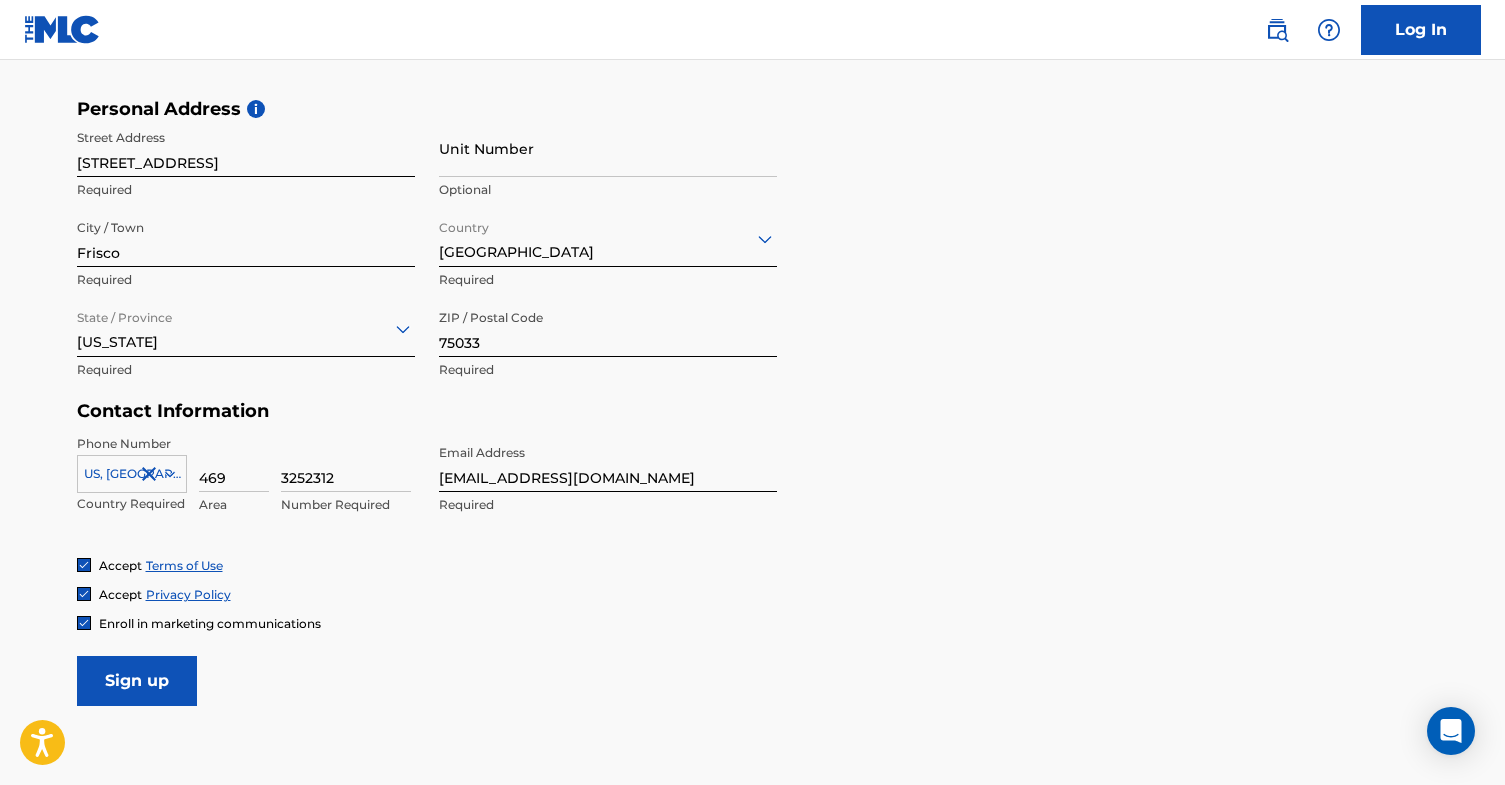 click on "Phone Number US, CA +1 Country Required 469 Area 3252312 Number Required Email Address matthewtironamusic@gmail.com Required" at bounding box center (427, 496) 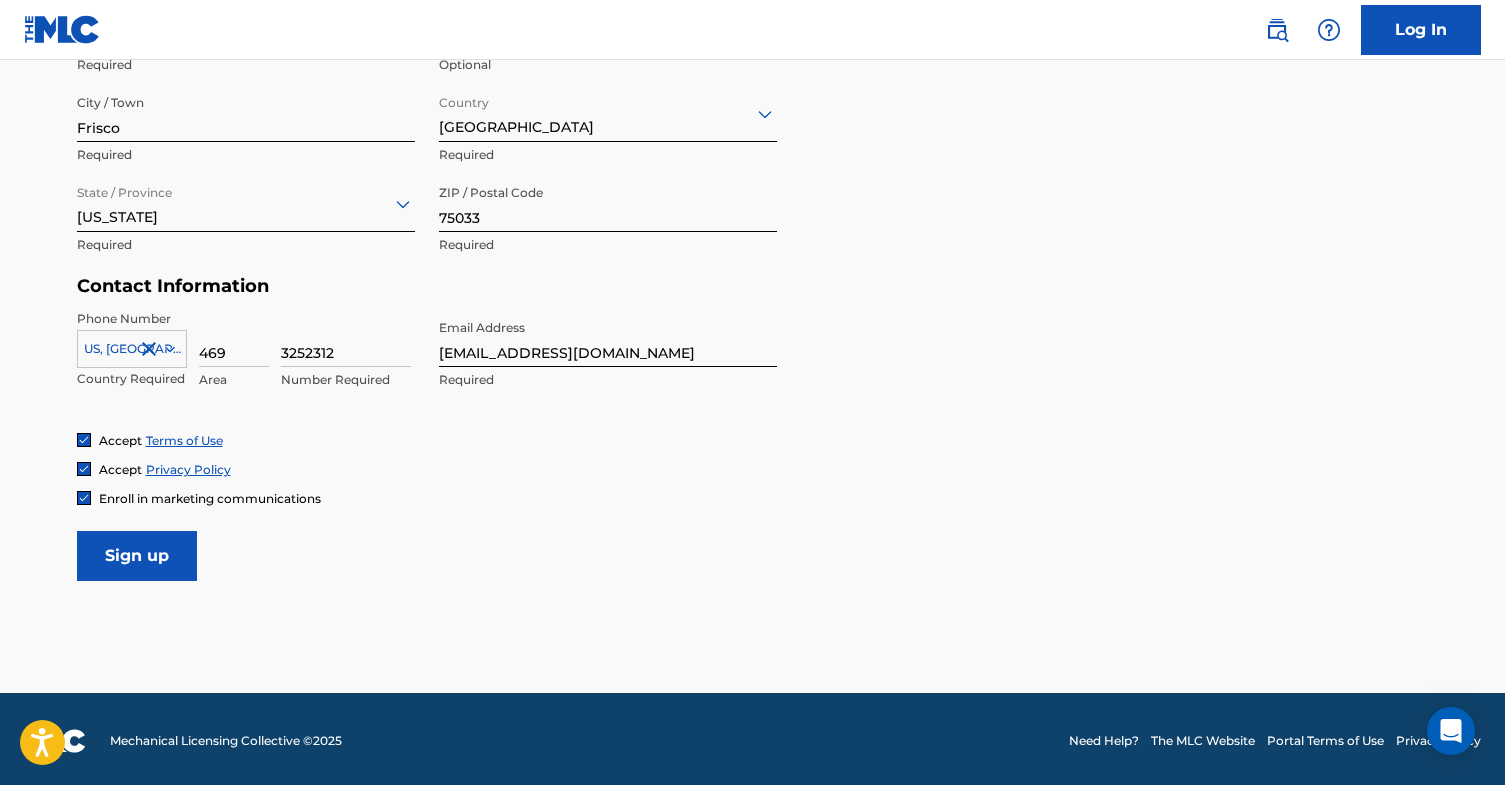 click on "Sign up" at bounding box center [137, 556] 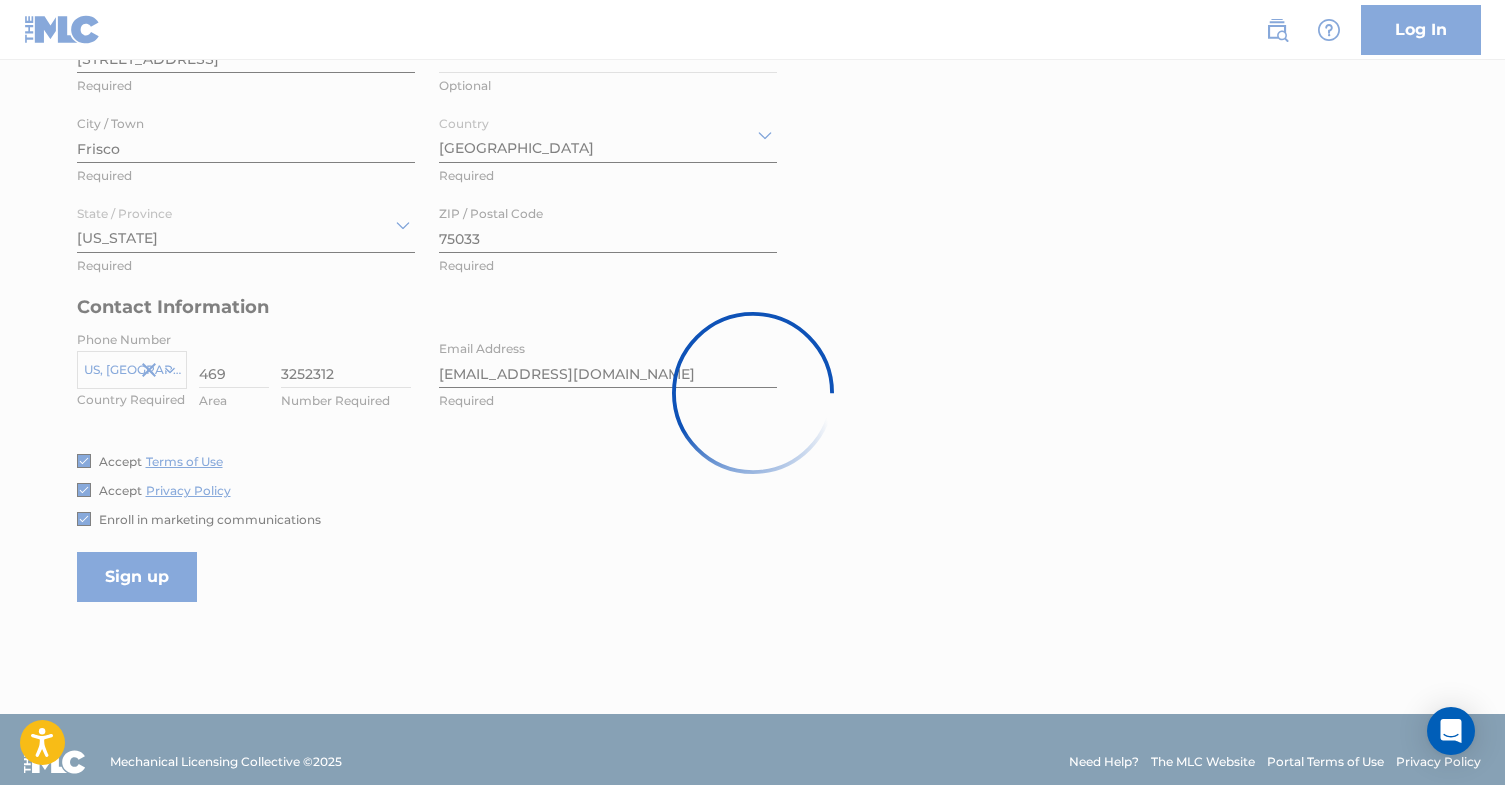 scroll, scrollTop: 665, scrollLeft: 0, axis: vertical 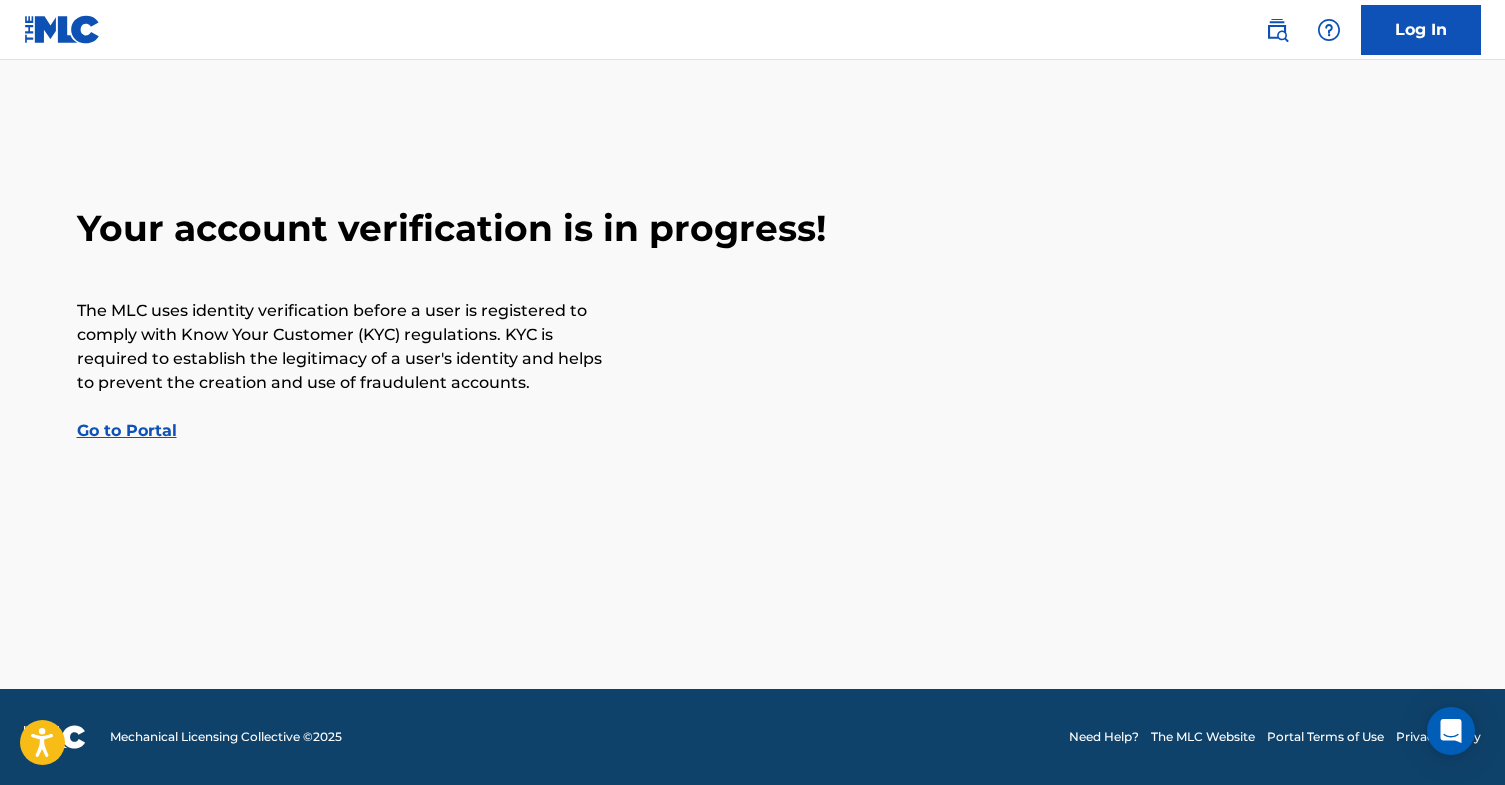 click on "Go to Portal" at bounding box center [127, 430] 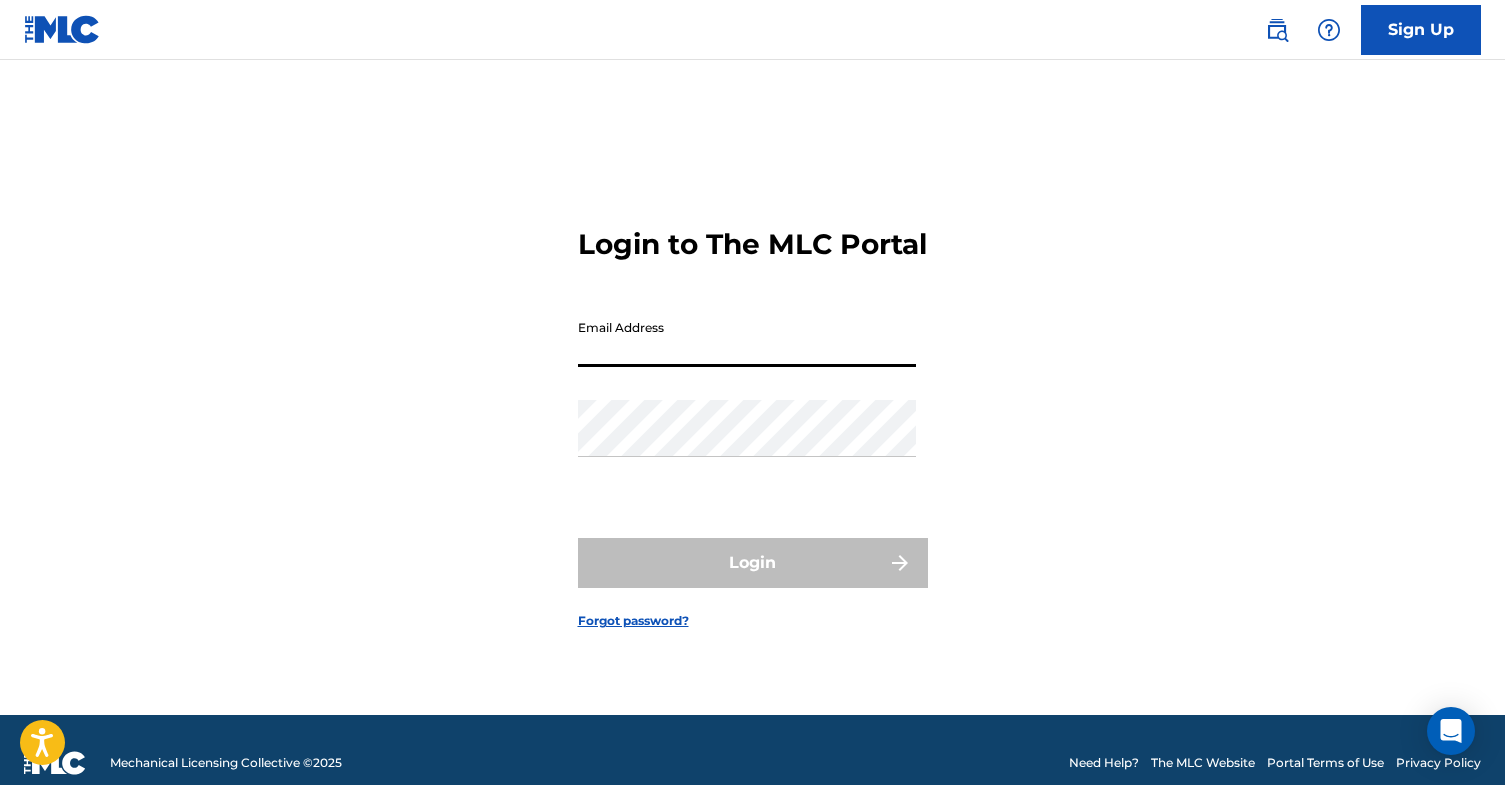 click on "Email Address" at bounding box center [747, 338] 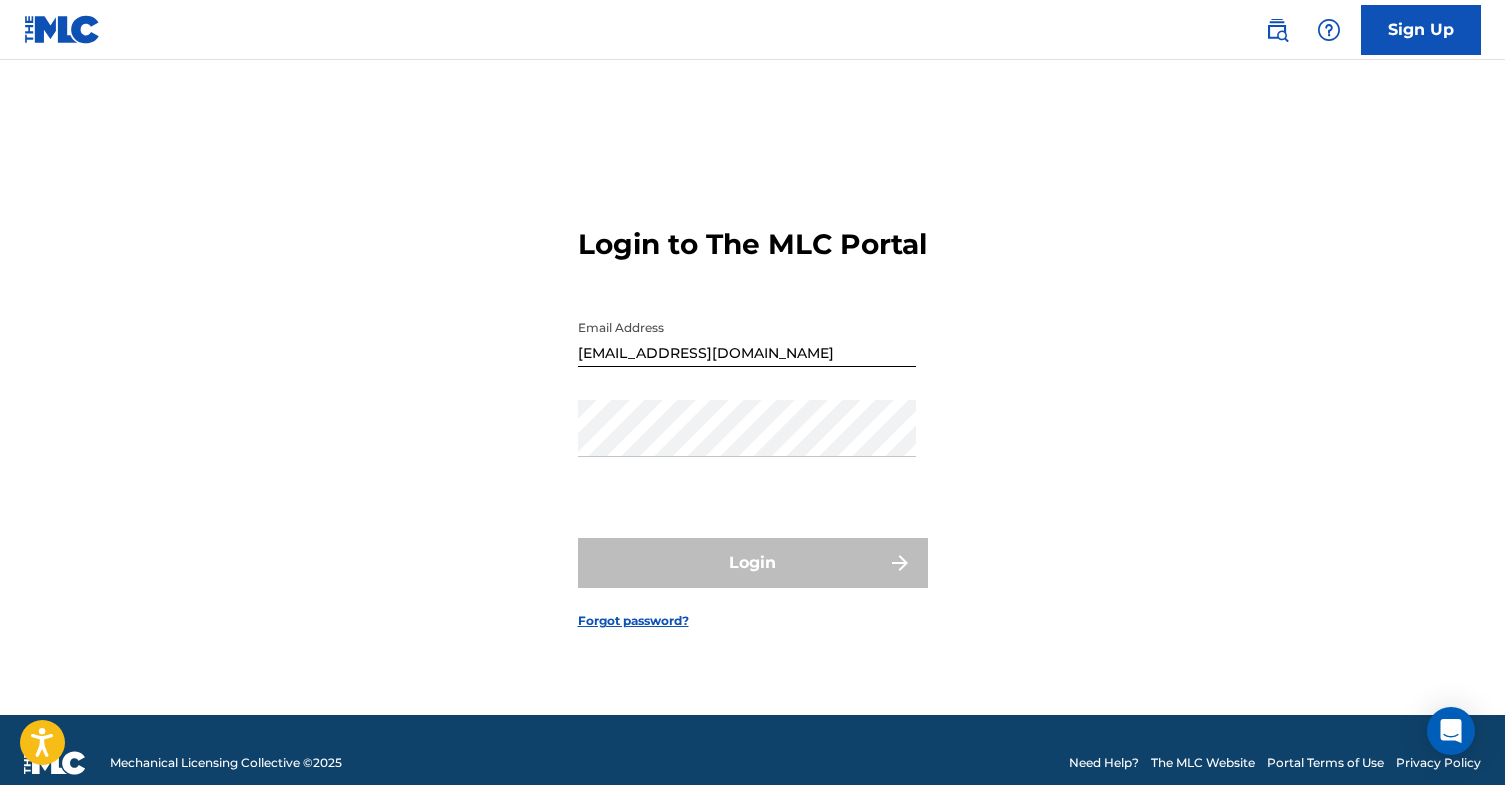 click on "Login" at bounding box center (753, 563) 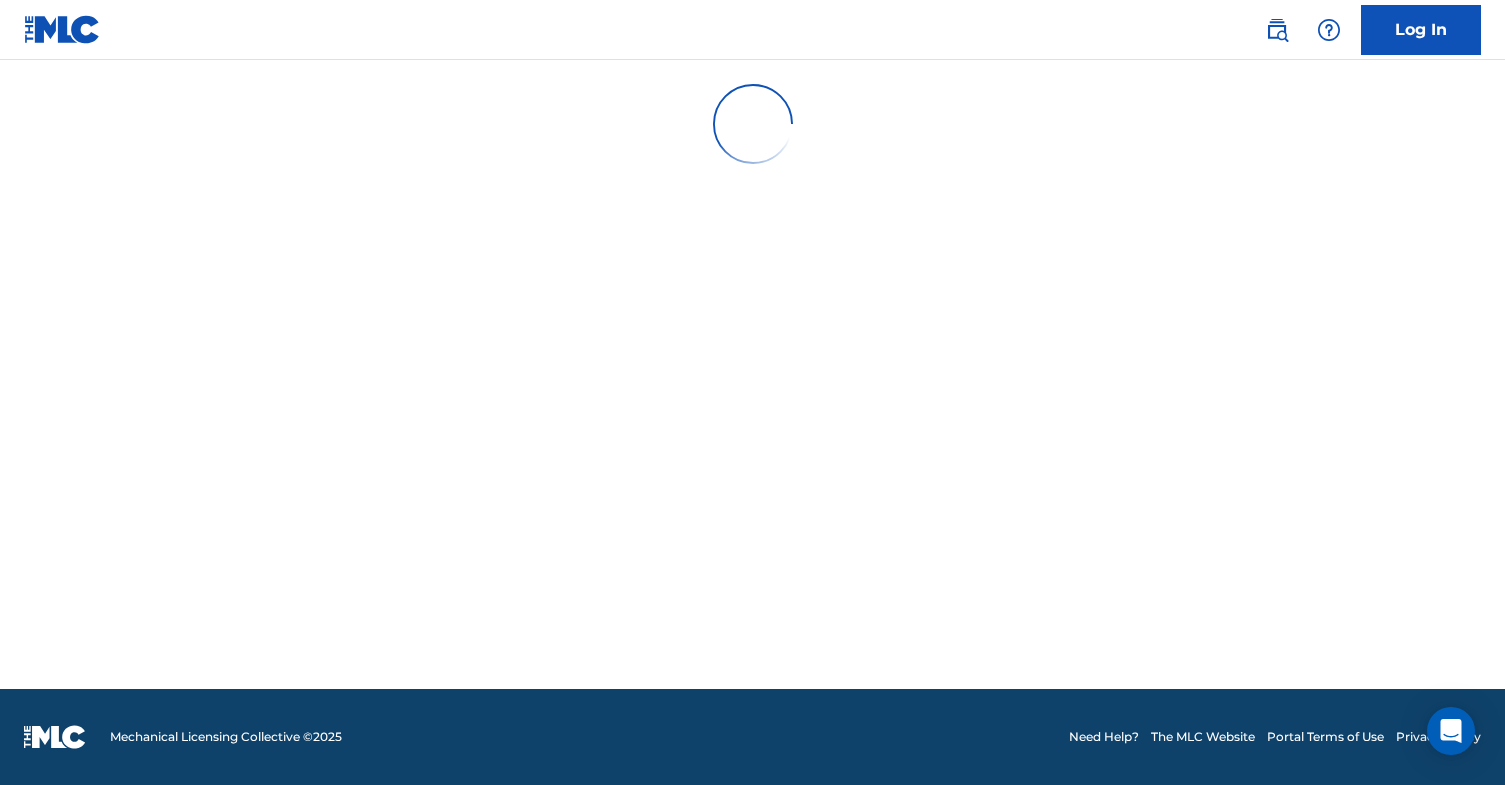 scroll, scrollTop: 0, scrollLeft: 0, axis: both 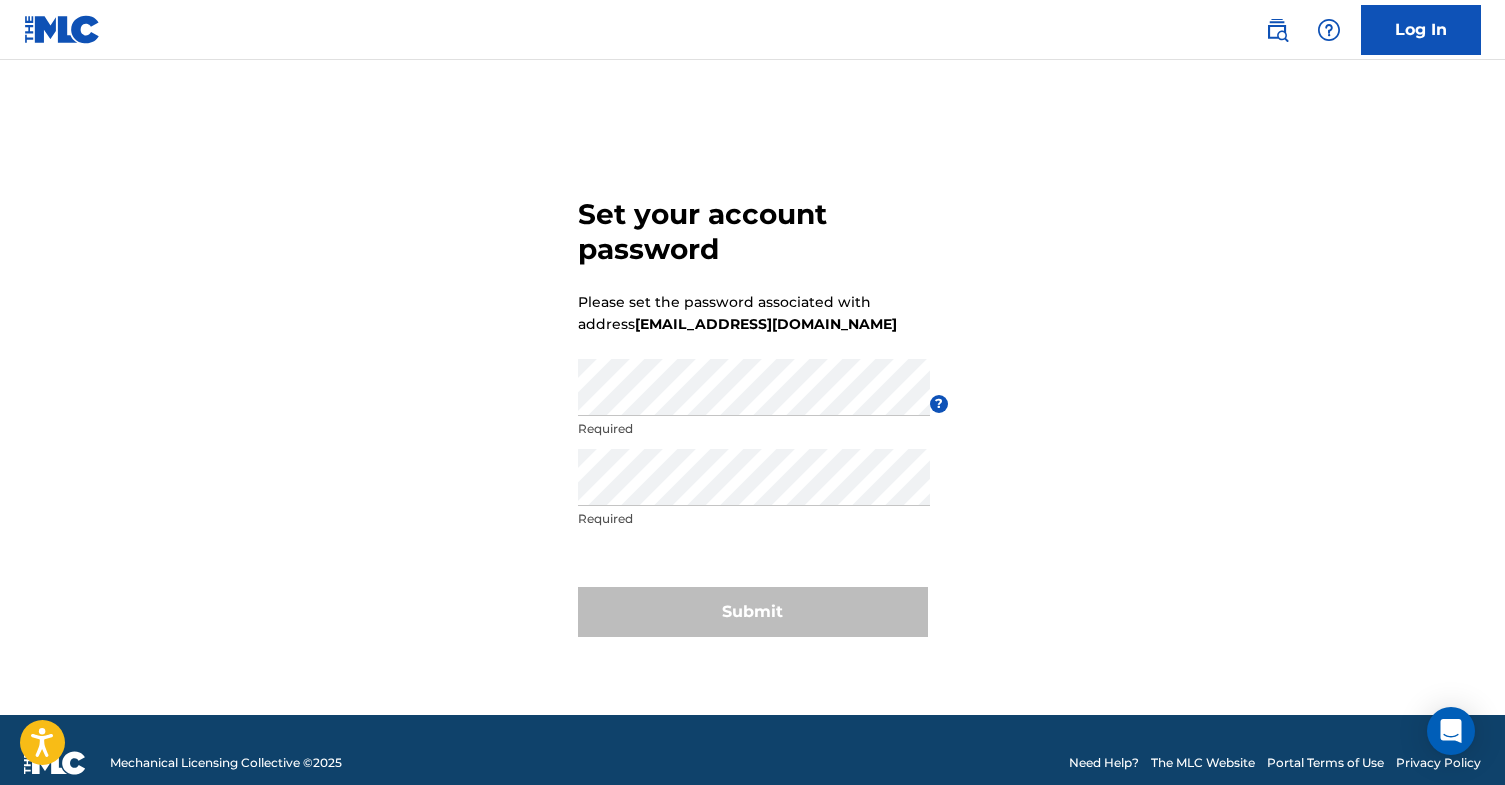 click on "Password   Required" at bounding box center [754, 404] 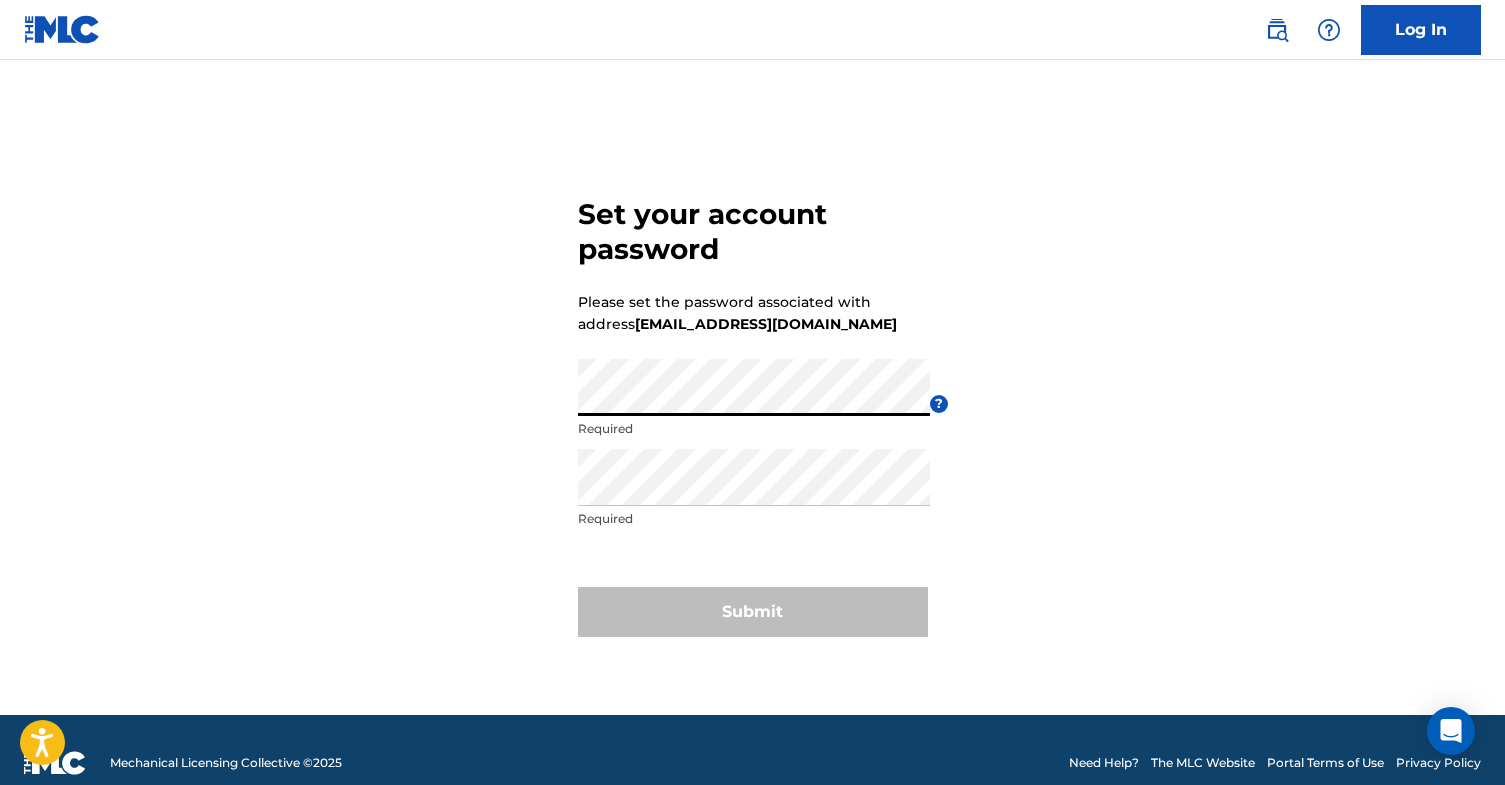 click on "Please set the password associated with   address  [EMAIL_ADDRESS][DOMAIN_NAME]" at bounding box center (737, 313) 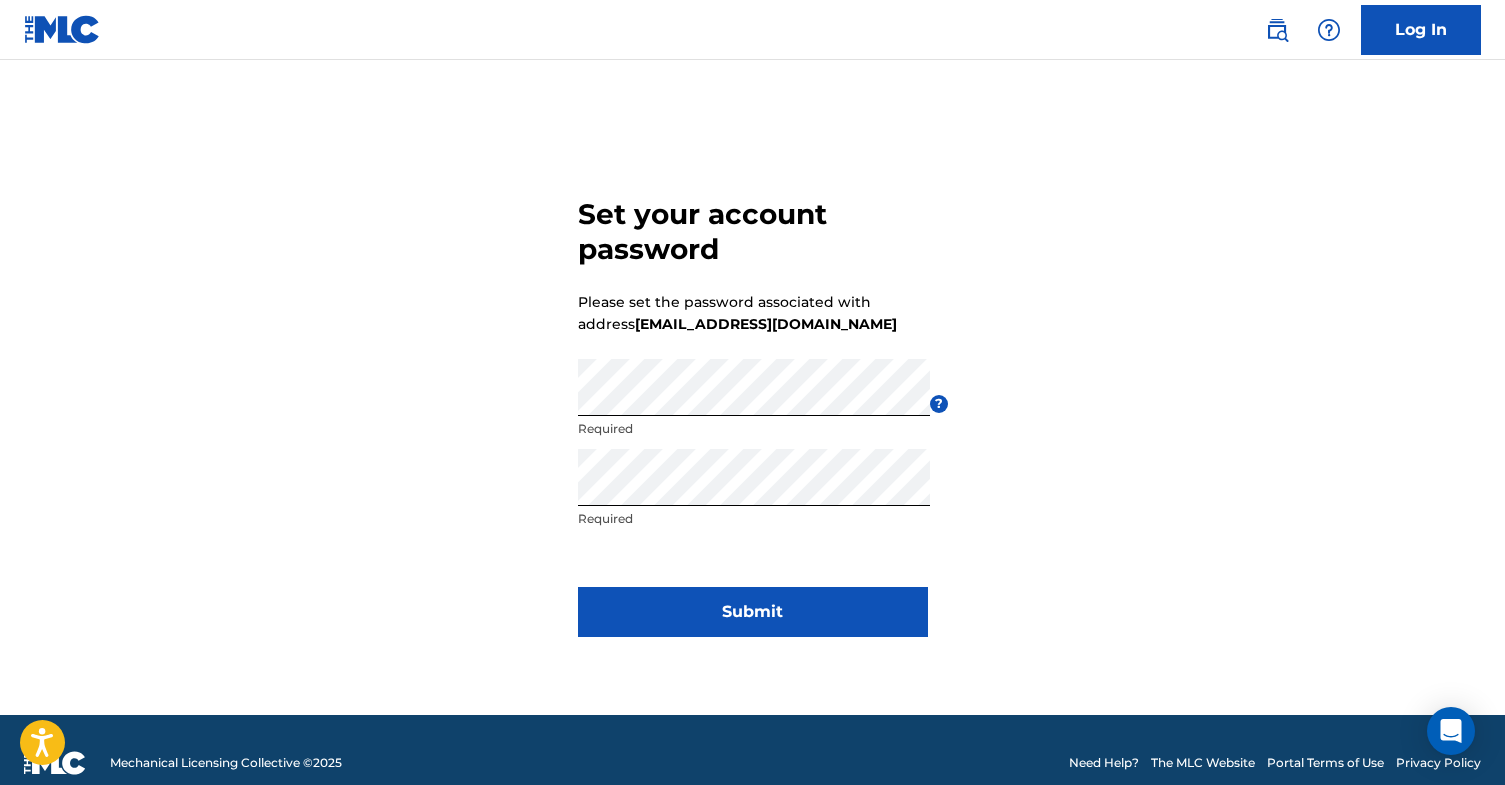 click on "Submit" at bounding box center [753, 612] 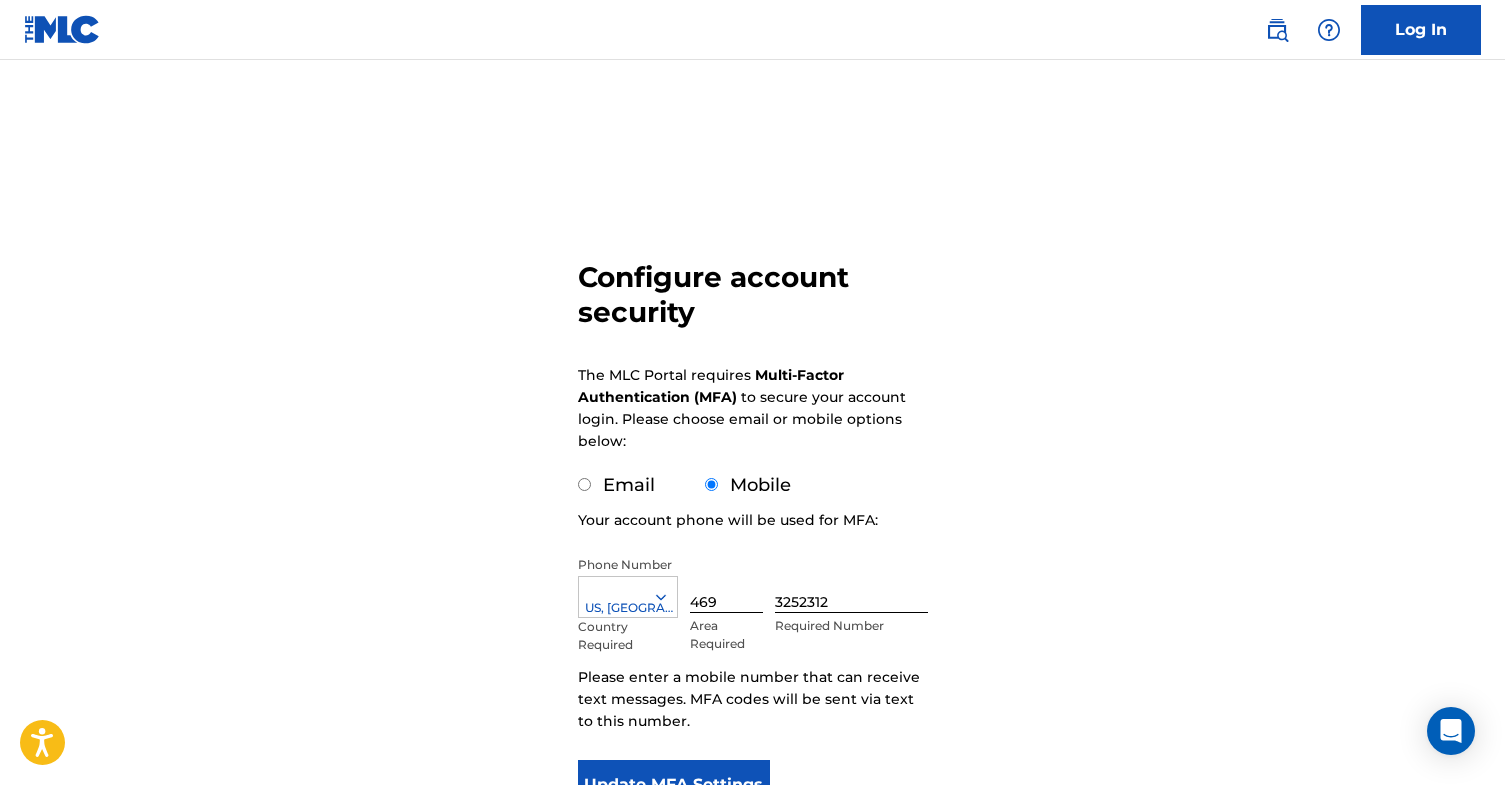scroll, scrollTop: 177, scrollLeft: 0, axis: vertical 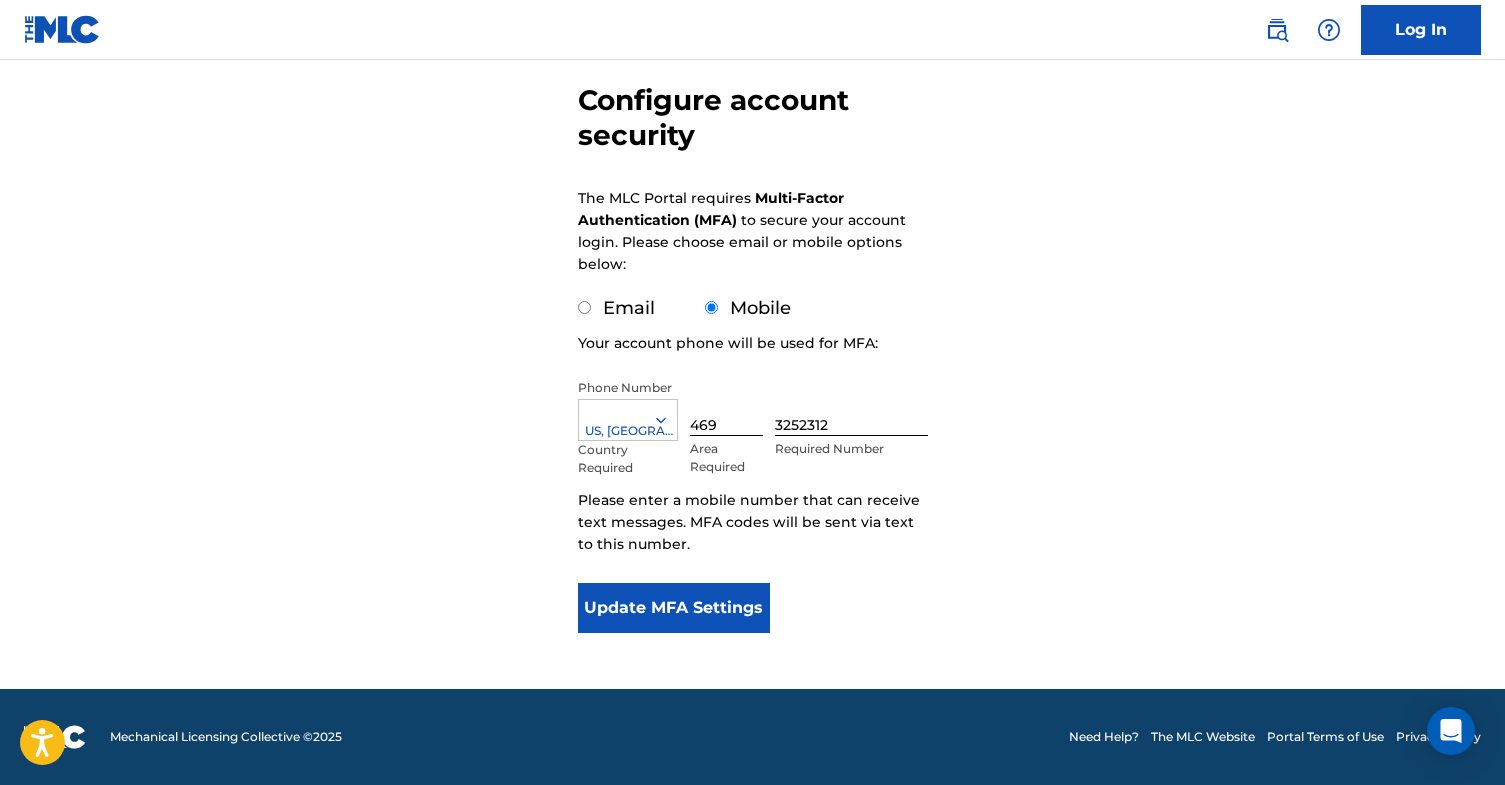 click on "Configure account security The MLC Portal requires     Multi-Factor   Authentication (MFA)   to secure your account   login. Please choose email or mobile options   below: Email Mobile Your account phone will be used for MFA:  Phone Number US, [GEOGRAPHIC_DATA] +1 Country Required   469 Area Required   3252312 Required Number Please enter a mobile number that can receive text messages. MFA codes will be sent via text to this number. Update MFA Settings" at bounding box center [753, 311] 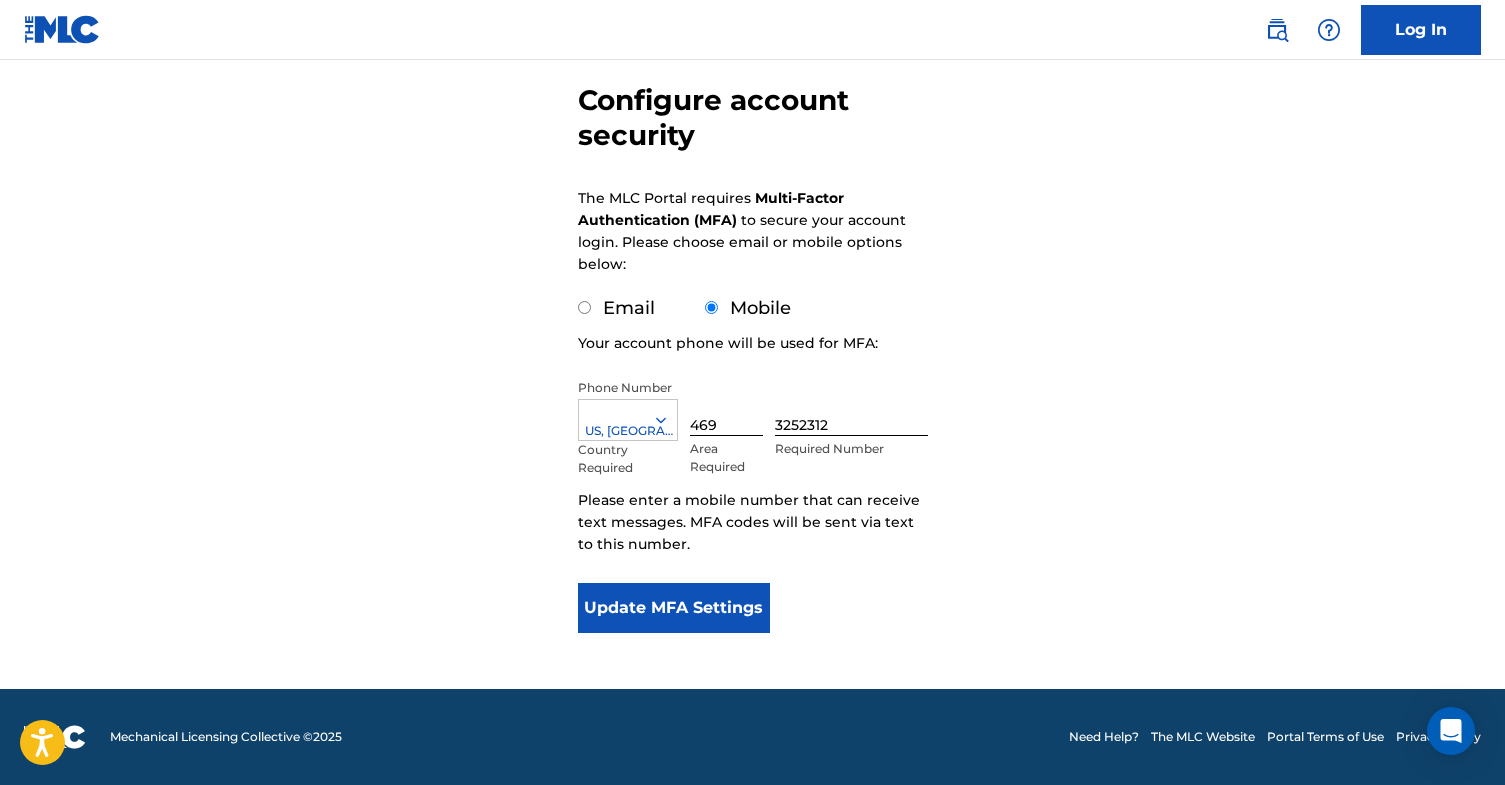 click on "Update MFA Settings" at bounding box center [674, 608] 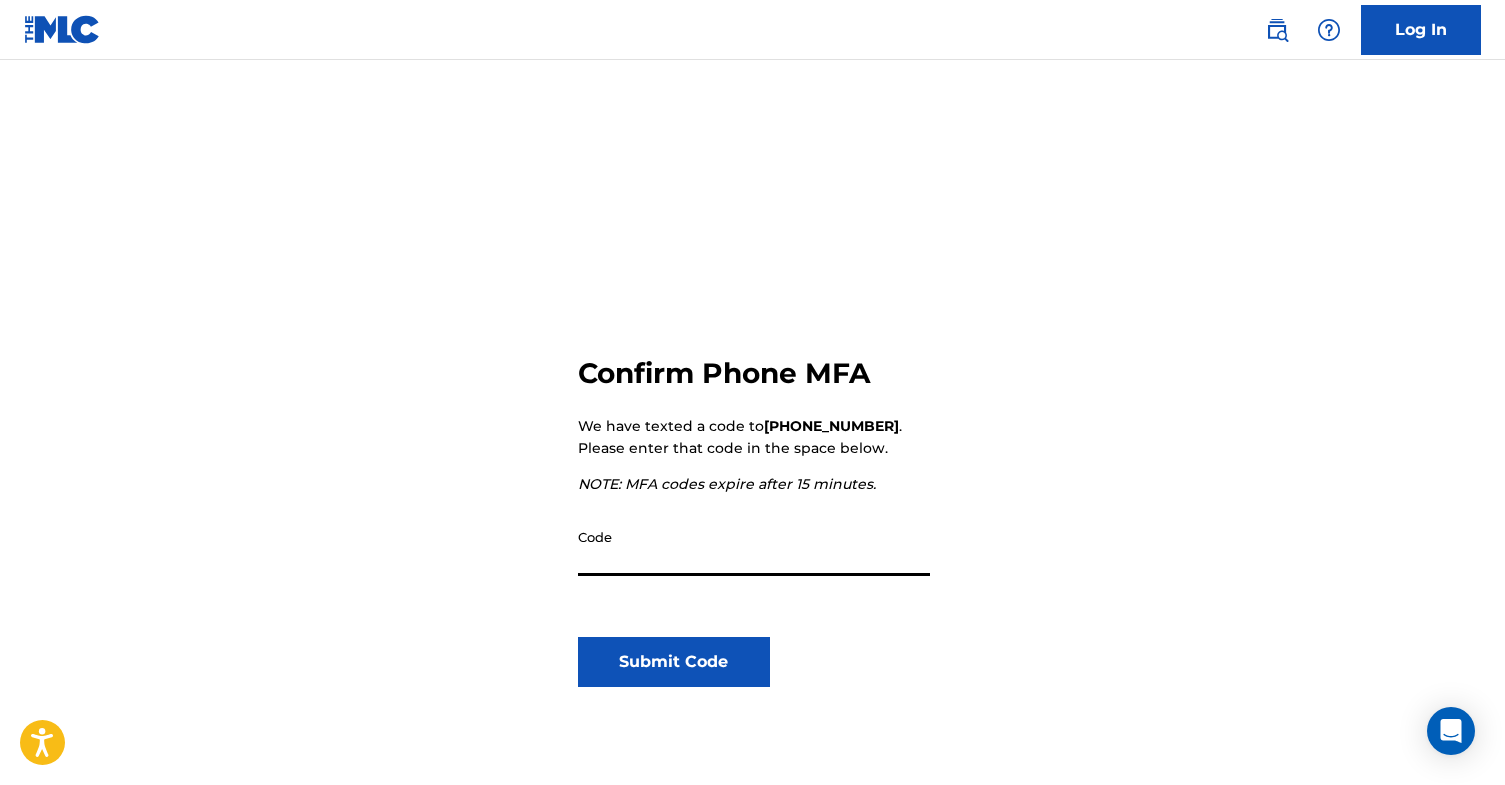 paste on "300380" 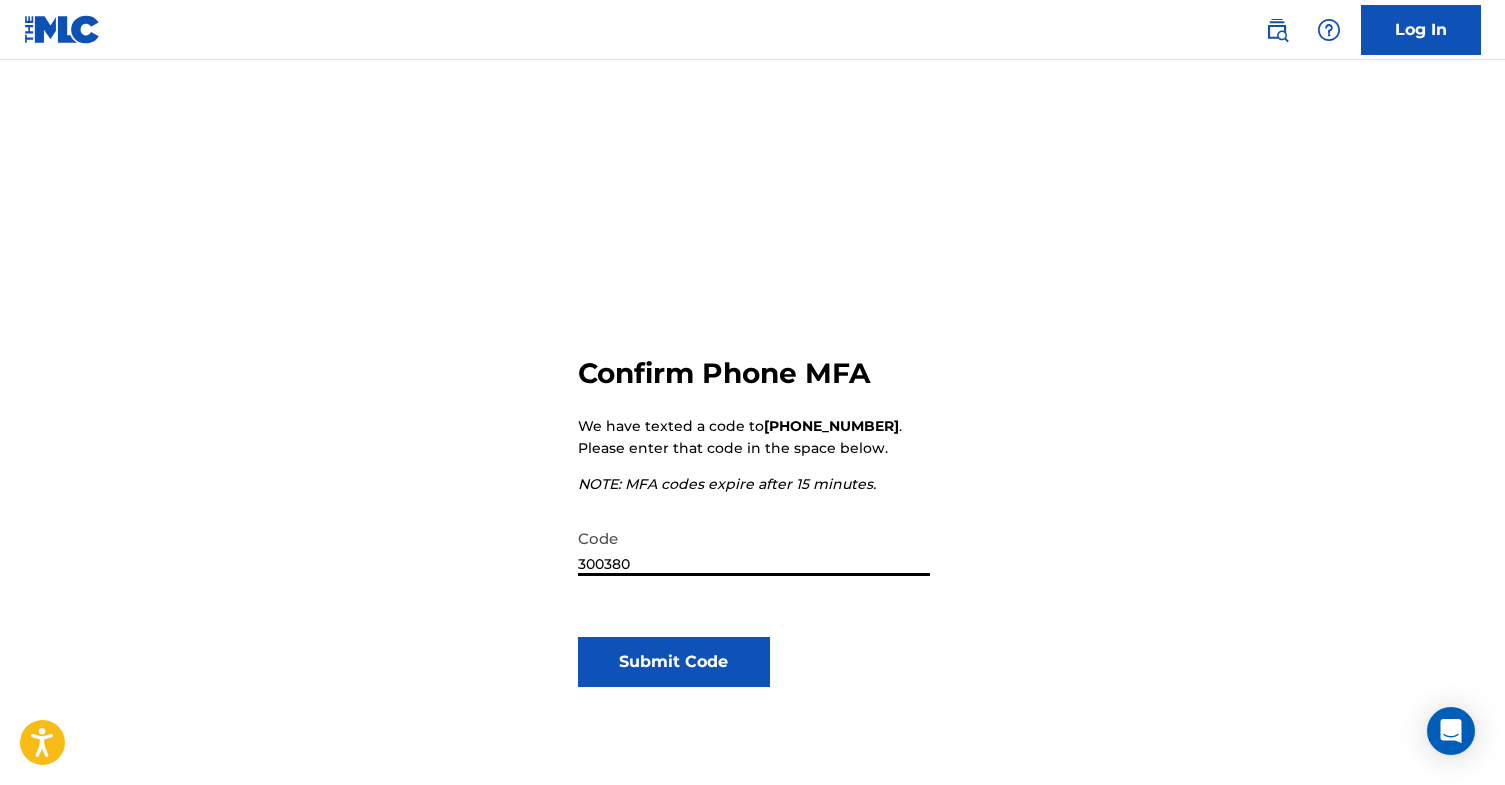 type on "300380" 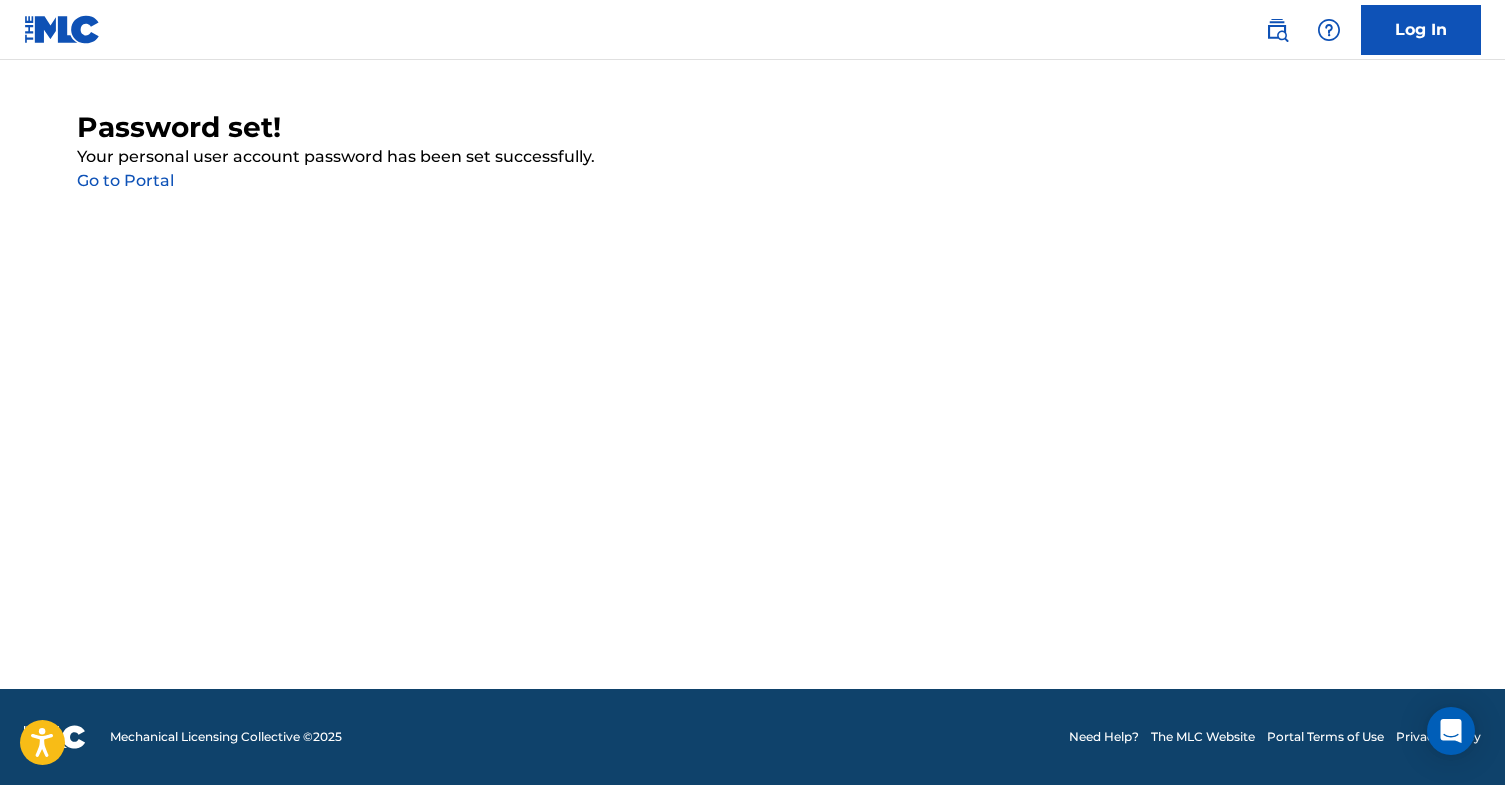 click on "Go to Portal" at bounding box center (125, 180) 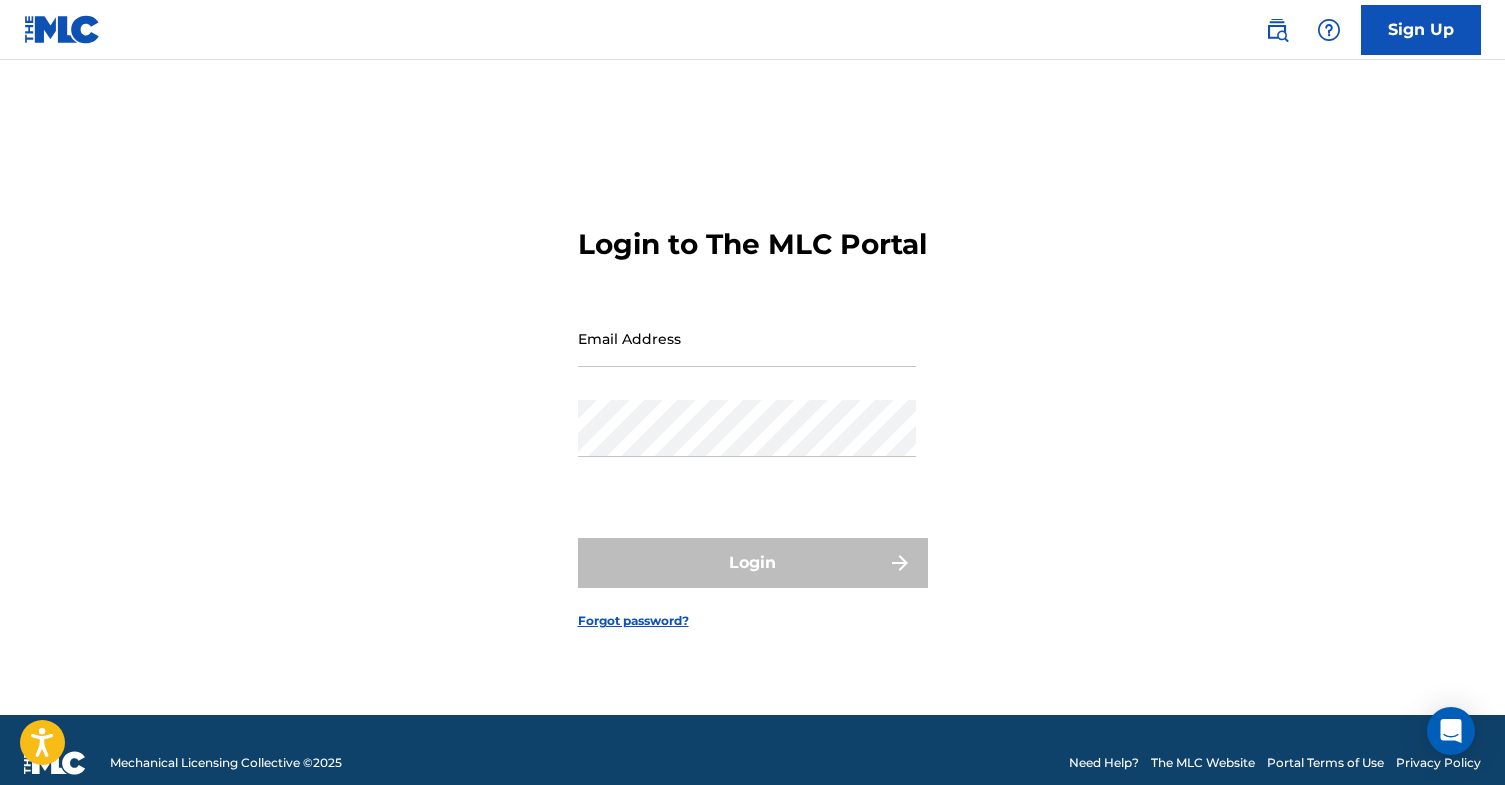 click on "Email Address" at bounding box center [747, 338] 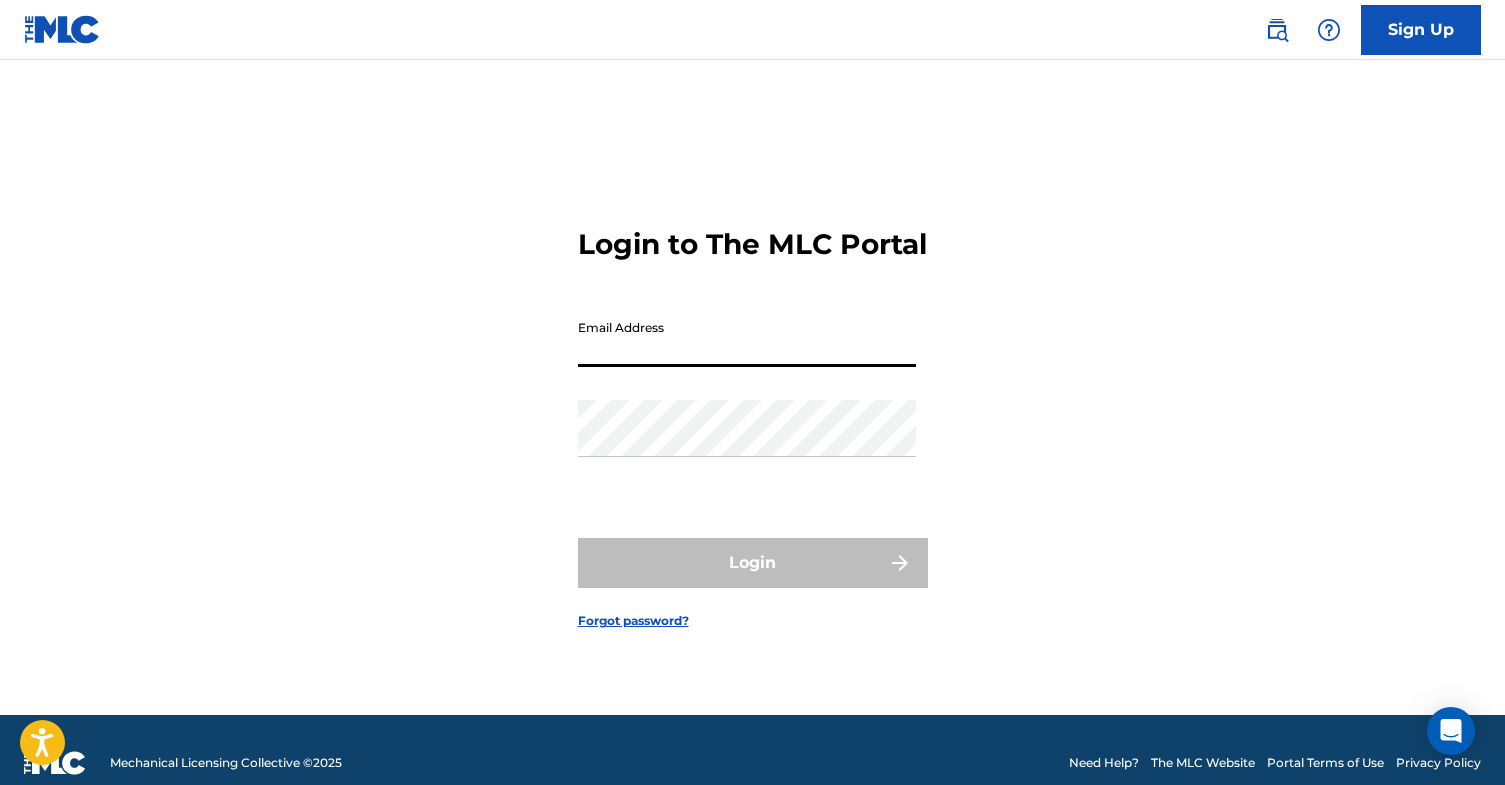 type on "[EMAIL_ADDRESS][DOMAIN_NAME]" 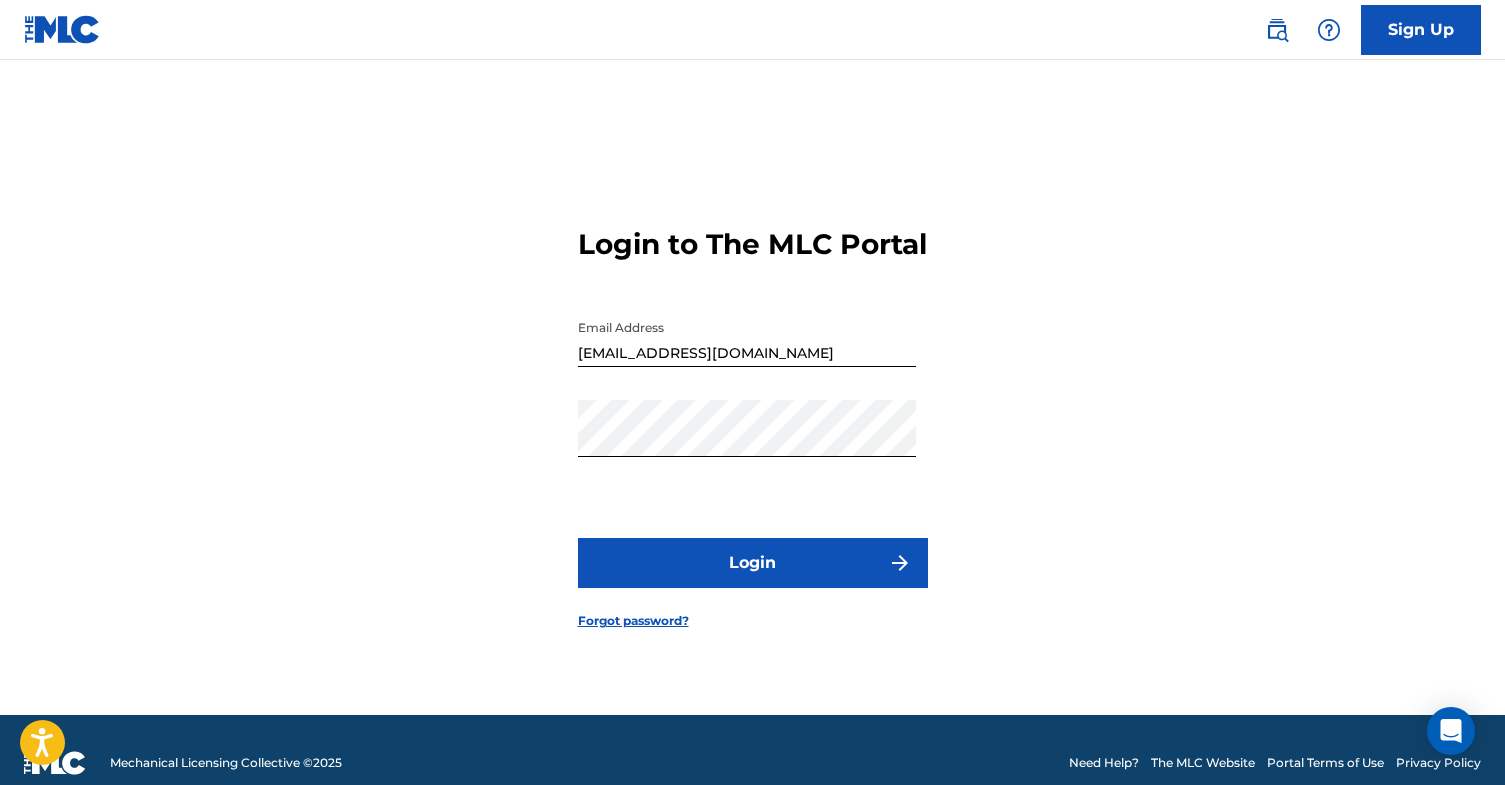 click on "Login" at bounding box center [753, 563] 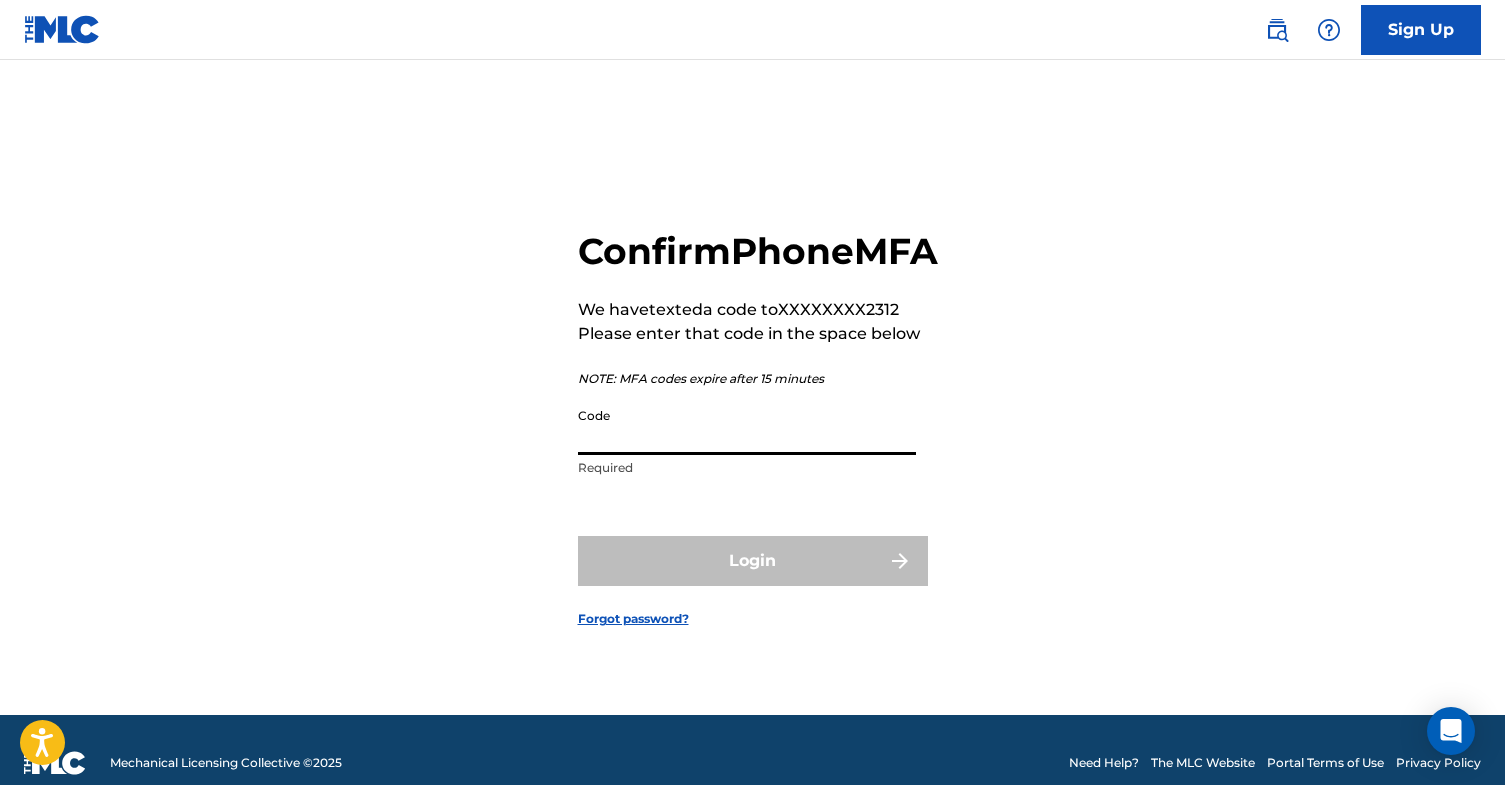 click on "Code" at bounding box center (747, 426) 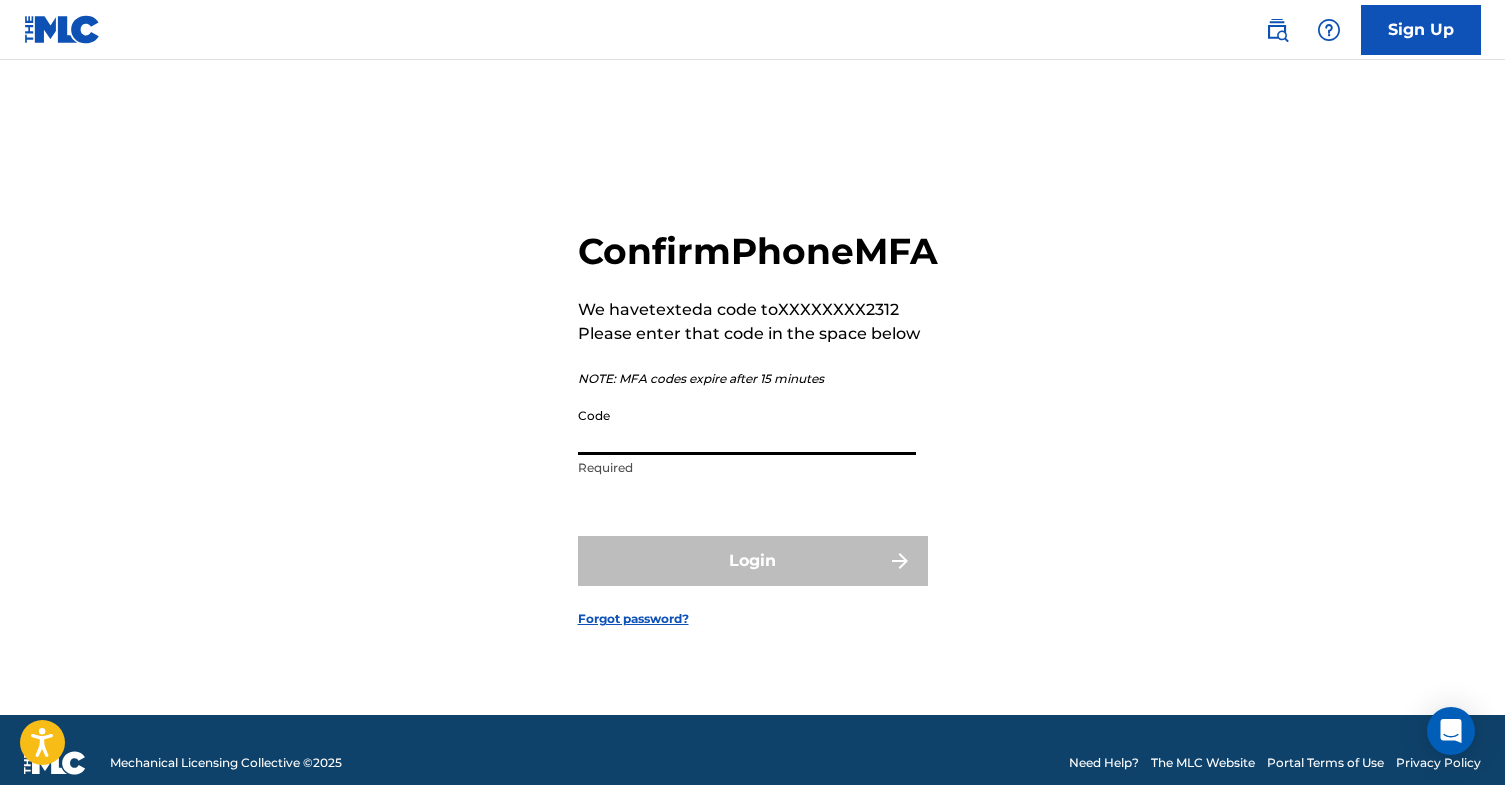 paste on "019179" 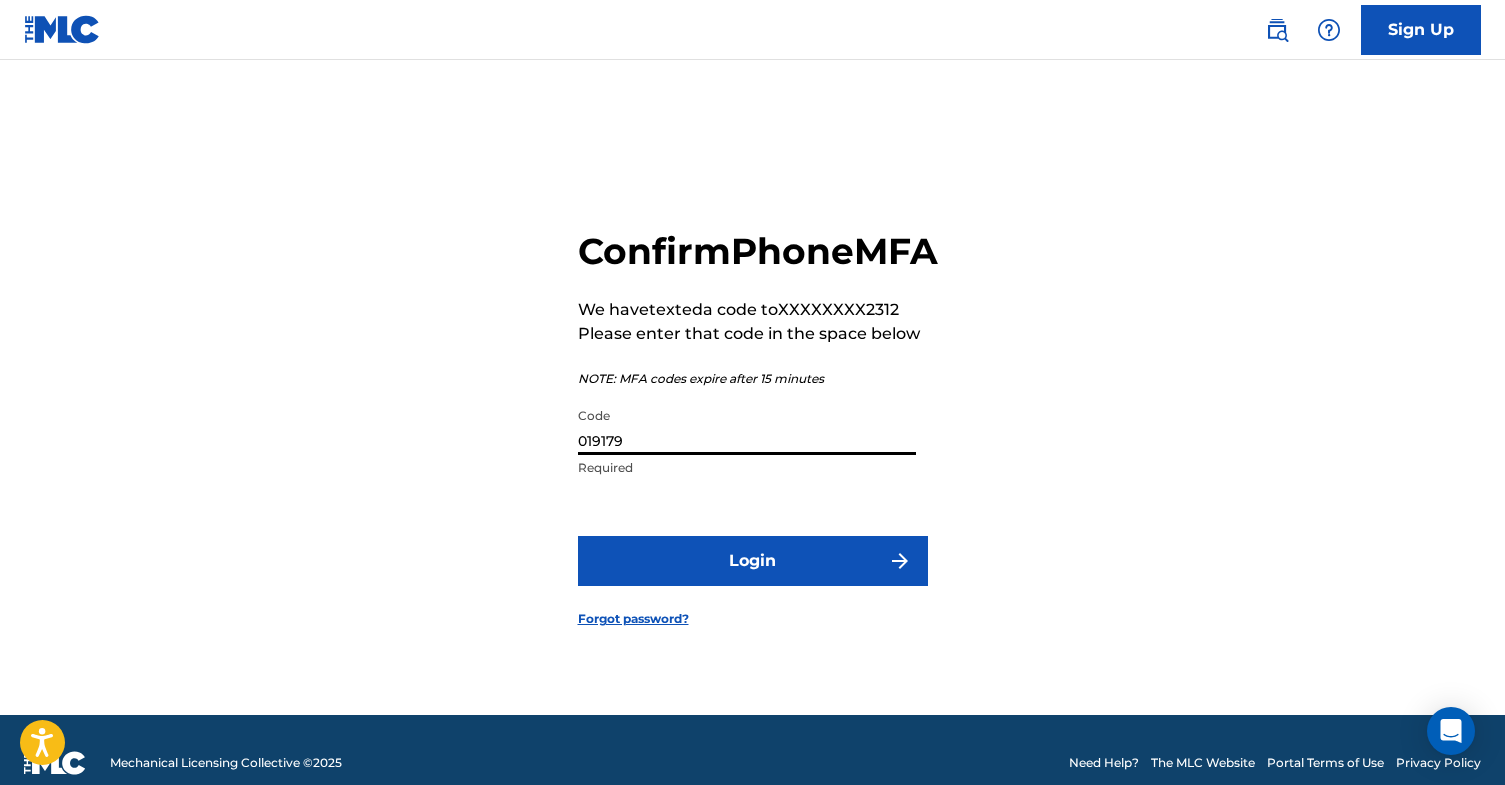 type on "019179" 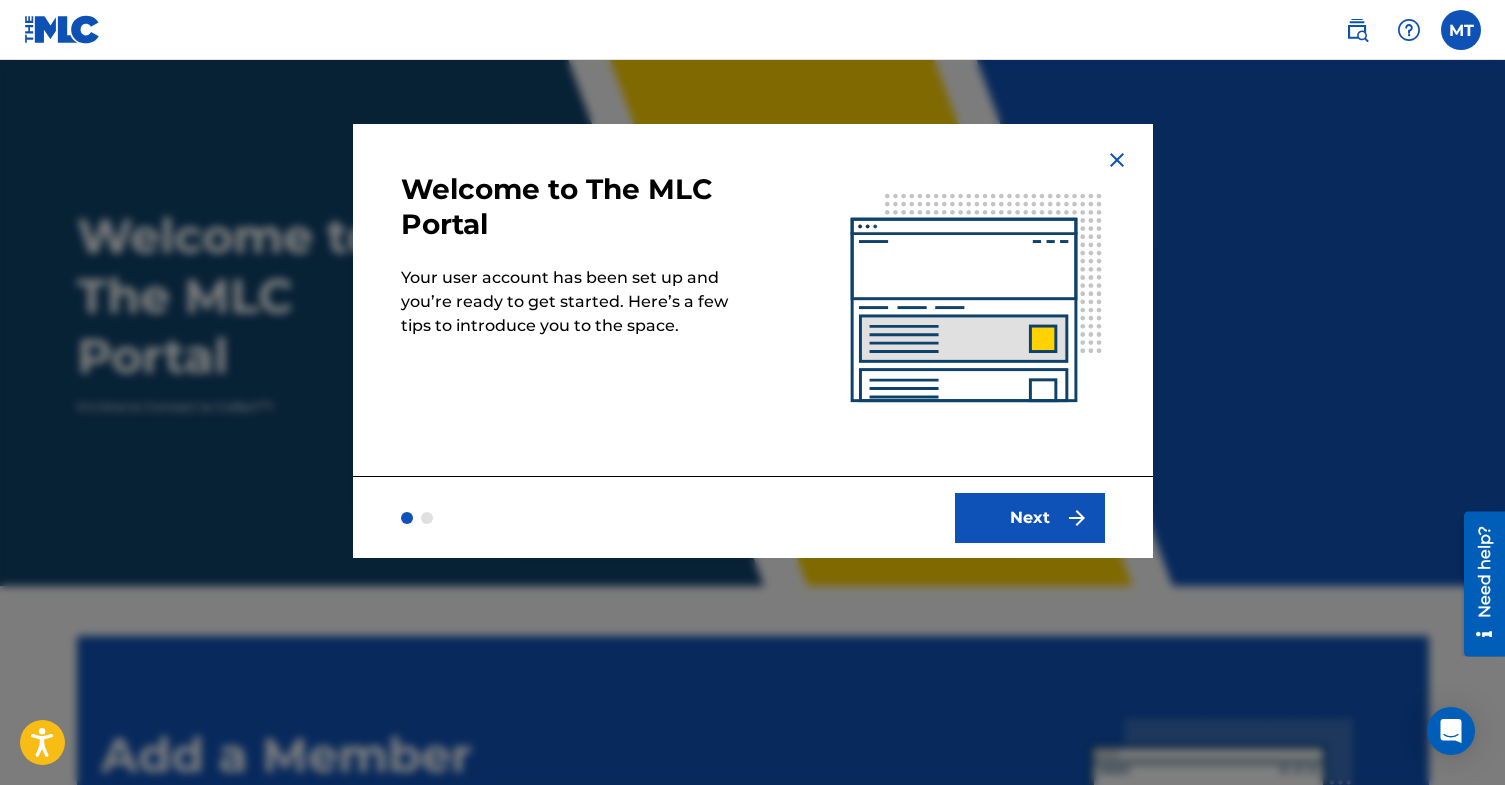 scroll, scrollTop: 0, scrollLeft: 0, axis: both 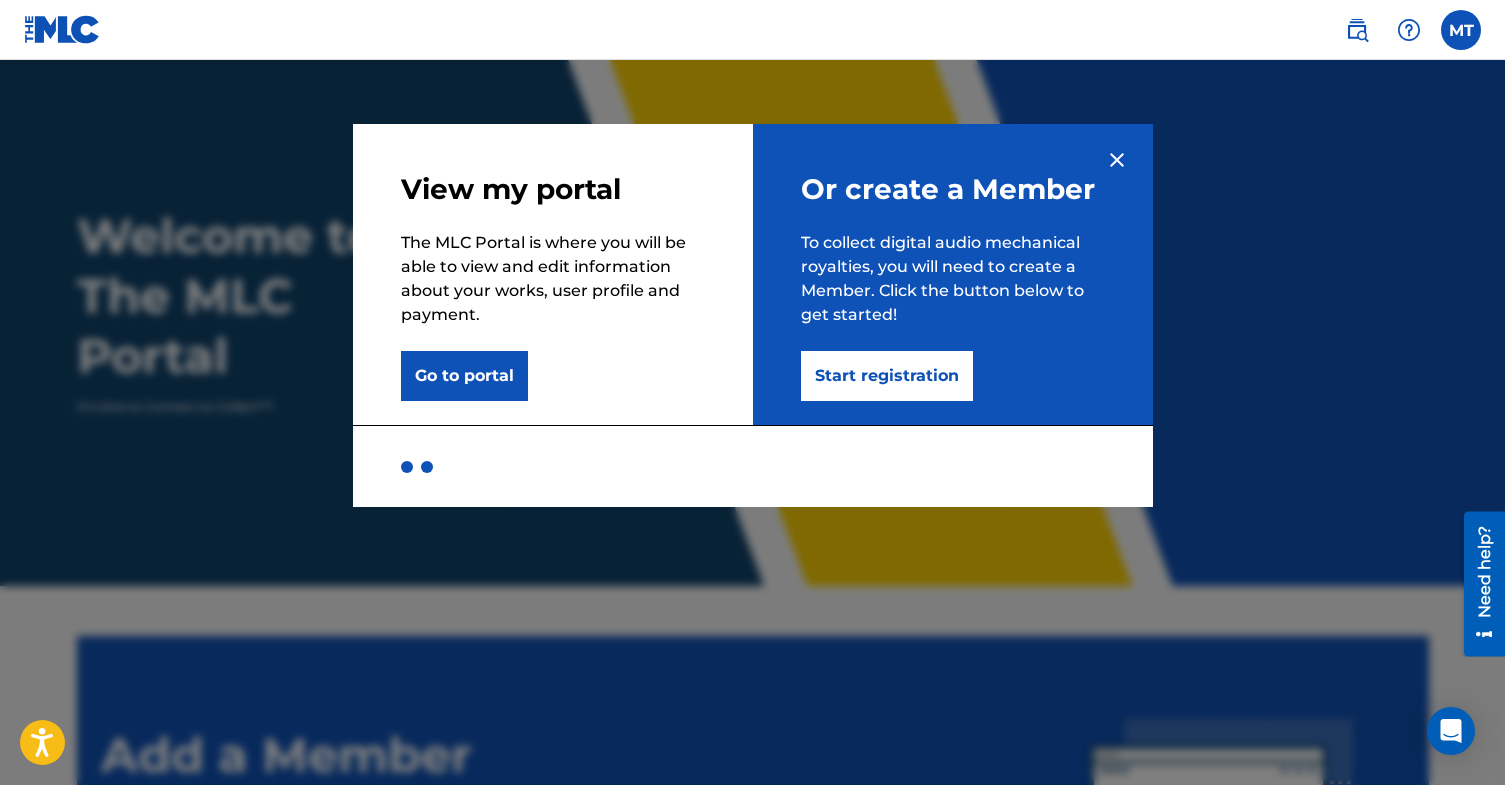 click on "To collect digital audio mechanical royalties, you will need to create a Member. Click the button below to get started!" at bounding box center [953, 279] 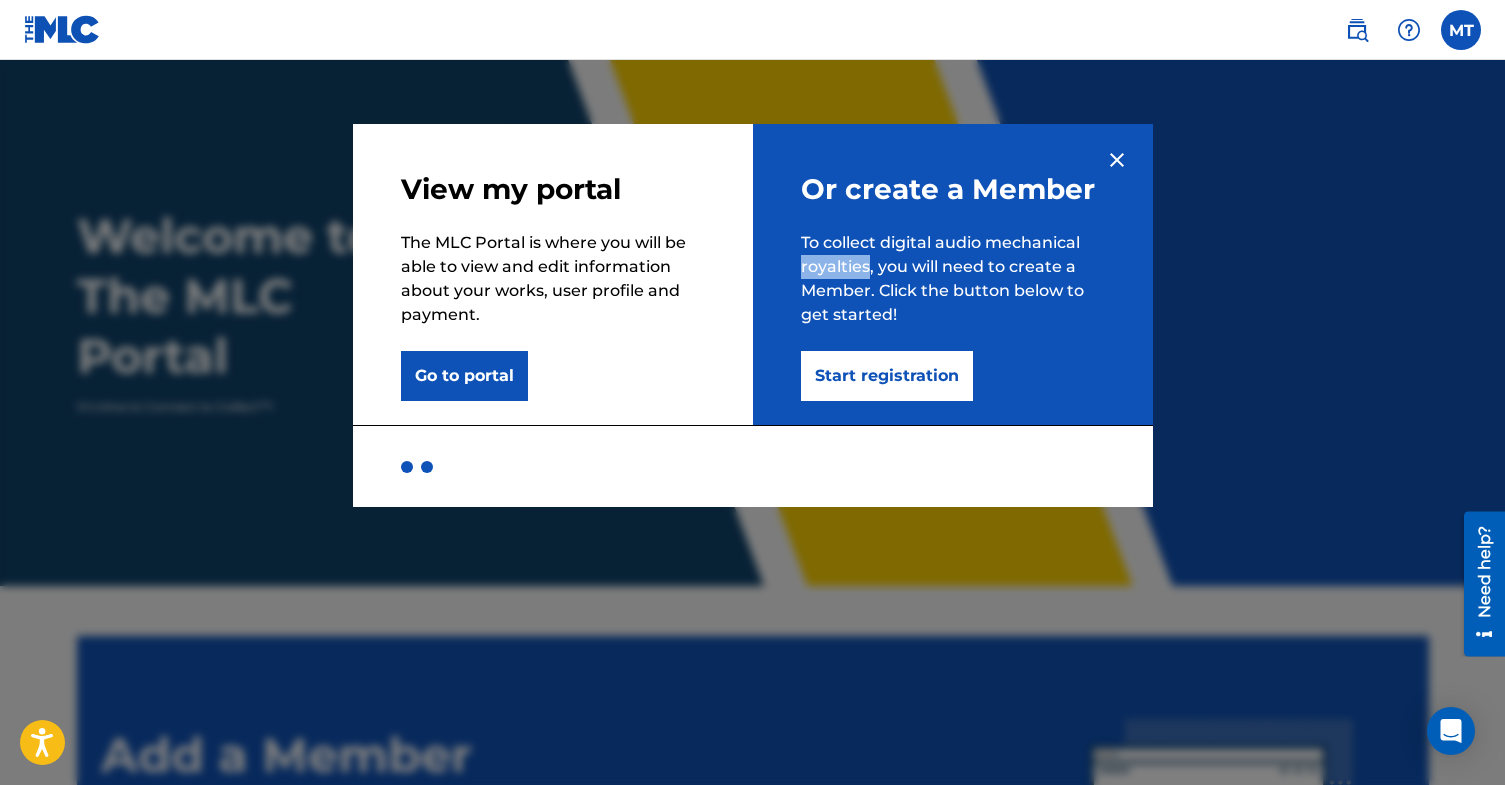 click on "To collect digital audio mechanical royalties, you will need to create a Member. Click the button below to get started!" at bounding box center [953, 279] 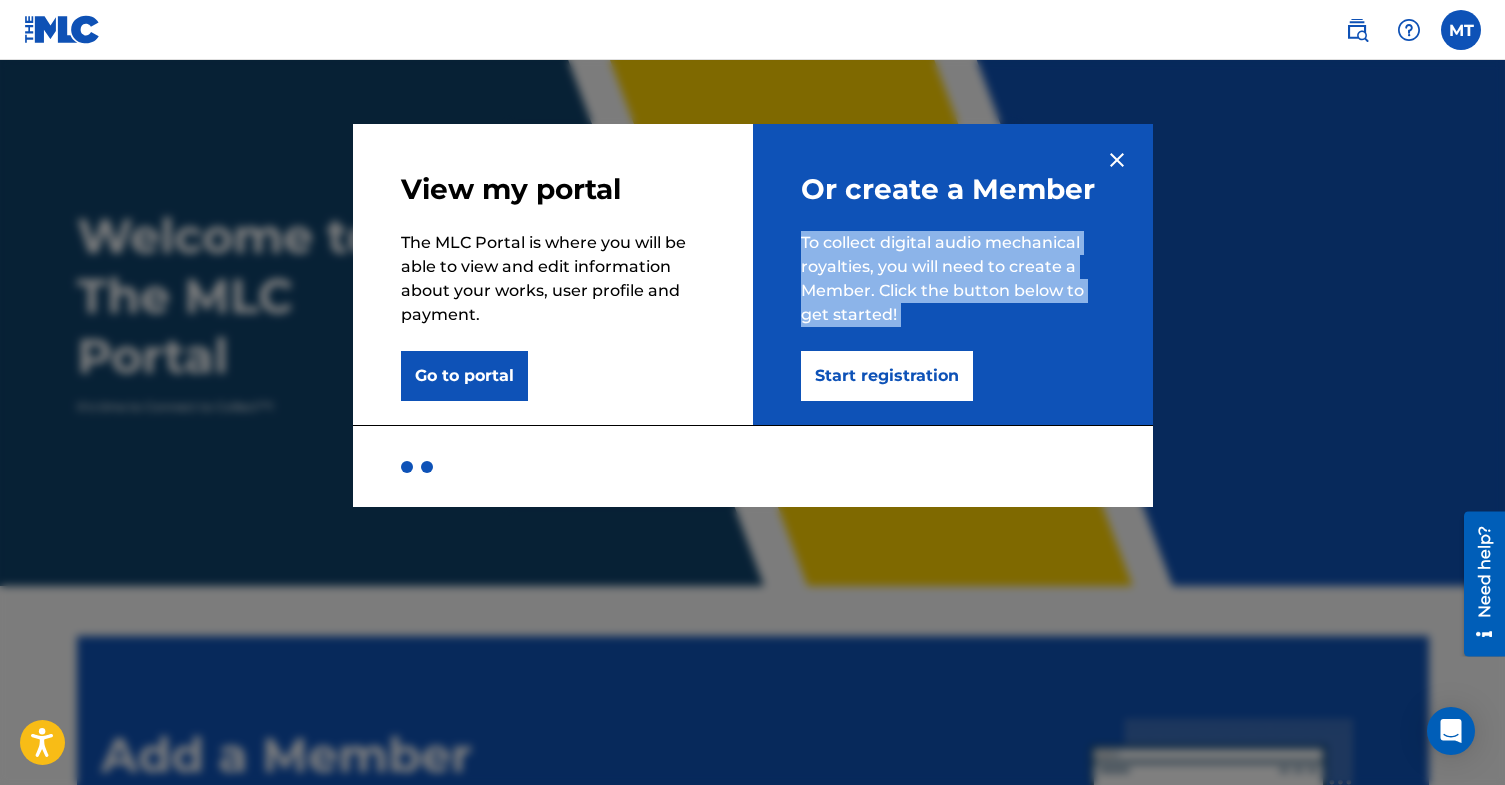 click on "To collect digital audio mechanical royalties, you will need to create a Member. Click the button below to get started!" at bounding box center [953, 279] 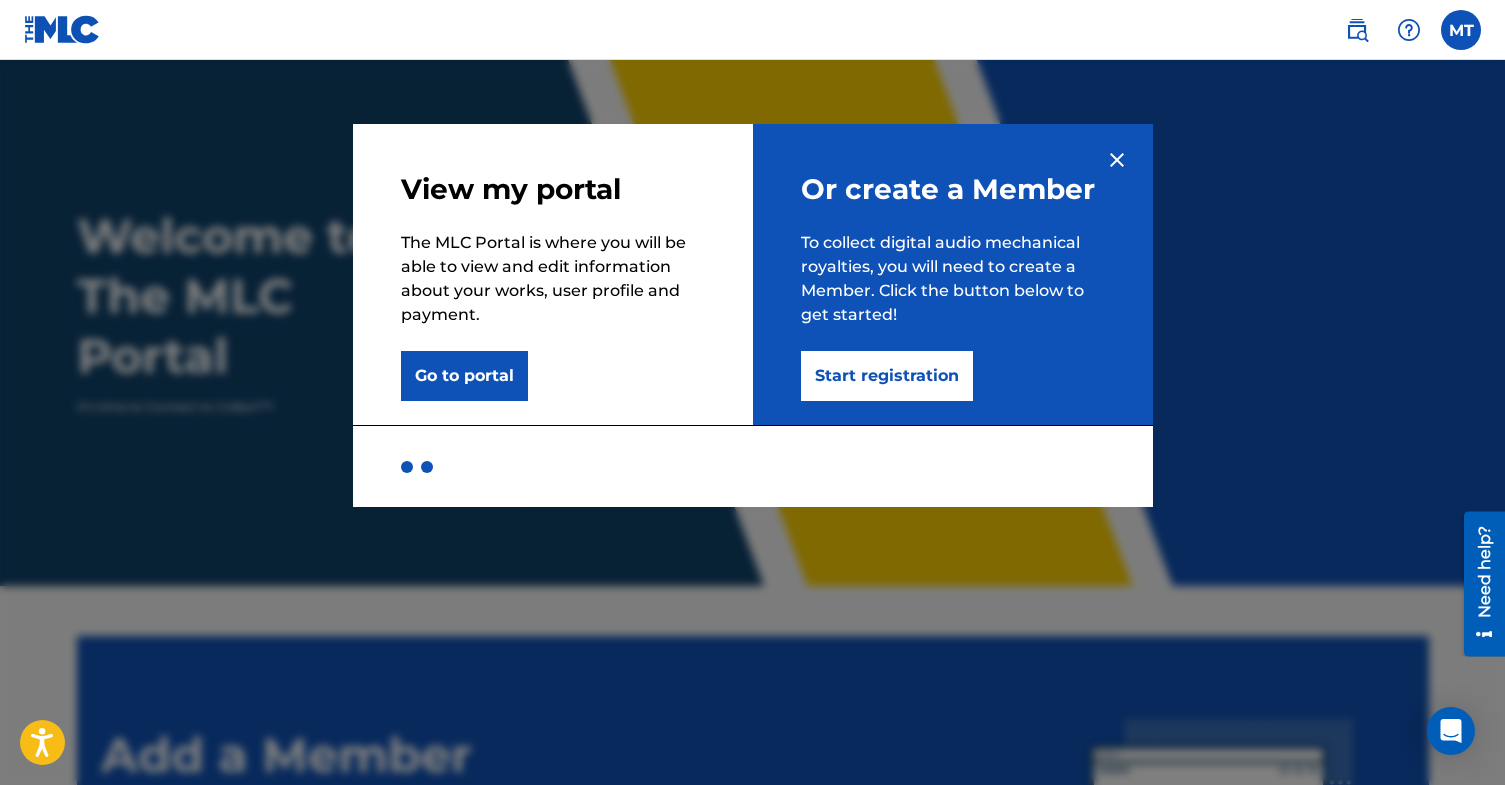 click on "Start registration" at bounding box center [887, 376] 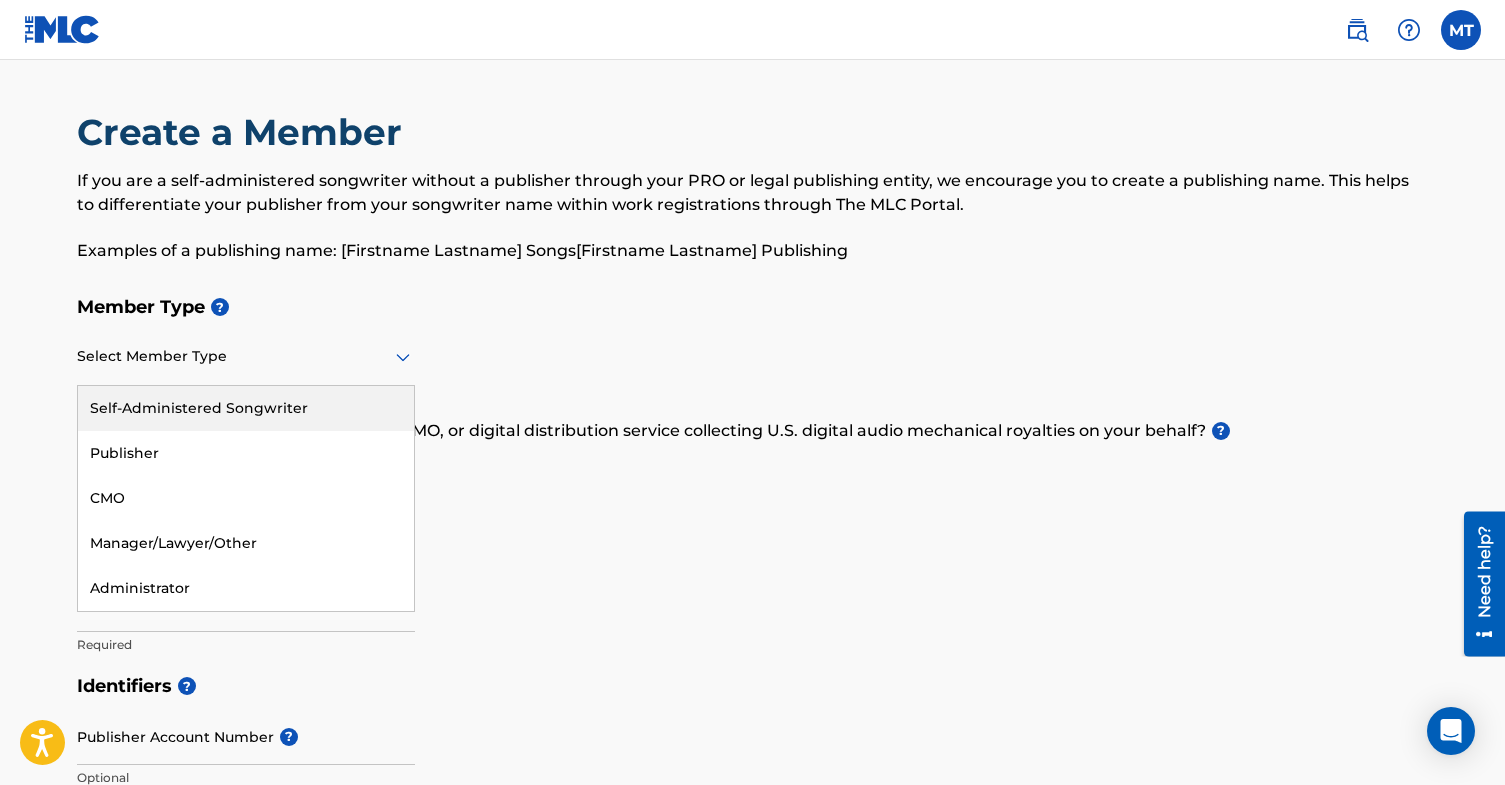 click on "Select Member Type" at bounding box center [246, 357] 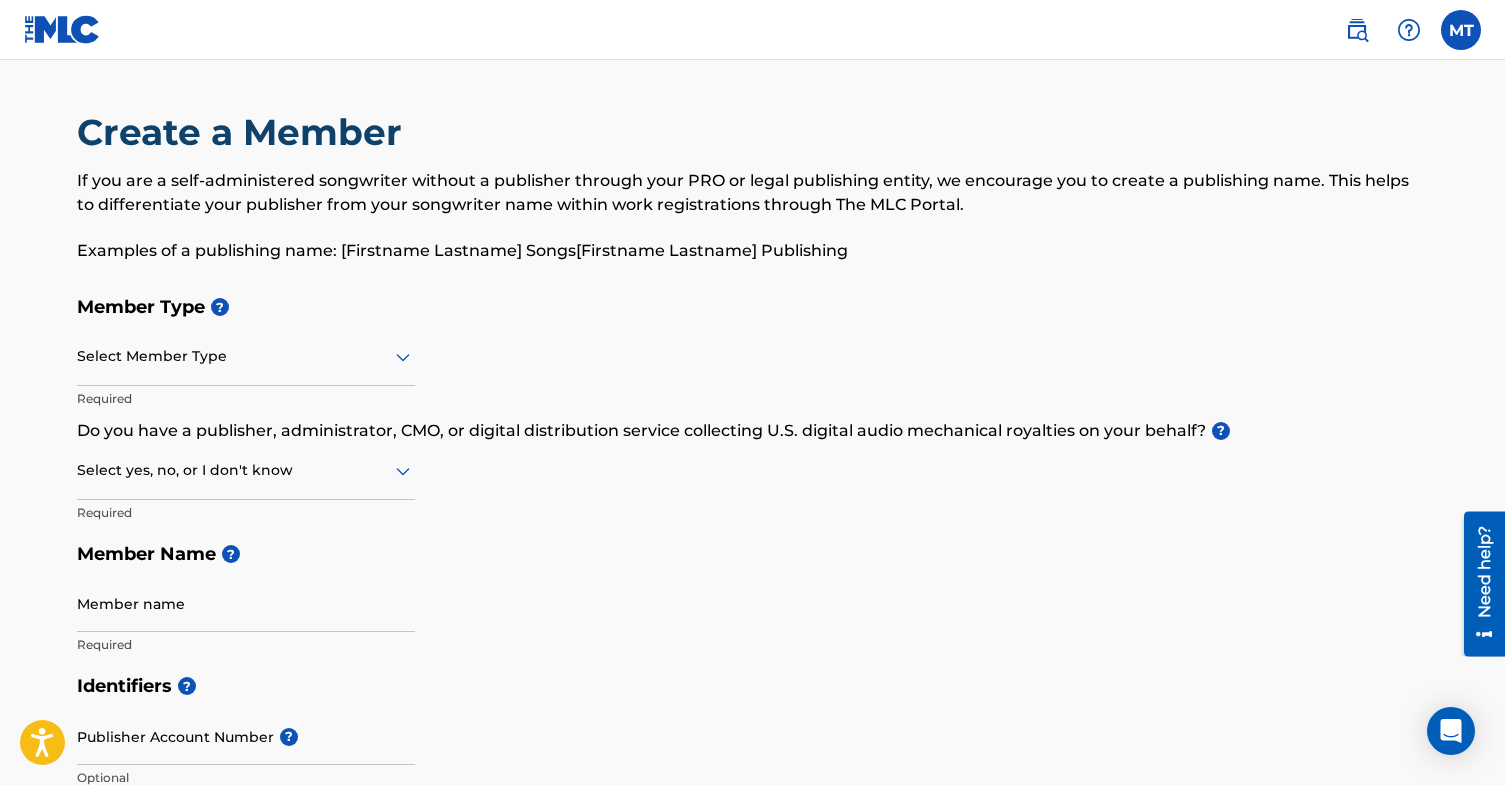 click on "Examples of a publishing name: [Firstname Lastname] Songs[Firstname Lastname] Publishing" at bounding box center (753, 251) 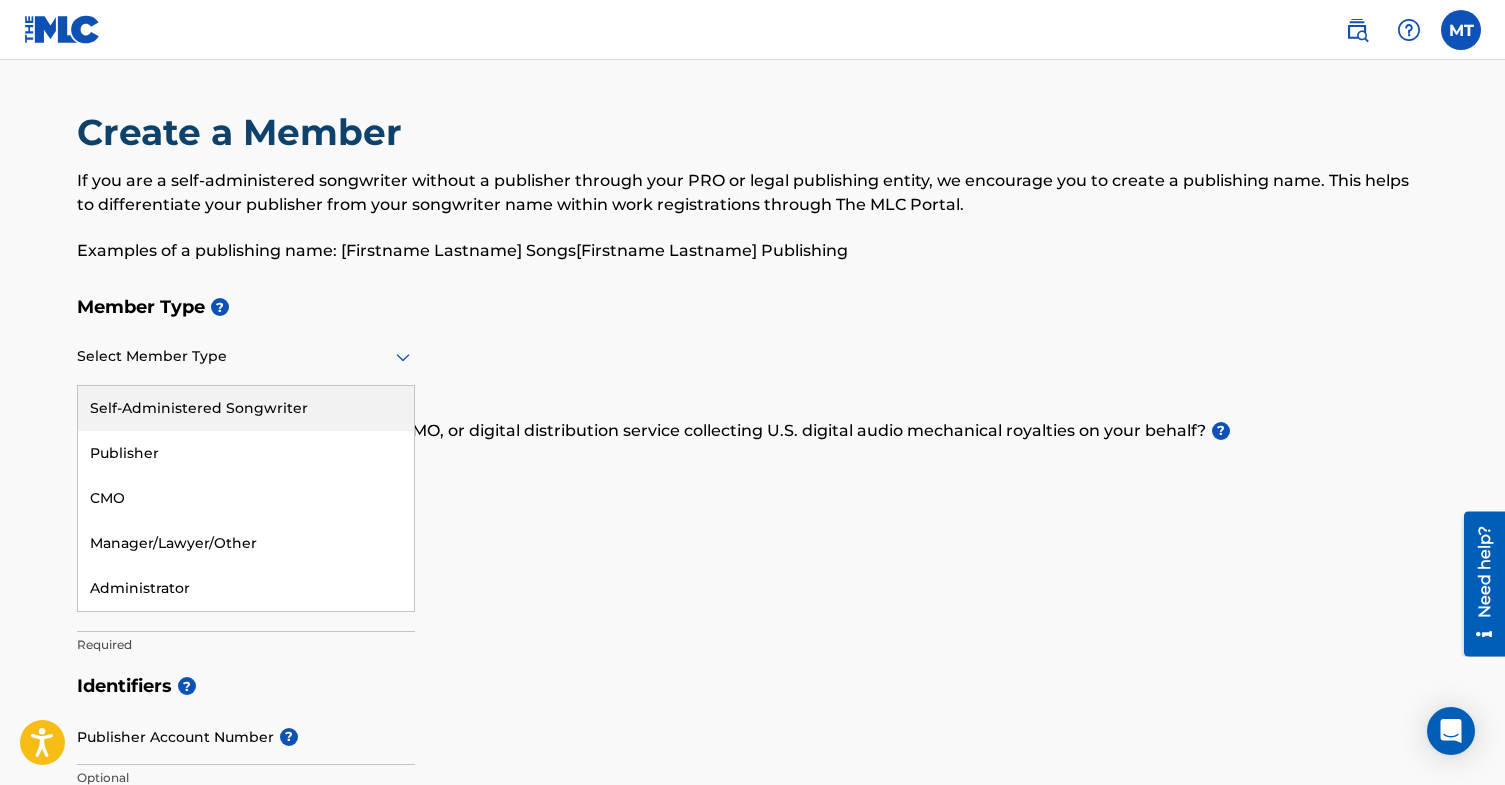 click on "Select Member Type" at bounding box center [246, 357] 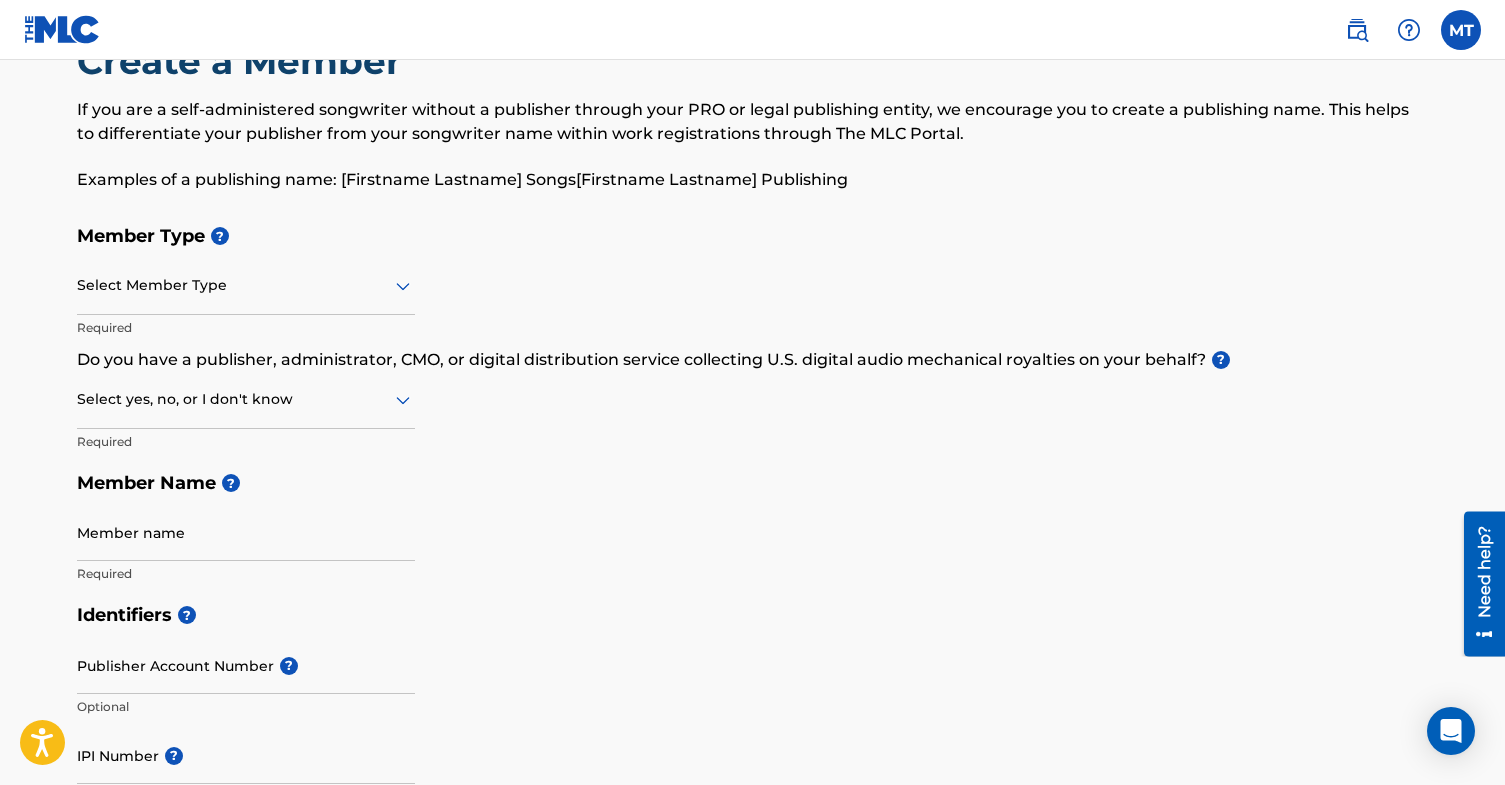 scroll, scrollTop: 87, scrollLeft: 0, axis: vertical 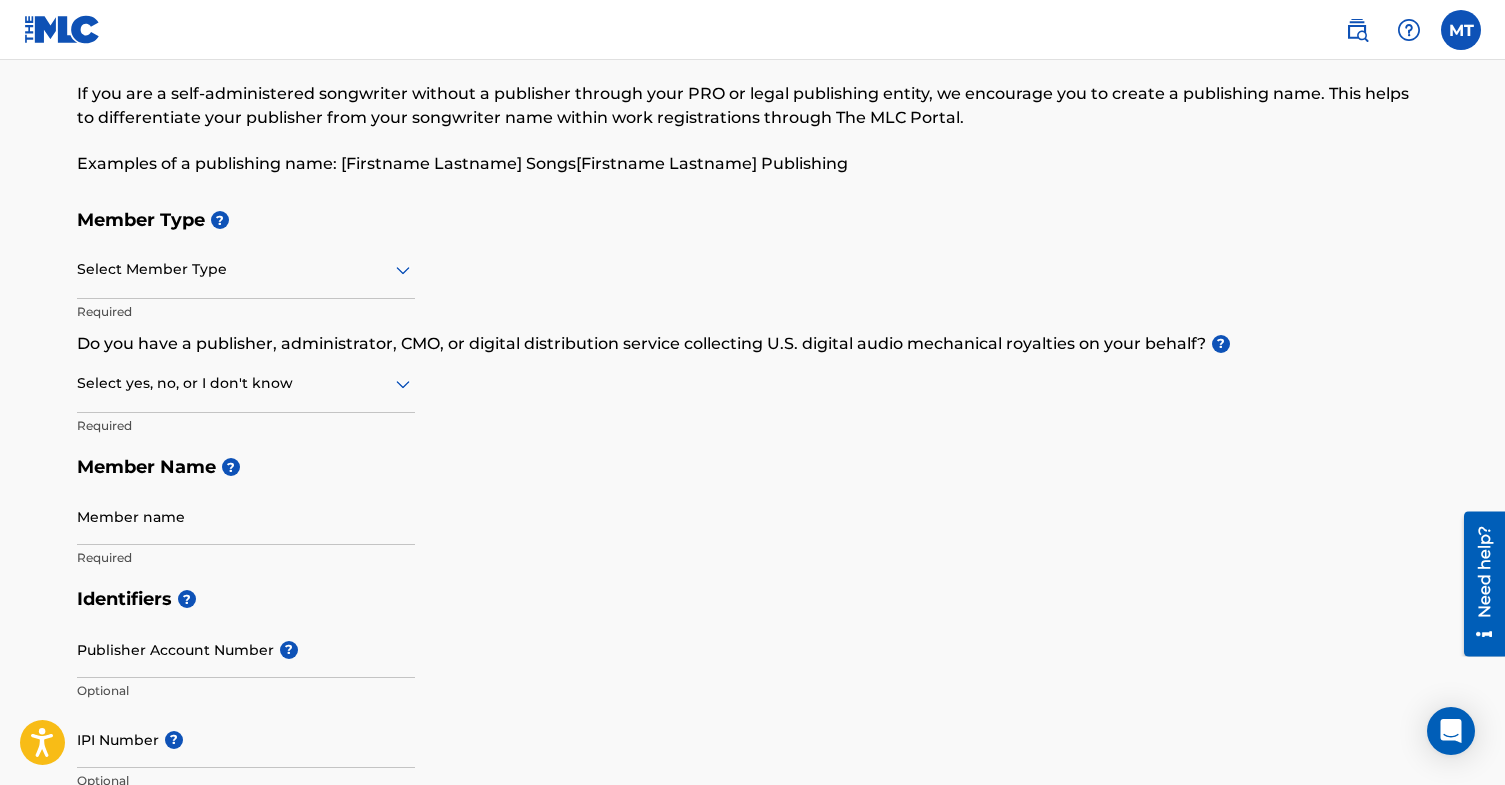 click on "Select Member Type" at bounding box center [246, 270] 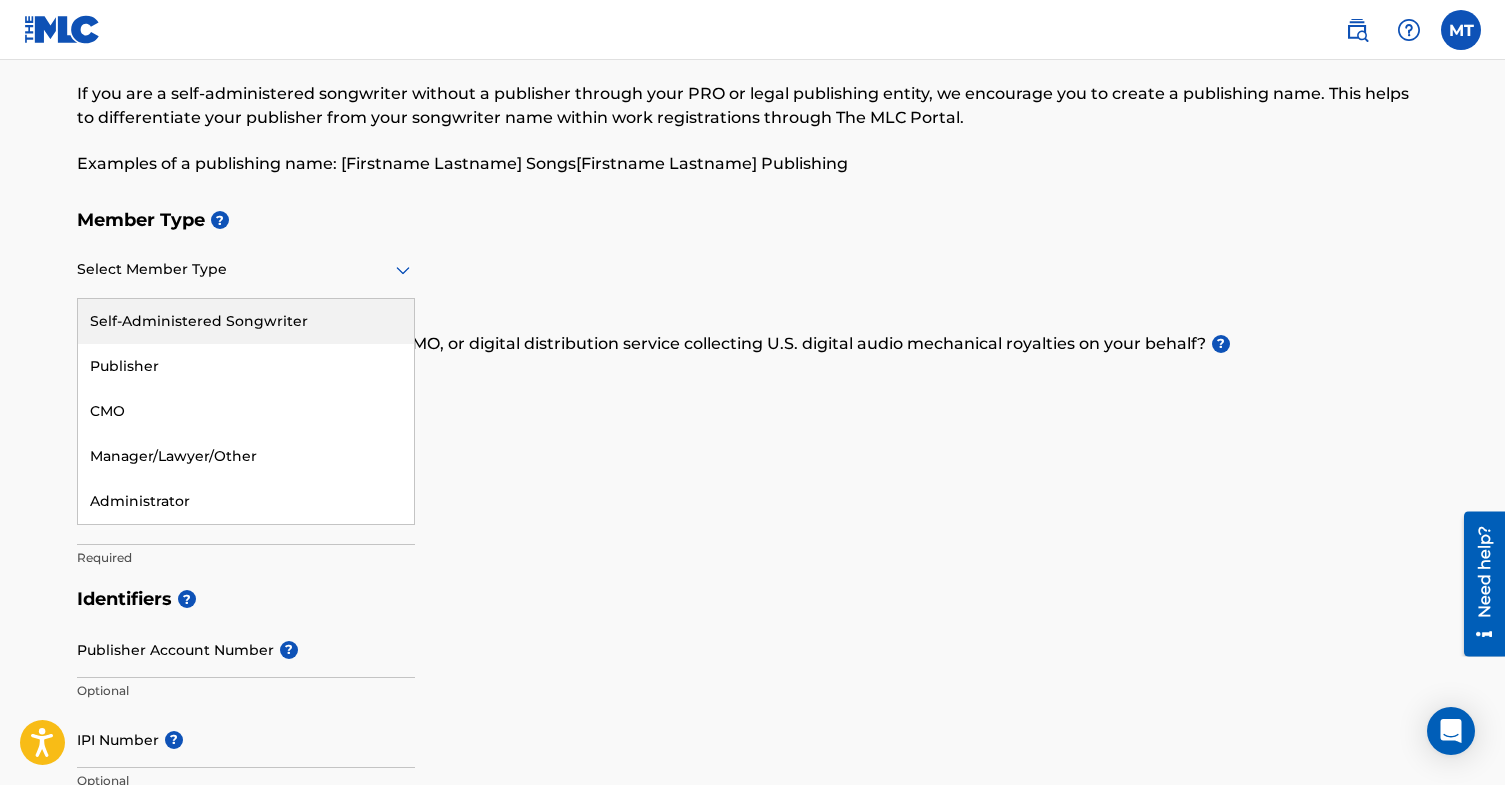 click on "Member Type ?" at bounding box center [753, 220] 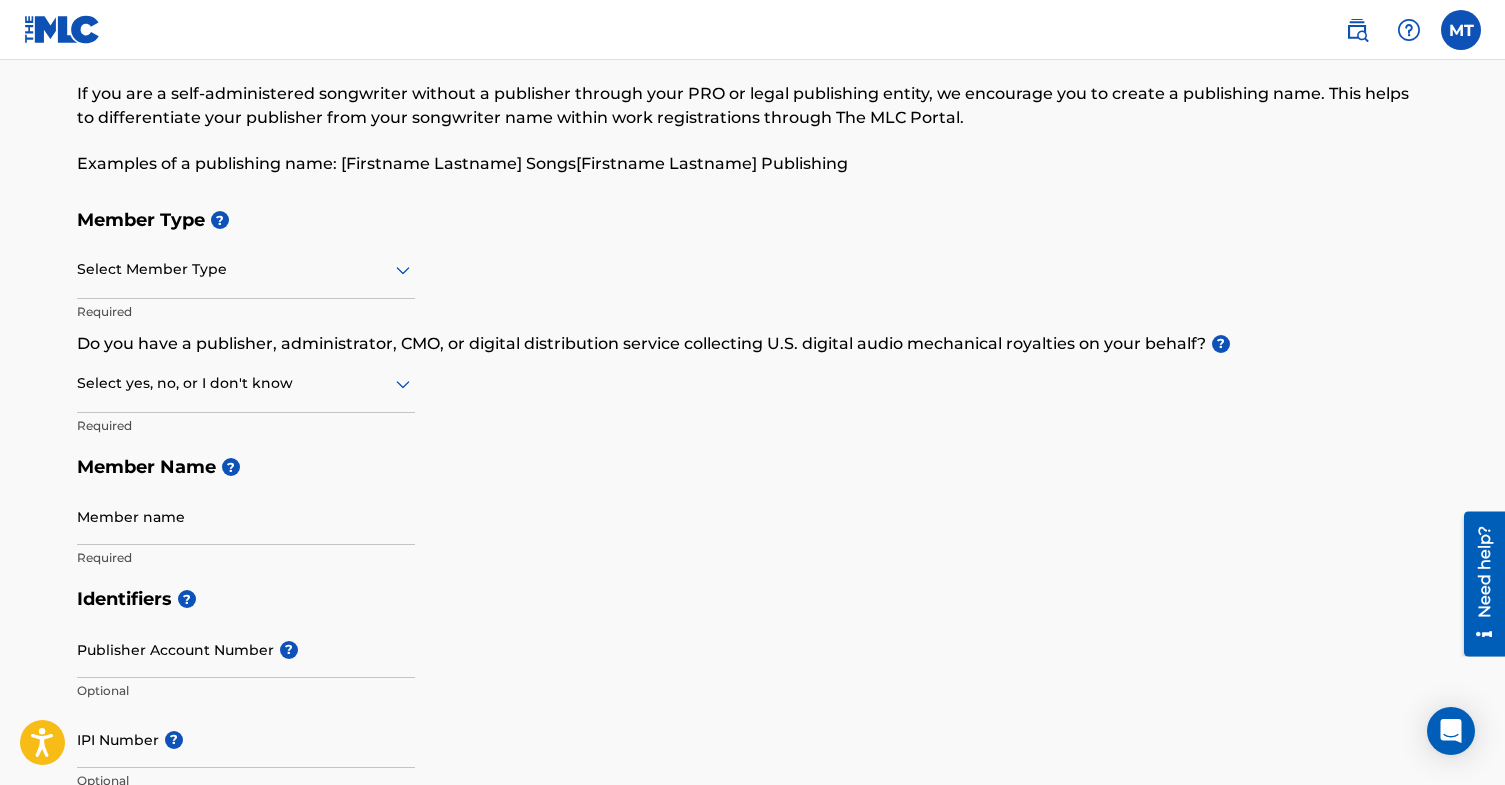 click on "Select yes, no, or I don't know" at bounding box center [246, 384] 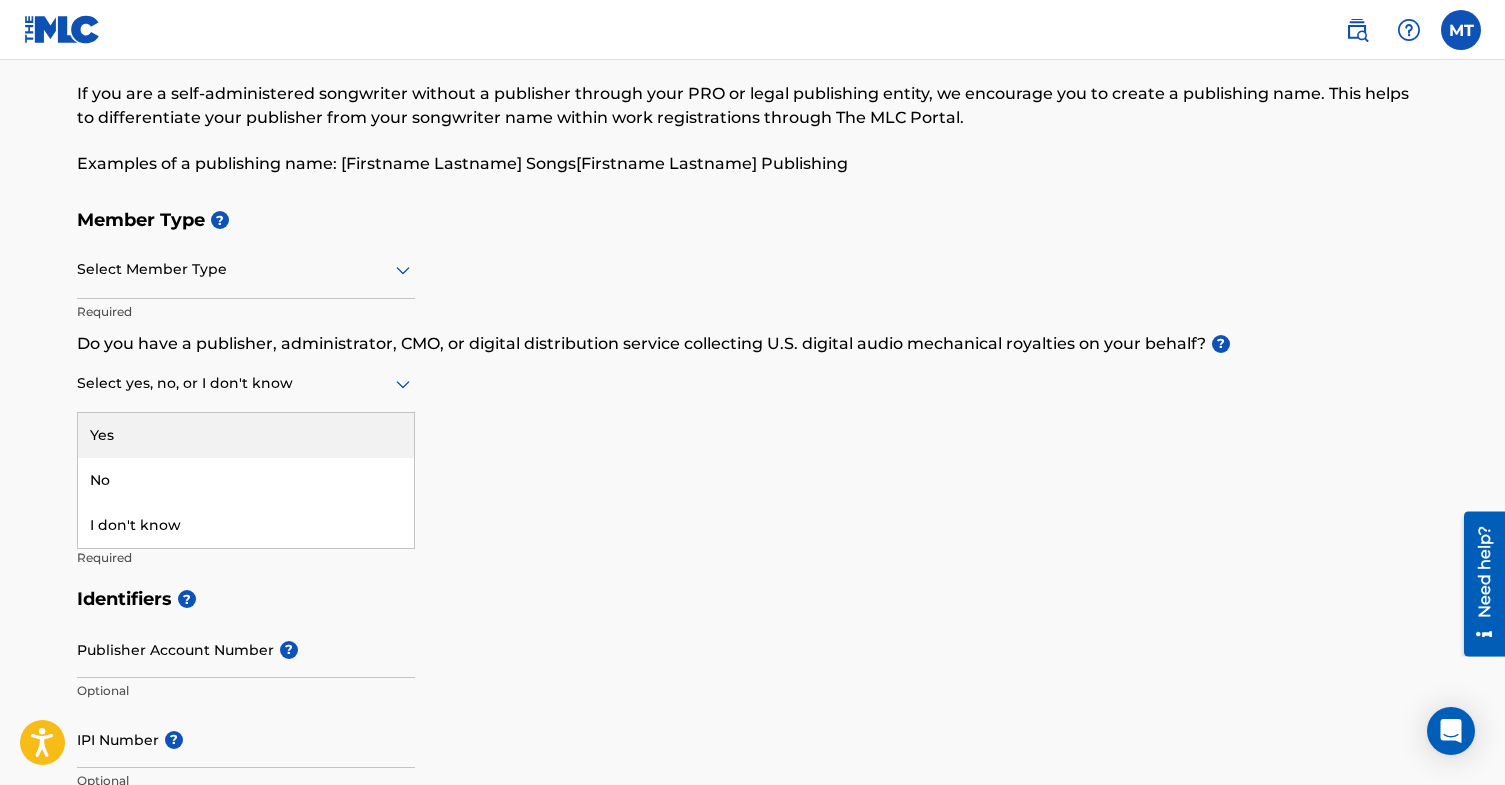 click on "Member Type ? Select Member Type Required Do you have a publisher, administrator, CMO, or digital distribution service collecting U.S. digital audio mechanical royalties on your behalf? ? Yes, 1 of 3. 3 results available. Use Up and Down to choose options, press Enter to select the currently focused option, press Escape to exit the menu, press Tab to select the option and exit the menu. Select yes, no, or I don't know Yes No I don't know Required Member Name ? Member name Required" at bounding box center [753, 388] 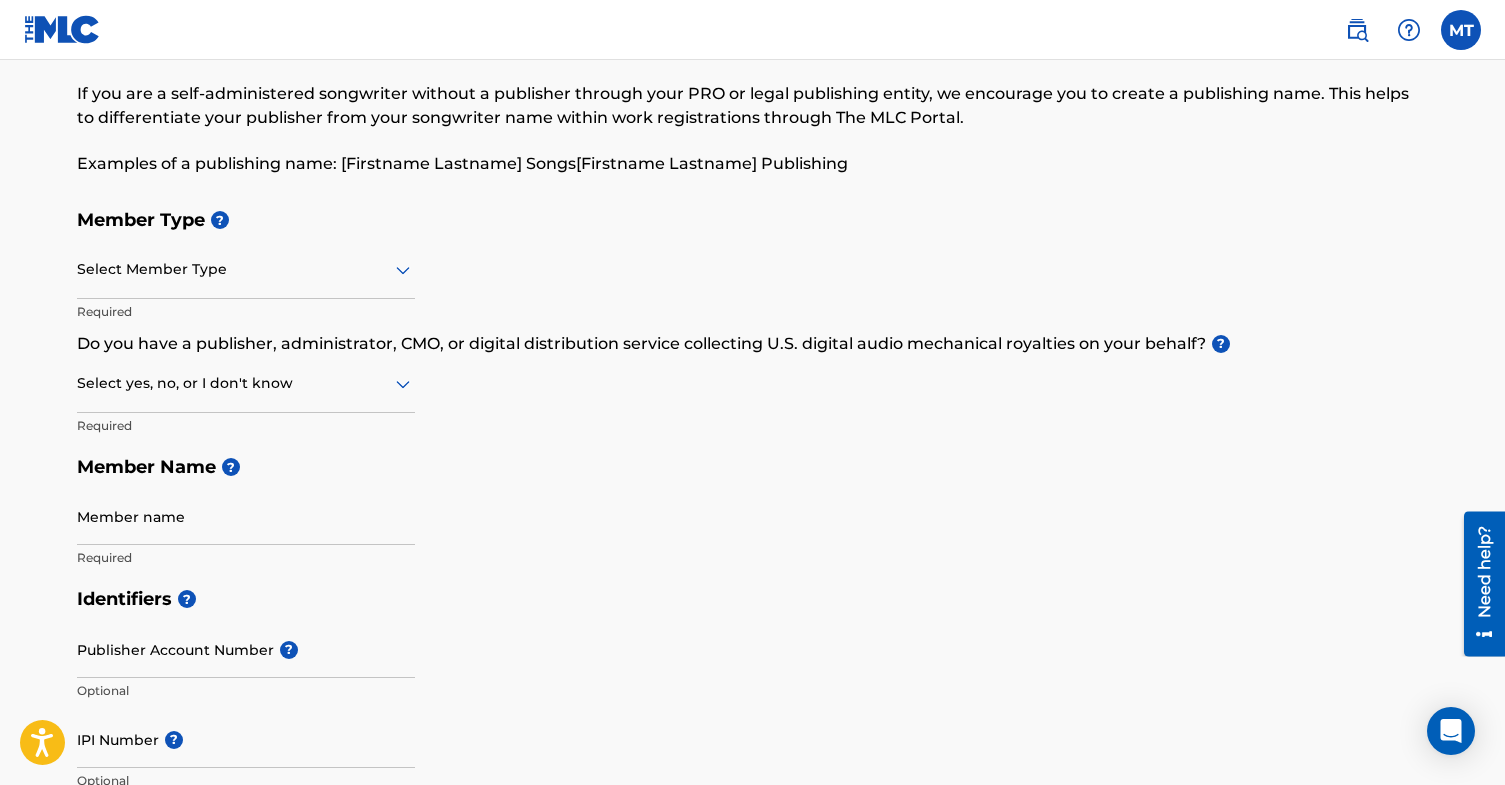 click on "Do you have a publisher, administrator, CMO, or digital distribution service collecting U.S. digital audio mechanical royalties on your behalf? ?" at bounding box center (753, 344) 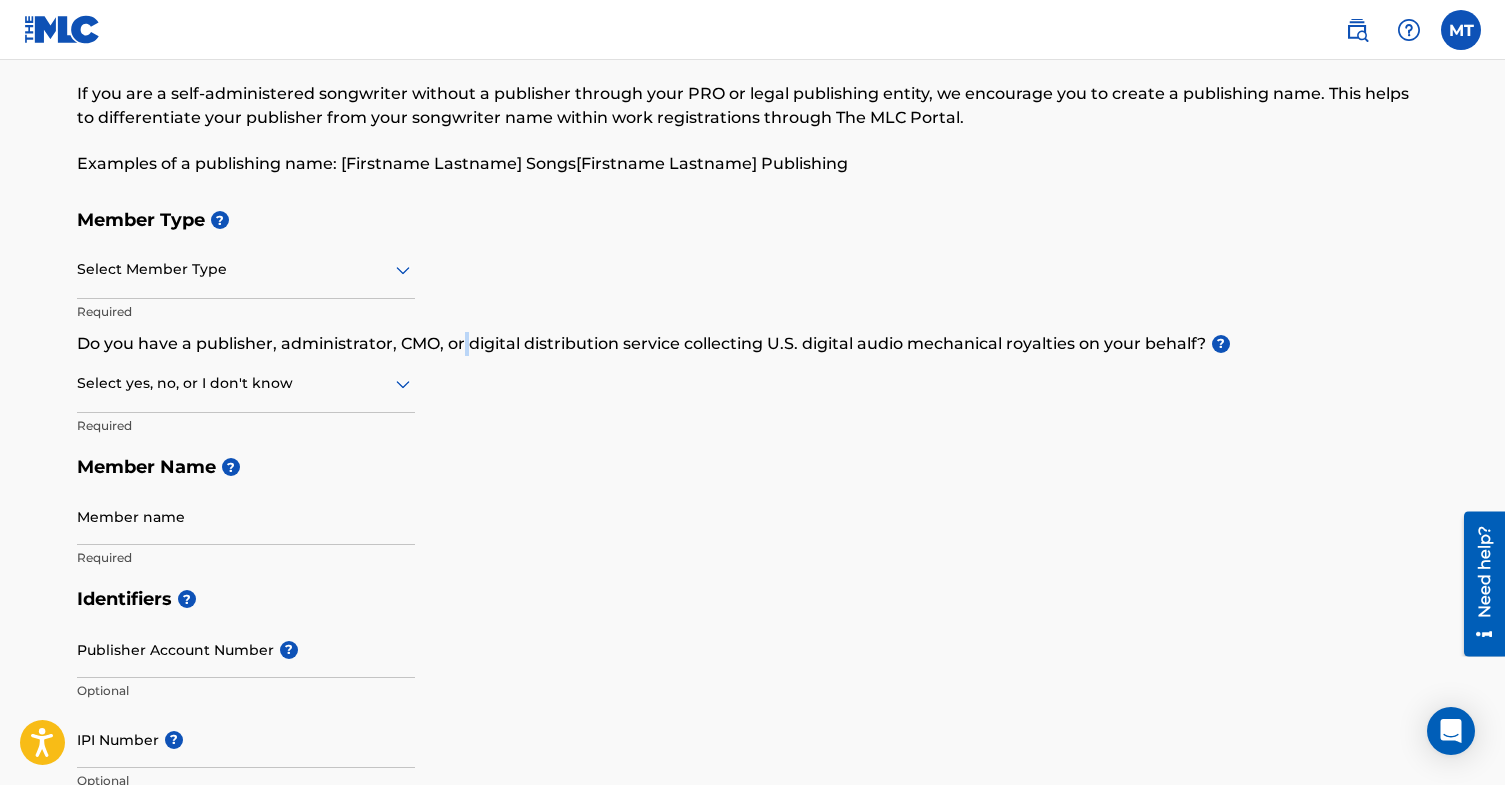 click on "Do you have a publisher, administrator, CMO, or digital distribution service collecting U.S. digital audio mechanical royalties on your behalf? ?" at bounding box center (753, 344) 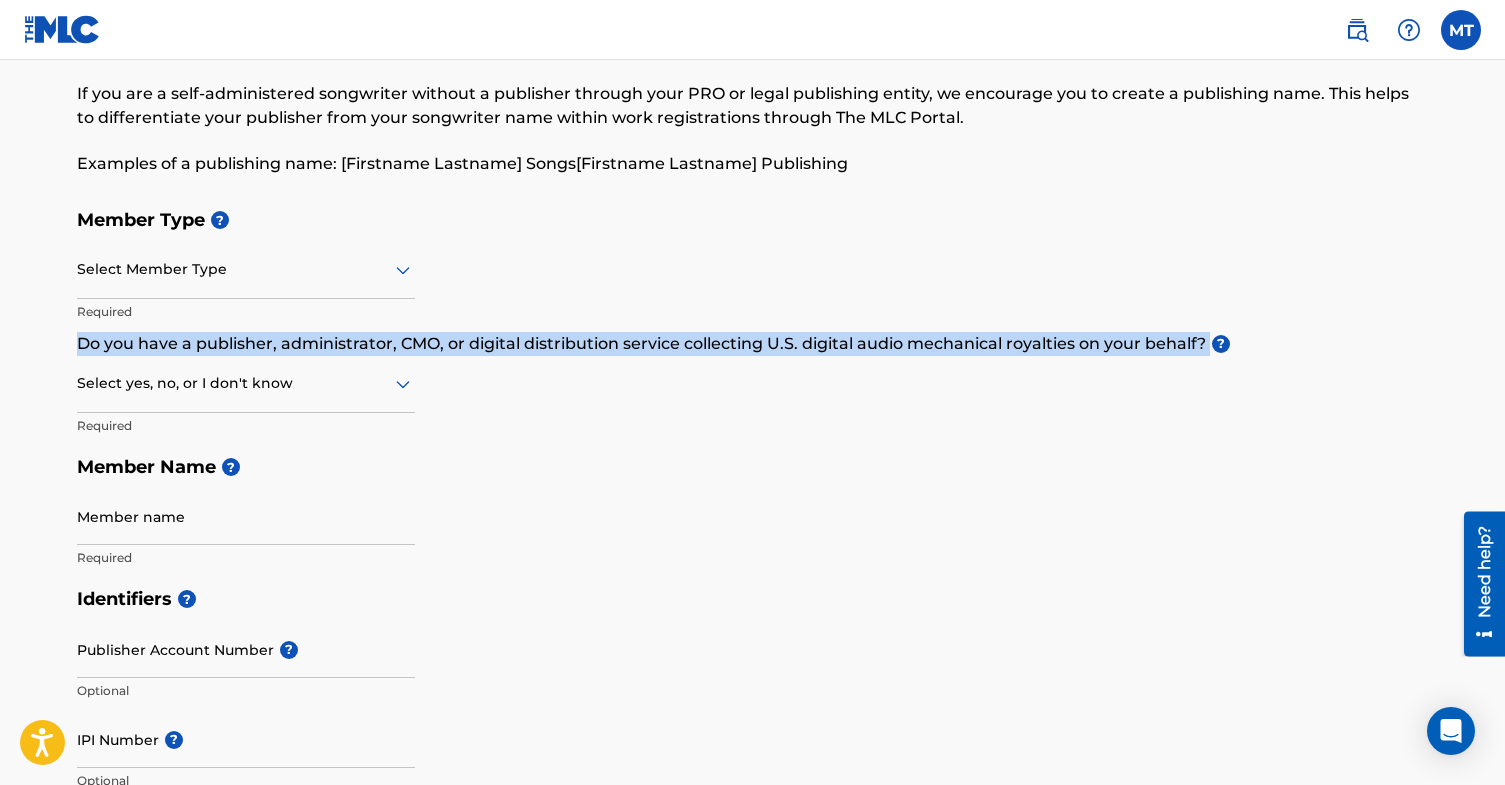 click on "Do you have a publisher, administrator, CMO, or digital distribution service collecting U.S. digital audio mechanical royalties on your behalf? ?" at bounding box center (753, 344) 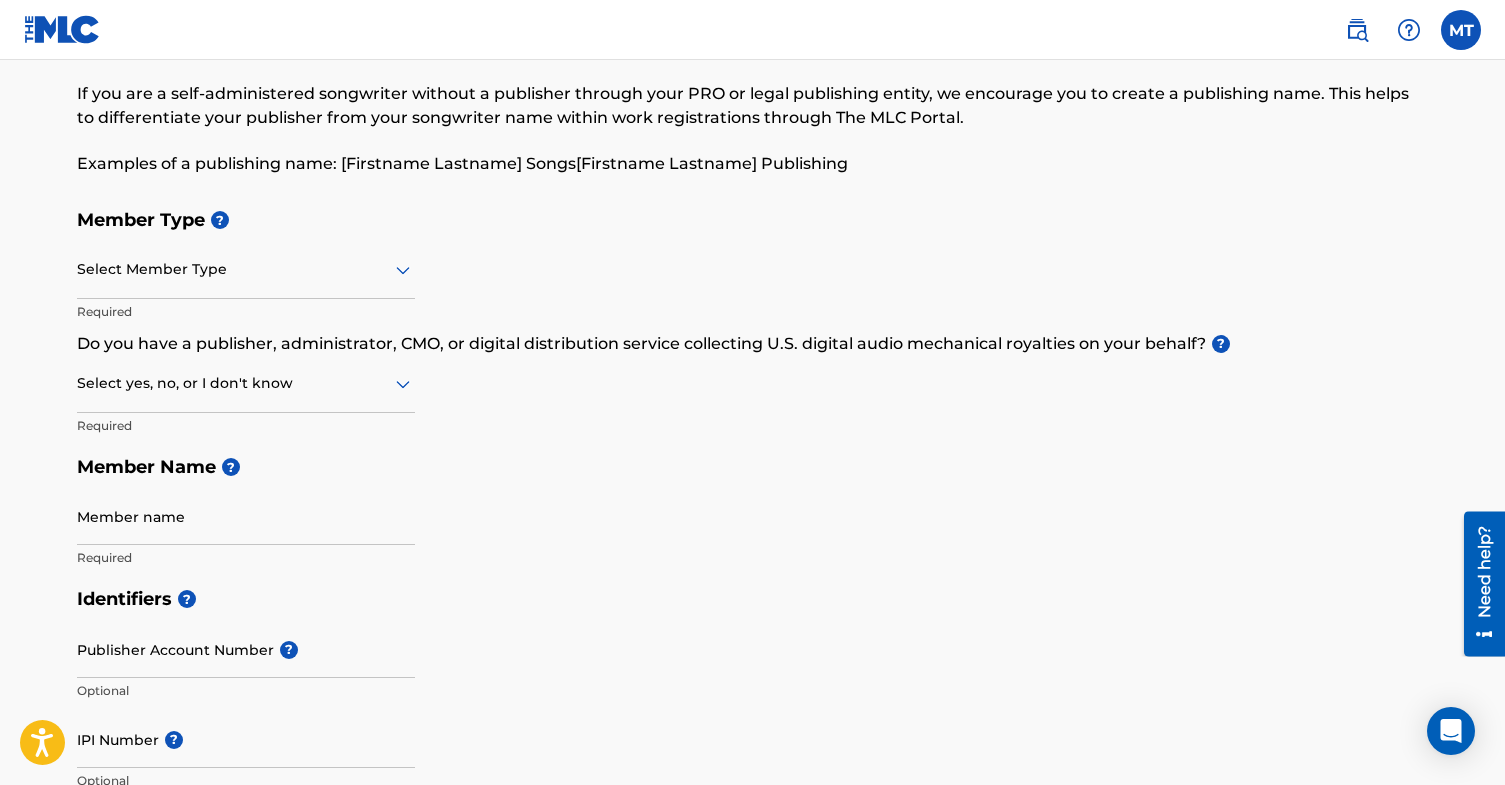 click on "Do you have a publisher, administrator, CMO, or digital distribution service collecting U.S. digital audio mechanical royalties on your behalf? ?" at bounding box center (753, 344) 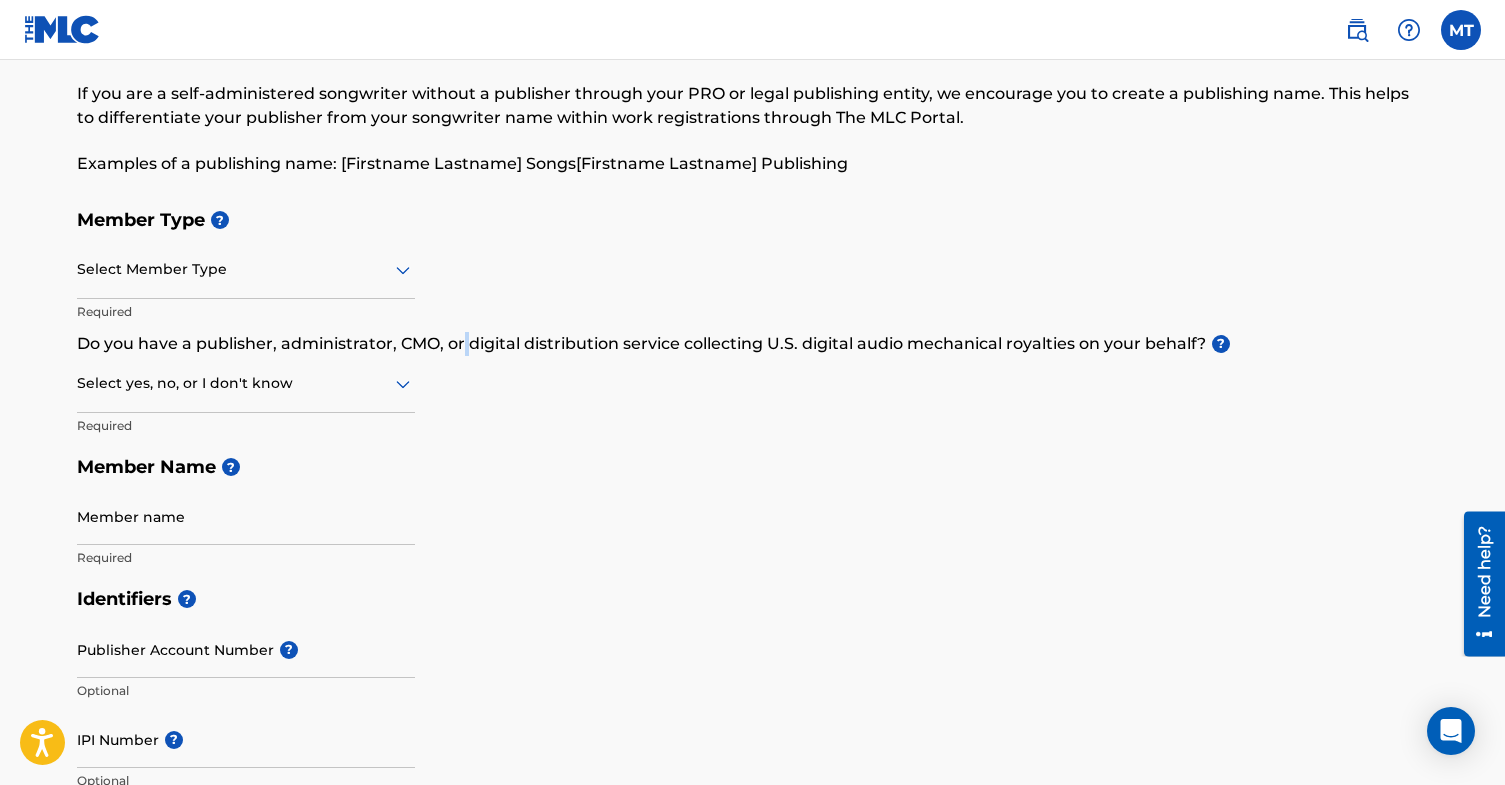 click on "Do you have a publisher, administrator, CMO, or digital distribution service collecting U.S. digital audio mechanical royalties on your behalf? ?" at bounding box center [753, 344] 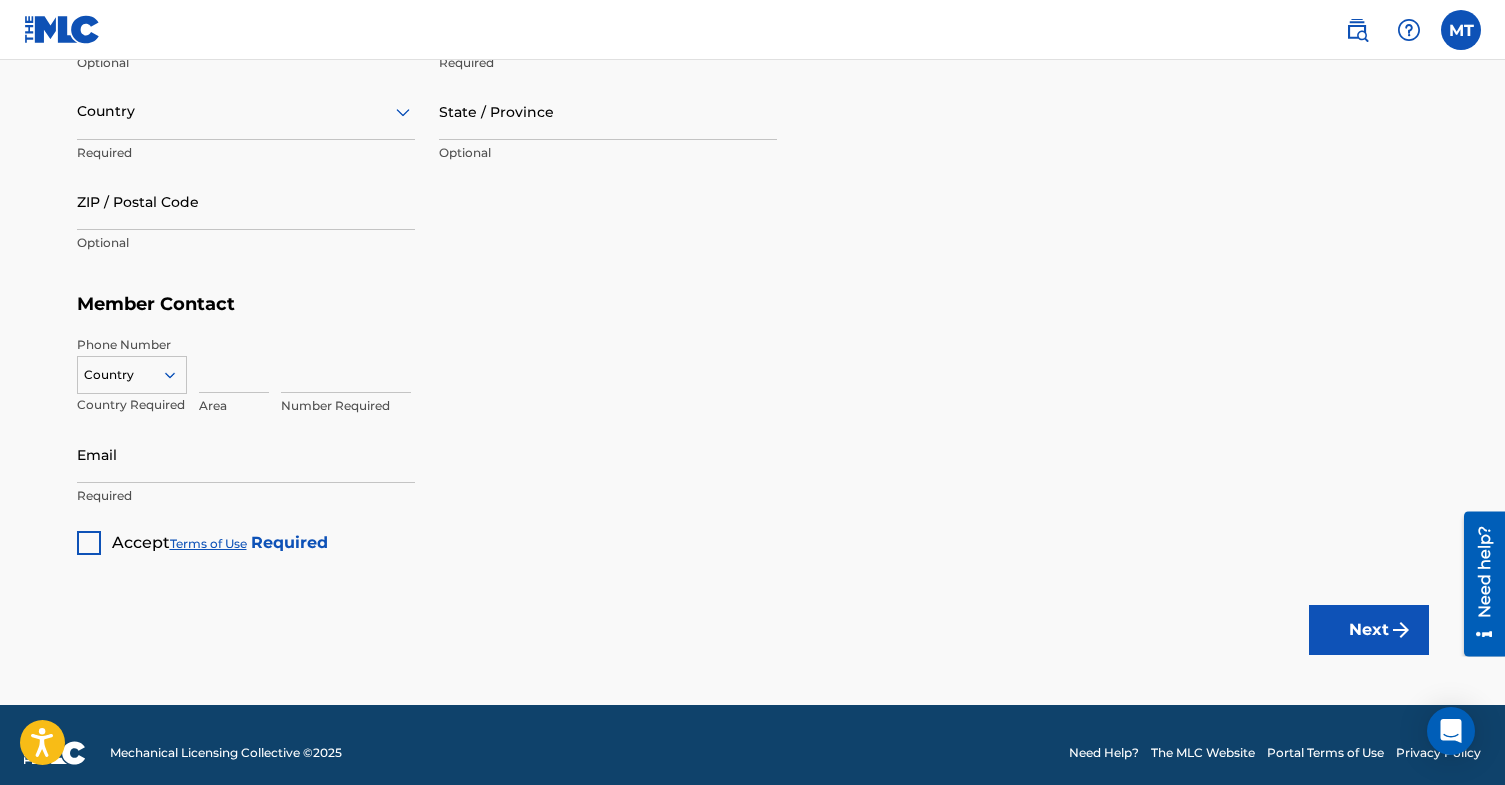 scroll, scrollTop: 0, scrollLeft: 0, axis: both 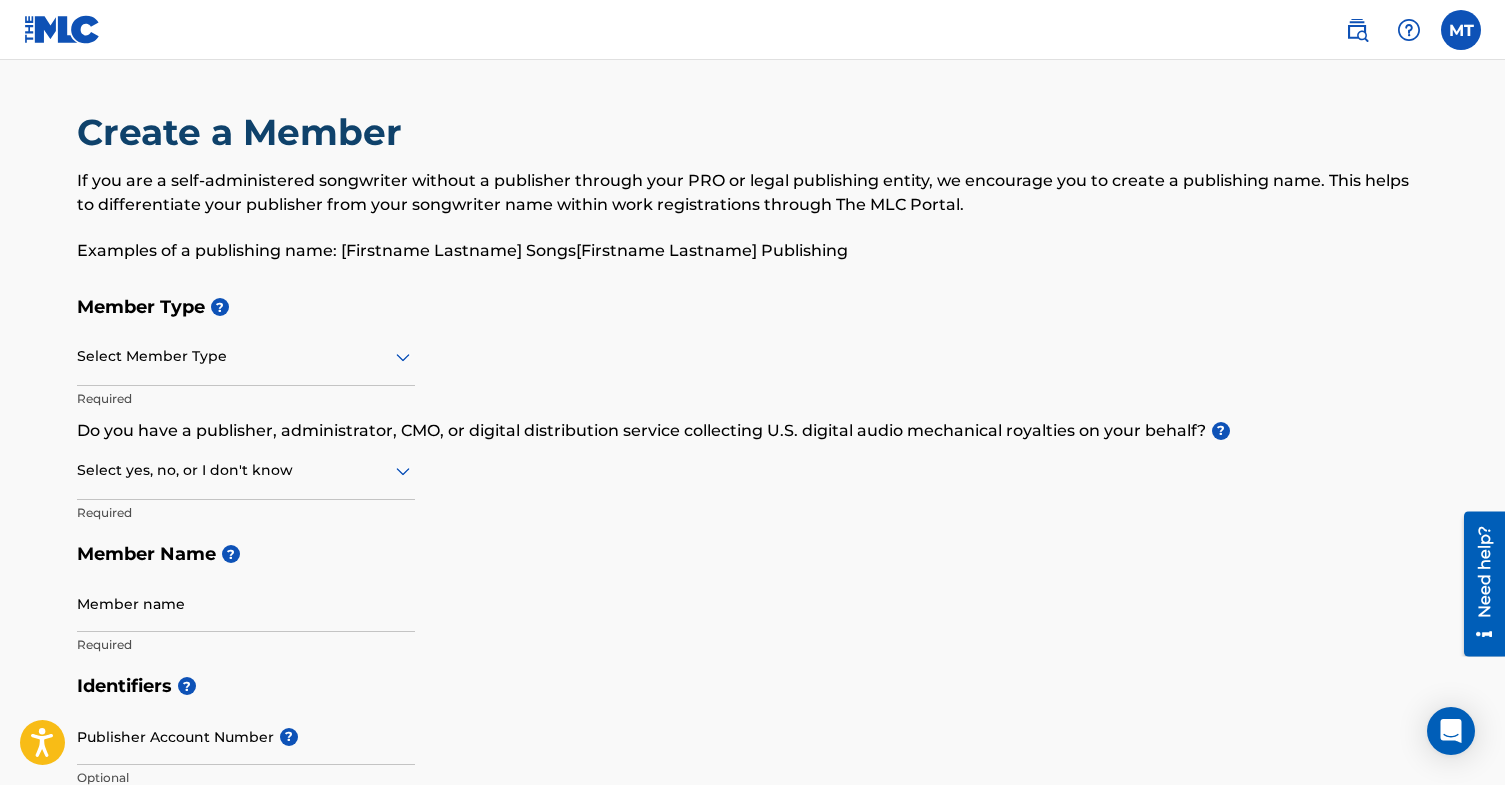 click on "Examples of a publishing name: [Firstname Lastname] Songs[Firstname Lastname] Publishing" at bounding box center [753, 251] 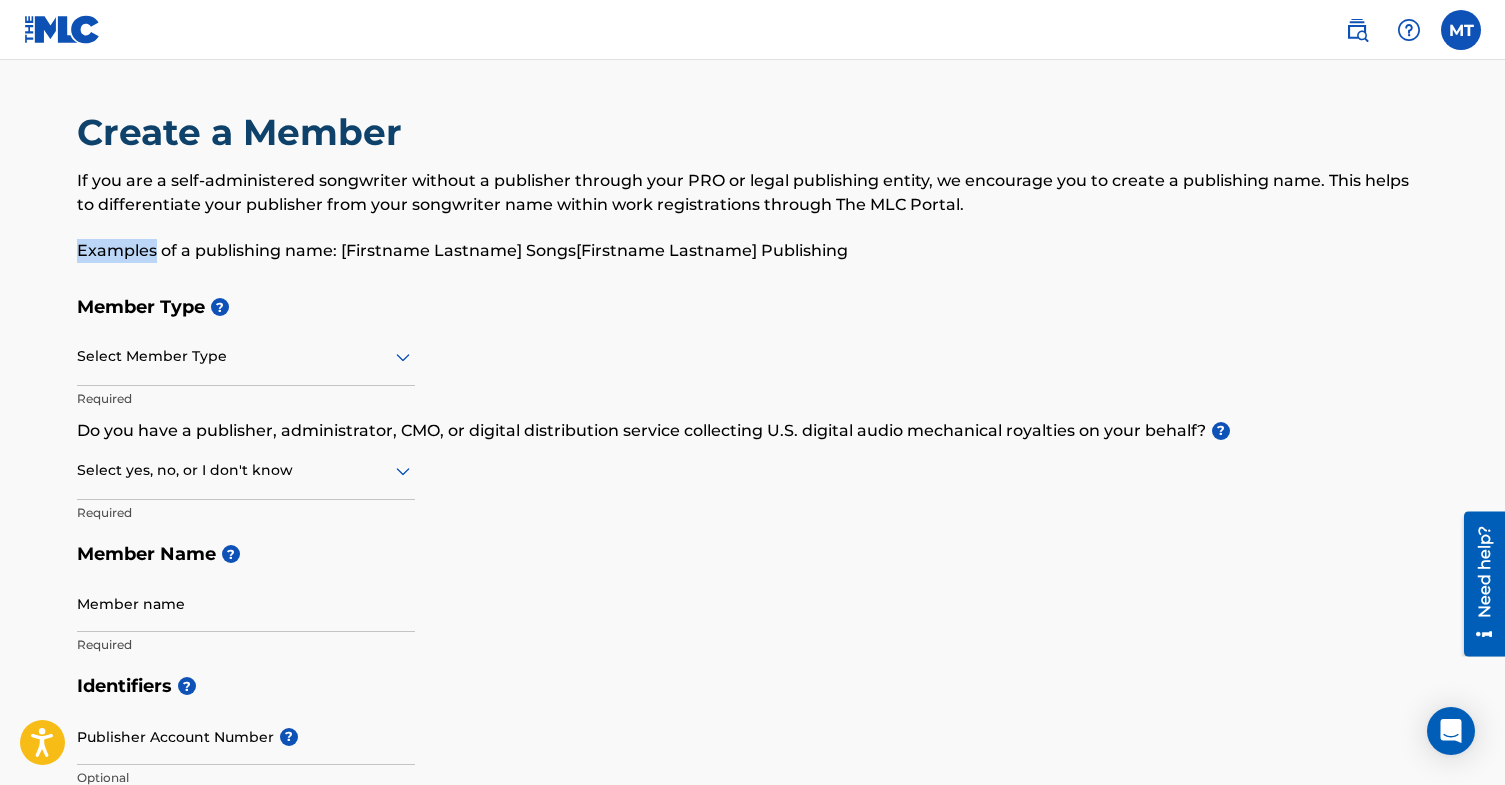 click on "Examples of a publishing name: [Firstname Lastname] Songs[Firstname Lastname] Publishing" at bounding box center (753, 251) 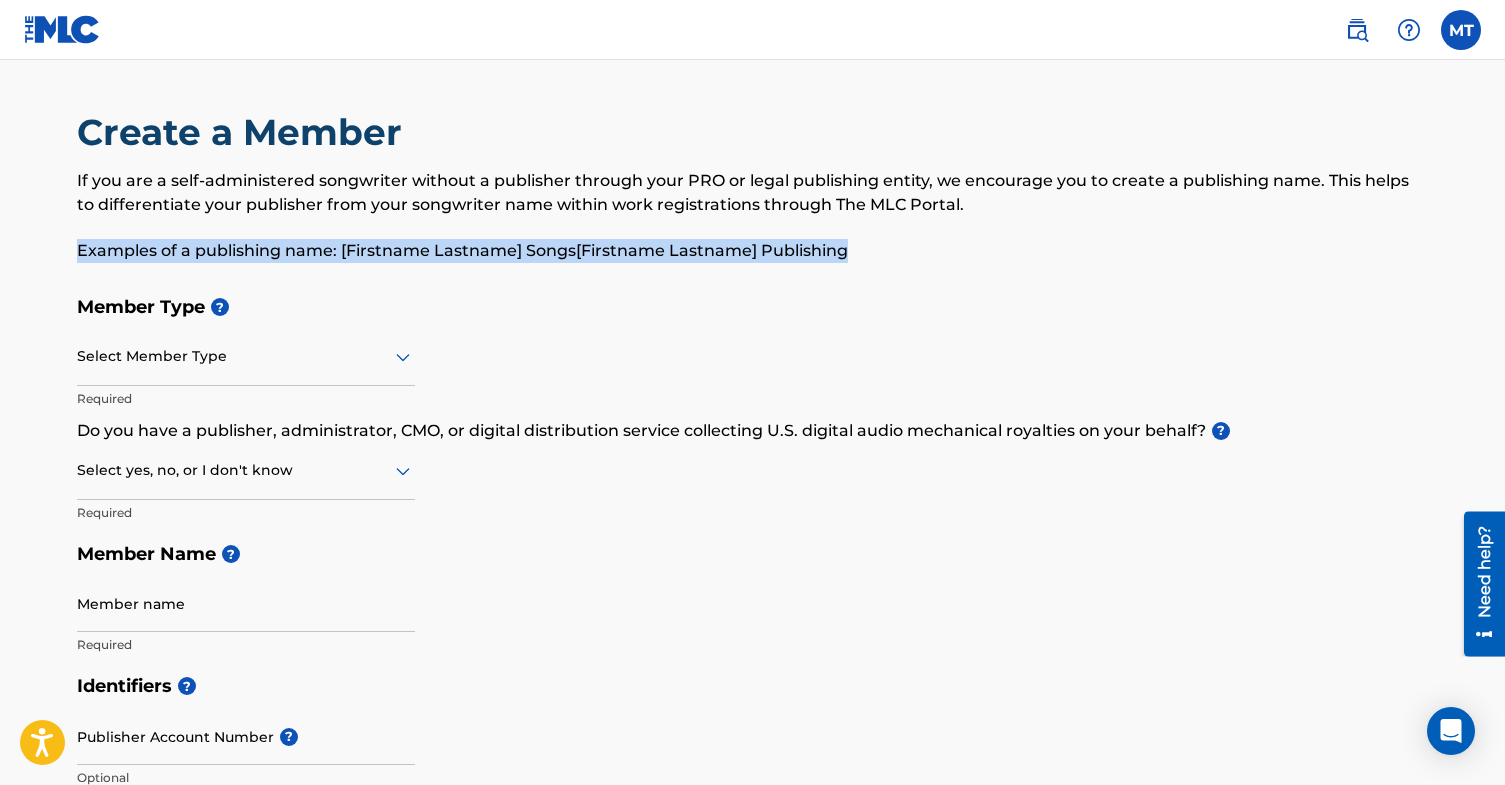 click on "If you are a self-administered songwriter without a publisher through your PRO or legal publishing entity, we encourage you to create a publishing name. This helps to differentiate your publisher from your songwriter name within work registrations through The MLC Portal. Examples of a publishing name: [[PERSON_NAME]] Songs[[PERSON_NAME]] Publishing" at bounding box center [753, 216] 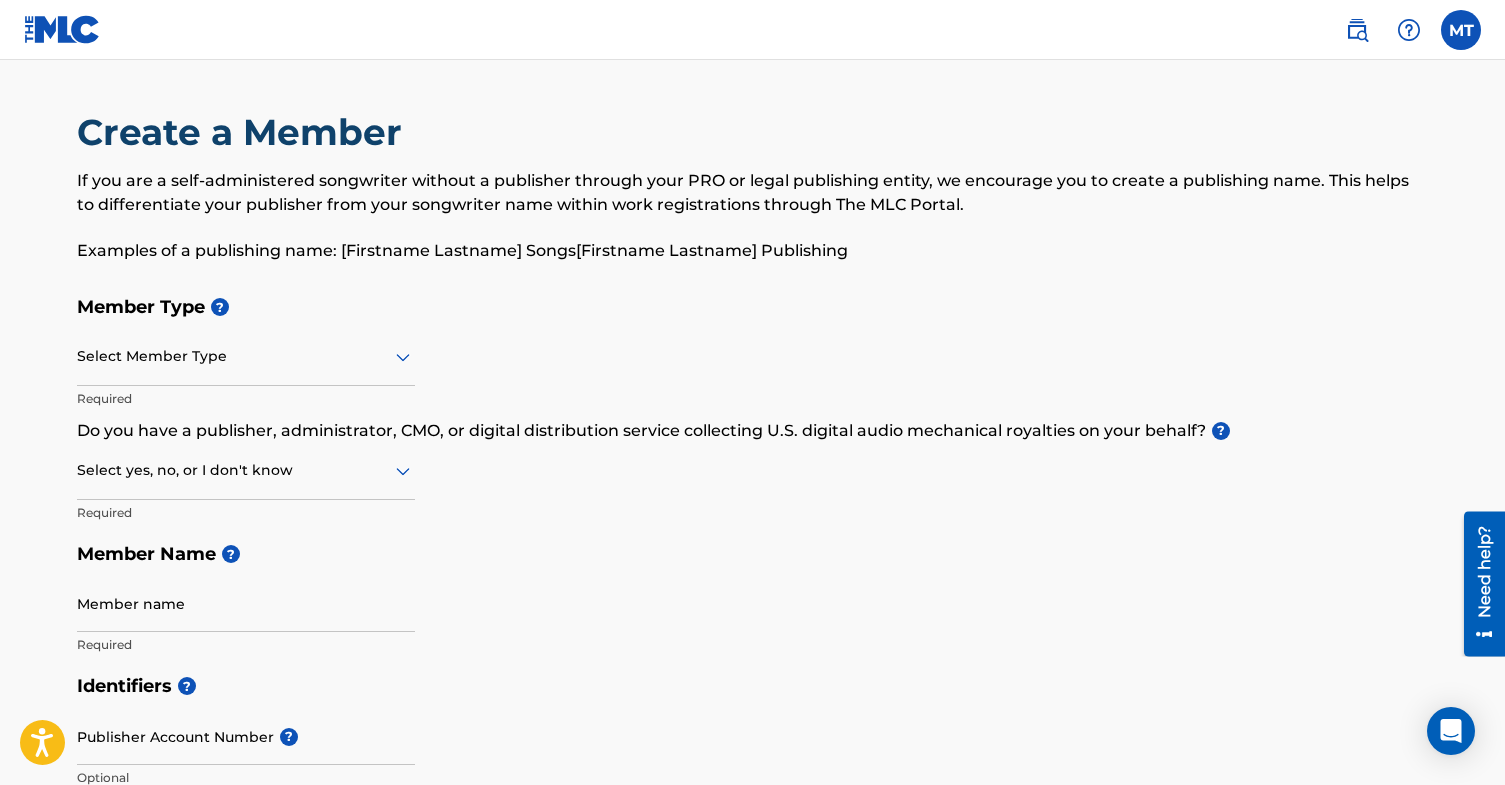 click on "If you are a self-administered songwriter without a publisher through your PRO or legal publishing entity, we encourage you to create a publishing name. This helps to differentiate your publisher from your songwriter name within work registrations through The MLC Portal." at bounding box center (753, 193) 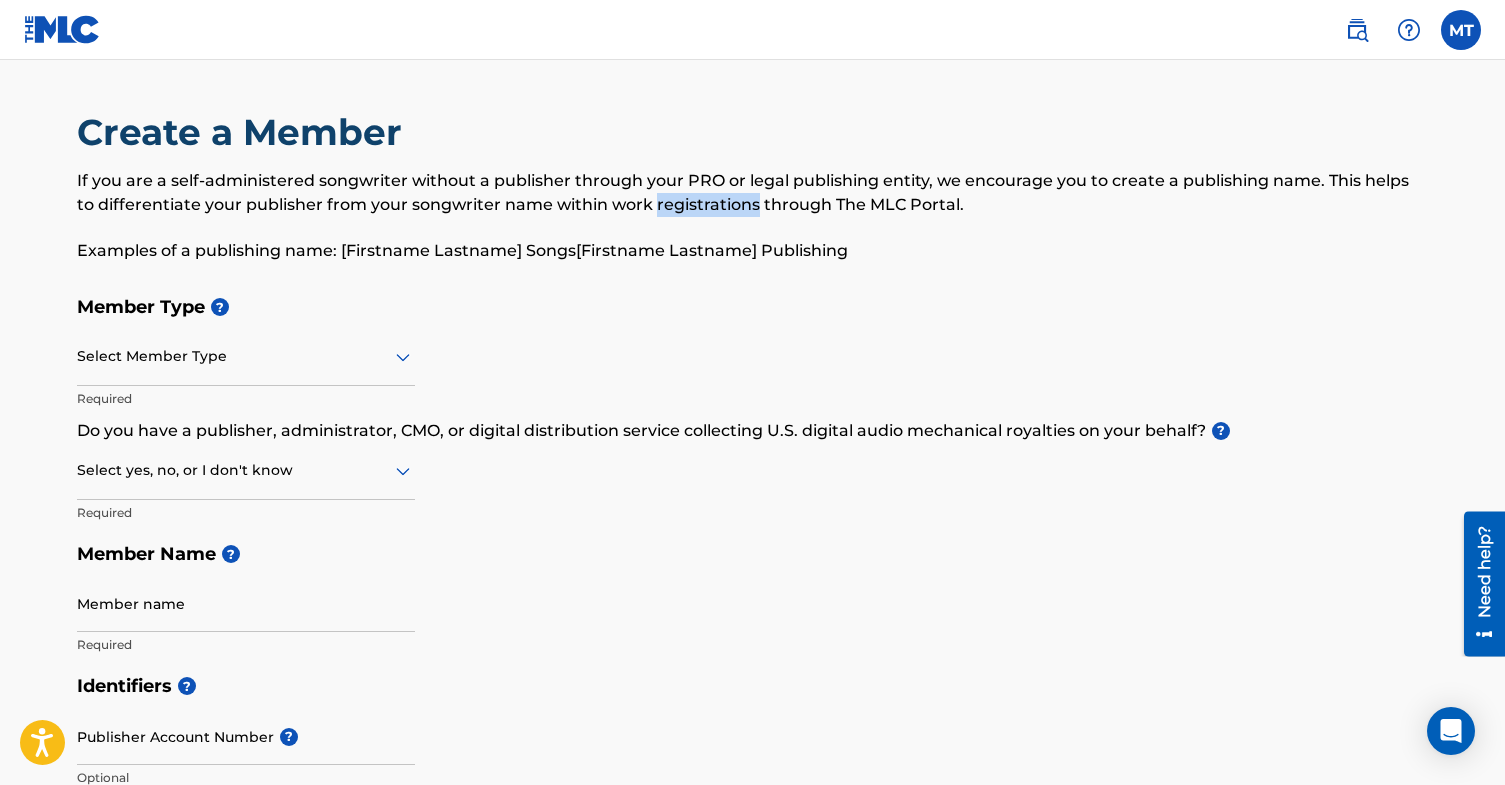 click on "If you are a self-administered songwriter without a publisher through your PRO or legal publishing entity, we encourage you to create a publishing name. This helps to differentiate your publisher from your songwriter name within work registrations through The MLC Portal." at bounding box center [753, 193] 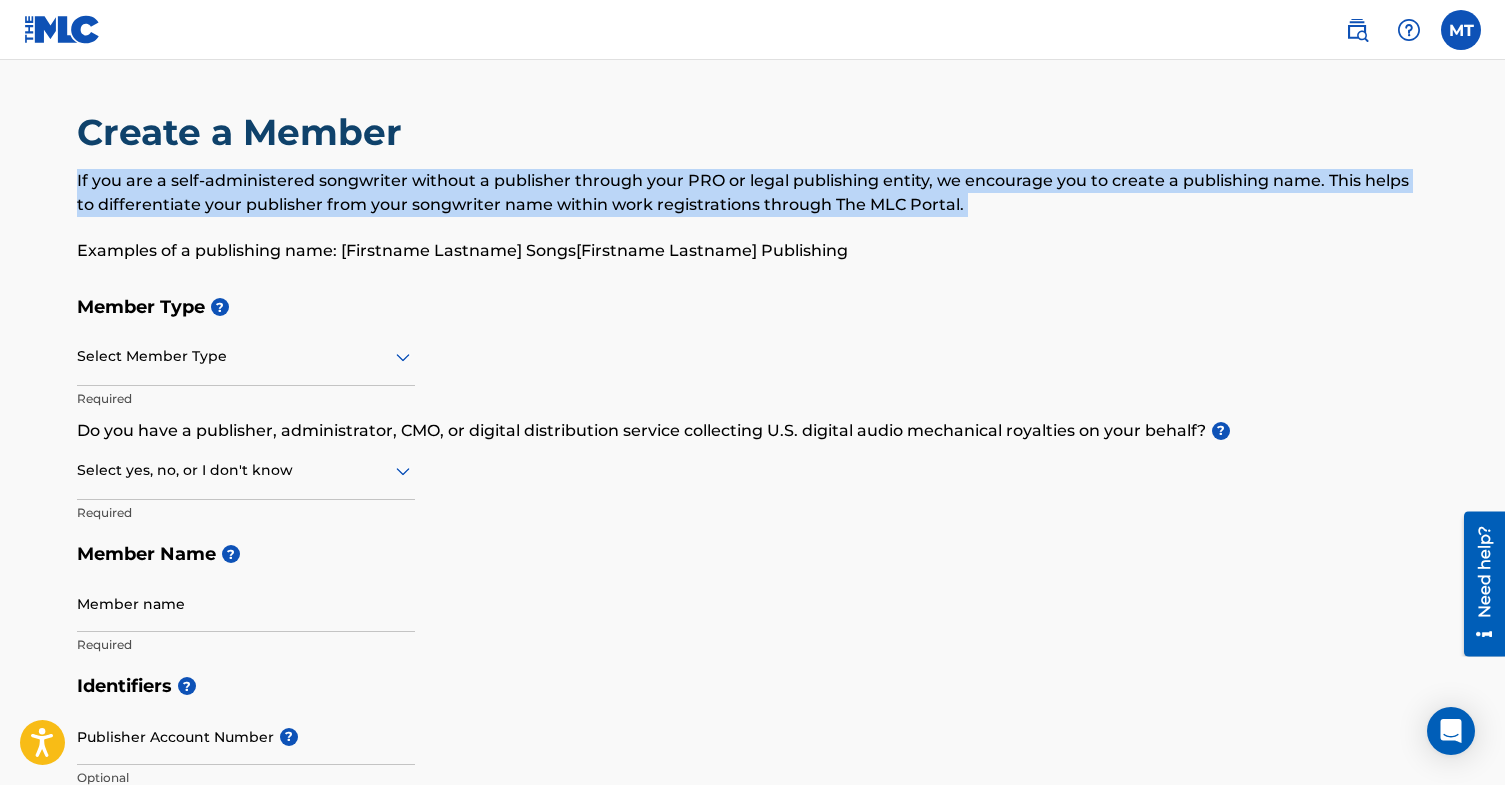 click on "If you are a self-administered songwriter without a publisher through your PRO or legal publishing entity, we encourage you to create a publishing name. This helps to differentiate your publisher from your songwriter name within work registrations through The MLC Portal." at bounding box center [753, 193] 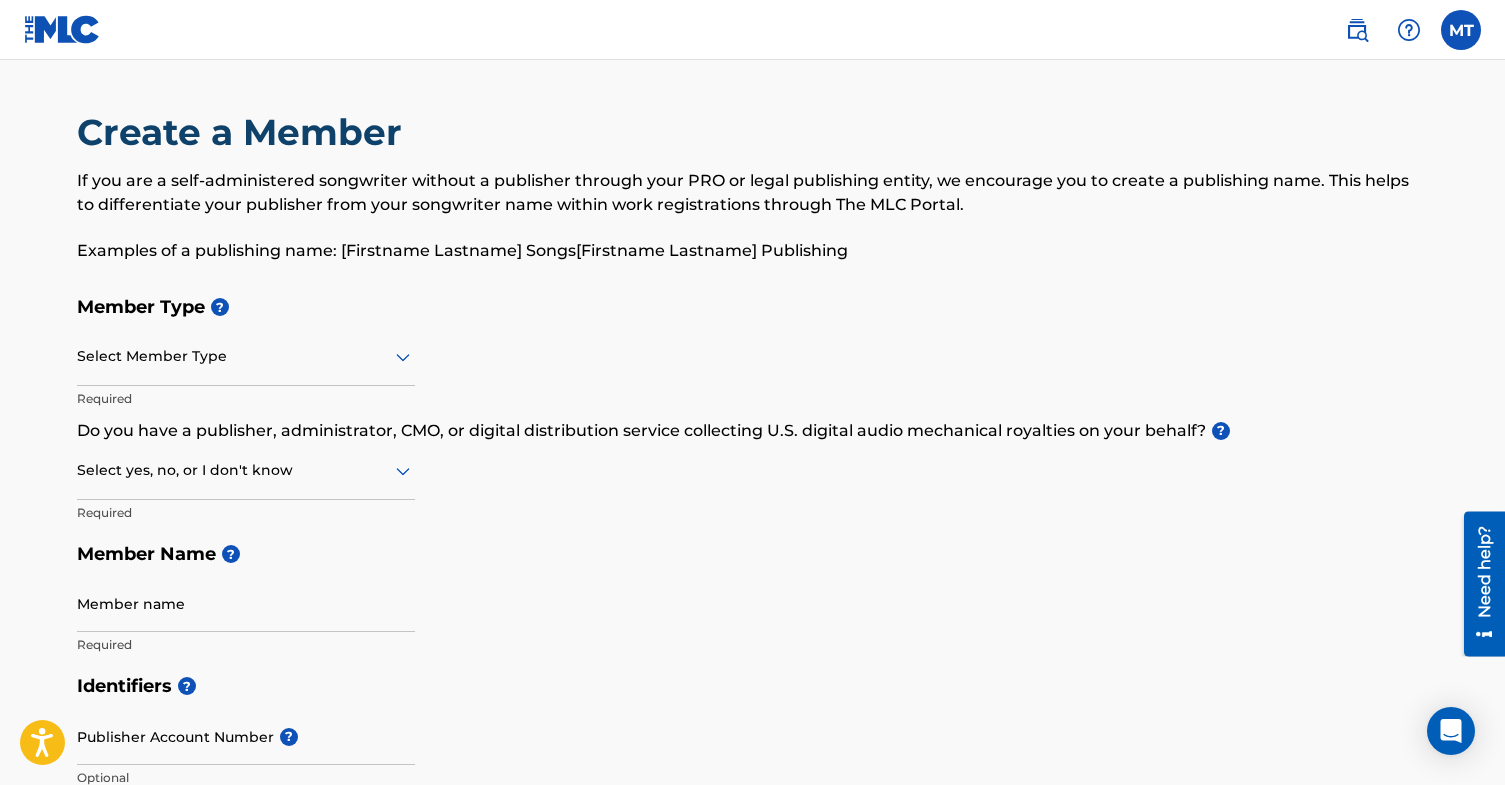 click on "Select Member Type" at bounding box center (246, 357) 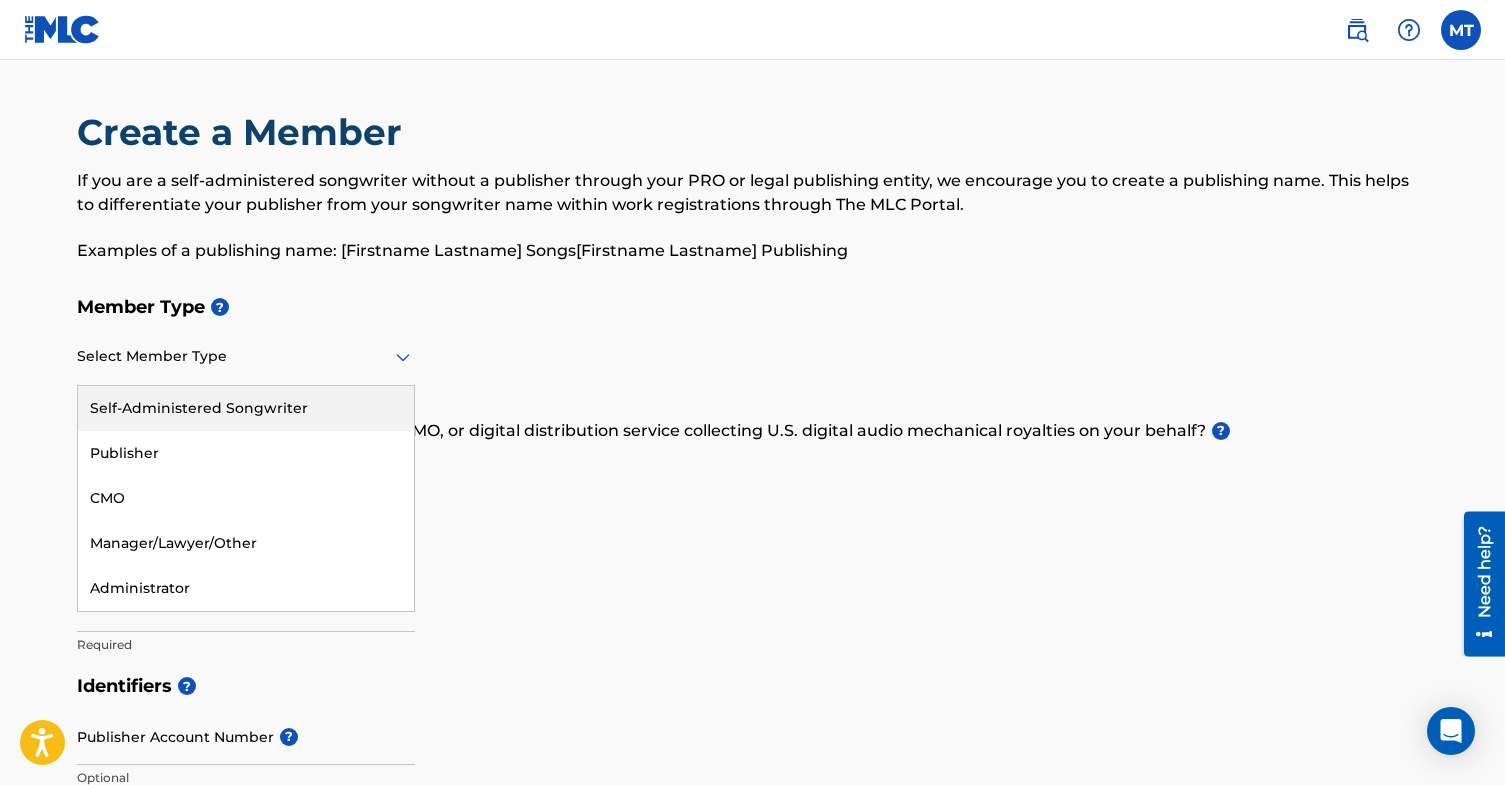 click on "Publisher" at bounding box center (246, 453) 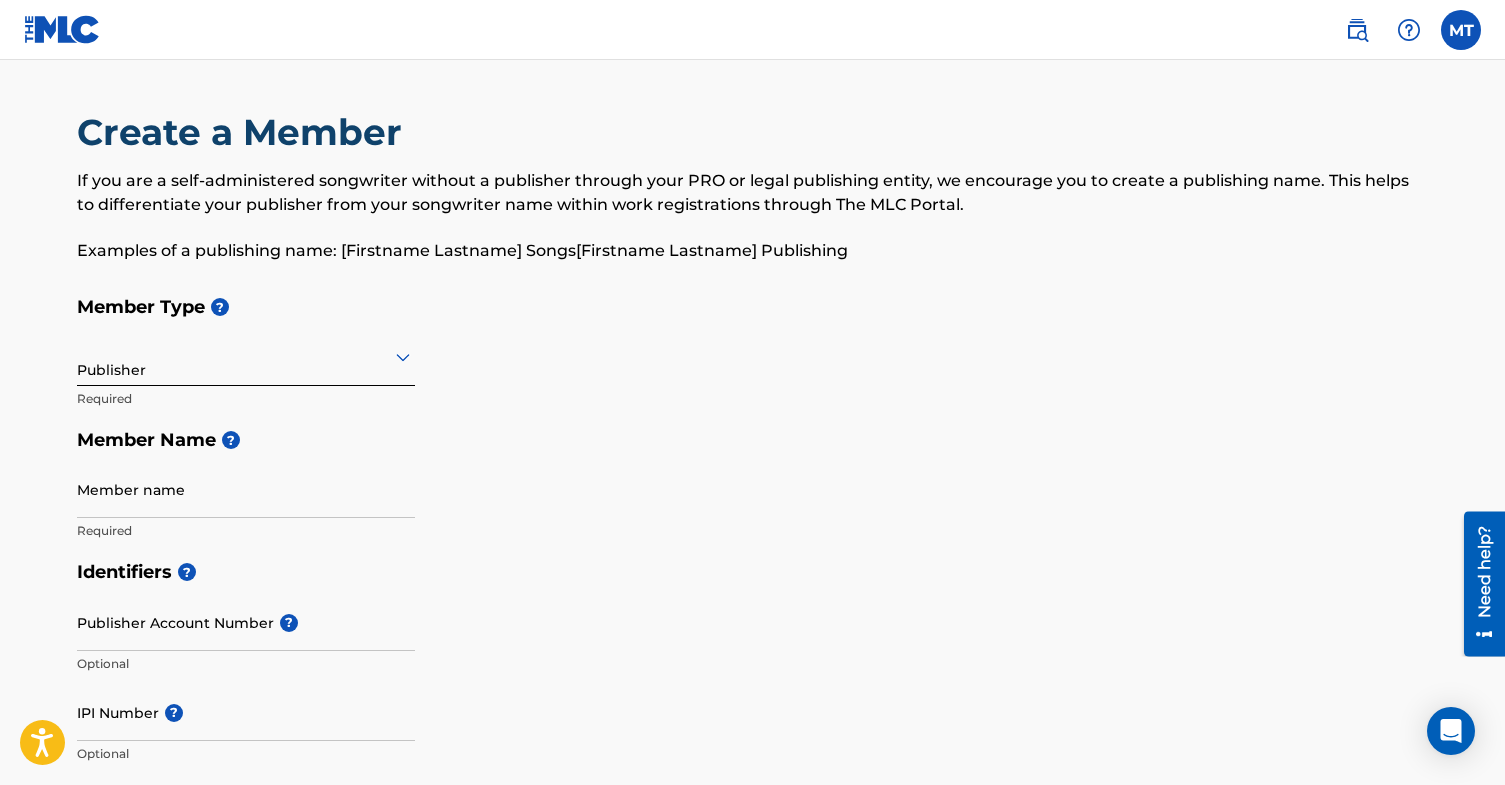 click on "Publisher" at bounding box center (246, 356) 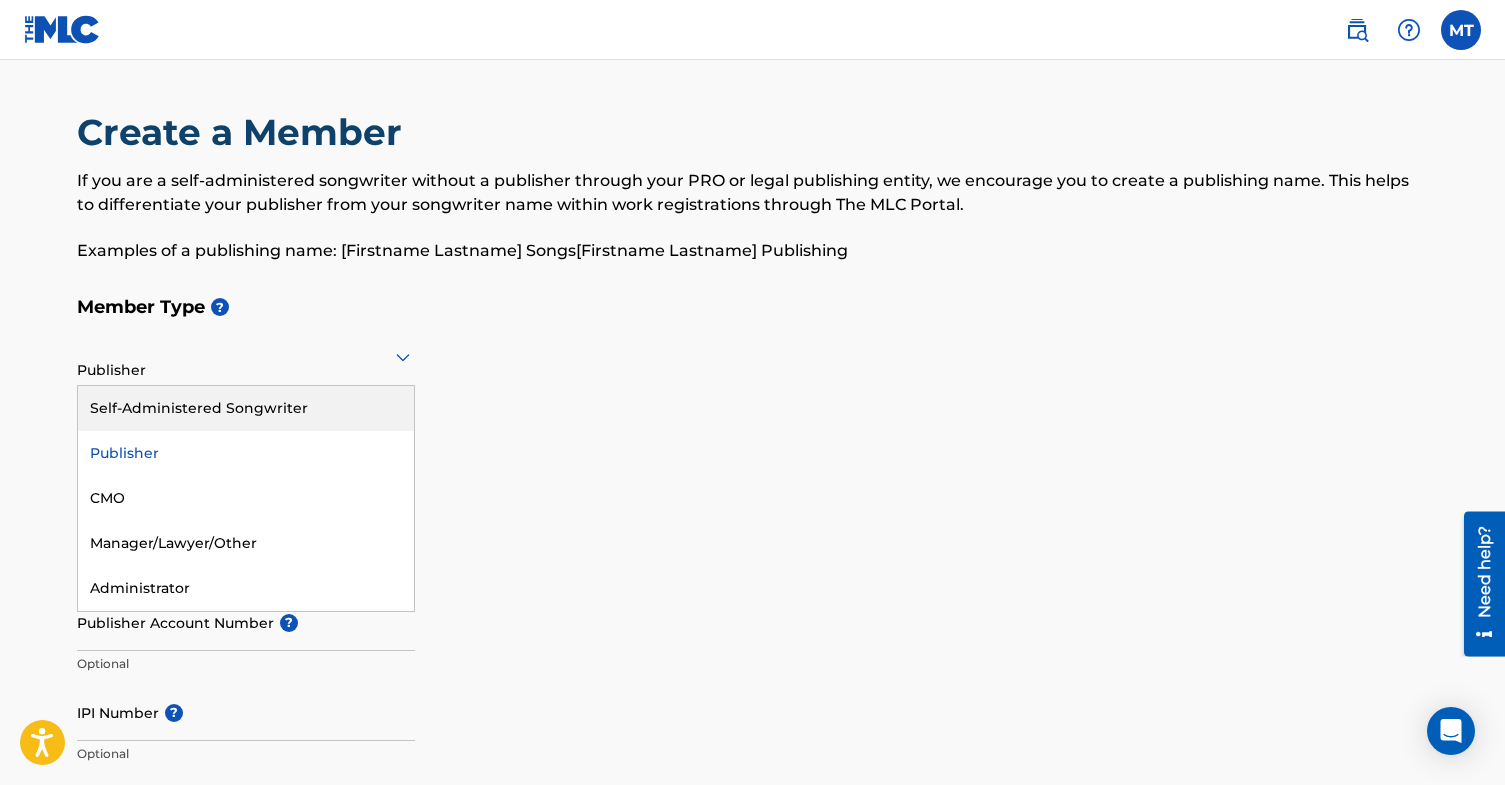 click on "Self-Administered Songwriter" at bounding box center (246, 408) 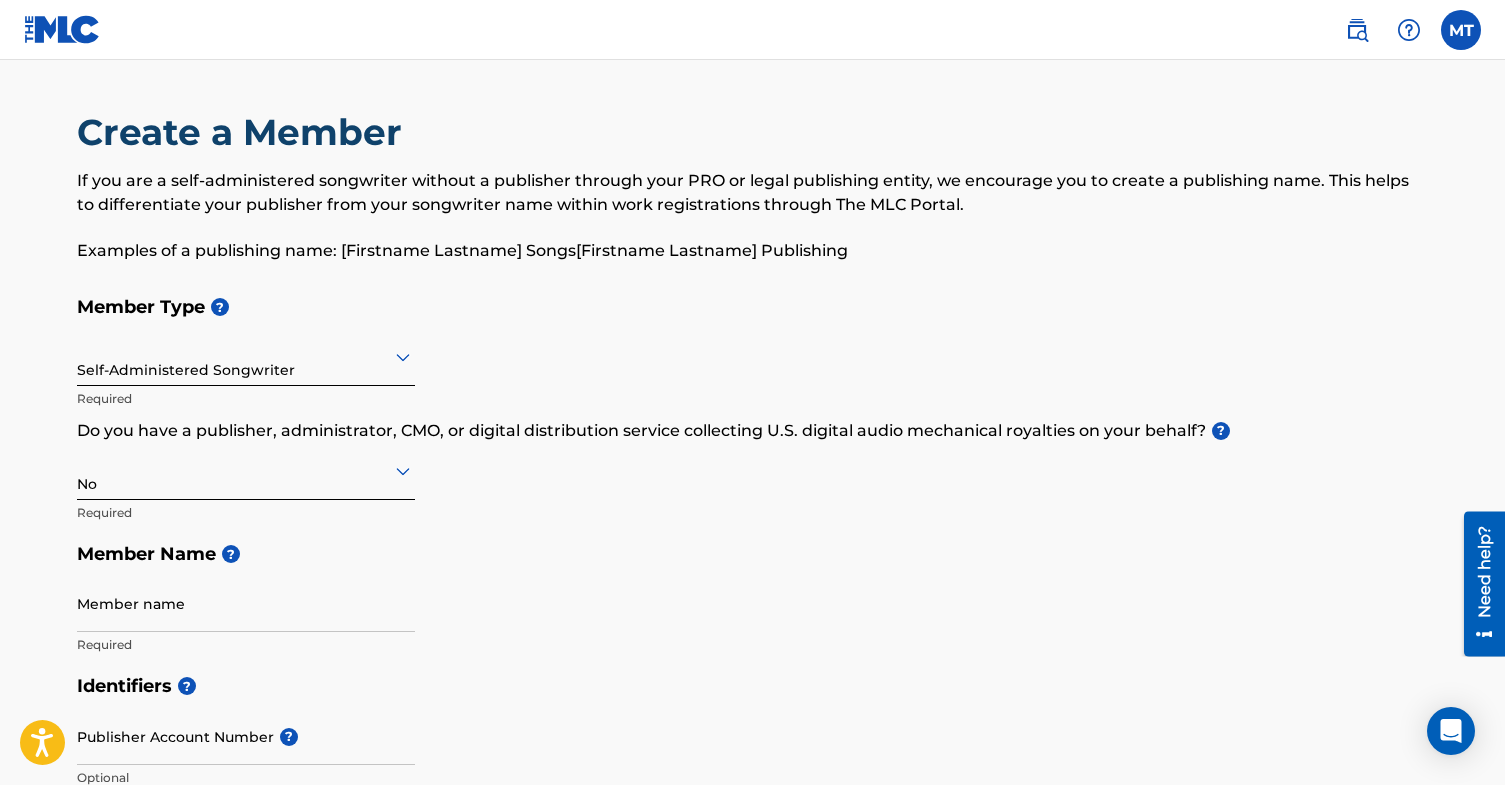 click on "Create a Member If you are a self-administered songwriter without a publisher through your PRO or legal publishing entity, we encourage you to create a publishing name. This helps to differentiate your publisher from your songwriter name within work registrations through The MLC Portal. Examples of a publishing name: [[PERSON_NAME]] Songs[[PERSON_NAME]] Publishing Member Type ? Self-Administered Songwriter Required Do you have a publisher, administrator, CMO, or digital distribution service collecting U.S. digital audio mechanical royalties on your behalf? ? No Required Member Name ? Member name Required Identifiers ? Publisher Account Number ? Optional IPI Number ? Optional ISNI Optional Member Address ? Use my existing user account details Street Address Required Unit Number Optional Attention Optional City / Town Required Country Required State / Province Optional ZIP / Postal Code Optional Member Contact Phone Number Country Country Required Area Number Required Email Required Accept    Required" at bounding box center (752, 958) 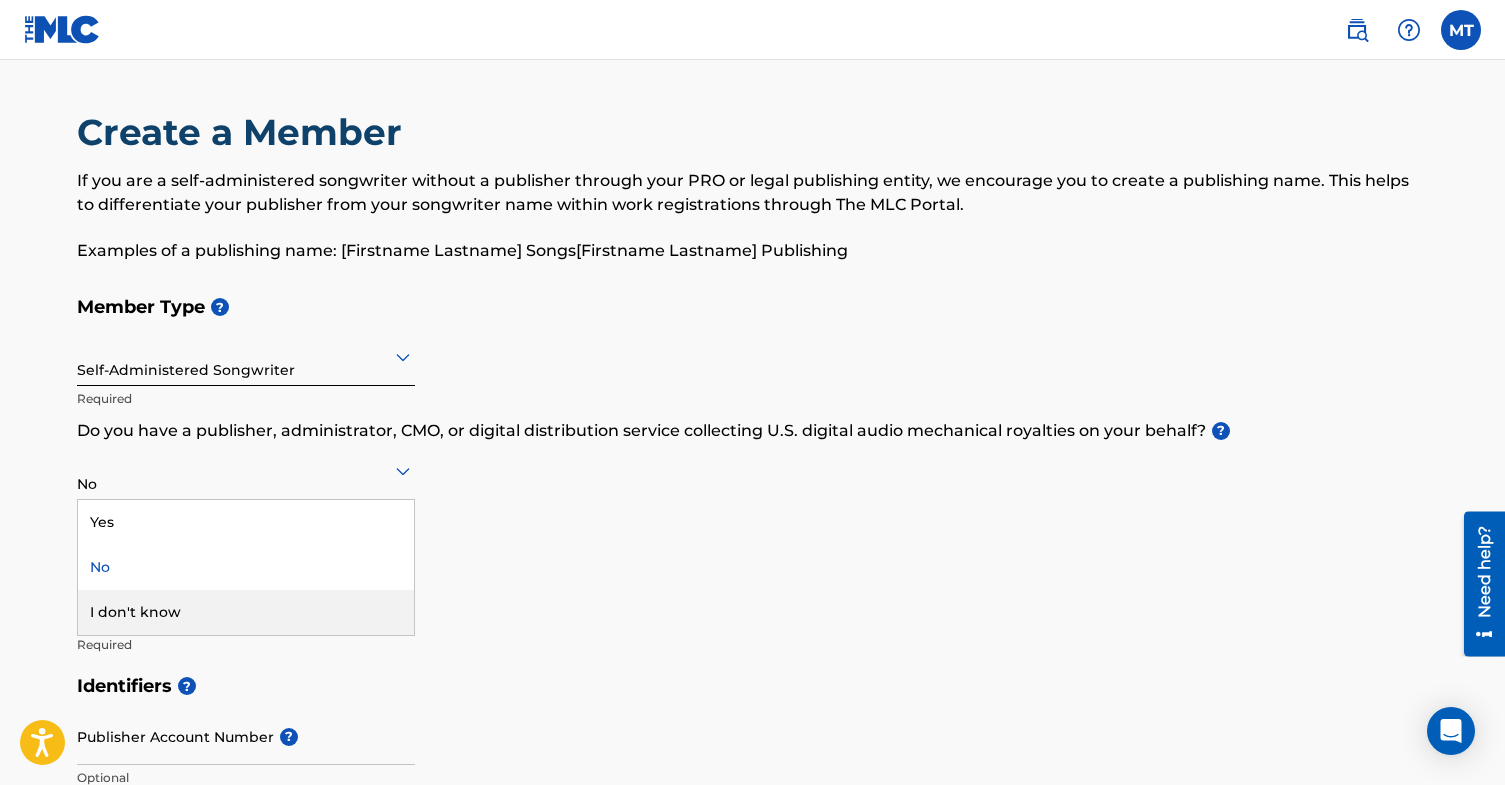 click on "I don't know" at bounding box center (246, 612) 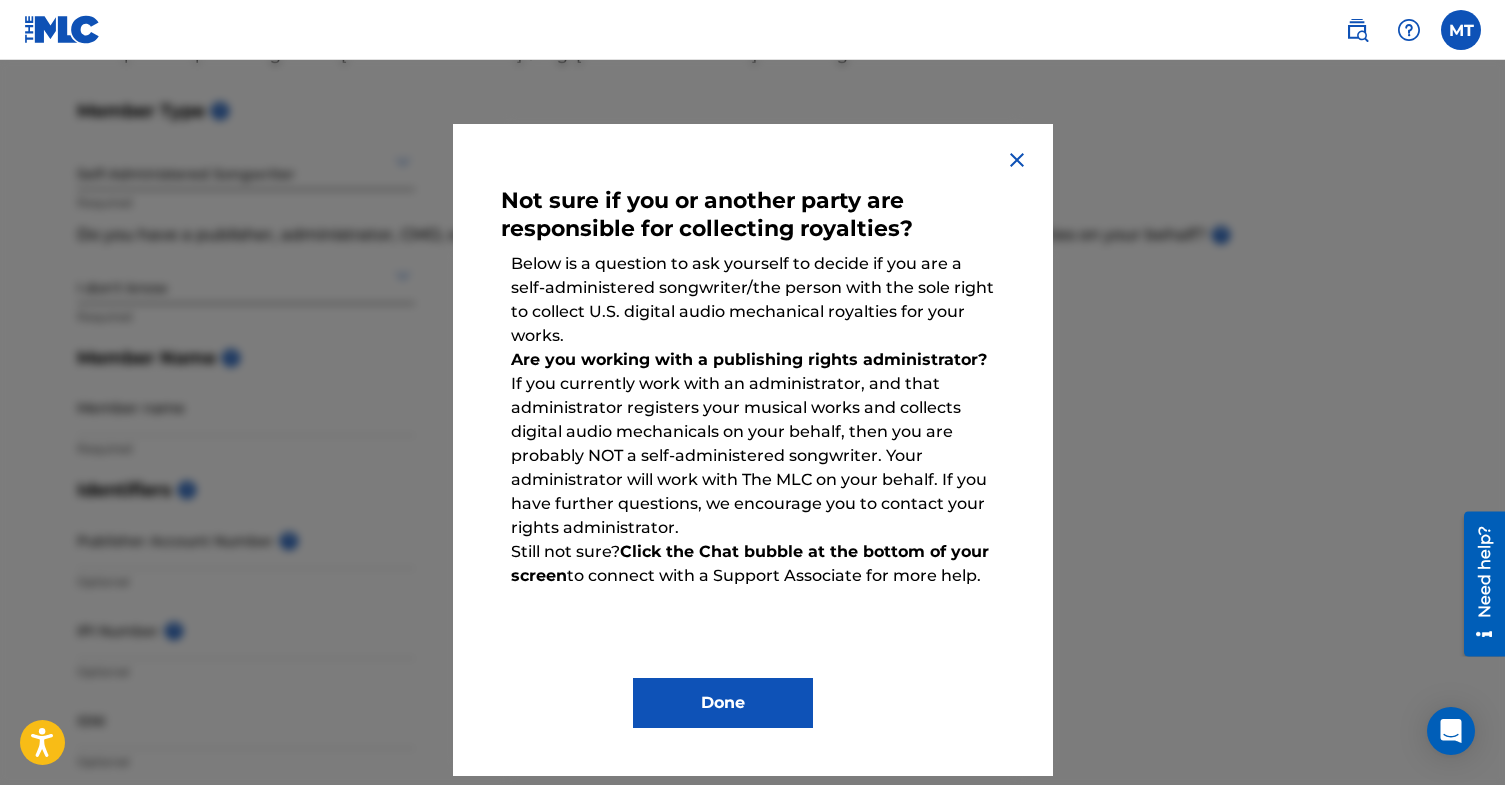 scroll, scrollTop: 123, scrollLeft: 0, axis: vertical 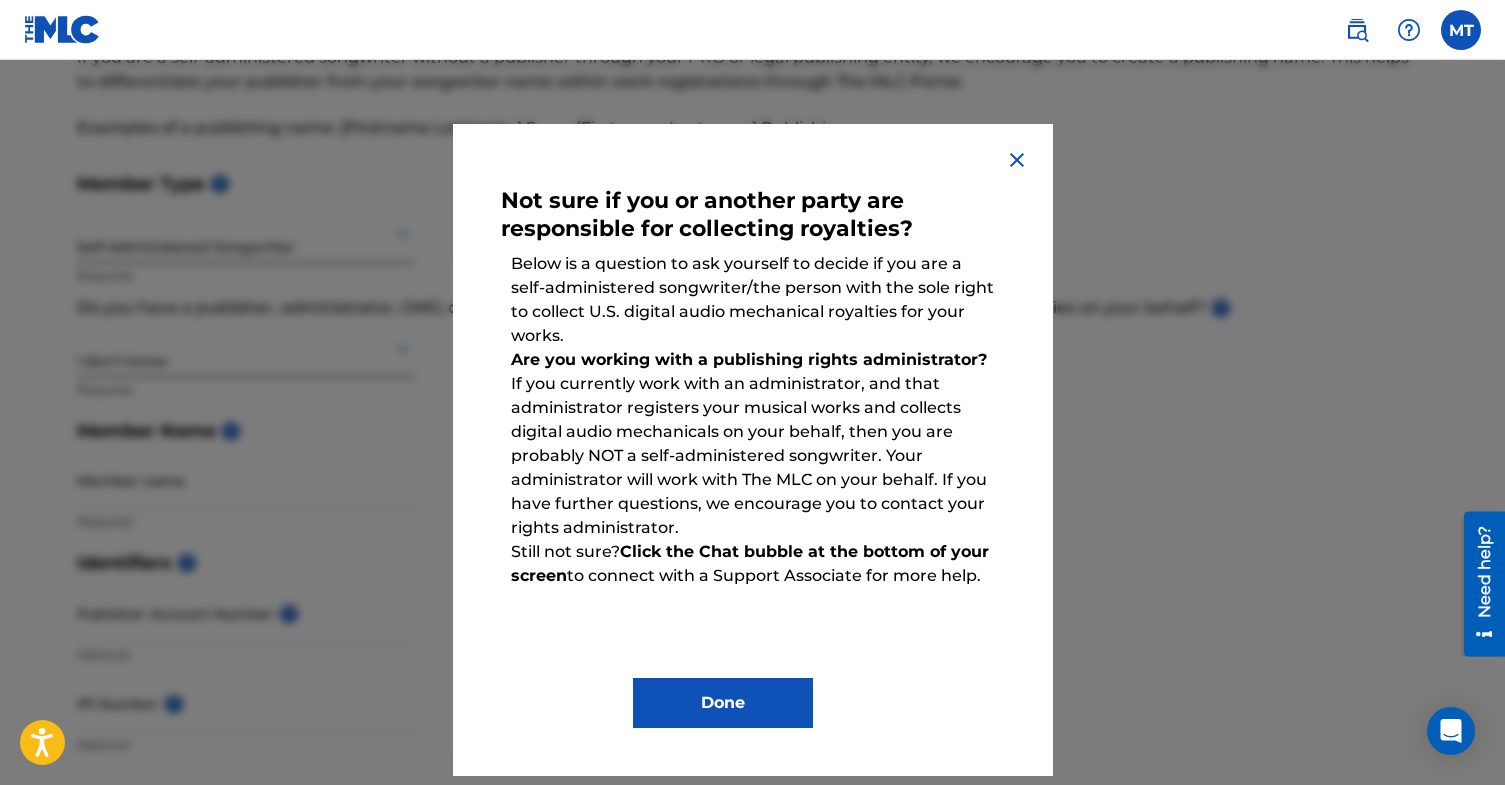 click on "Done" at bounding box center [723, 703] 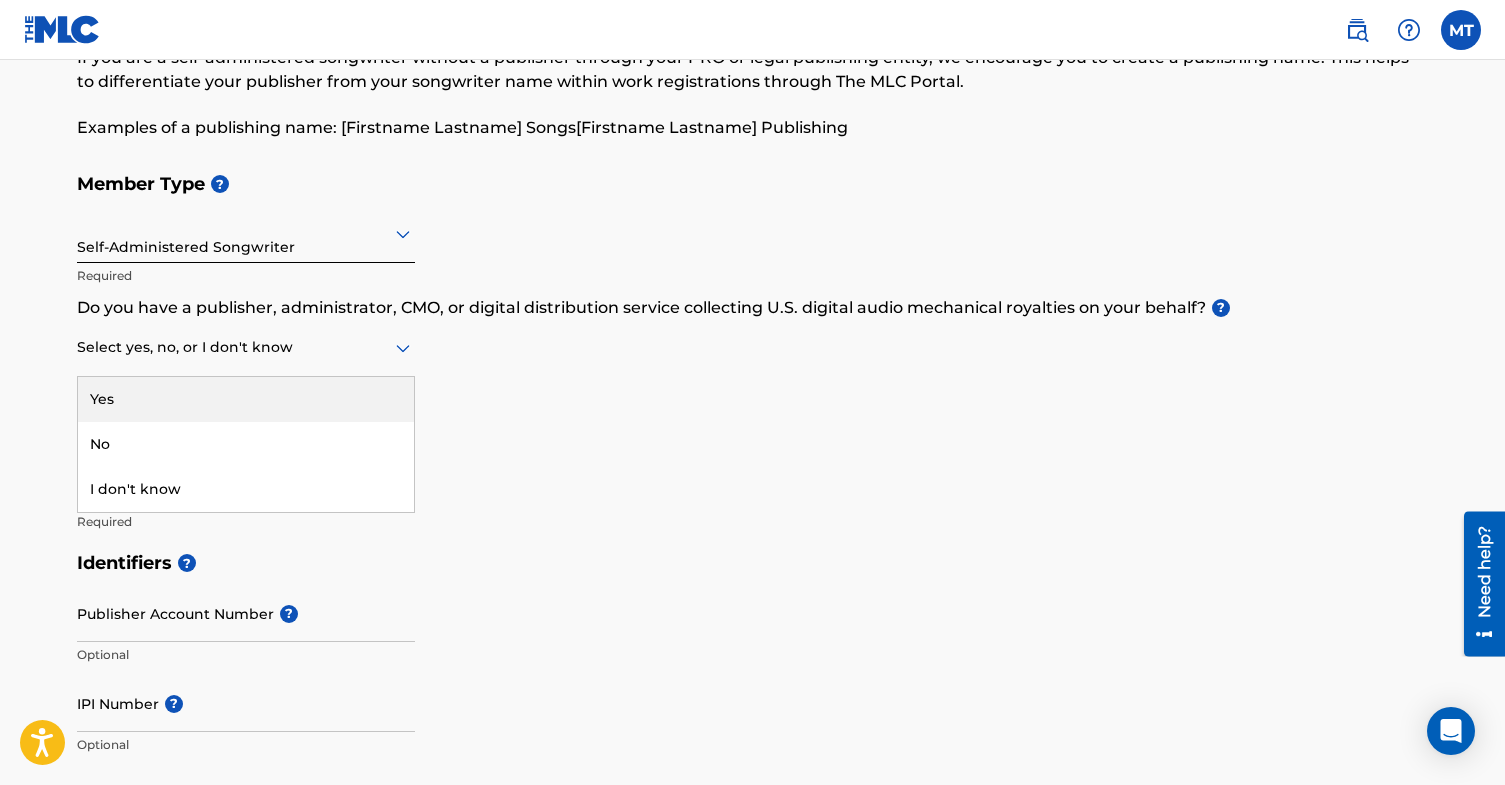 click at bounding box center (246, 347) 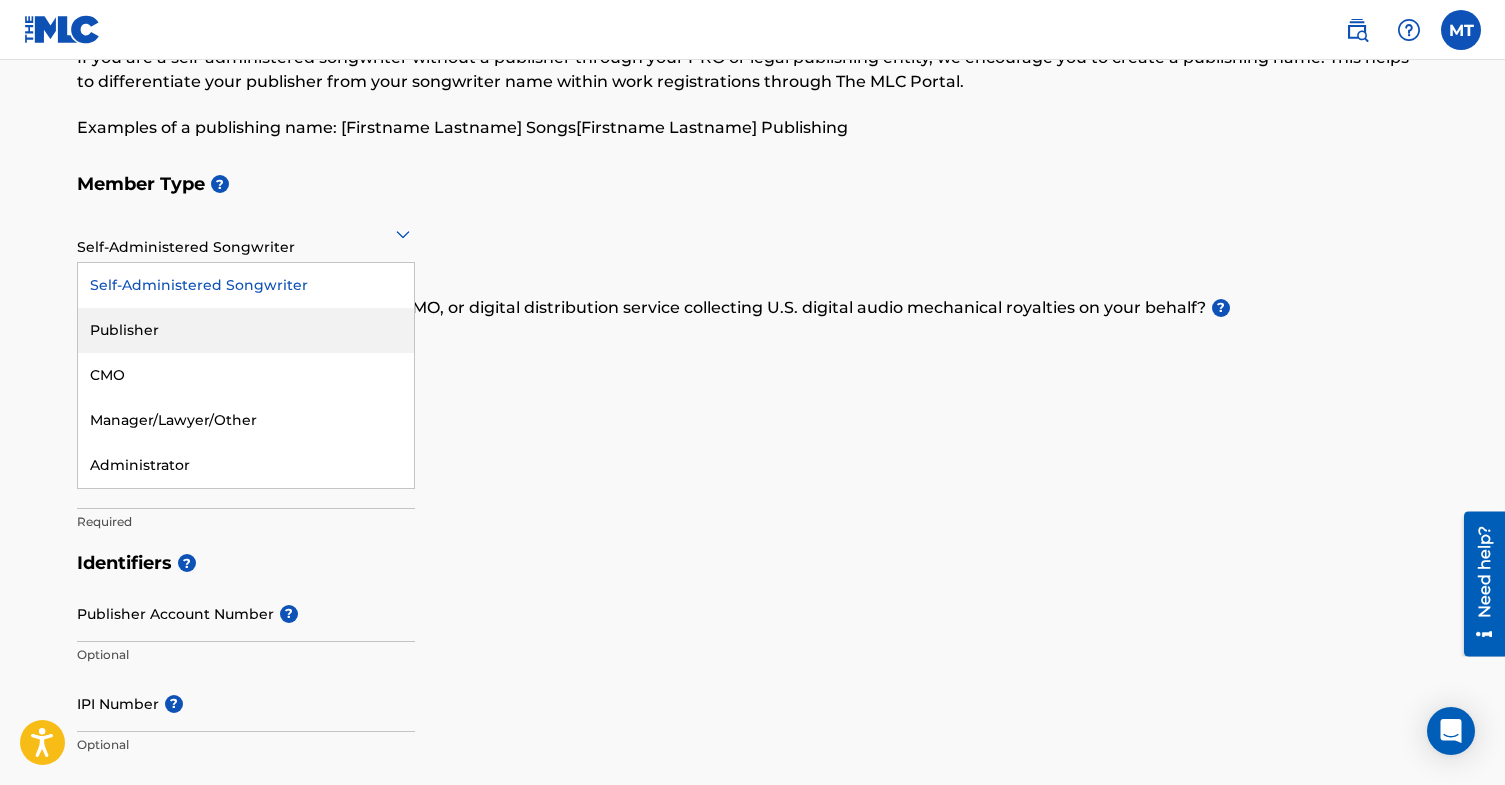 click on "Publisher" at bounding box center [246, 330] 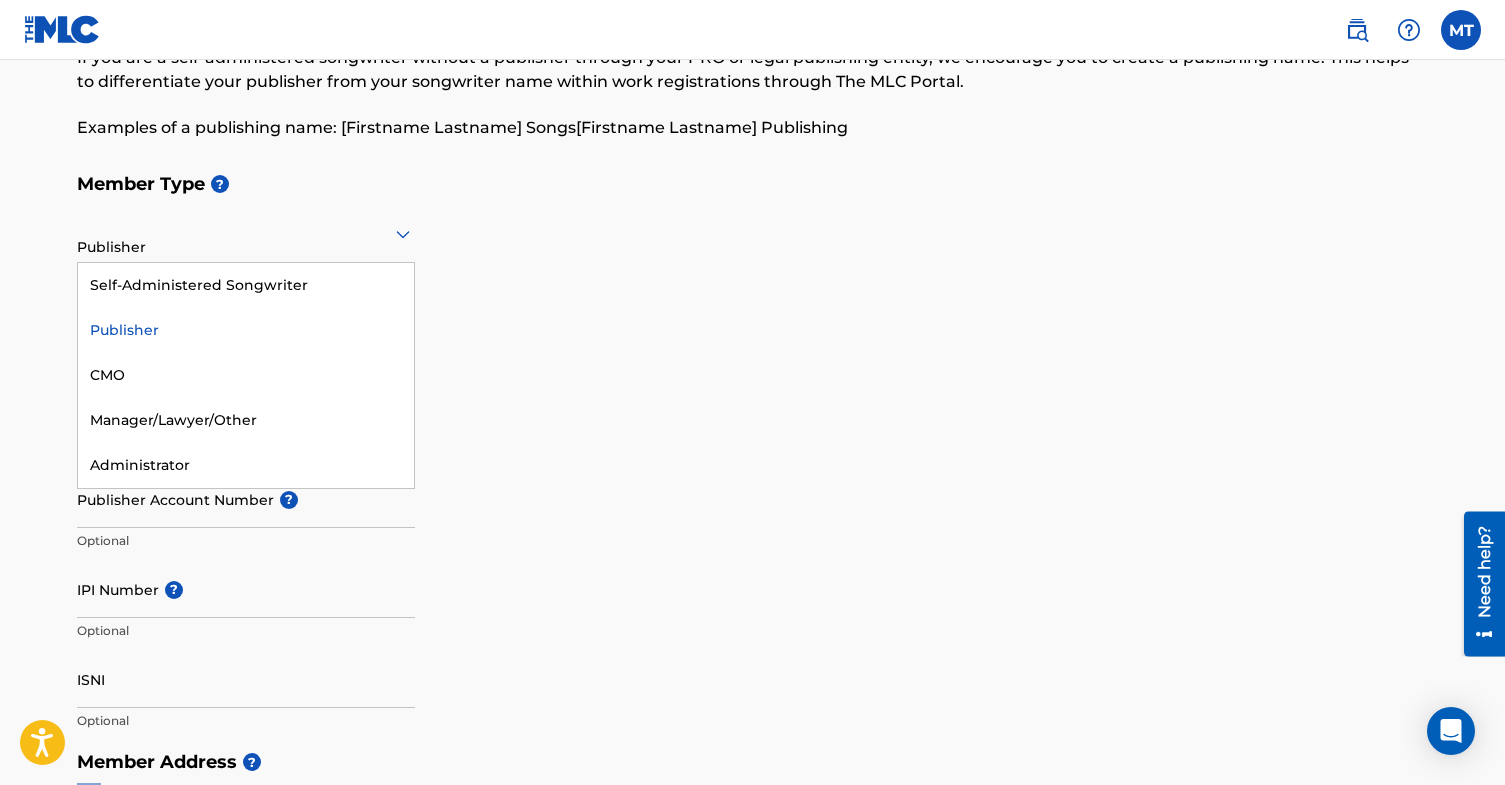 click on "Publisher" at bounding box center (246, 234) 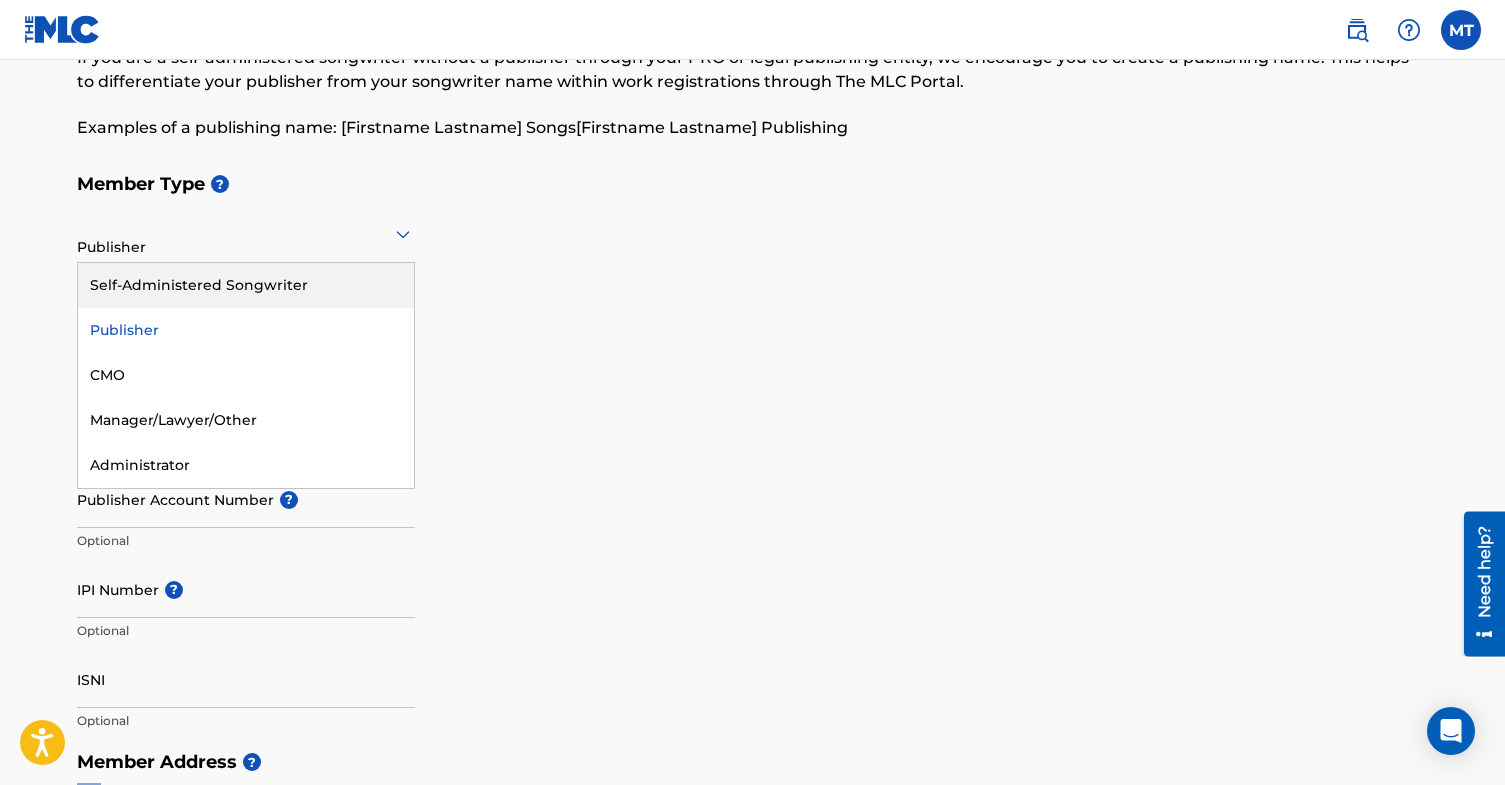 click on "Self-Administered Songwriter" at bounding box center (246, 285) 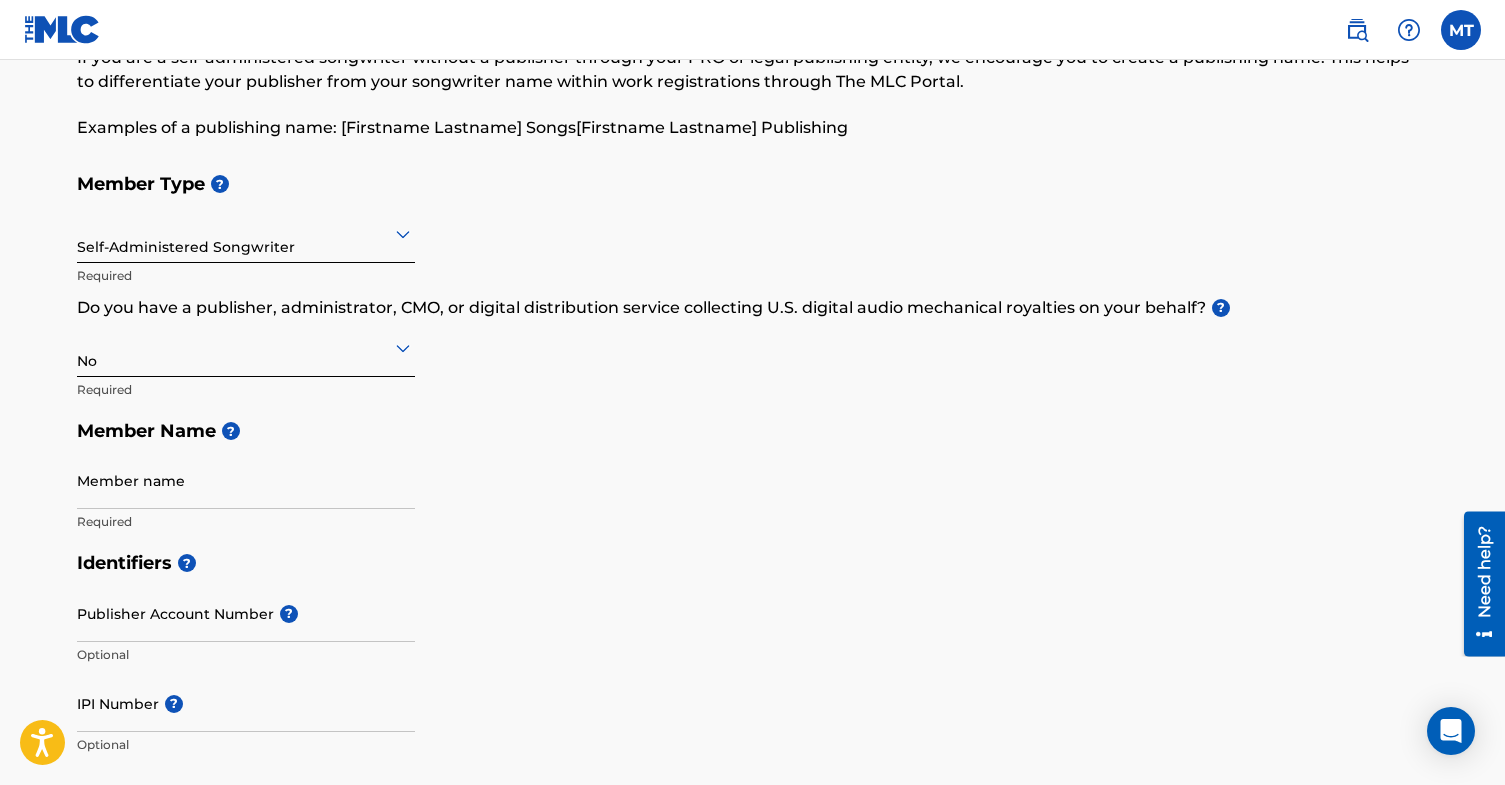 click on "Member Type ? Self-Administered Songwriter Required Do you have a publisher, administrator, CMO, or digital distribution service collecting U.S. digital audio mechanical royalties on your behalf? ? No Required Member Name ? Member name Required" at bounding box center [753, 352] 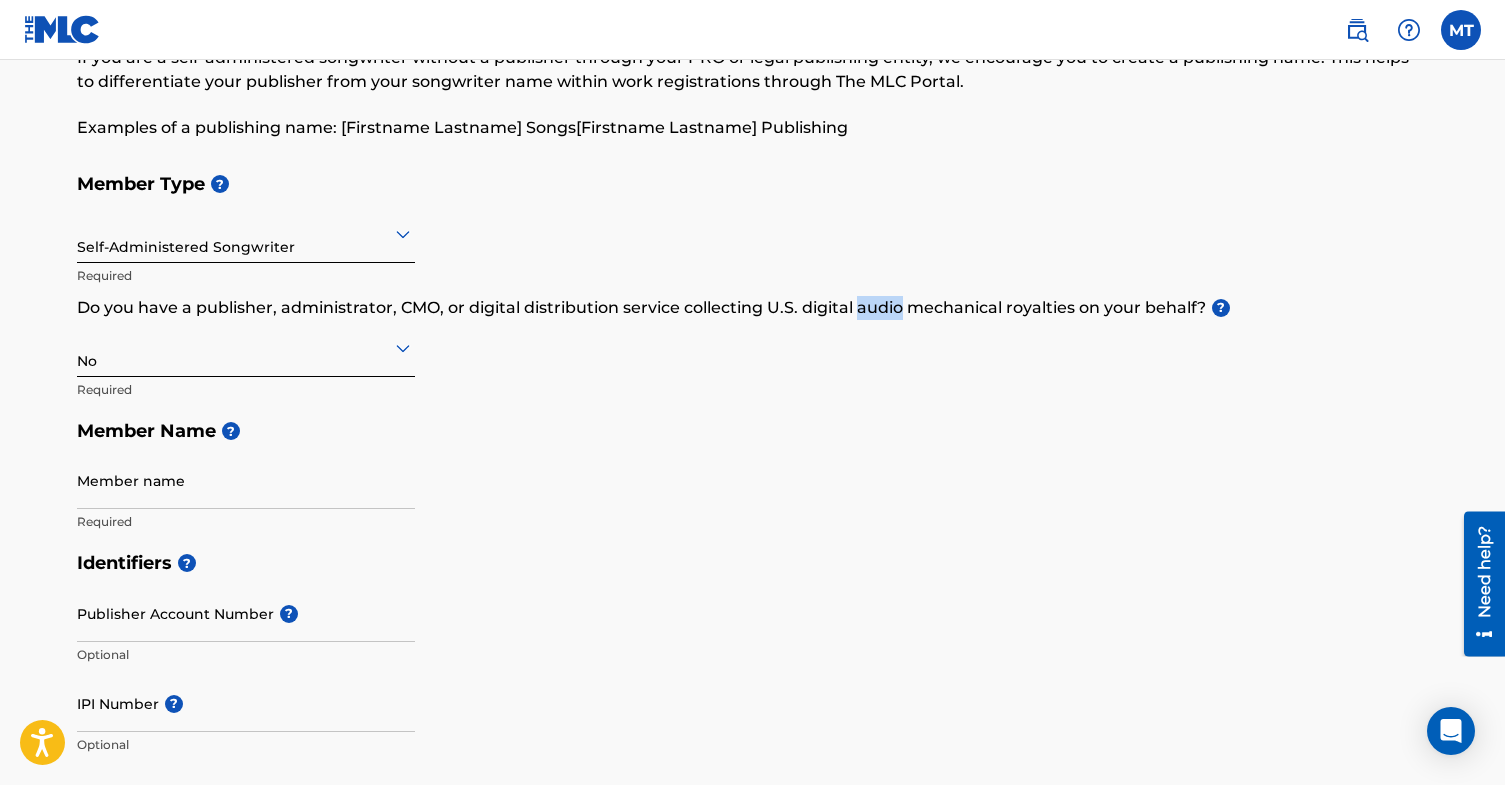click on "Do you have a publisher, administrator, CMO, or digital distribution service collecting U.S. digital audio mechanical royalties on your behalf? ?" at bounding box center (753, 308) 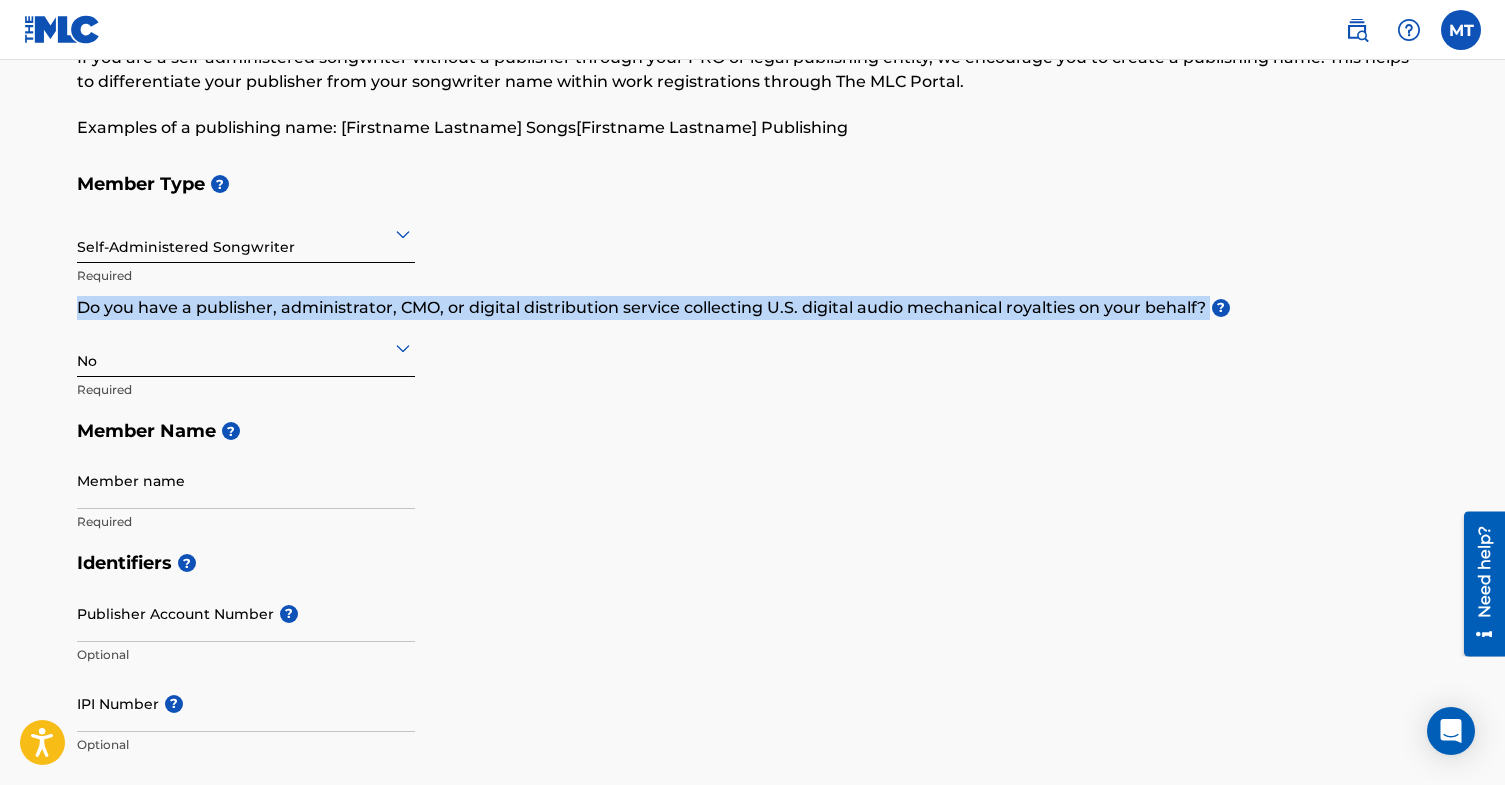 click on "Member Type ? Self-Administered Songwriter Required Do you have a publisher, administrator, CMO, or digital distribution service collecting U.S. digital audio mechanical royalties on your behalf? ? No Required Member Name ? Member name Required" at bounding box center (753, 352) 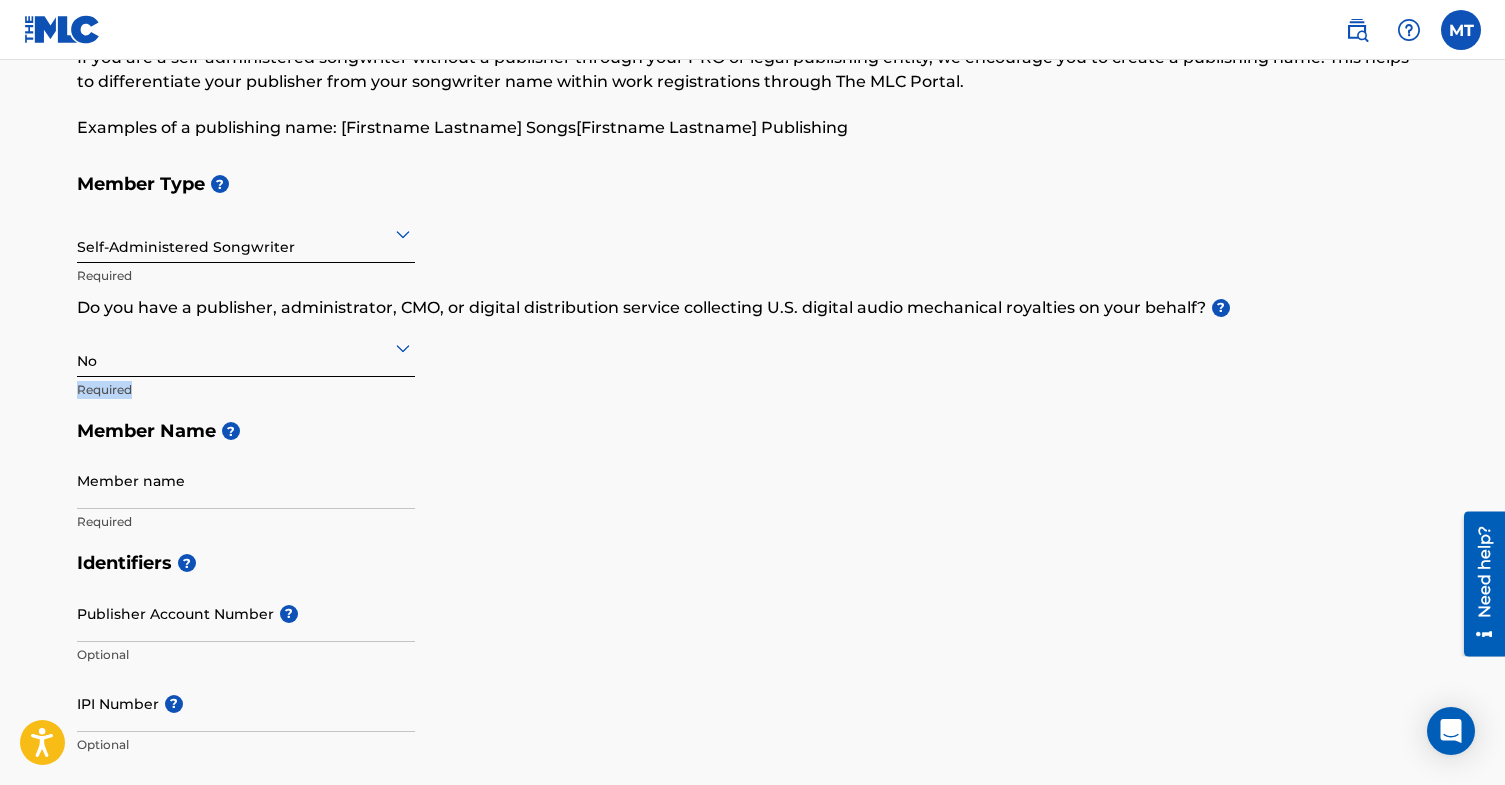 click on "Required" at bounding box center [246, 390] 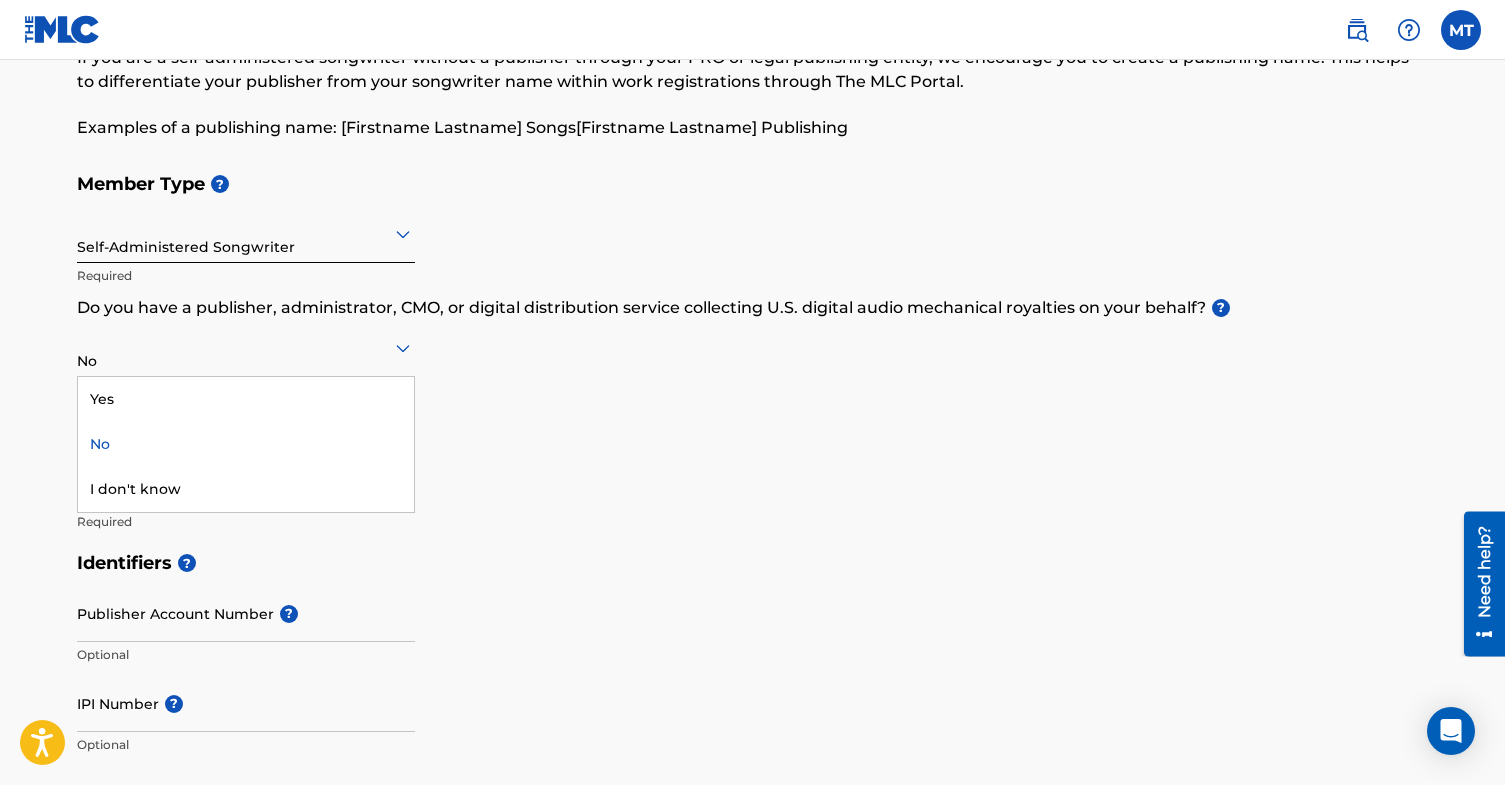 click on "No" at bounding box center (246, 347) 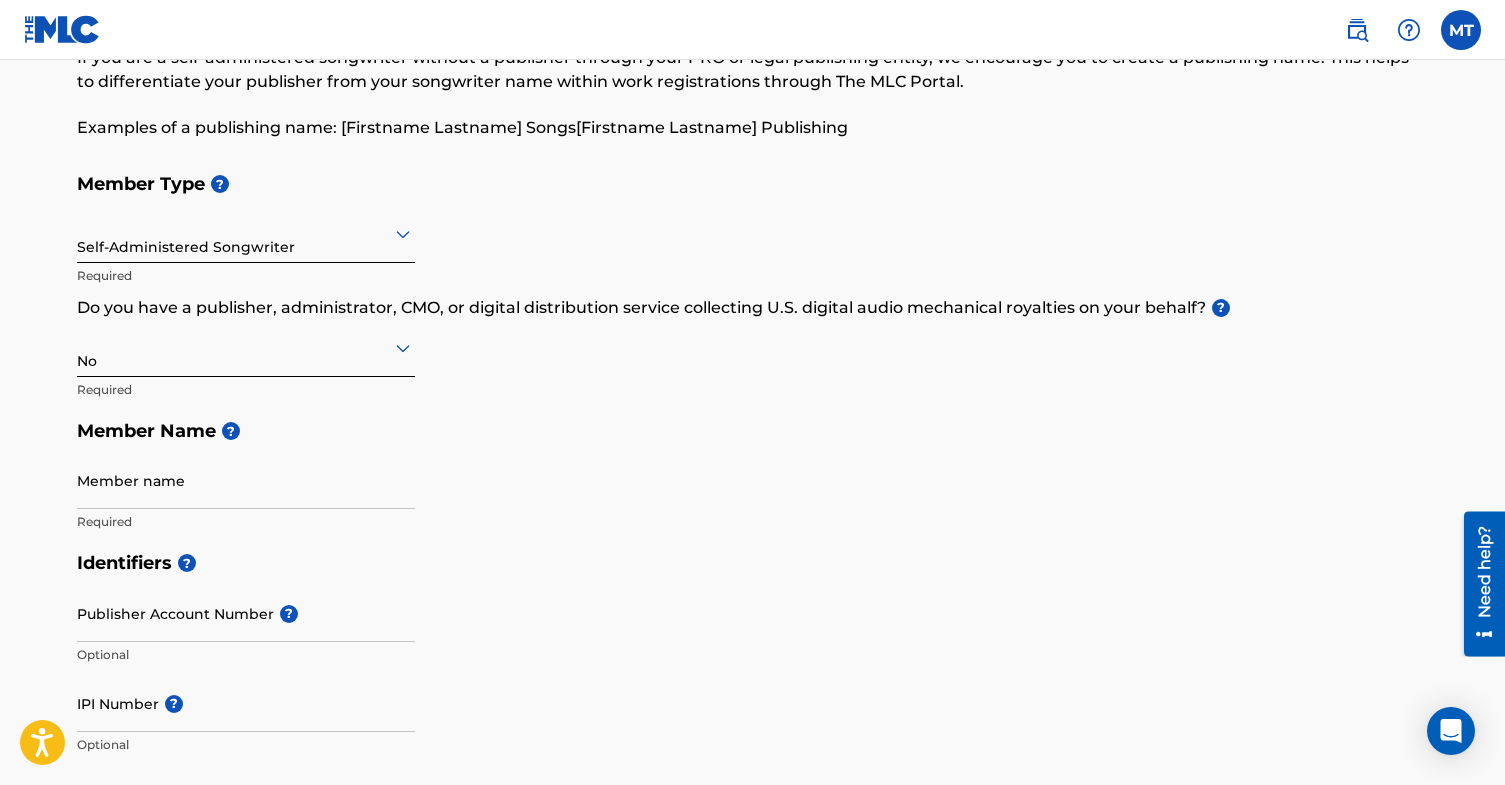 click on "Member Type ? Self-Administered Songwriter Required Do you have a publisher, administrator, CMO, or digital distribution service collecting U.S. digital audio mechanical royalties on your behalf? ? No Required Member Name ? Member name Required" at bounding box center [753, 352] 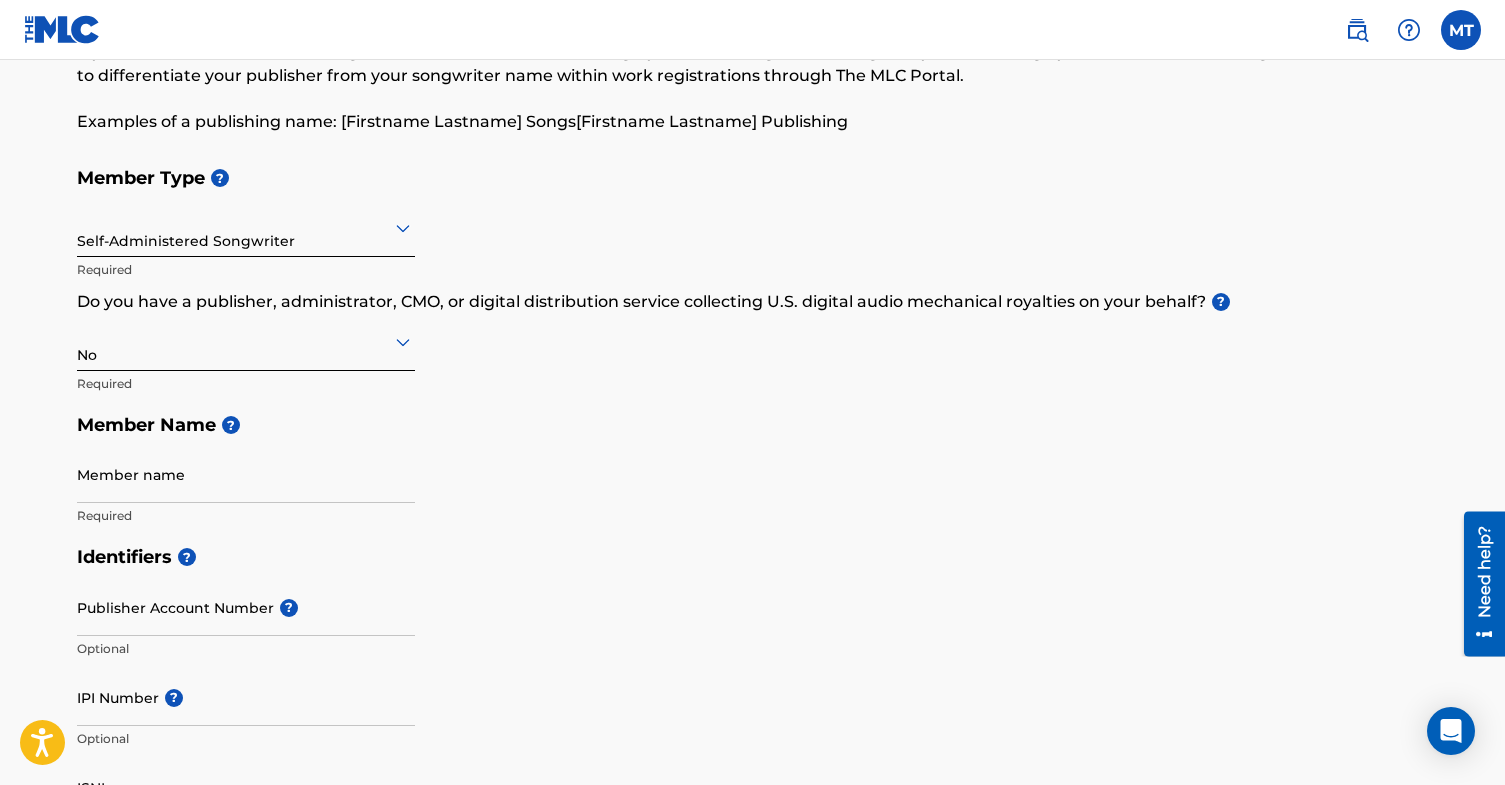 click 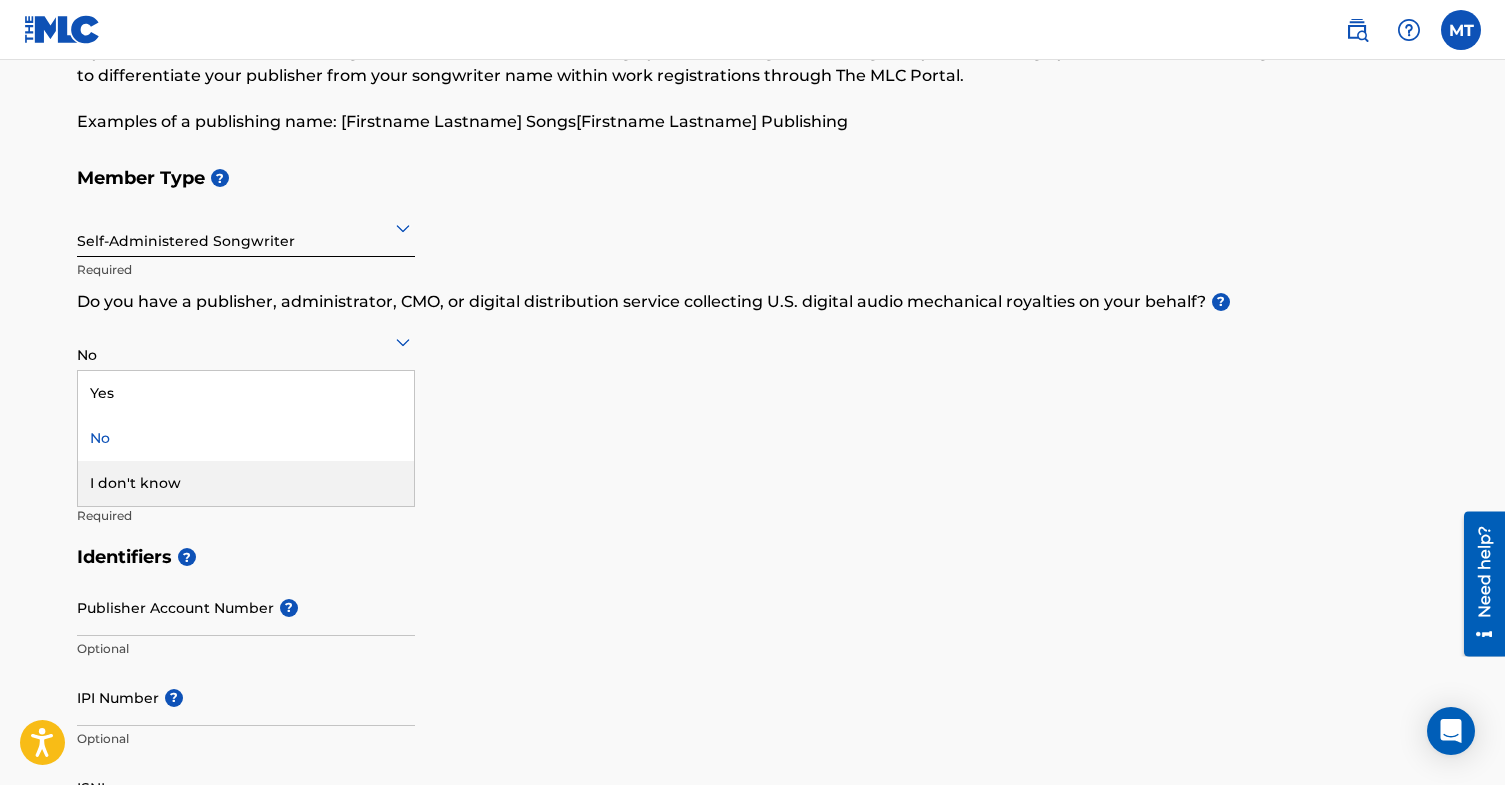click on "I don't know" at bounding box center [246, 483] 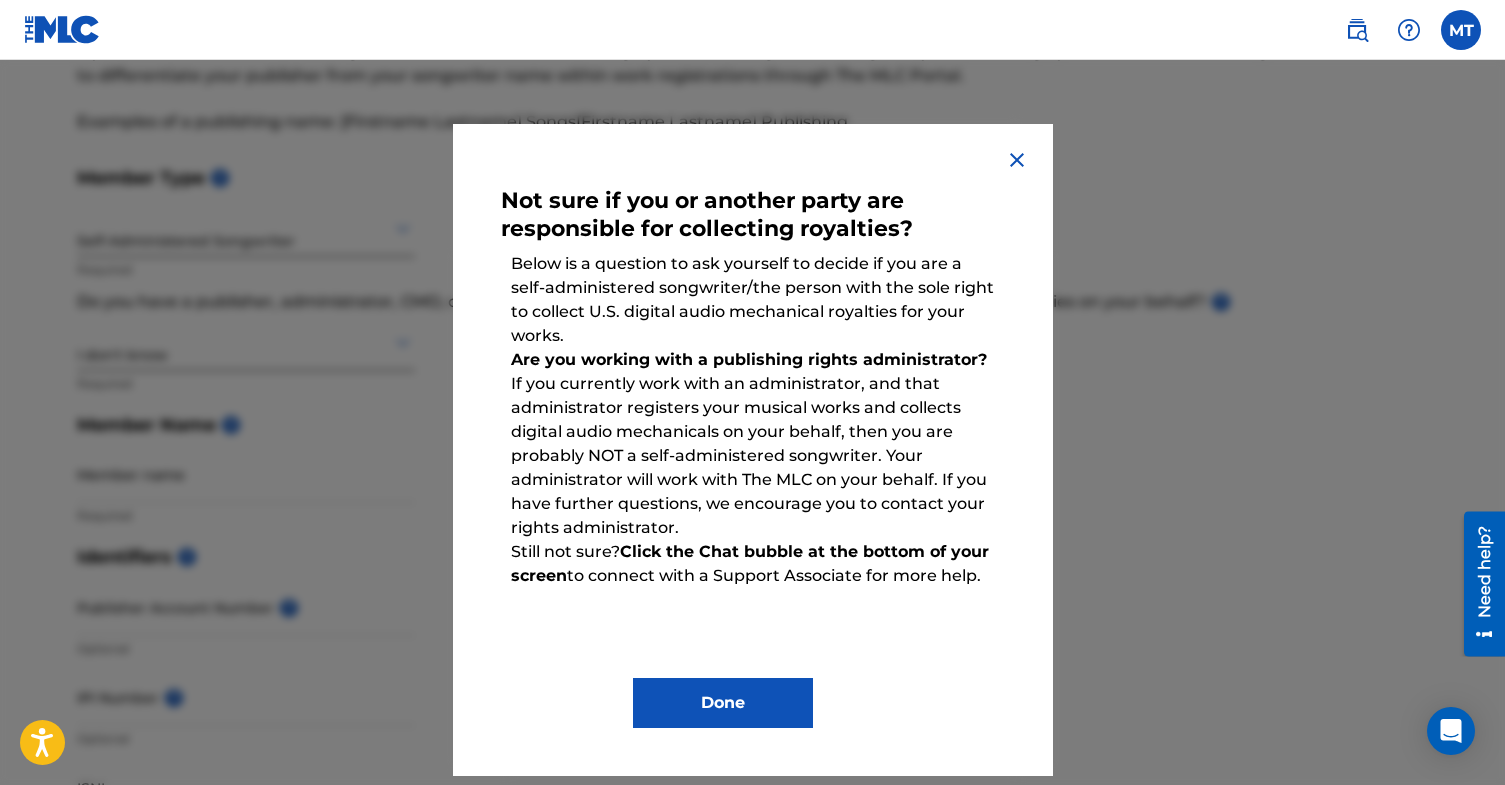click on "Are you working with a publishing rights administrator? If you currently work with an administrator, and that administrator registers your musical works and collects digital audio mechanicals on your behalf, then you are probably NOT a self-administered songwriter. Your administrator will work with The MLC on your behalf. If you have further questions, we encourage you to contact your rights administrator." at bounding box center [753, 444] 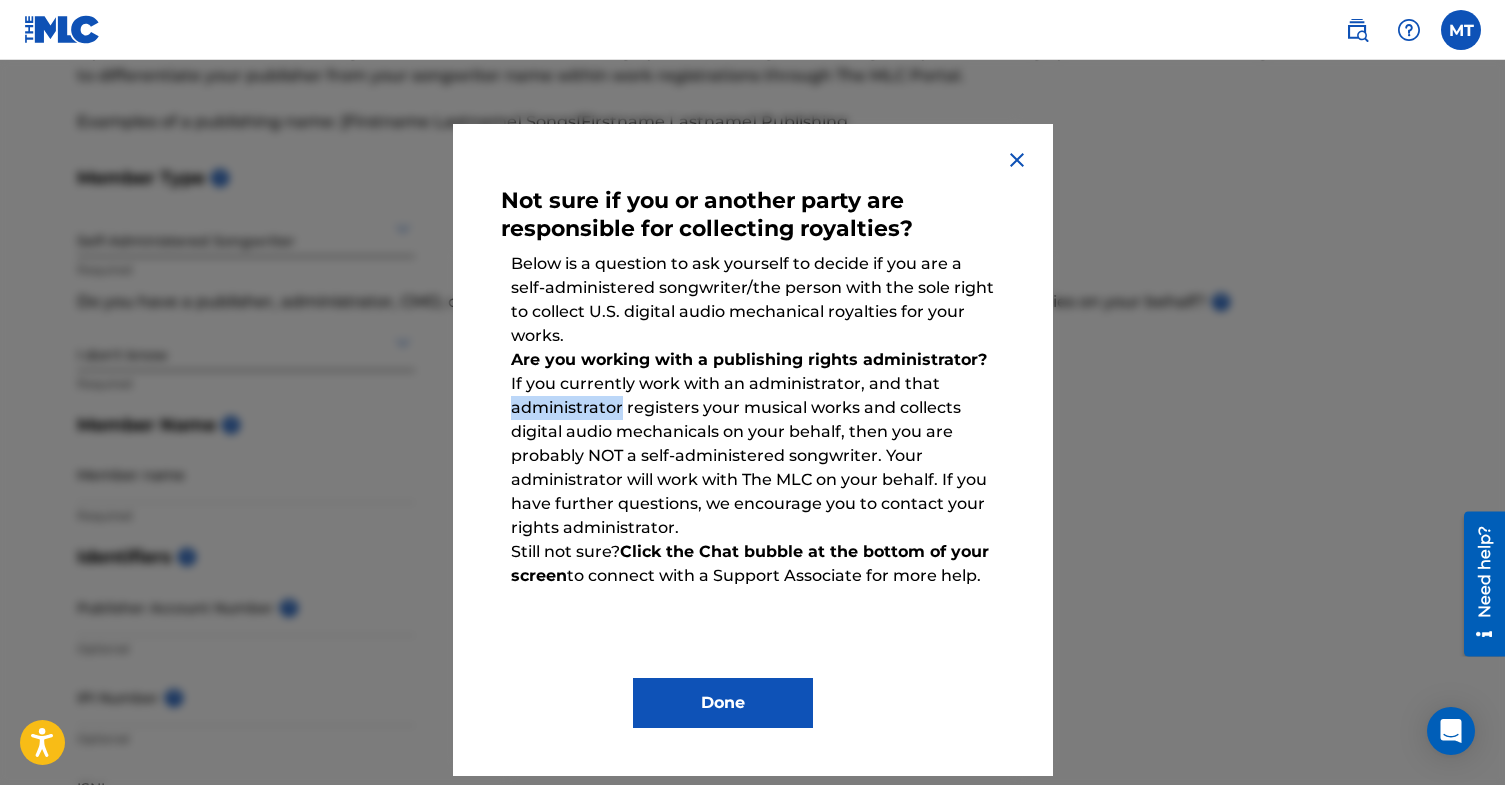 click on "Are you working with a publishing rights administrator? If you currently work with an administrator, and that administrator registers your musical works and collects digital audio mechanicals on your behalf, then you are probably NOT a self-administered songwriter. Your administrator will work with The MLC on your behalf. If you have further questions, we encourage you to contact your rights administrator." at bounding box center (753, 444) 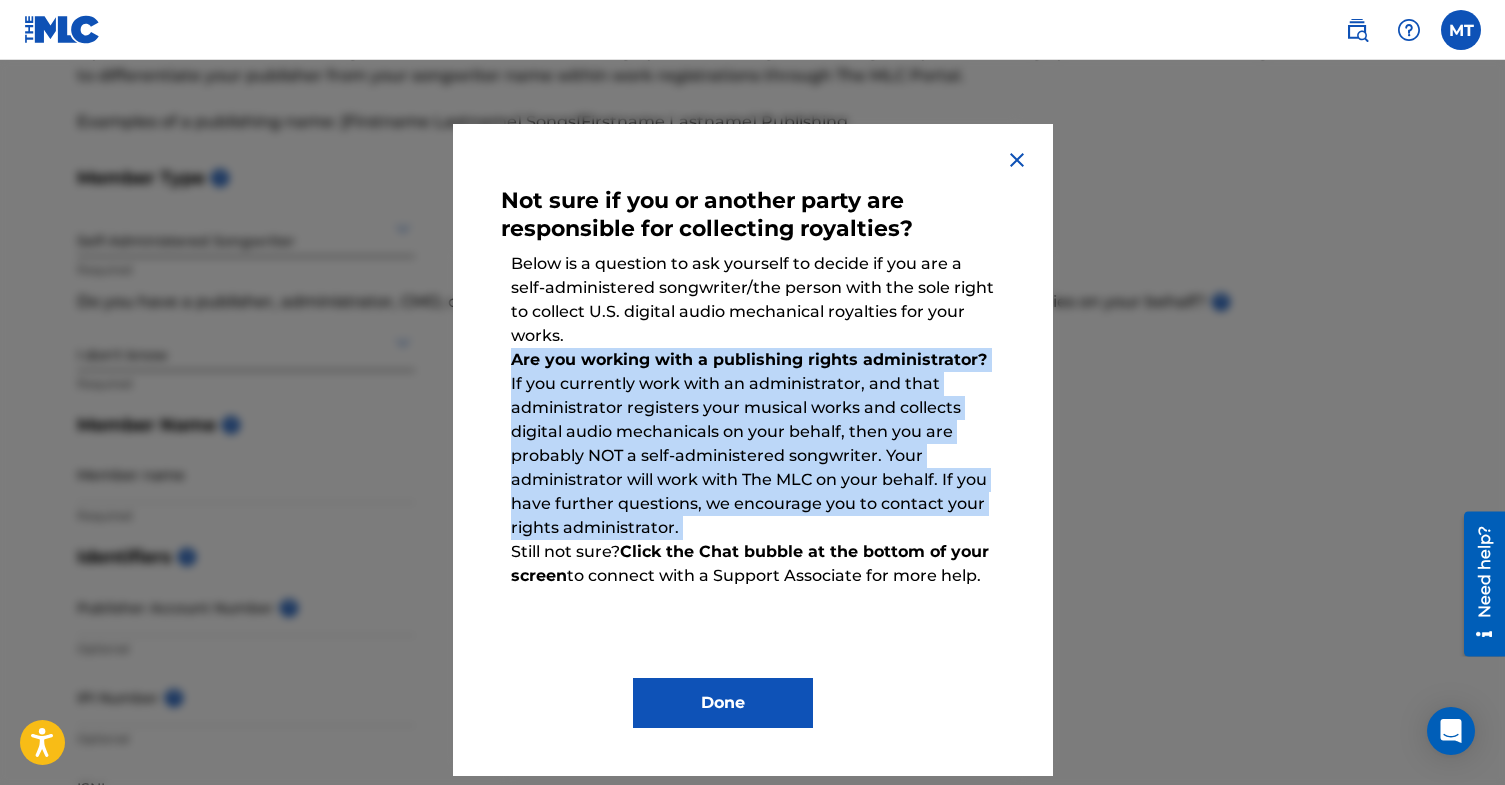 click on "Are you working with a publishing rights administrator? If you currently work with an administrator, and that administrator registers your musical works and collects digital audio mechanicals on your behalf, then you are probably NOT a self-administered songwriter. Your administrator will work with The MLC on your behalf. If you have further questions, we encourage you to contact your rights administrator." at bounding box center (753, 444) 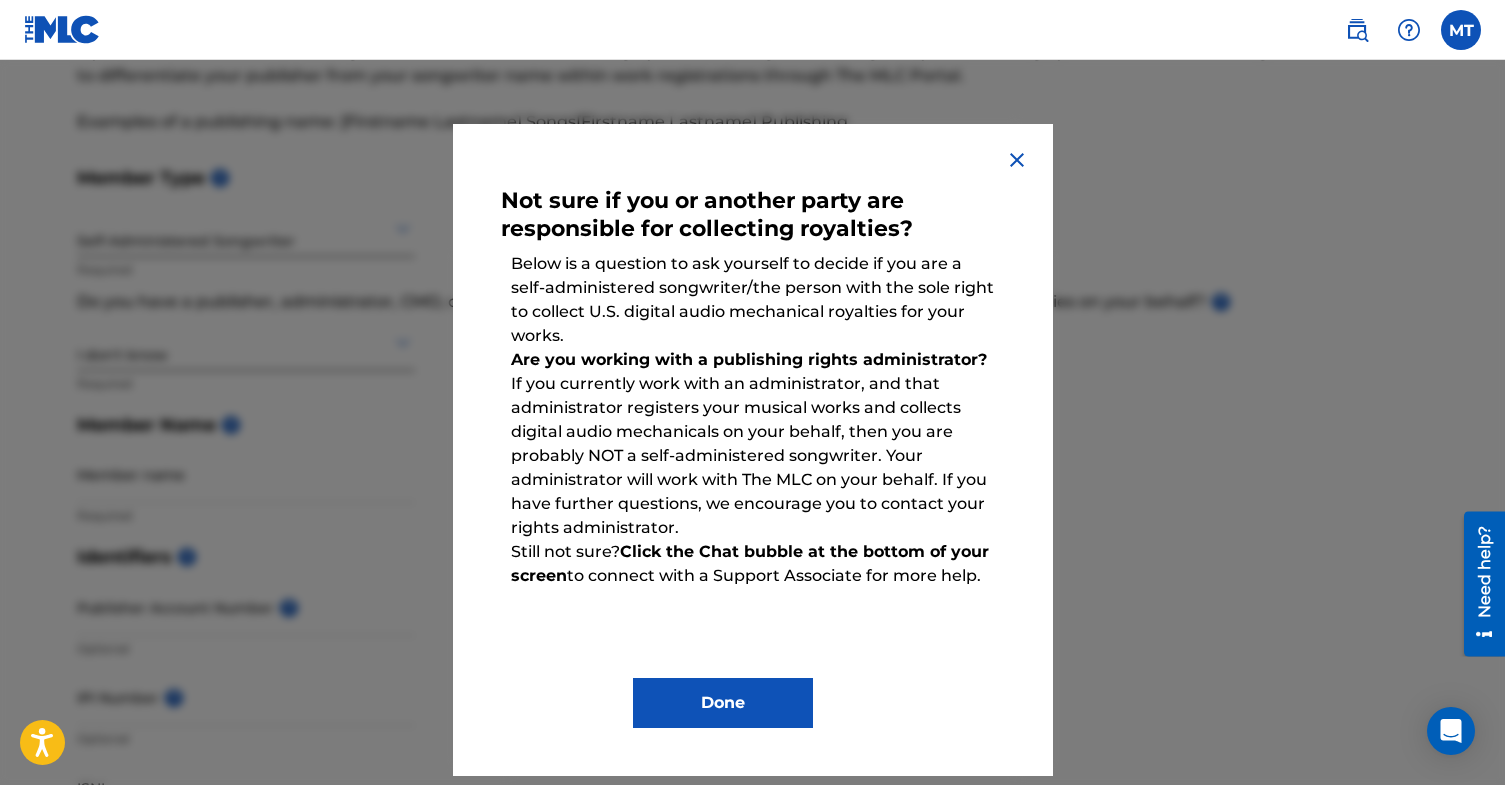click on "Are you working with a publishing rights administrator? If you currently work with an administrator, and that administrator registers your musical works and collects digital audio mechanicals on your behalf, then you are probably NOT a self-administered songwriter. Your administrator will work with The MLC on your behalf. If you have further questions, we encourage you to contact your rights administrator." at bounding box center (753, 444) 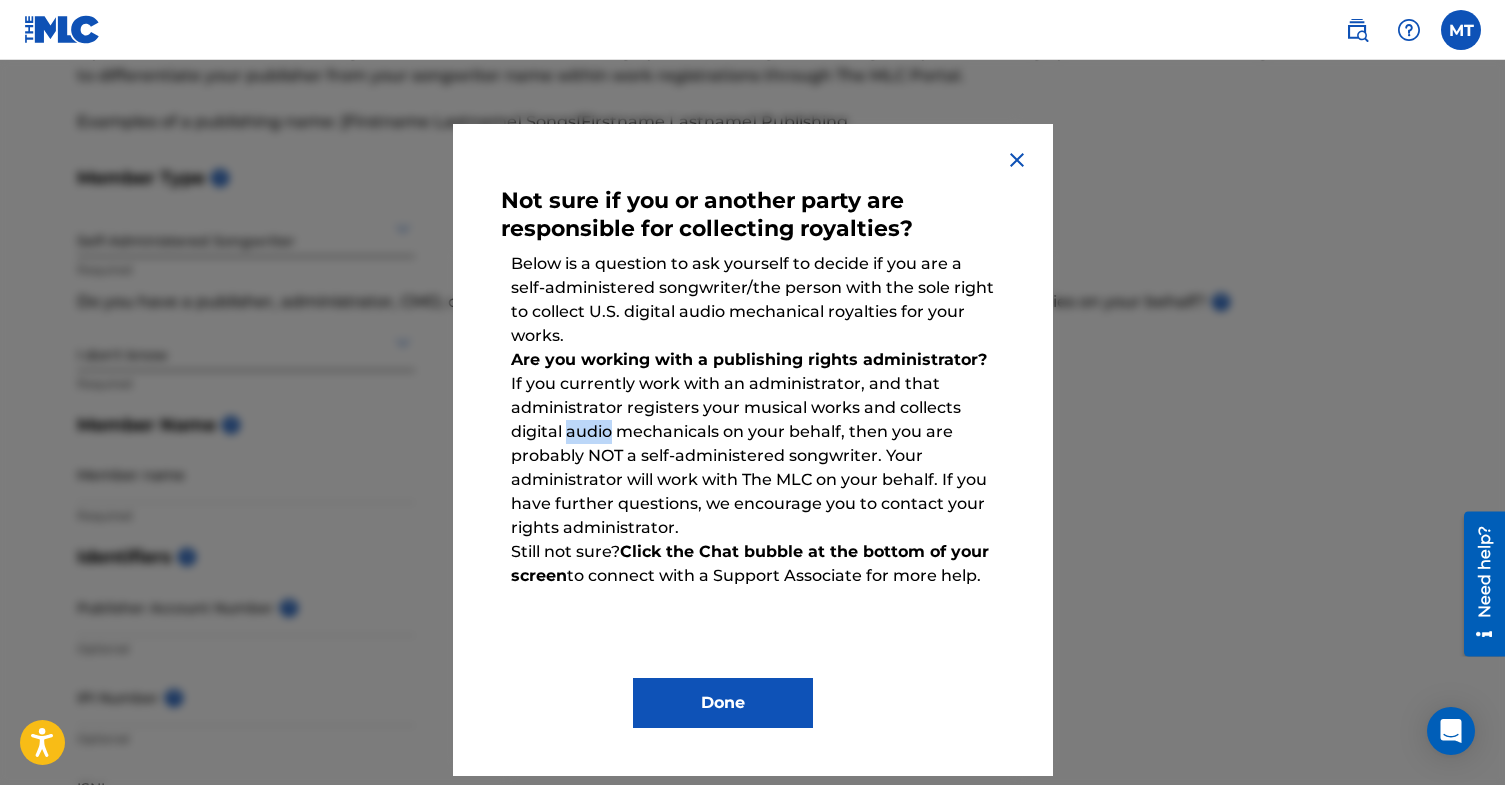 click on "Are you working with a publishing rights administrator? If you currently work with an administrator, and that administrator registers your musical works and collects digital audio mechanicals on your behalf, then you are probably NOT a self-administered songwriter. Your administrator will work with The MLC on your behalf. If you have further questions, we encourage you to contact your rights administrator." at bounding box center [753, 444] 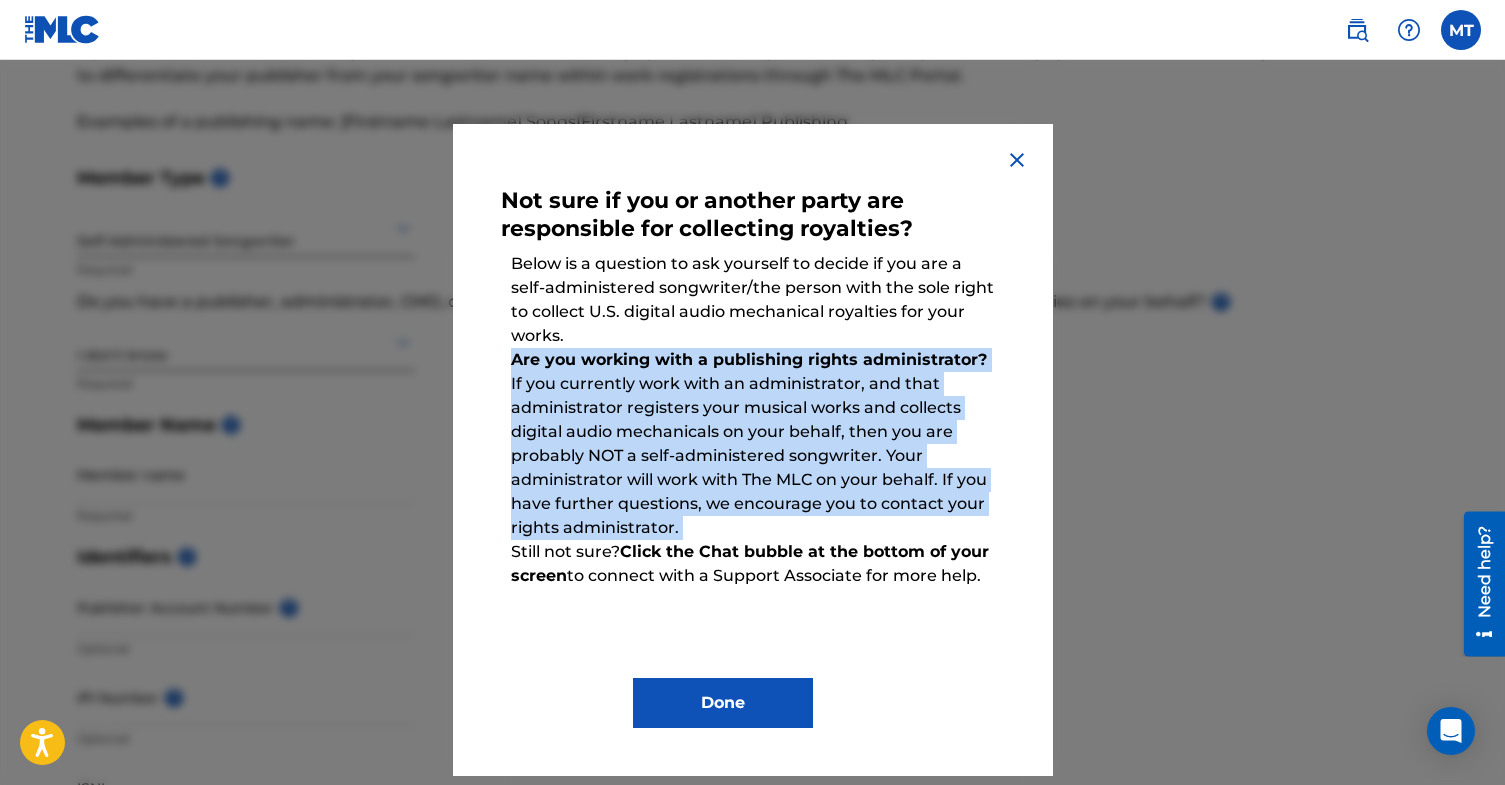 click on "Are you working with a publishing rights administrator? If you currently work with an administrator, and that administrator registers your musical works and collects digital audio mechanicals on your behalf, then you are probably NOT a self-administered songwriter. Your administrator will work with The MLC on your behalf. If you have further questions, we encourage you to contact your rights administrator." at bounding box center [753, 444] 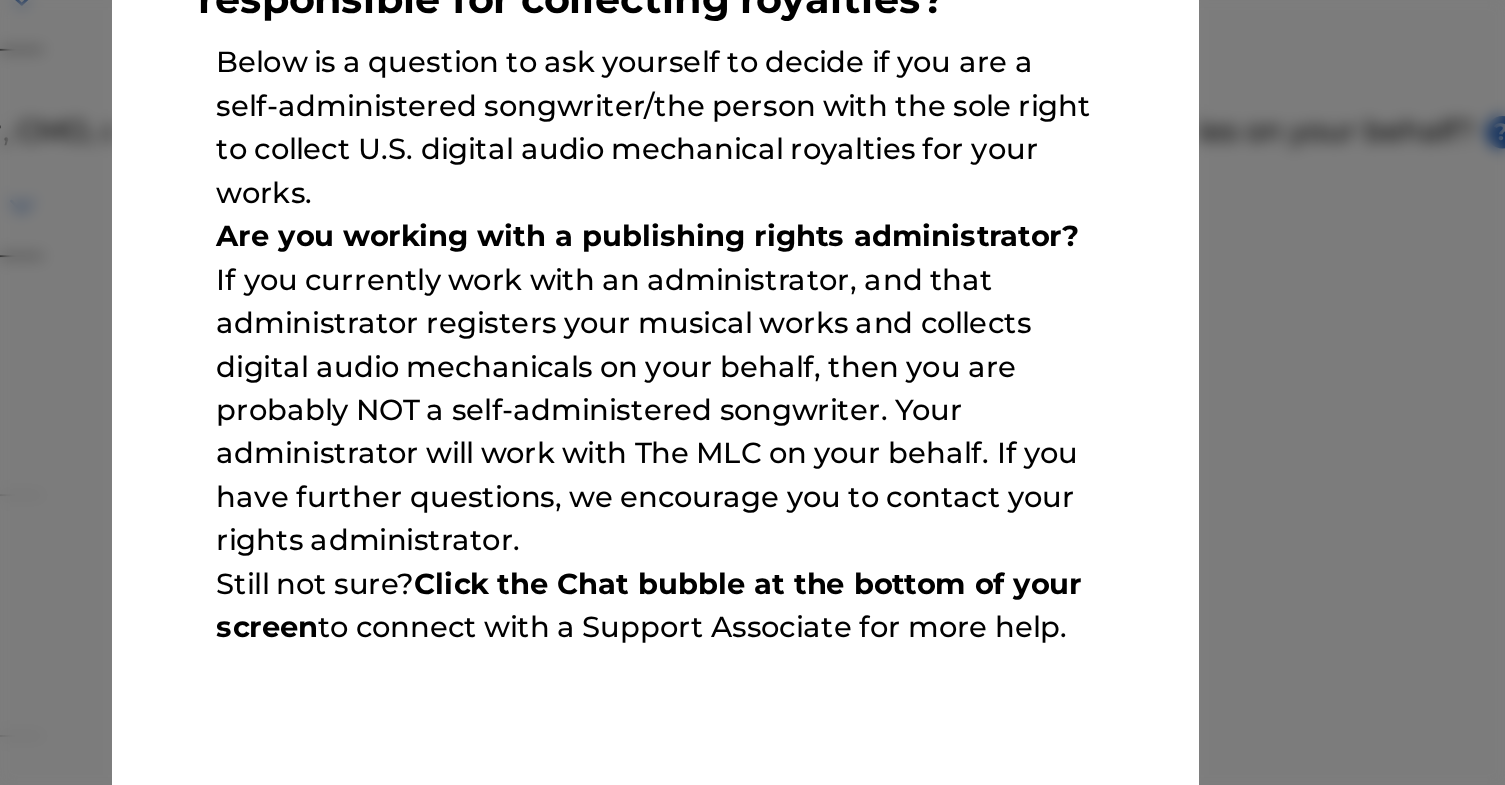 click on "Are you working with a publishing rights administrator? If you currently work with an administrator, and that administrator registers your musical works and collects digital audio mechanicals on your behalf, then you are probably NOT a self-administered songwriter. Your administrator will work with The MLC on your behalf. If you have further questions, we encourage you to contact your rights administrator." at bounding box center (753, 444) 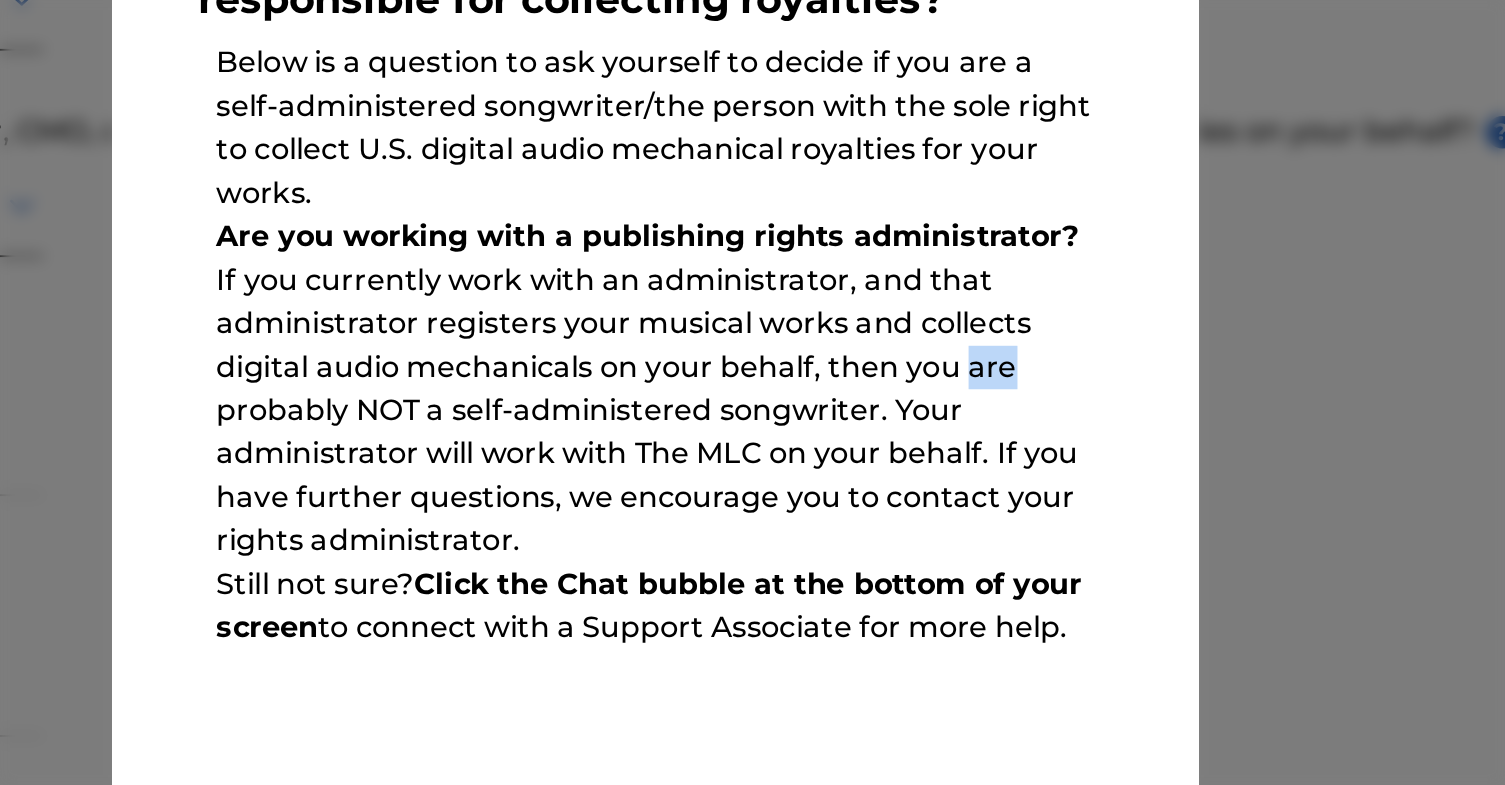 click on "Are you working with a publishing rights administrator? If you currently work with an administrator, and that administrator registers your musical works and collects digital audio mechanicals on your behalf, then you are probably NOT a self-administered songwriter. Your administrator will work with The MLC on your behalf. If you have further questions, we encourage you to contact your rights administrator." at bounding box center (753, 444) 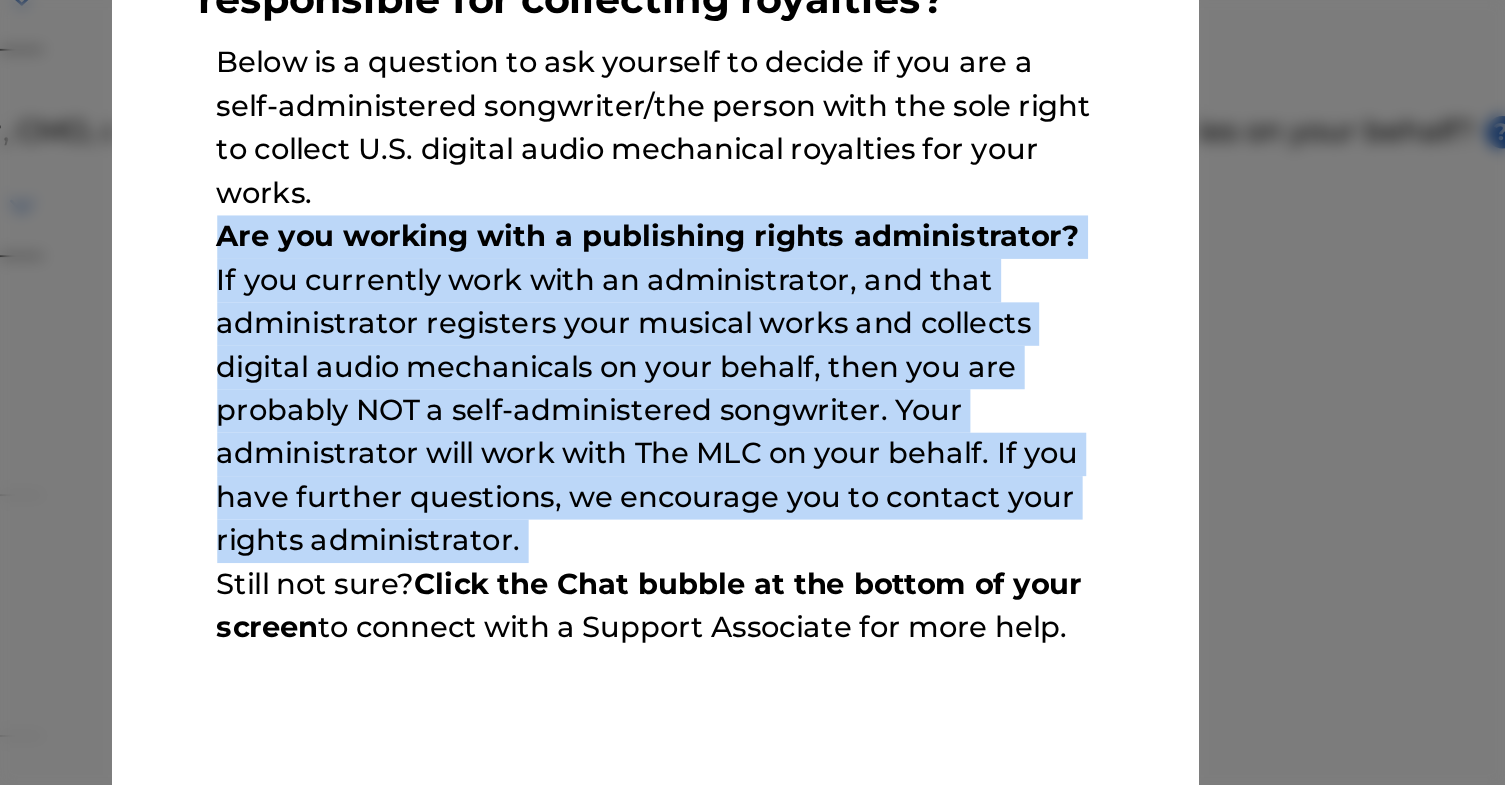 click on "Are you working with a publishing rights administrator? If you currently work with an administrator, and that administrator registers your musical works and collects digital audio mechanicals on your behalf, then you are probably NOT a self-administered songwriter. Your administrator will work with The MLC on your behalf. If you have further questions, we encourage you to contact your rights administrator." at bounding box center [753, 444] 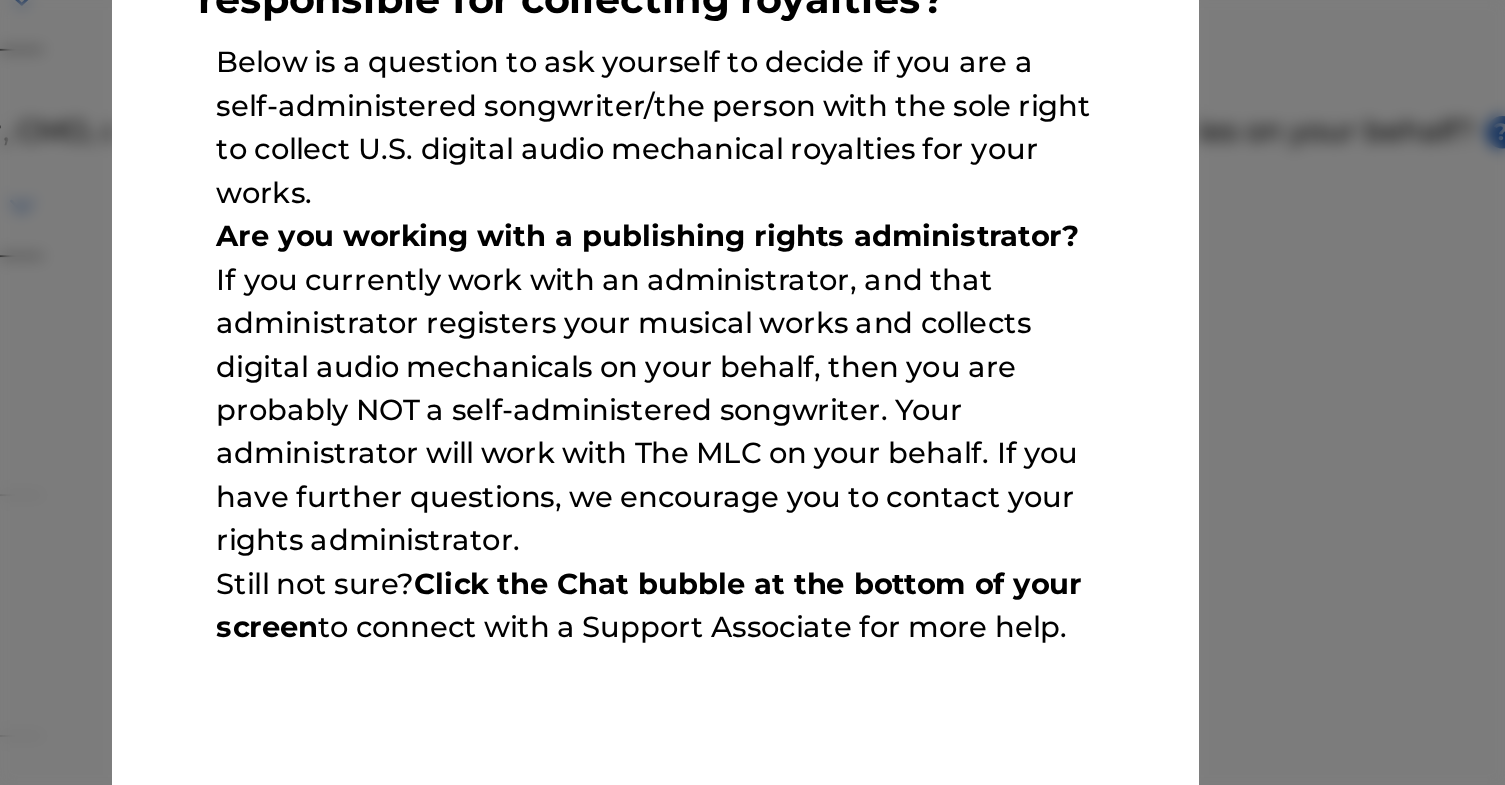 click on "Are you working with a publishing rights administrator? If you currently work with an administrator, and that administrator registers your musical works and collects digital audio mechanicals on your behalf, then you are probably NOT a self-administered songwriter. Your administrator will work with The MLC on your behalf. If you have further questions, we encourage you to contact your rights administrator." at bounding box center (753, 444) 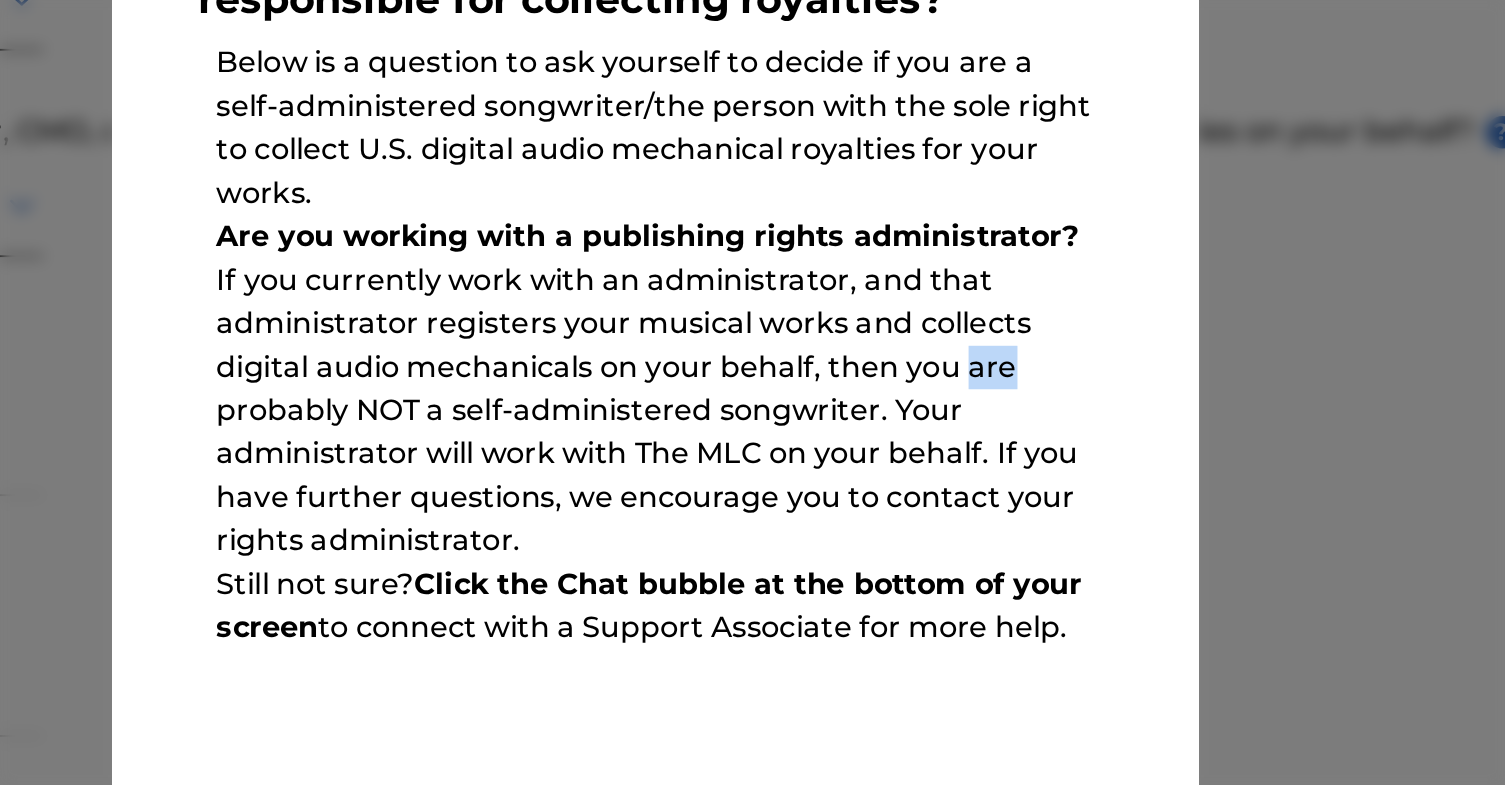click on "Are you working with a publishing rights administrator? If you currently work with an administrator, and that administrator registers your musical works and collects digital audio mechanicals on your behalf, then you are probably NOT a self-administered songwriter. Your administrator will work with The MLC on your behalf. If you have further questions, we encourage you to contact your rights administrator." at bounding box center [753, 444] 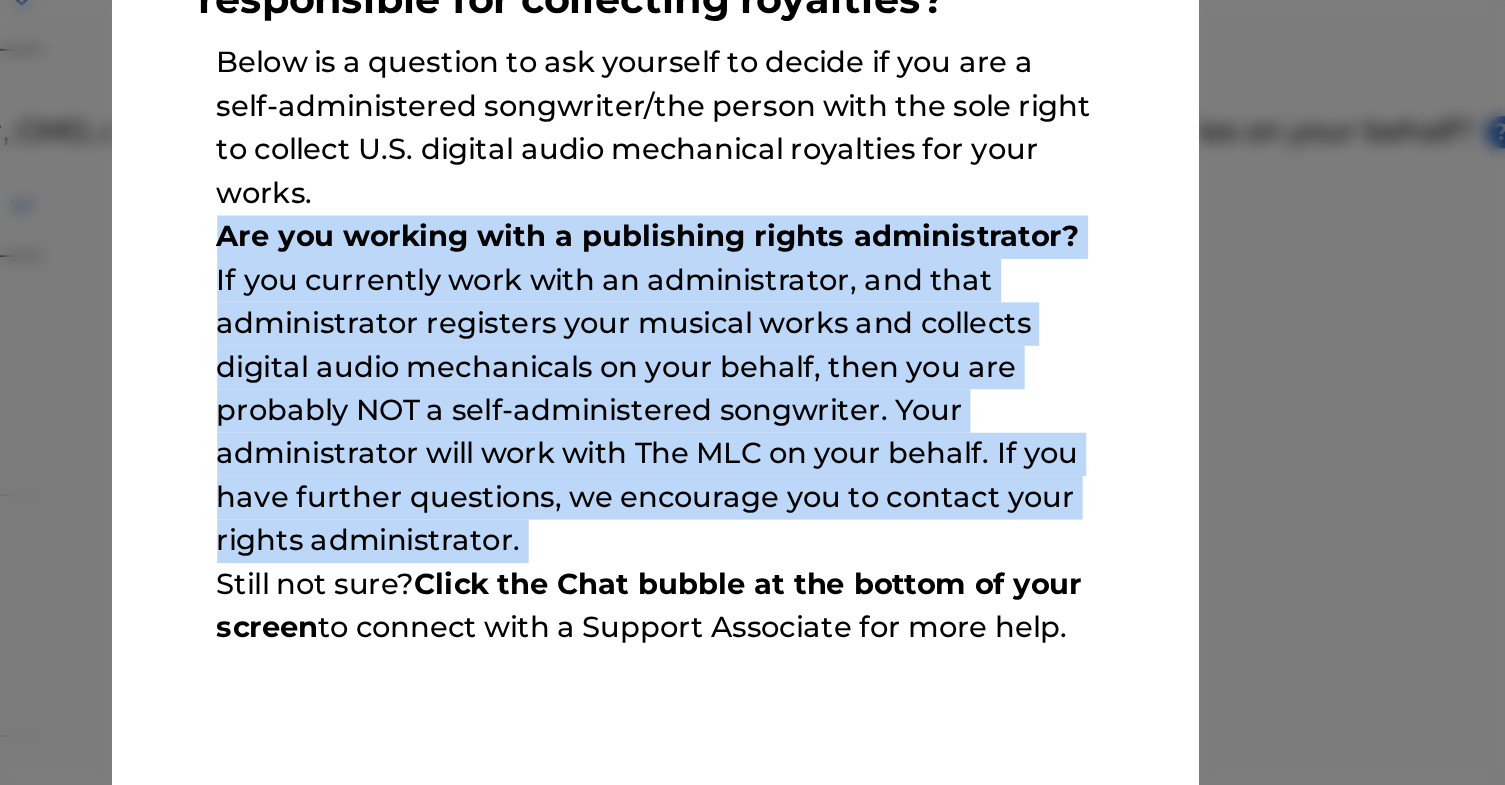 click on "Are you working with a publishing rights administrator? If you currently work with an administrator, and that administrator registers your musical works and collects digital audio mechanicals on your behalf, then you are probably NOT a self-administered songwriter. Your administrator will work with The MLC on your behalf. If you have further questions, we encourage you to contact your rights administrator." at bounding box center (753, 444) 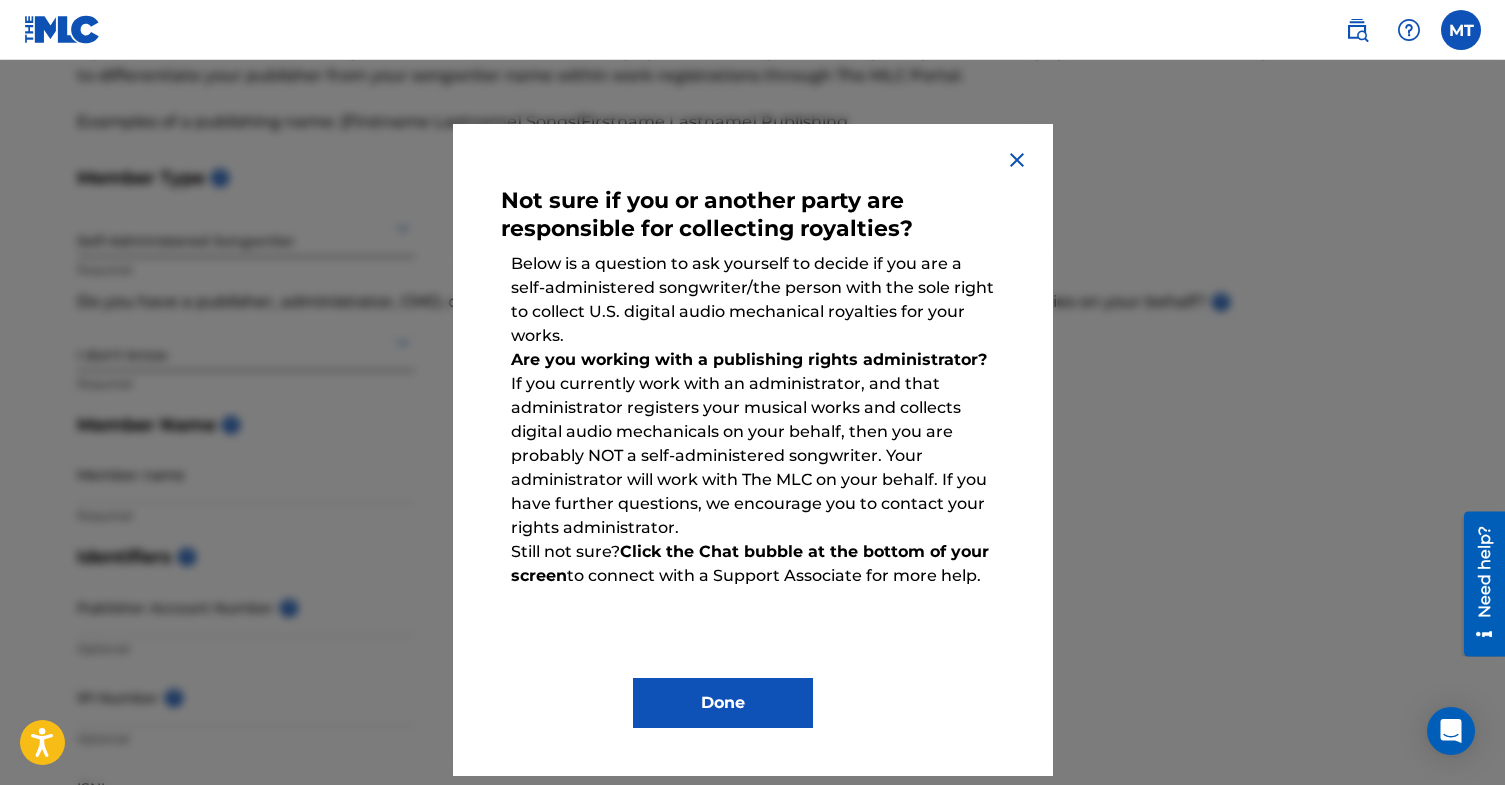 click at bounding box center [1017, 160] 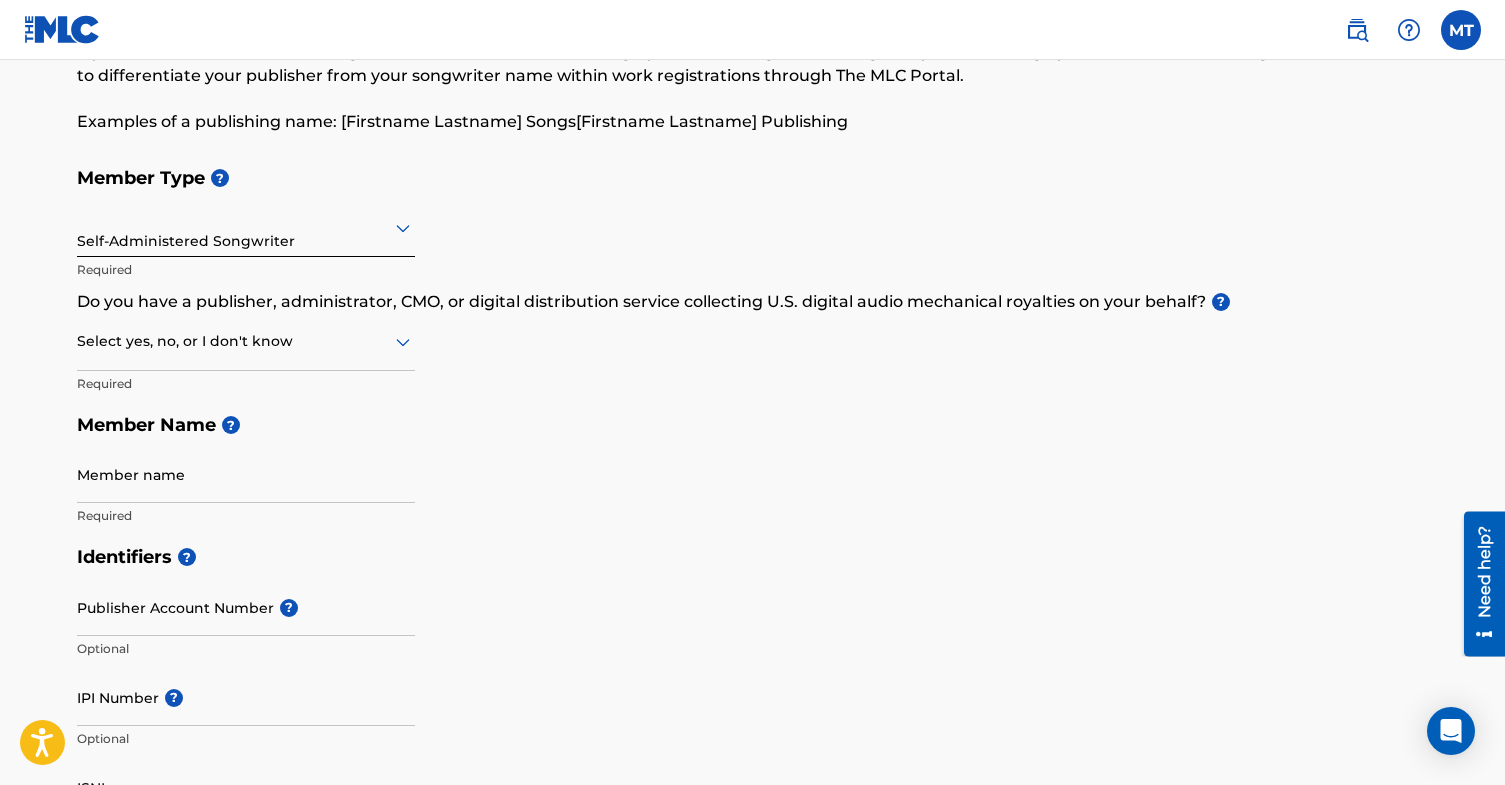 click at bounding box center (246, 341) 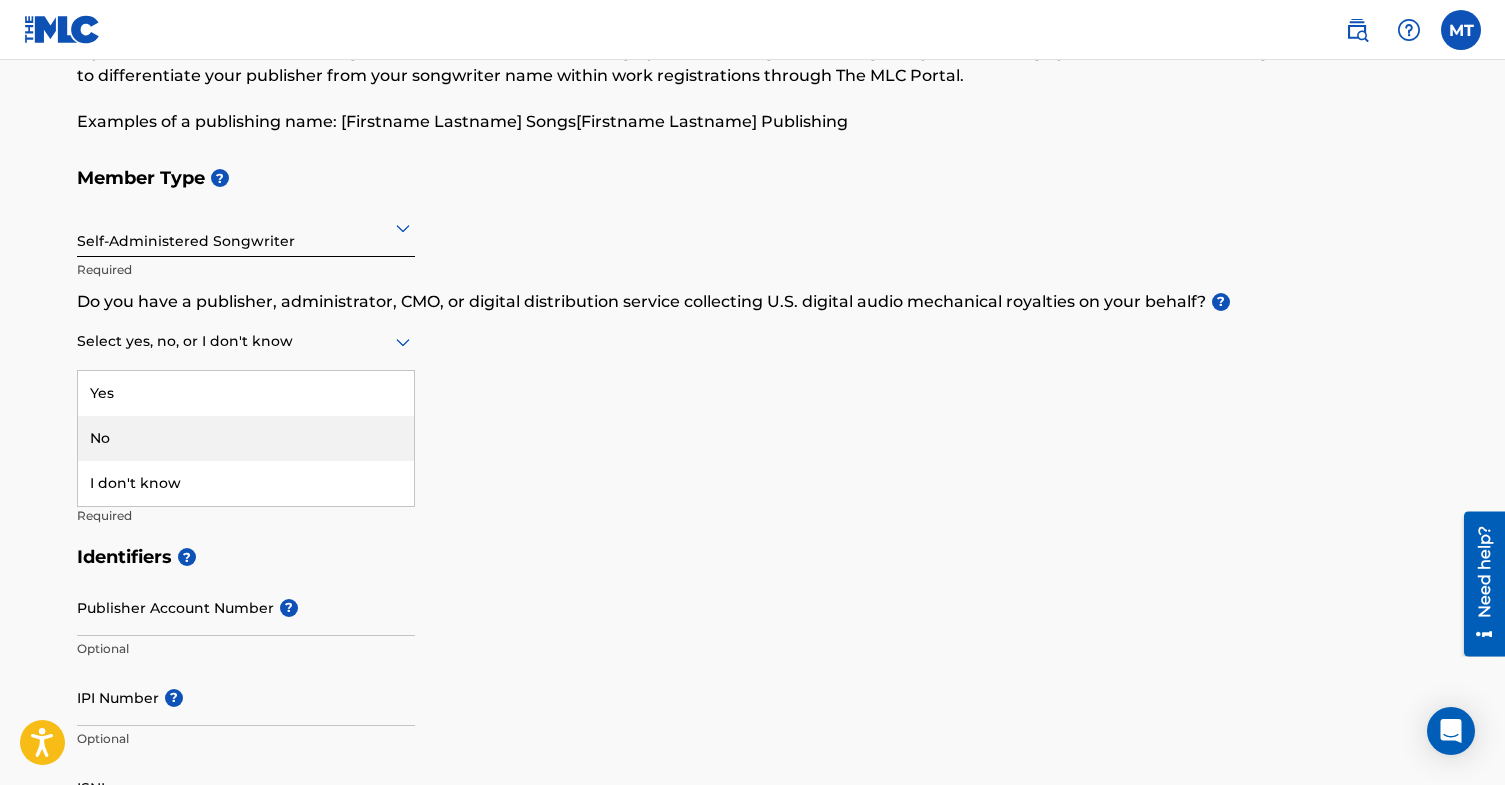 click on "No" at bounding box center [246, 438] 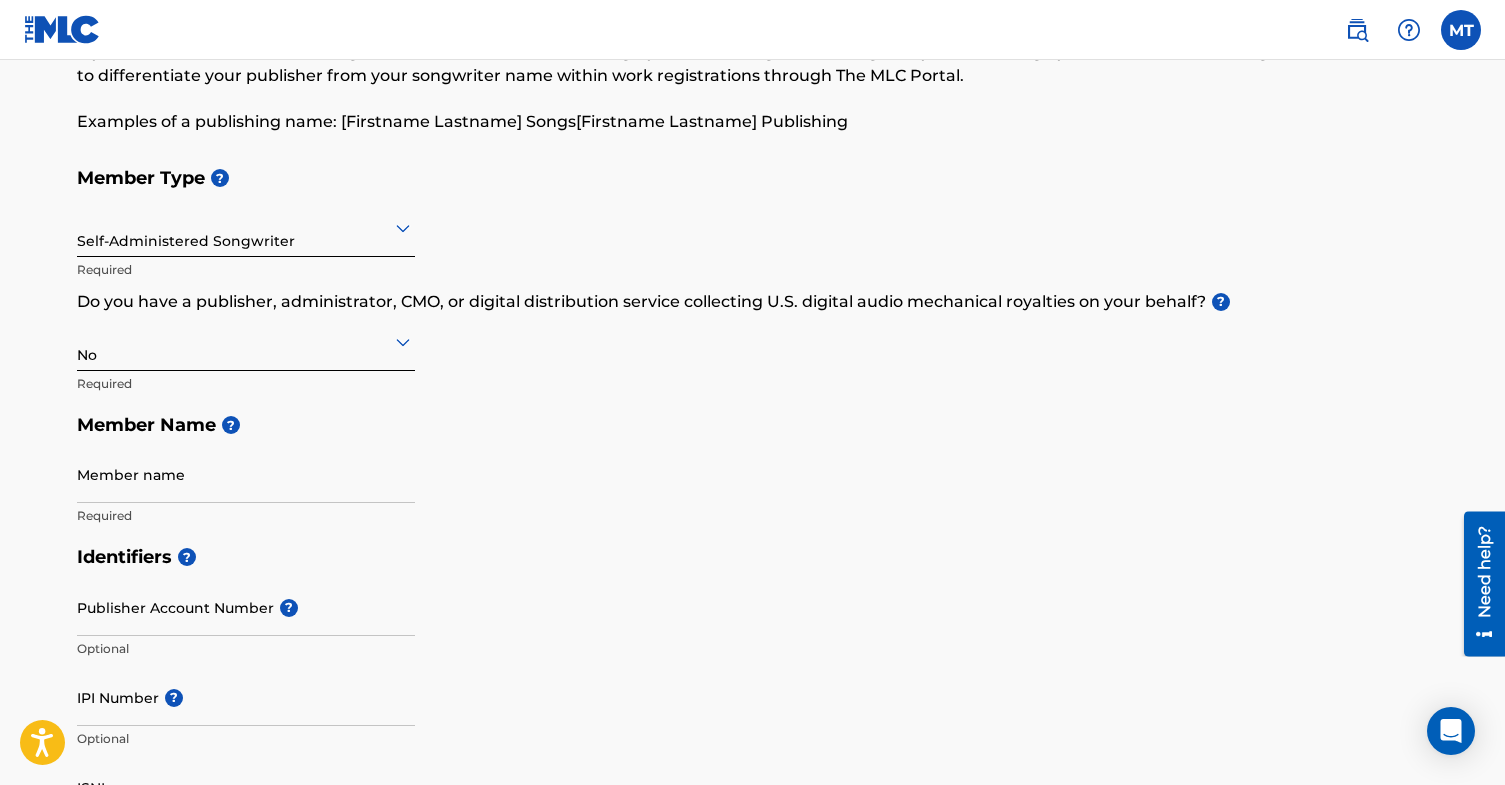 click on "No" at bounding box center [246, 341] 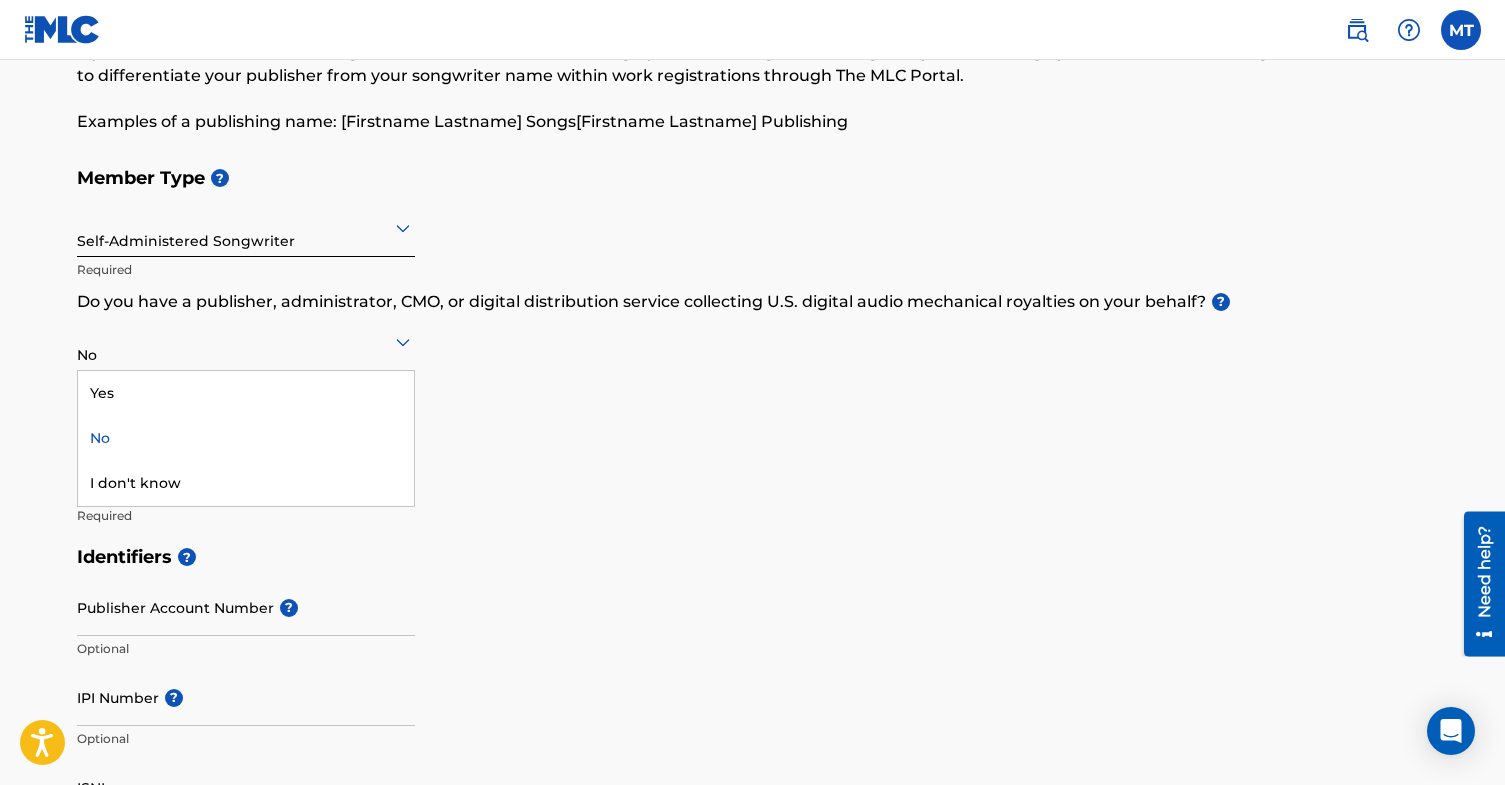 click on "Create a Member If you are a self-administered songwriter without a publisher through your PRO or legal publishing entity, we encourage you to create a publishing name. This helps to differentiate your publisher from your songwriter name within work registrations through The MLC Portal. Examples of a publishing name: [[PERSON_NAME]] Songs[[PERSON_NAME]] Publishing Member Type ? Self-Administered Songwriter Required Do you have a publisher, administrator, CMO, or digital distribution service collecting U.S. digital audio mechanical royalties on your behalf? ? No selected, 2 of 3. 3 results available. Use Up and Down to choose options, press Enter to select the currently focused option, press Escape to exit the menu, press Tab to select the option and exit the menu. No Yes No I don't know Required Member Name ? Member name Required Identifiers ? Publisher Account Number ? Optional IPI Number ? Optional ISNI Optional Member Address ? Use my existing user account details Street Address Required Optional" at bounding box center (752, 829) 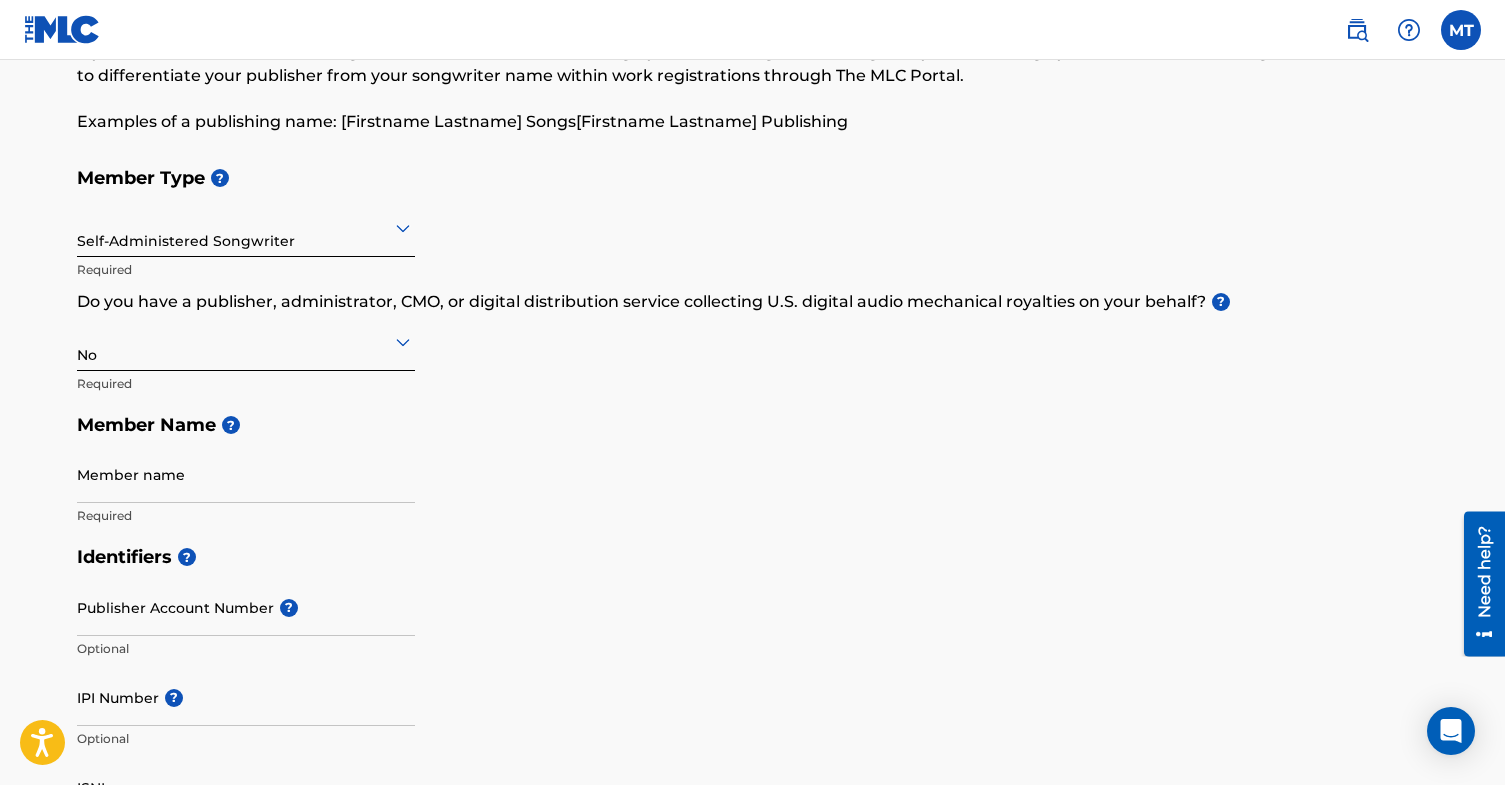 click on "Create a Member If you are a self-administered songwriter without a publisher through your PRO or legal publishing entity, we encourage you to create a publishing name. This helps to differentiate your publisher from your songwriter name within work registrations through The MLC Portal. Examples of a publishing name: [[PERSON_NAME]] Songs[[PERSON_NAME]] Publishing Member Type ? Self-Administered Songwriter Required Do you have a publisher, administrator, CMO, or digital distribution service collecting U.S. digital audio mechanical royalties on your behalf? ? No Required Member Name ? Member name Required Identifiers ? Publisher Account Number ? Optional IPI Number ? Optional ISNI Optional Member Address ? Use my existing user account details Street Address Required Unit Number Optional Attention Optional City / Town Required Country Required State / Province Optional ZIP / Postal Code Optional Member Contact Phone Number Country Country Required Area Number Required Email Required Accept    Required" at bounding box center [752, 829] 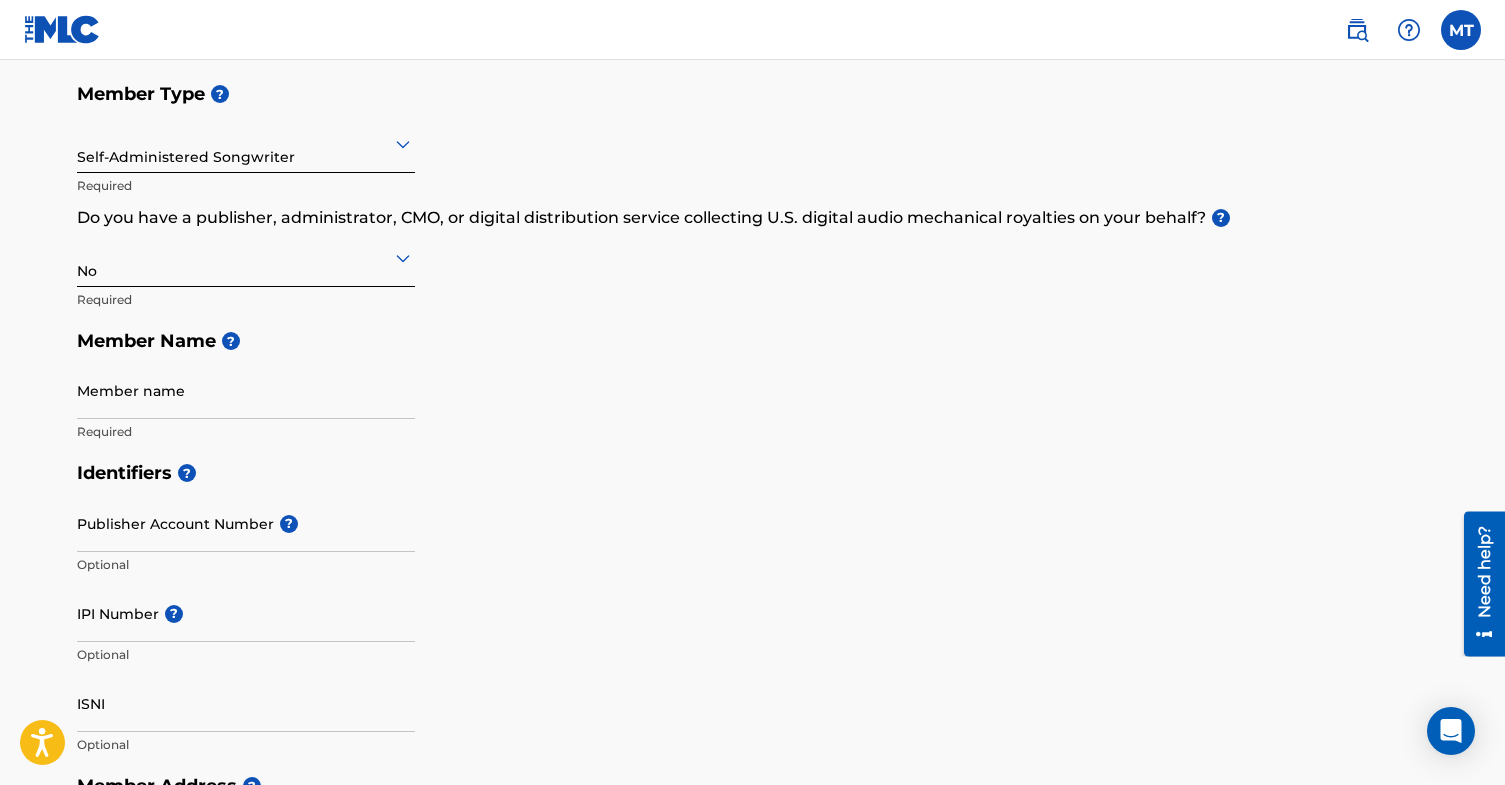 scroll, scrollTop: 286, scrollLeft: 0, axis: vertical 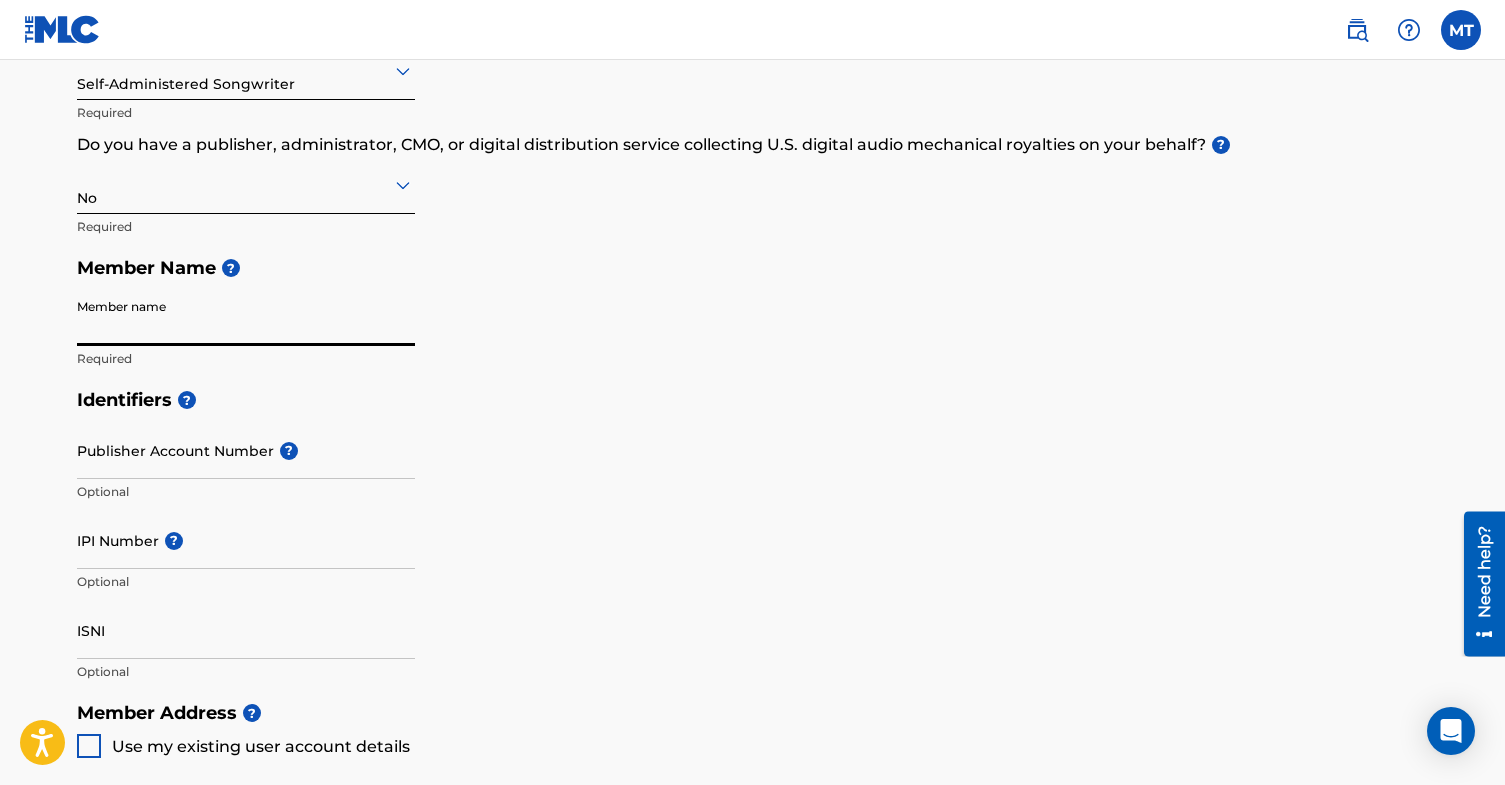 click on "Member name" at bounding box center [246, 317] 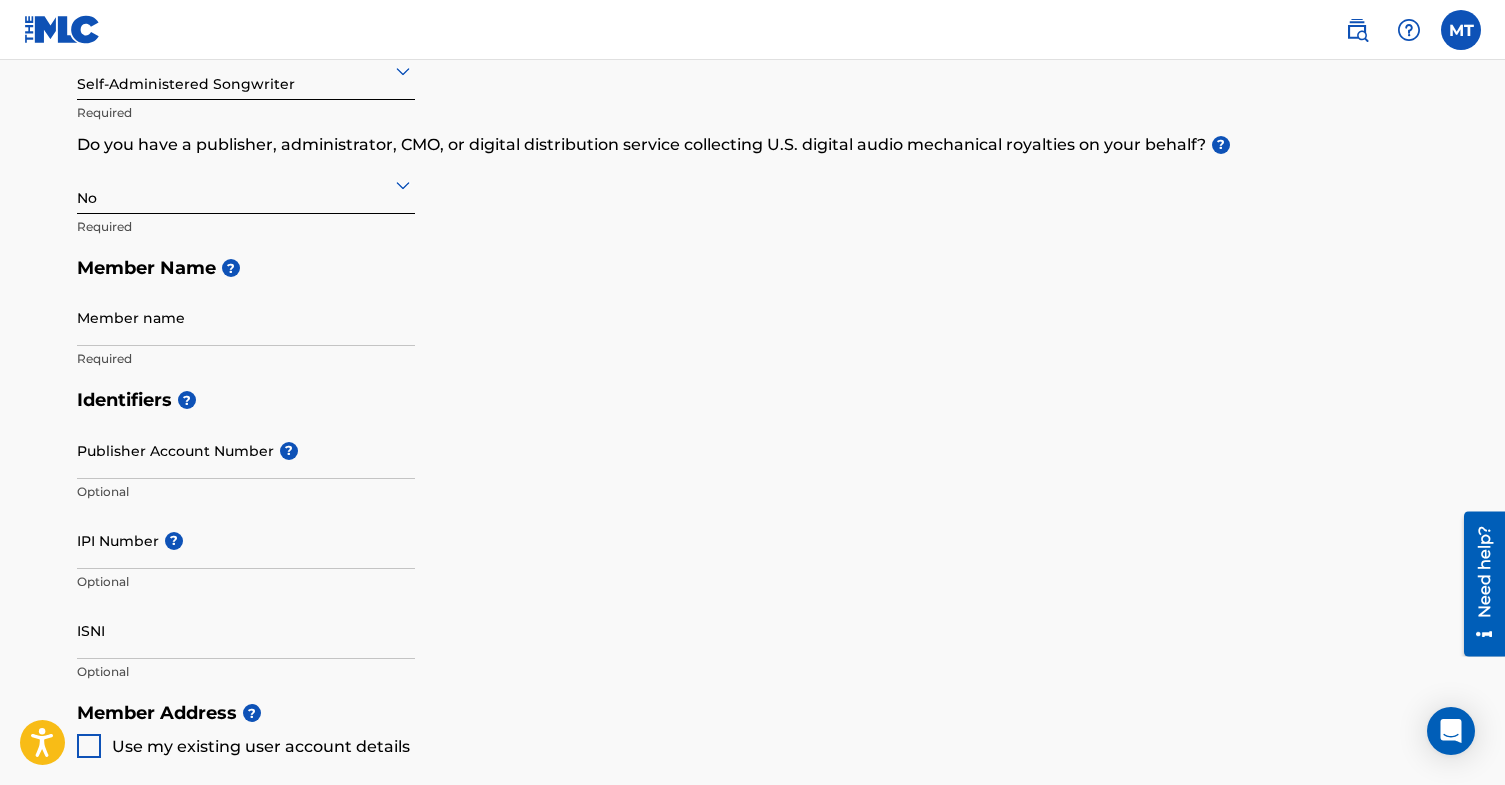 click on "Create a Member If you are a self-administered songwriter without a publisher through your PRO or legal publishing entity, we encourage you to create a publishing name. This helps to differentiate your publisher from your songwriter name within work registrations through The MLC Portal. Examples of a publishing name: [[PERSON_NAME]] Songs[[PERSON_NAME]] Publishing Member Type ? Self-Administered Songwriter Required Do you have a publisher, administrator, CMO, or digital distribution service collecting U.S. digital audio mechanical royalties on your behalf? ? No Required Member Name ? Member name Required Identifiers ? Publisher Account Number ? Optional IPI Number ? Optional ISNI Optional Member Address ? Use my existing user account details Street Address Required Unit Number Optional Attention Optional City / Town Required Country Required State / Province Optional ZIP / Postal Code Optional Member Contact Phone Number Country Country Required Area Number Required Email Required Accept    Required" at bounding box center [752, 672] 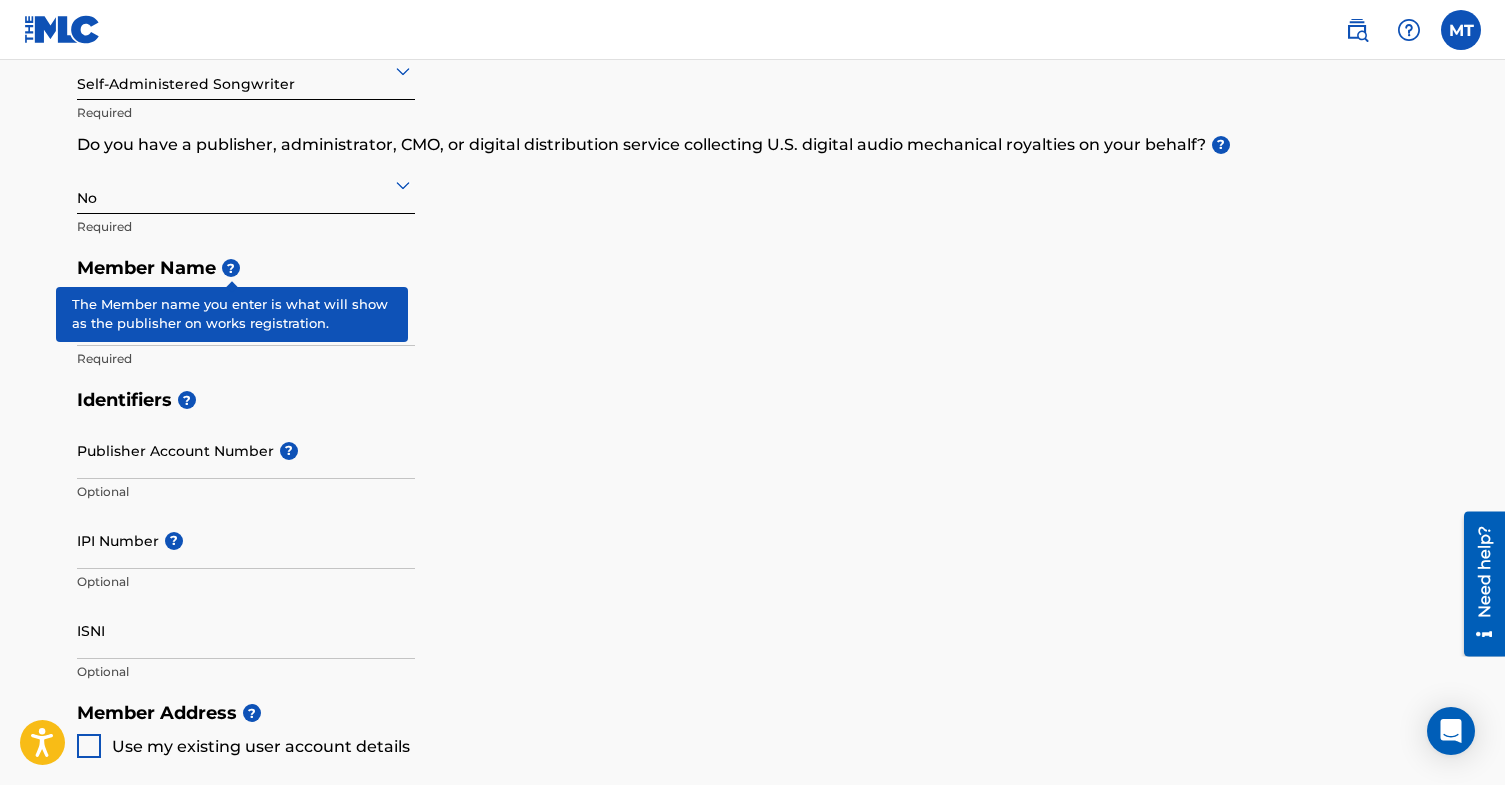 drag, startPoint x: 230, startPoint y: 266, endPoint x: 130, endPoint y: 329, distance: 118.19052 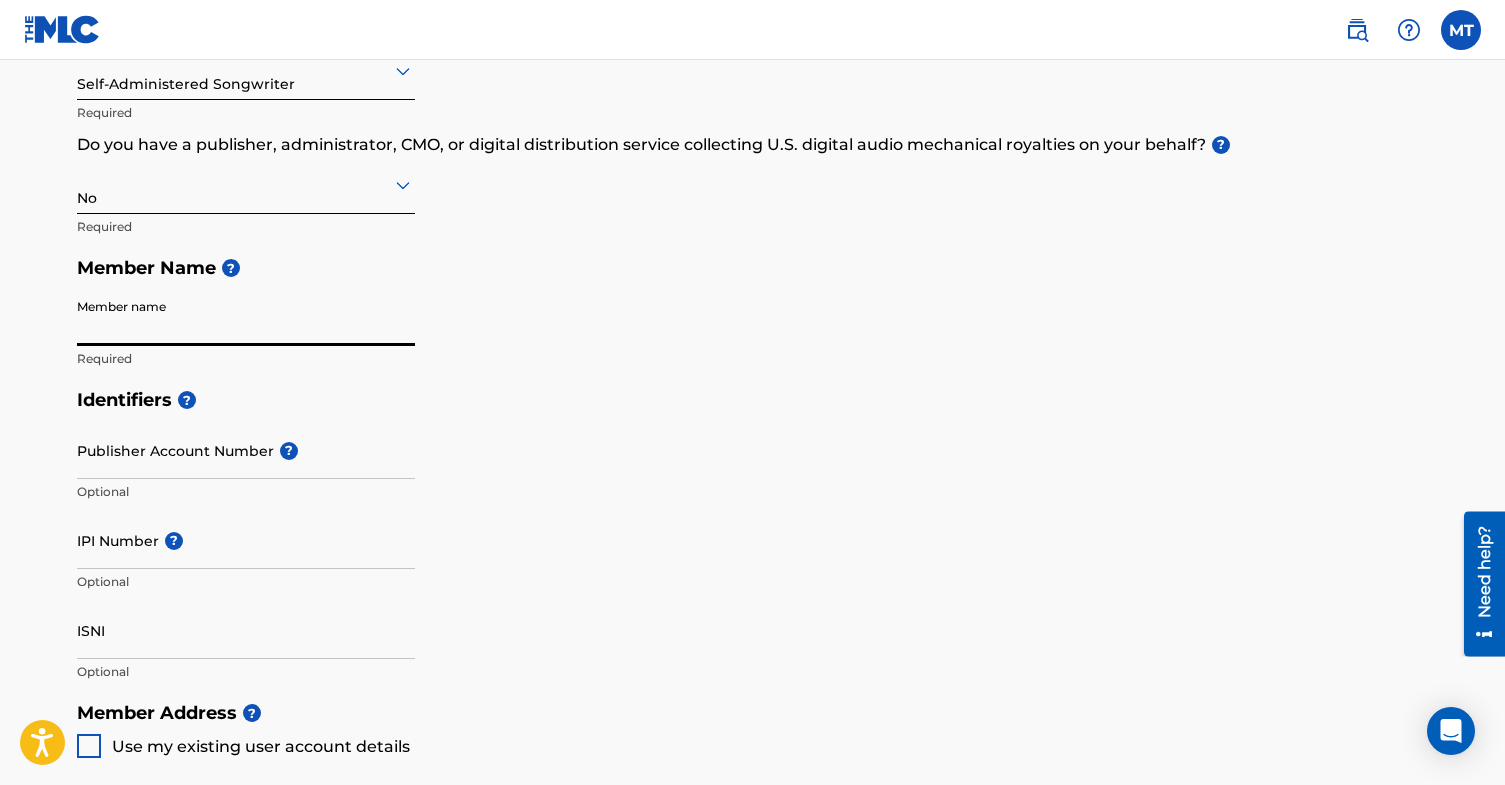 click on "Member name" at bounding box center [246, 317] 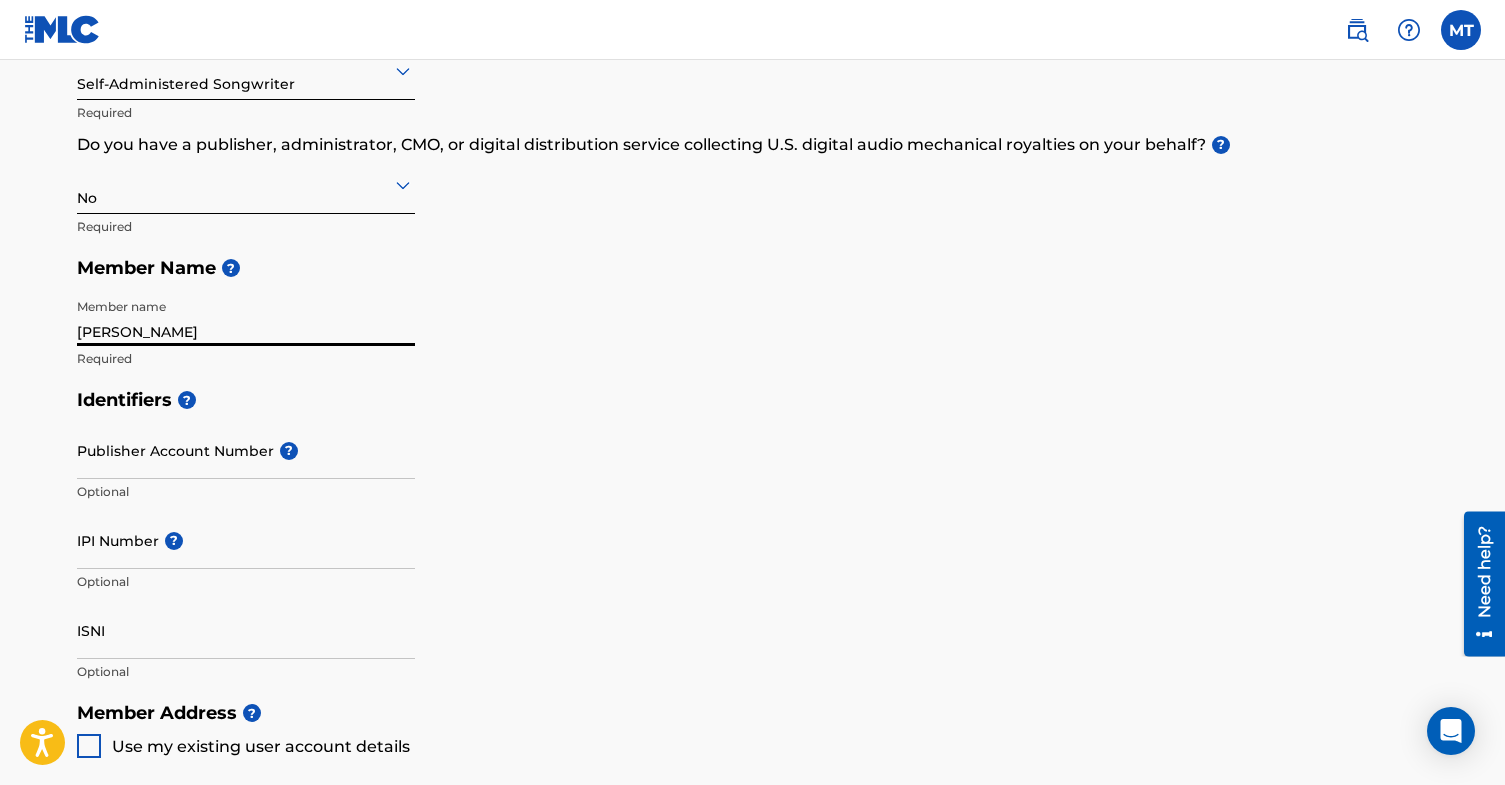 type on "[PERSON_NAME]" 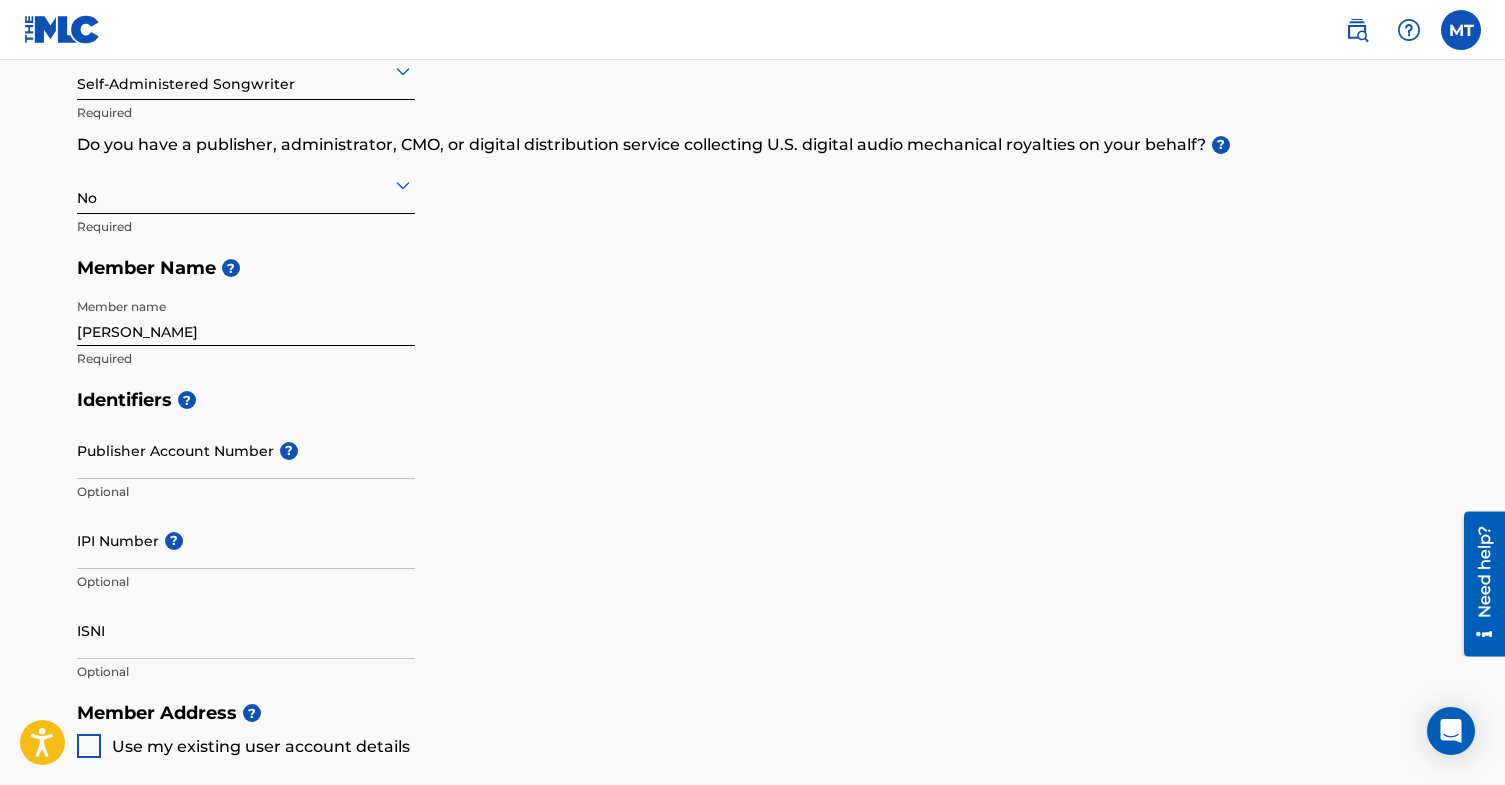 click on "Create a Member If you are a self-administered songwriter without a publisher through your PRO or legal publishing entity, we encourage you to create a publishing name. This helps to differentiate your publisher from your songwriter name within work registrations through The MLC Portal. Examples of a publishing name: [[PERSON_NAME]] Songs[[PERSON_NAME]] Publishing Member Type ? Self-Administered Songwriter Required Do you have a publisher, administrator, CMO, or digital distribution service collecting U.S. digital audio mechanical royalties on your behalf? ? No Required Member Name ? Member name [PERSON_NAME] Required Identifiers ? Publisher Account Number ? Optional IPI Number ? Optional ISNI Optional Member Address ? Use my existing user account details Street Address Required Unit Number Optional Attention Optional City / Town Required Country Required State / Province Optional ZIP / Postal Code Optional Member Contact Phone Number Country Country Required Area Number Required Email Required" at bounding box center (752, 672) 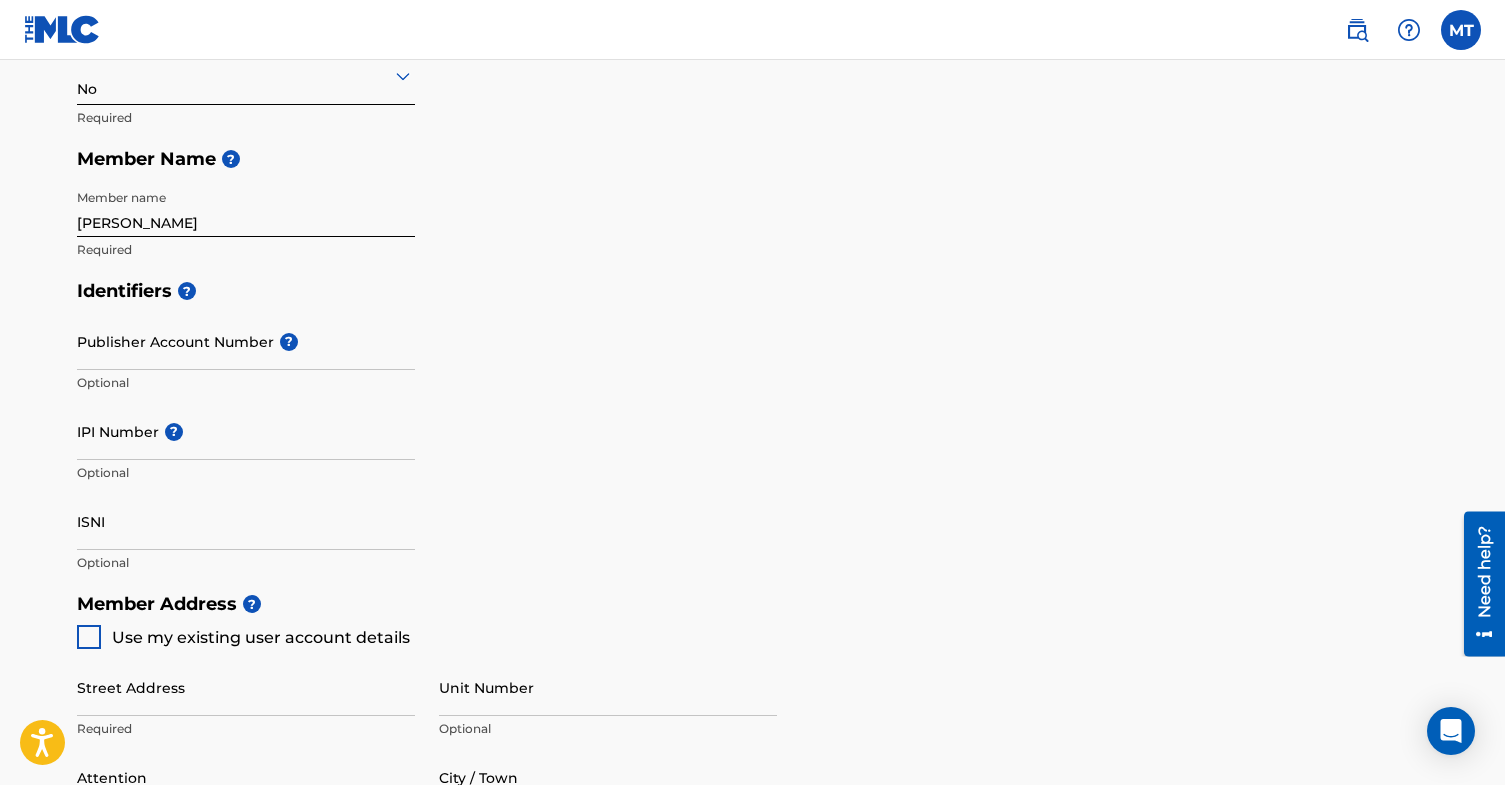 scroll, scrollTop: 437, scrollLeft: 0, axis: vertical 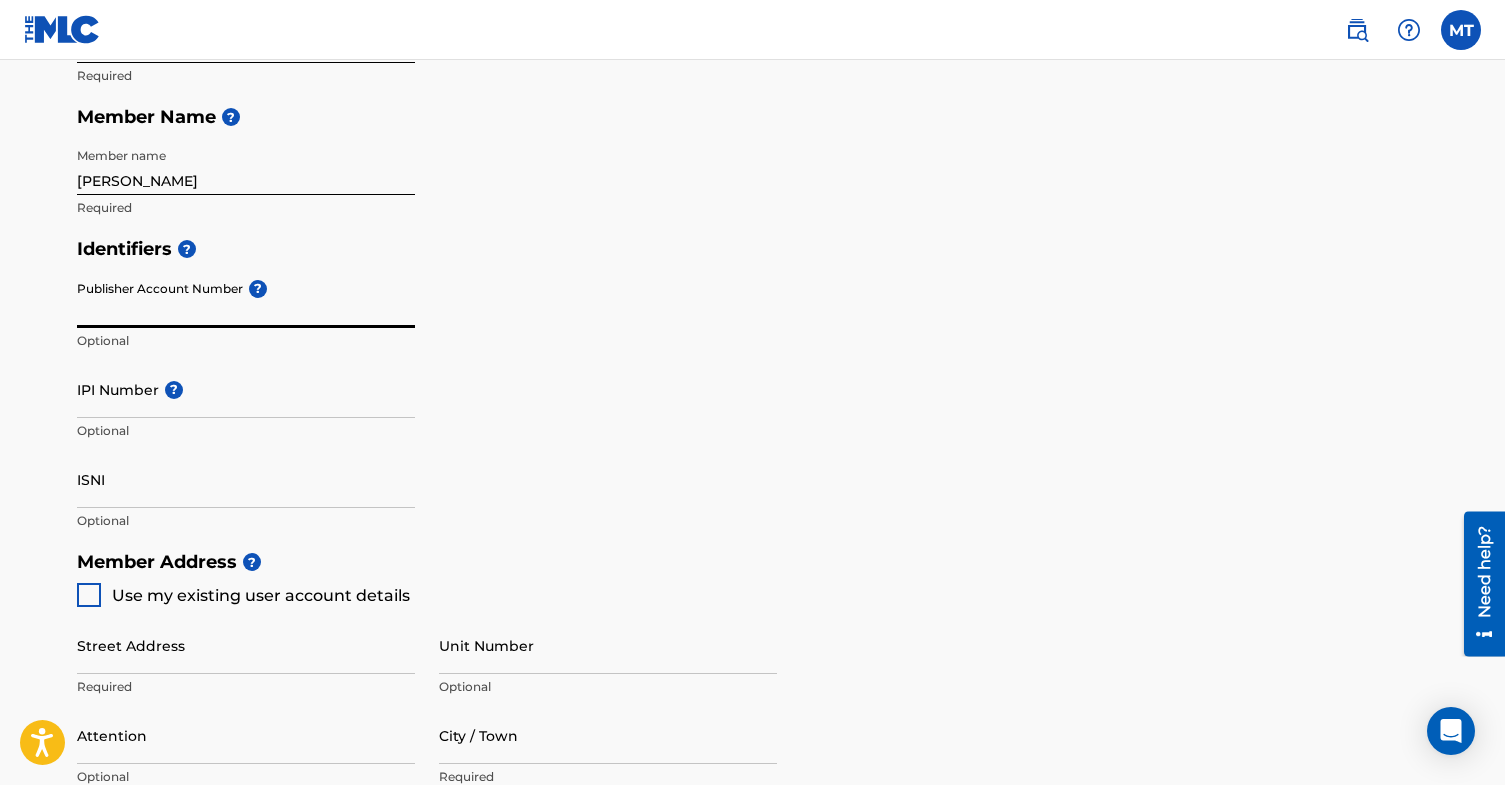 click on "Publisher Account Number ?" at bounding box center [246, 299] 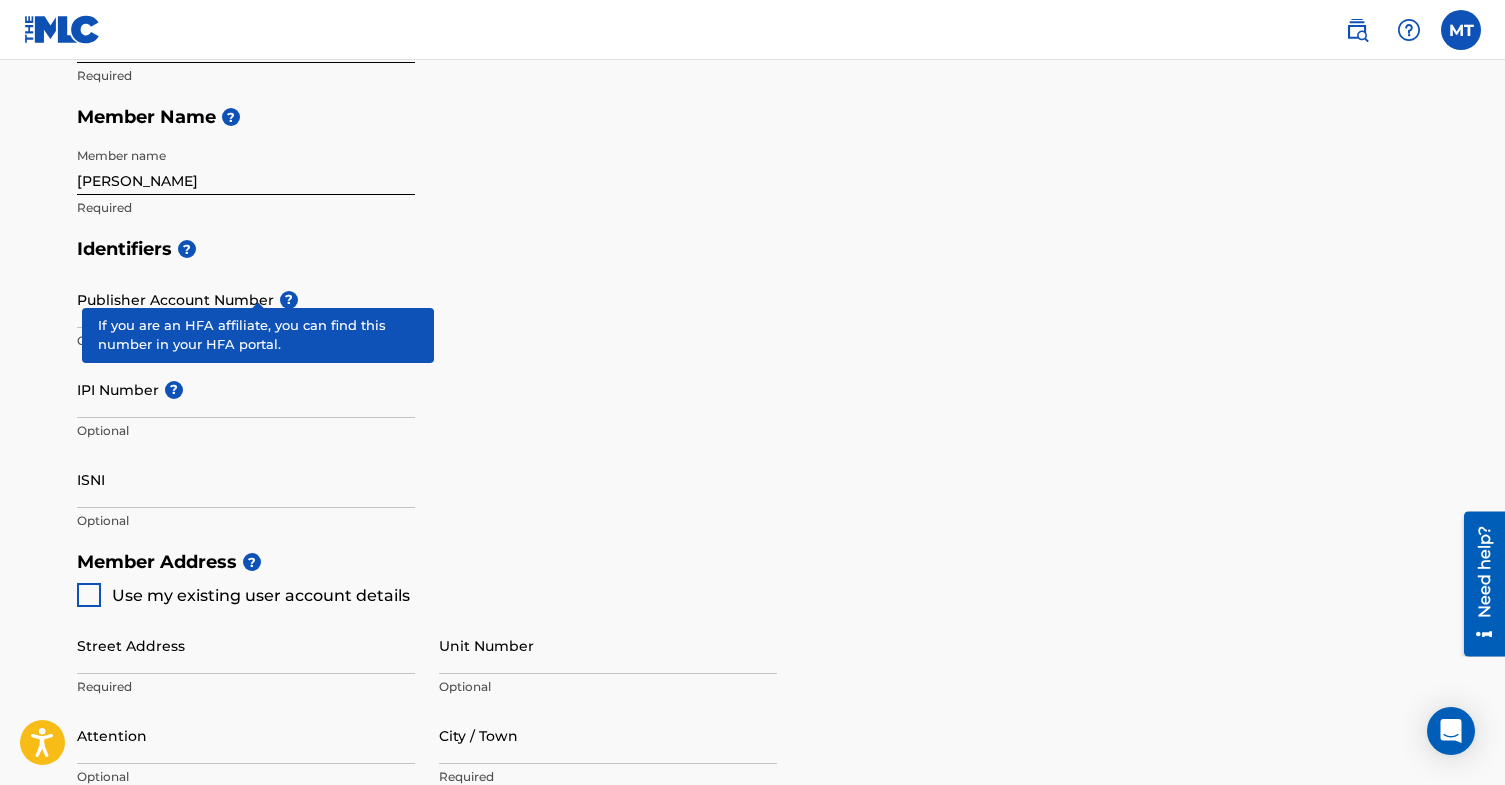 click on "Publisher Account Number ? Optional" at bounding box center (246, 316) 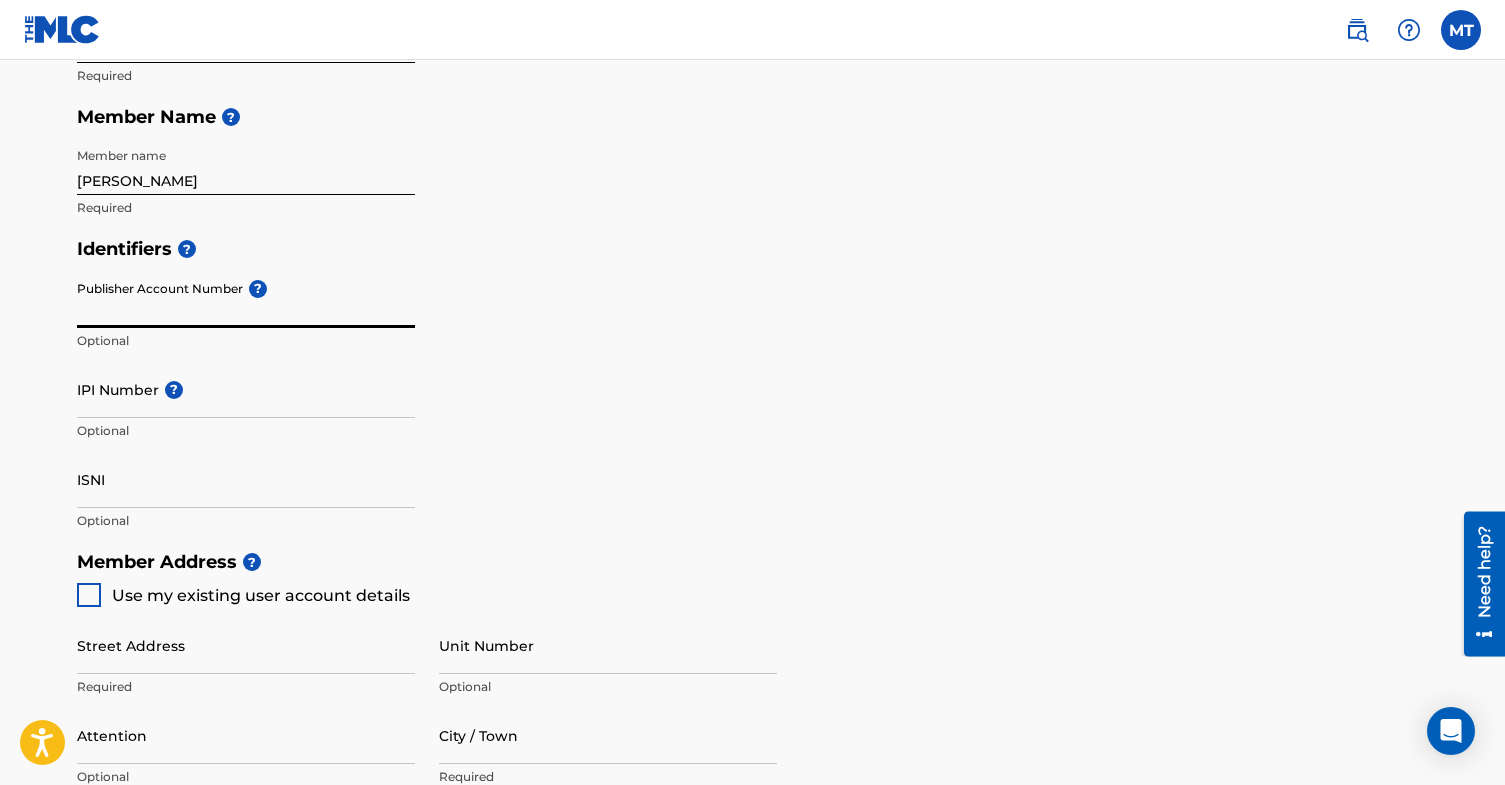 click on "Publisher Account Number ?" at bounding box center [246, 299] 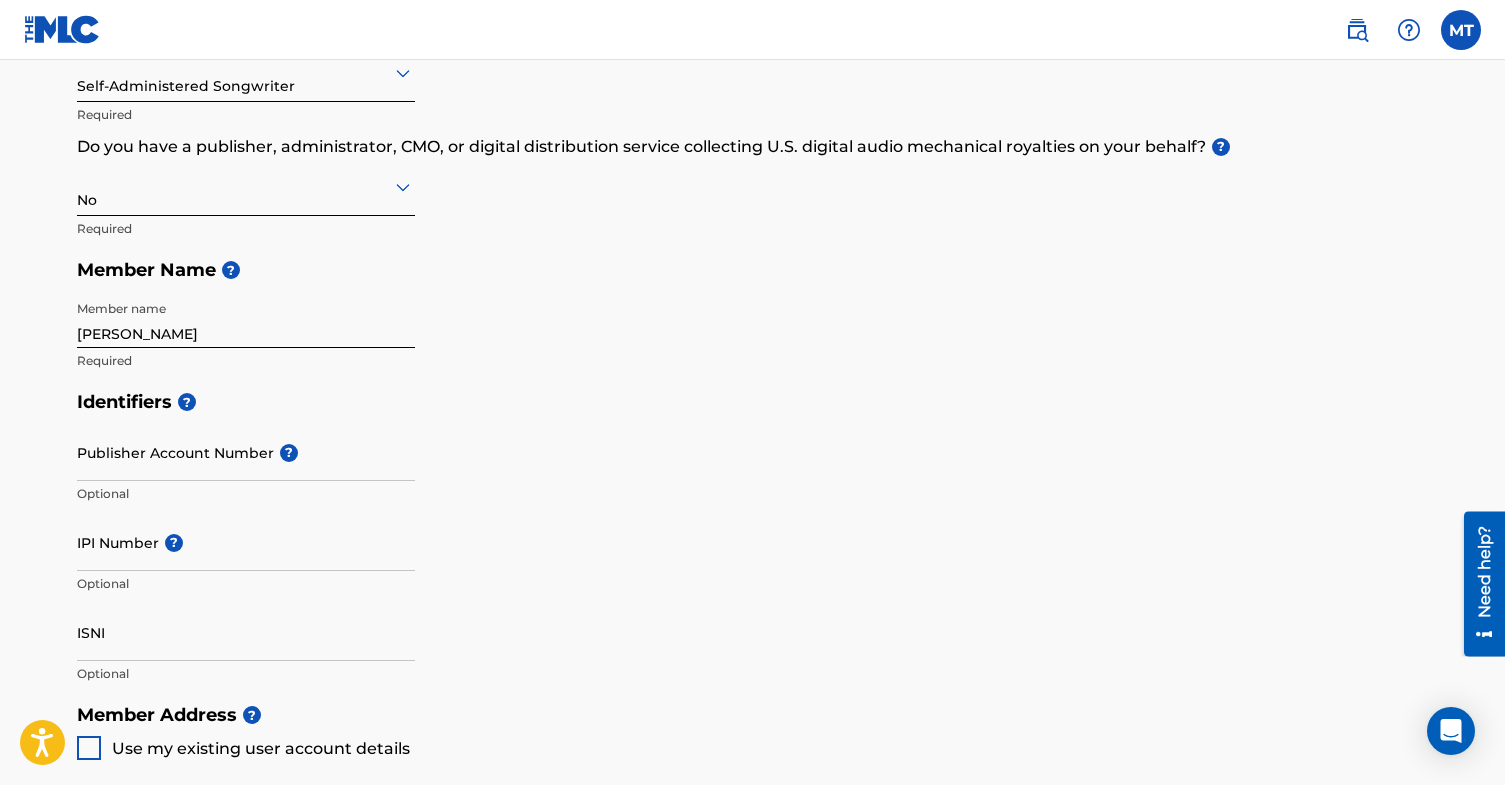 scroll, scrollTop: 0, scrollLeft: 0, axis: both 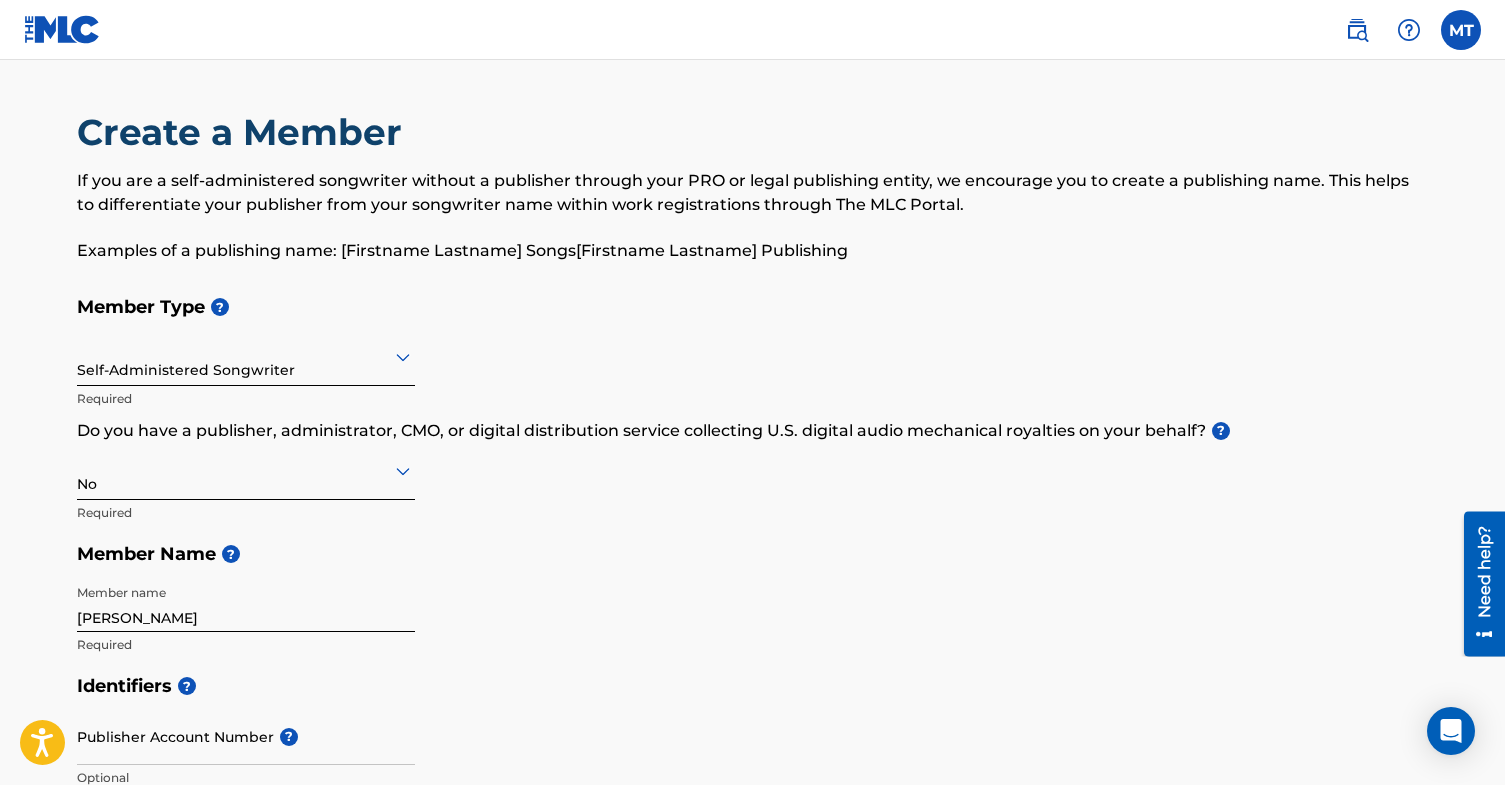 click at bounding box center [246, 356] 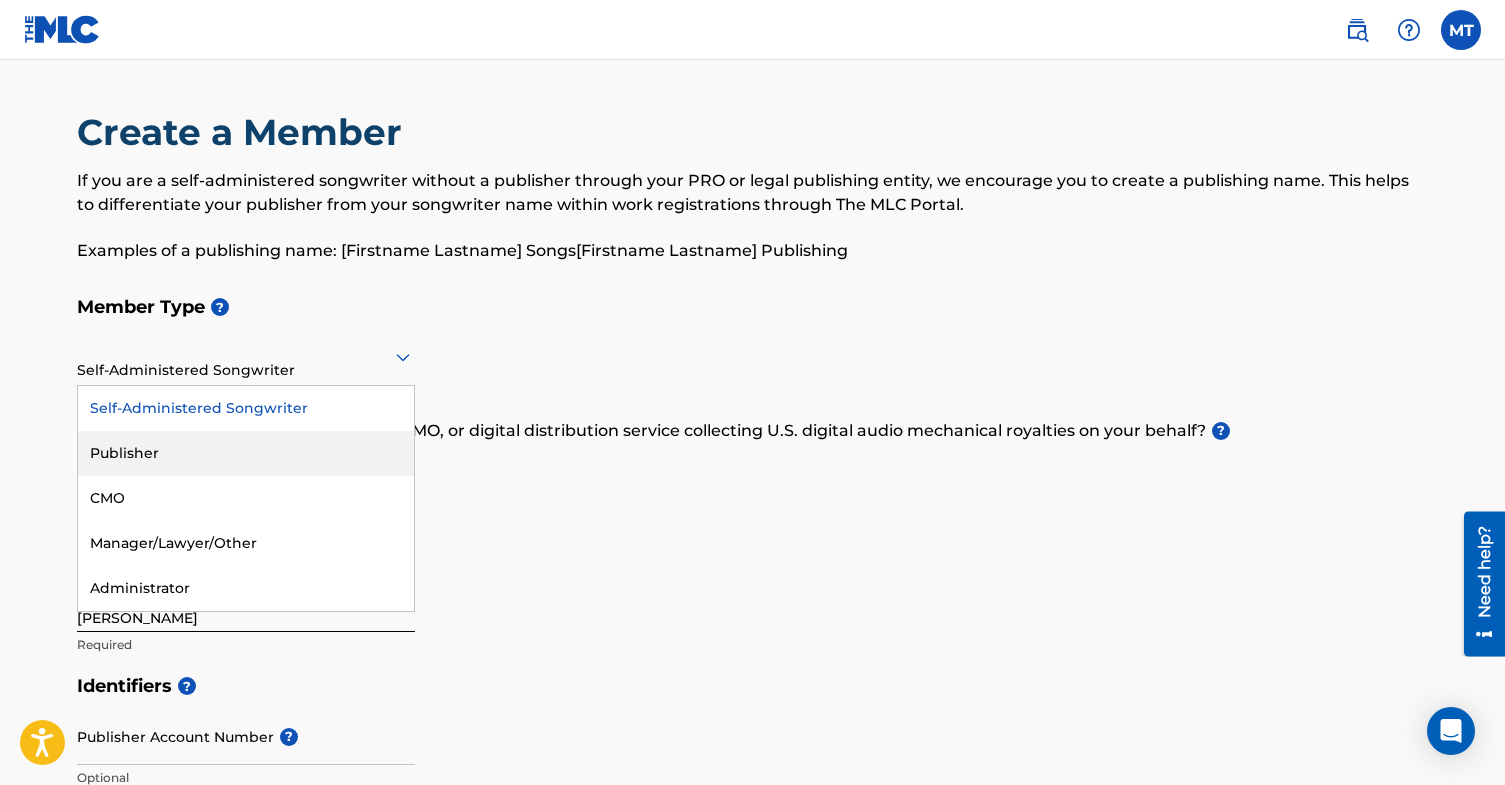 click on "Publisher" at bounding box center [246, 453] 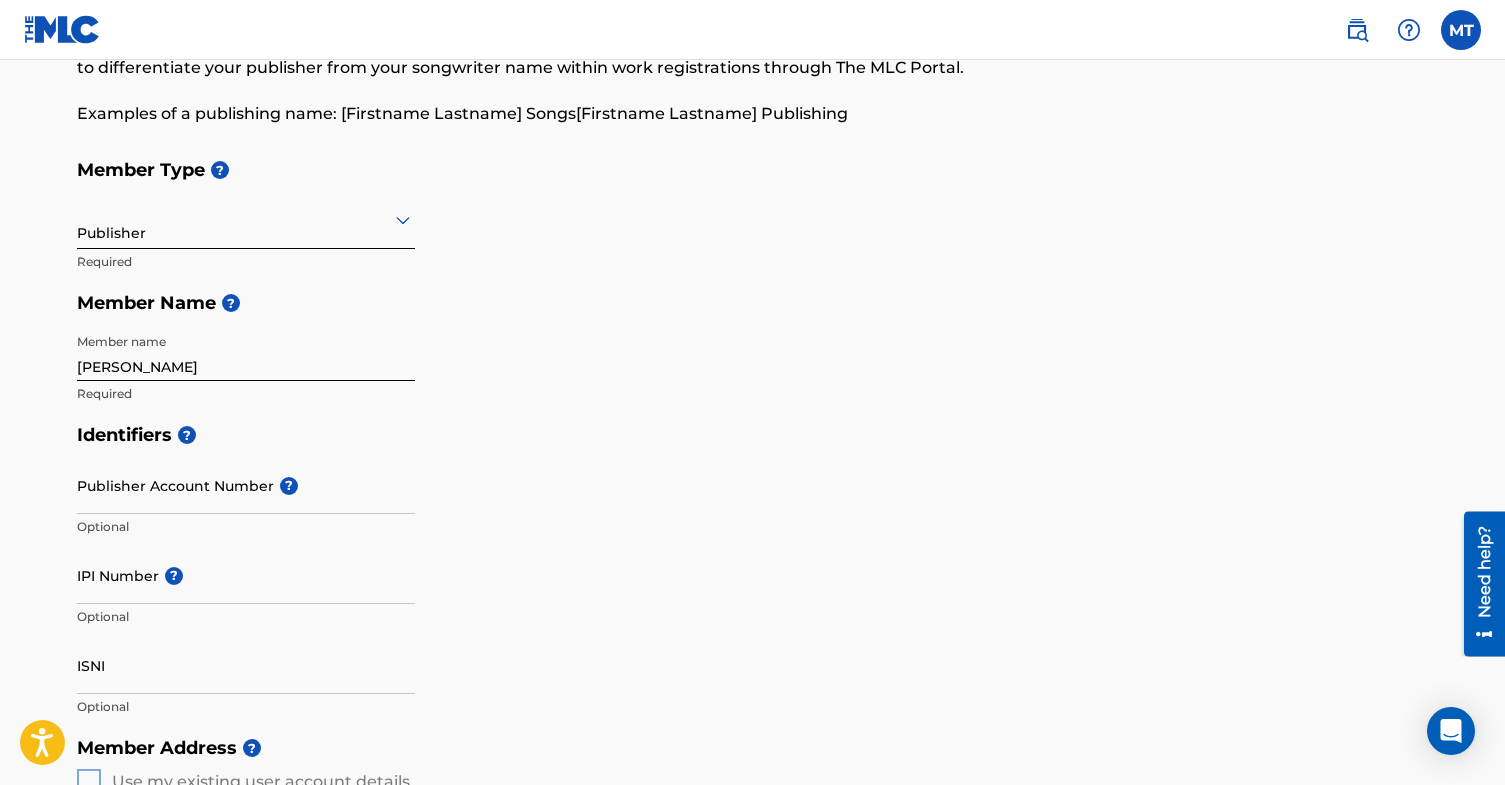 scroll, scrollTop: 173, scrollLeft: 0, axis: vertical 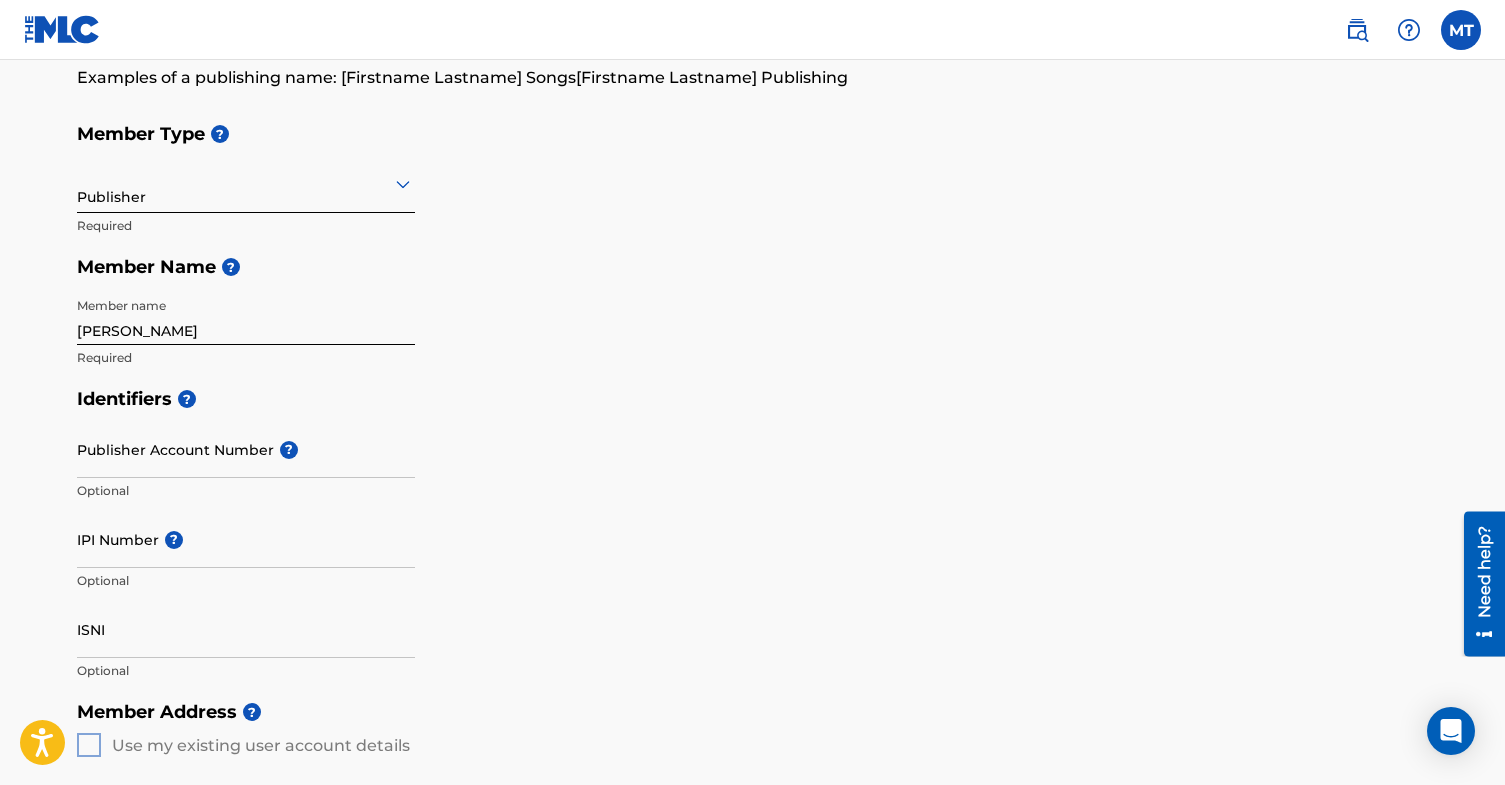 click on "[PERSON_NAME]" at bounding box center (246, 316) 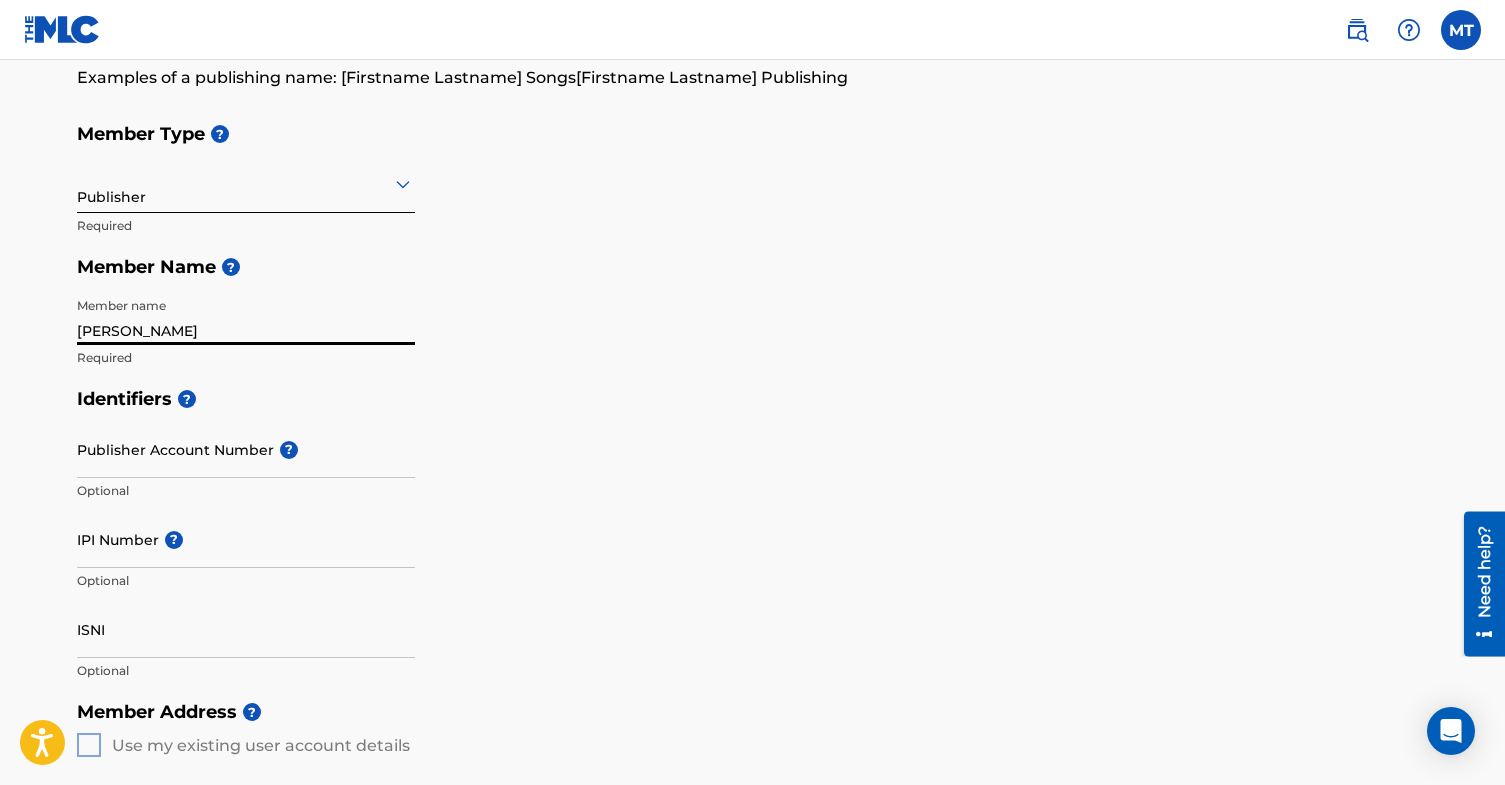 click on "Member Type ?" at bounding box center (753, 134) 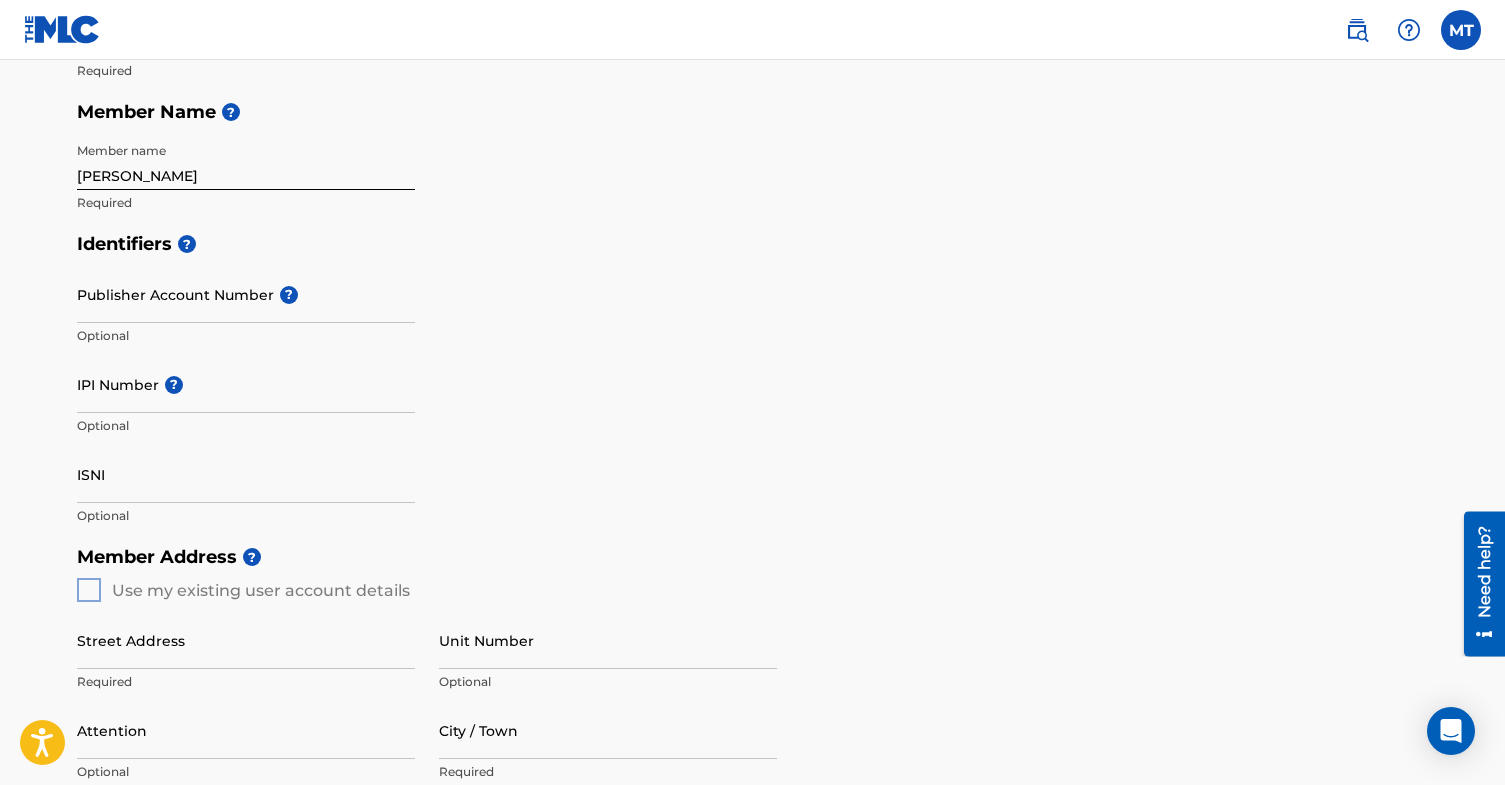 scroll, scrollTop: 343, scrollLeft: 0, axis: vertical 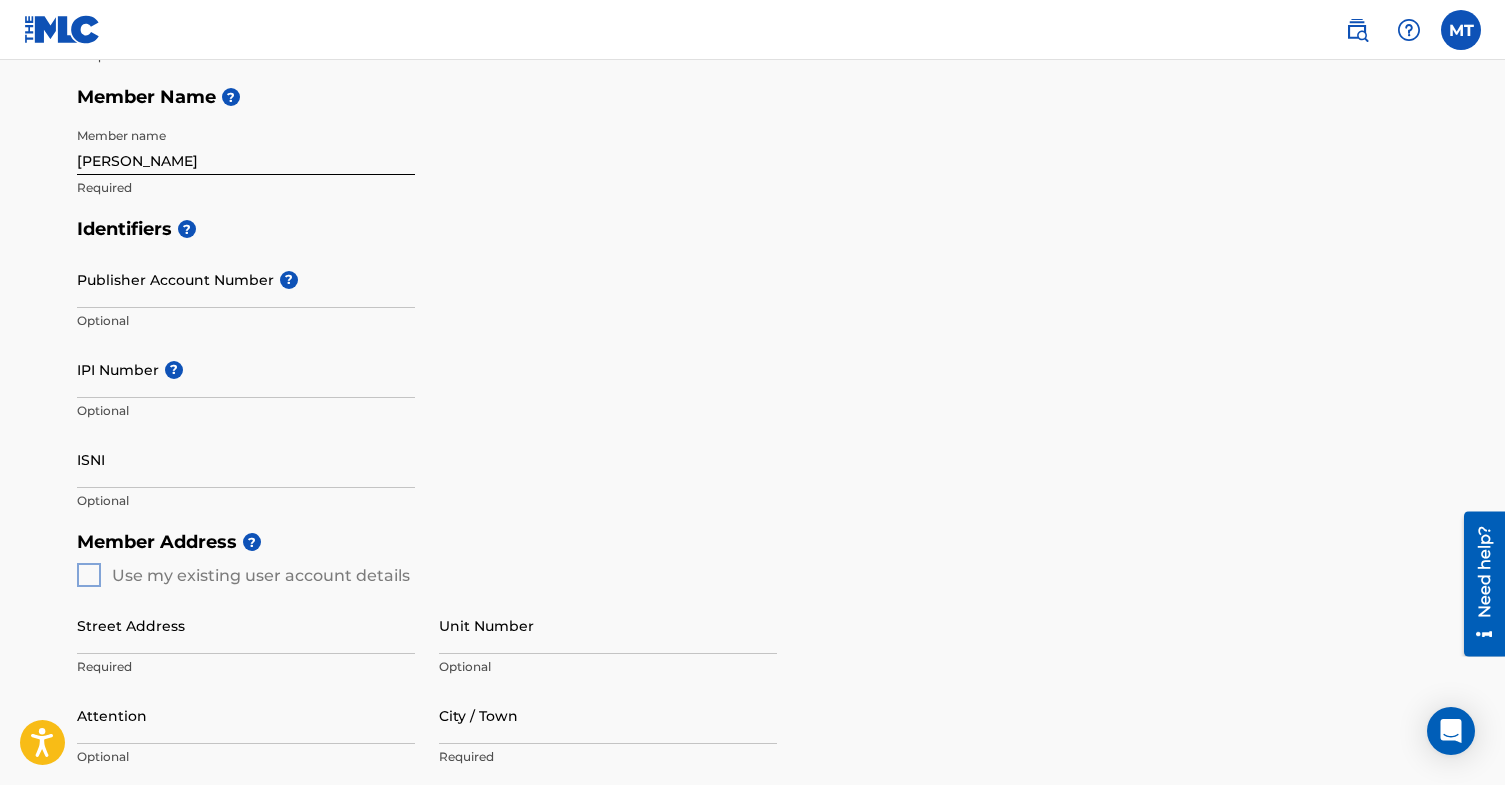 click on "Identifiers ? Publisher Account Number ? Optional IPI Number ? Optional ISNI Optional" at bounding box center (753, 364) 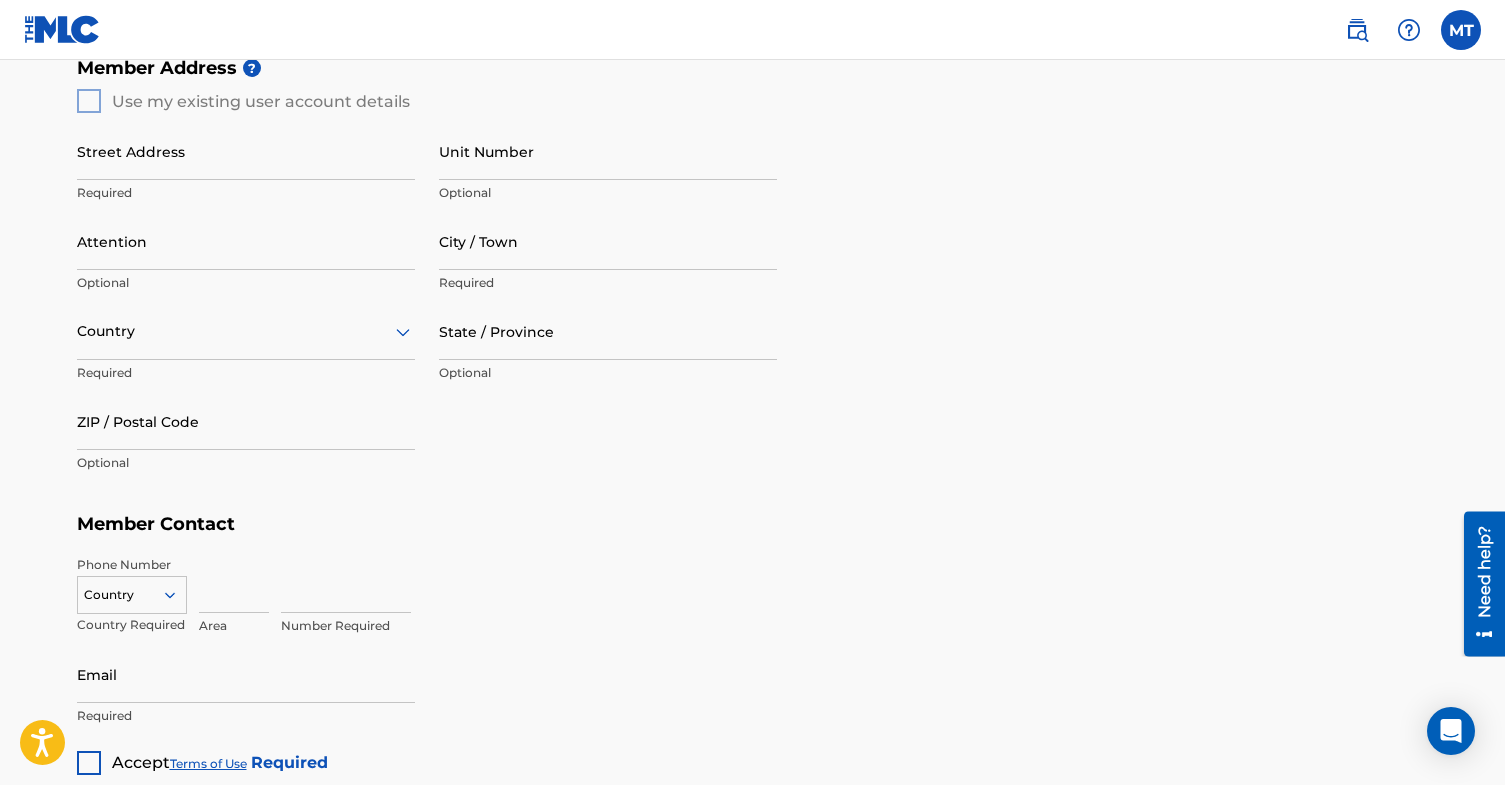 scroll, scrollTop: 783, scrollLeft: 0, axis: vertical 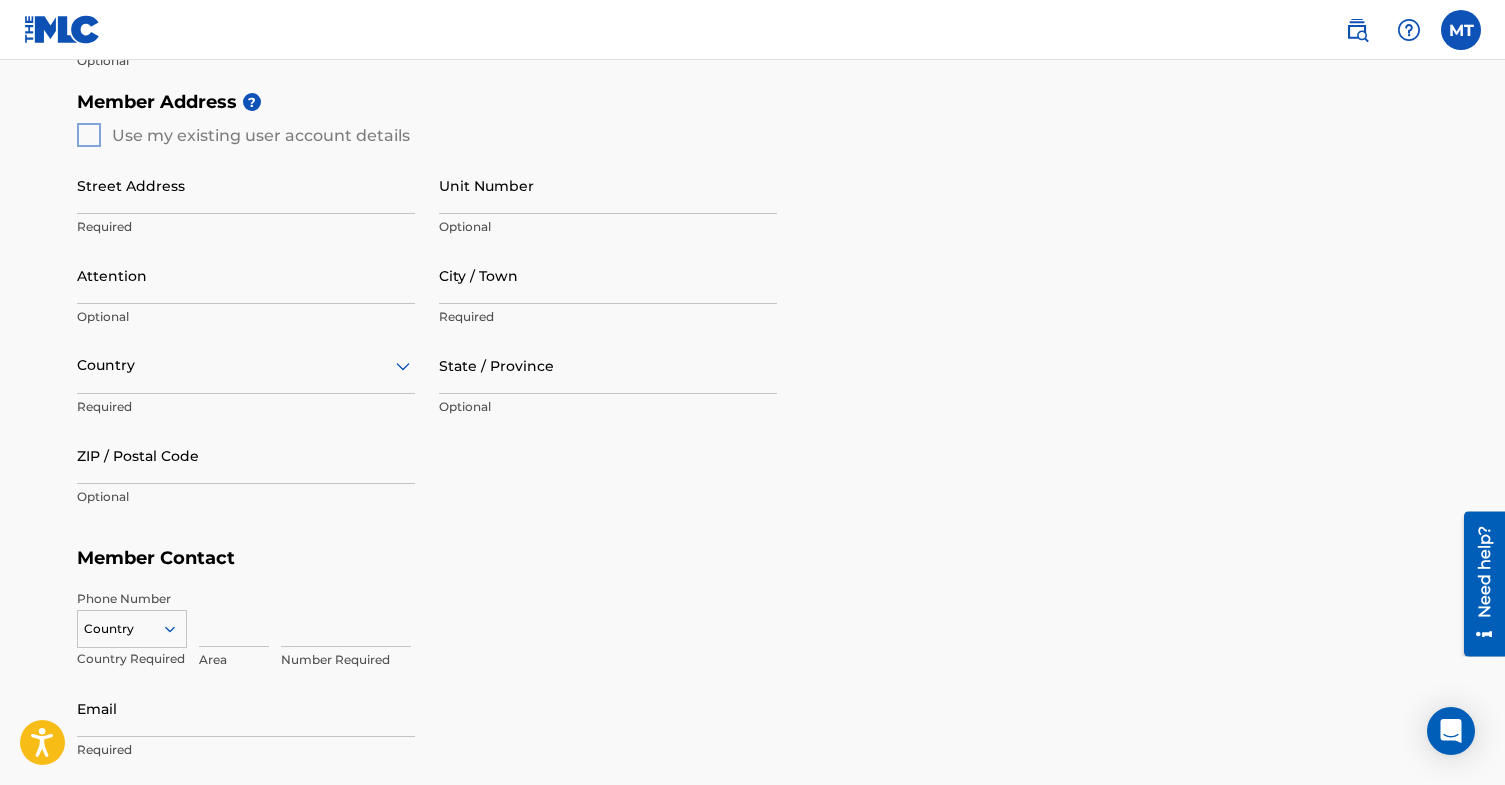 click on "Member Address ? Use my existing user account details Street Address Required Unit Number Optional Attention Optional City / Town Required Country Required State / Province Optional ZIP / Postal Code Optional" at bounding box center (753, 309) 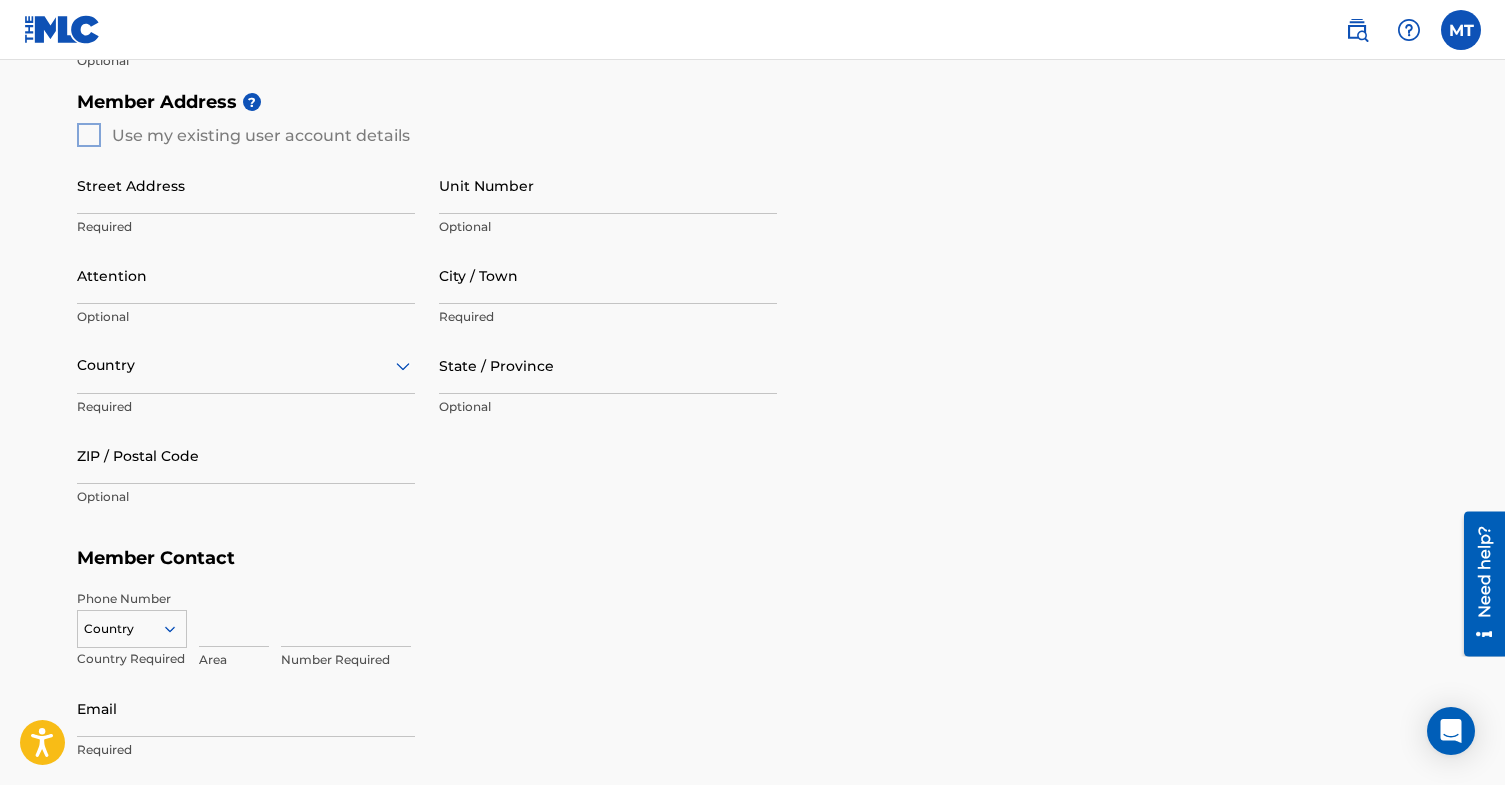 click on "Member Address ? Use my existing user account details Street Address Required Unit Number Optional Attention Optional City / Town Required Country Required State / Province Optional ZIP / Postal Code Optional" at bounding box center (753, 309) 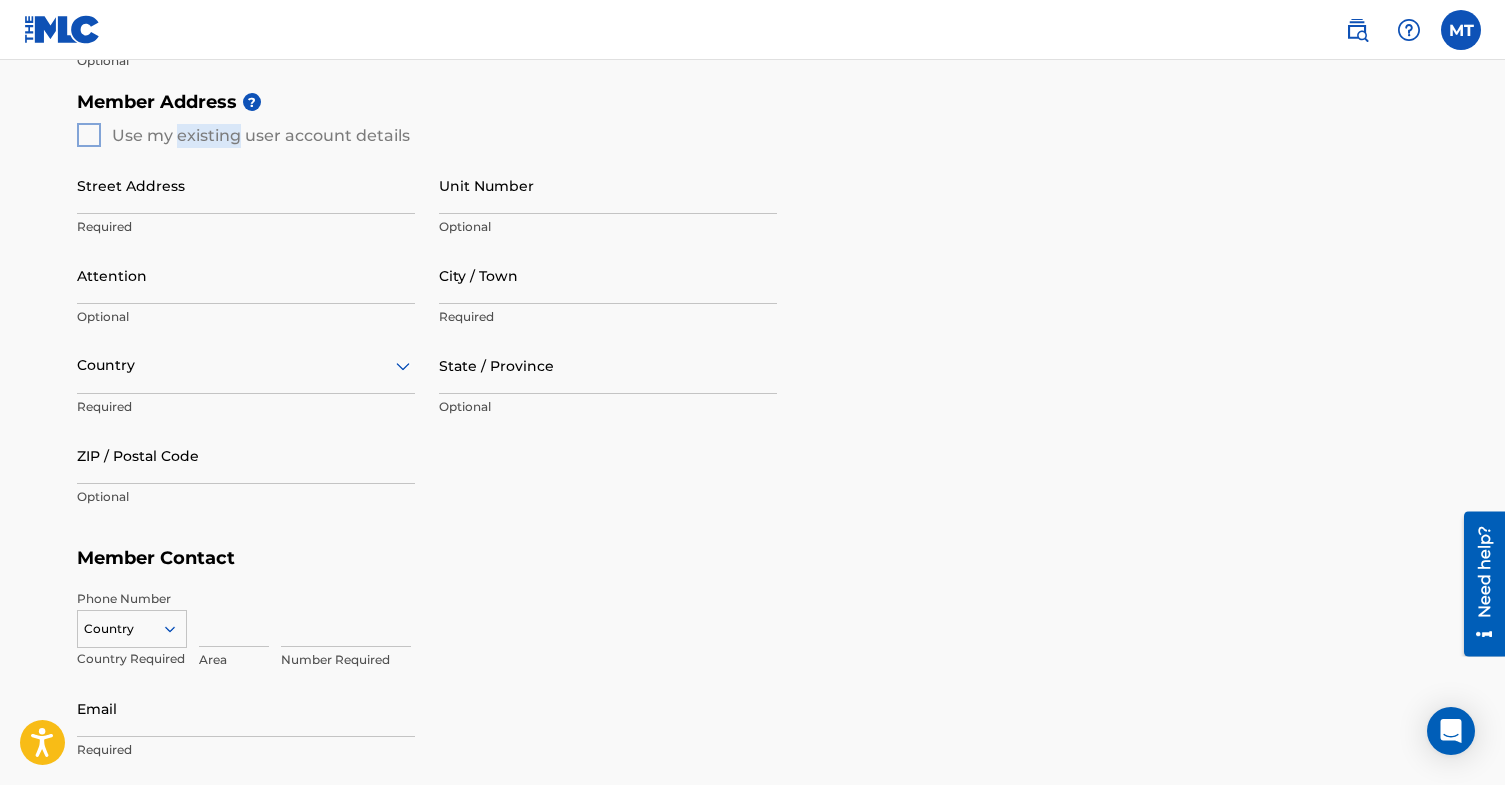 click on "Member Address ? Use my existing user account details Street Address Required Unit Number Optional Attention Optional City / Town Required Country Required State / Province Optional ZIP / Postal Code Optional" at bounding box center (753, 309) 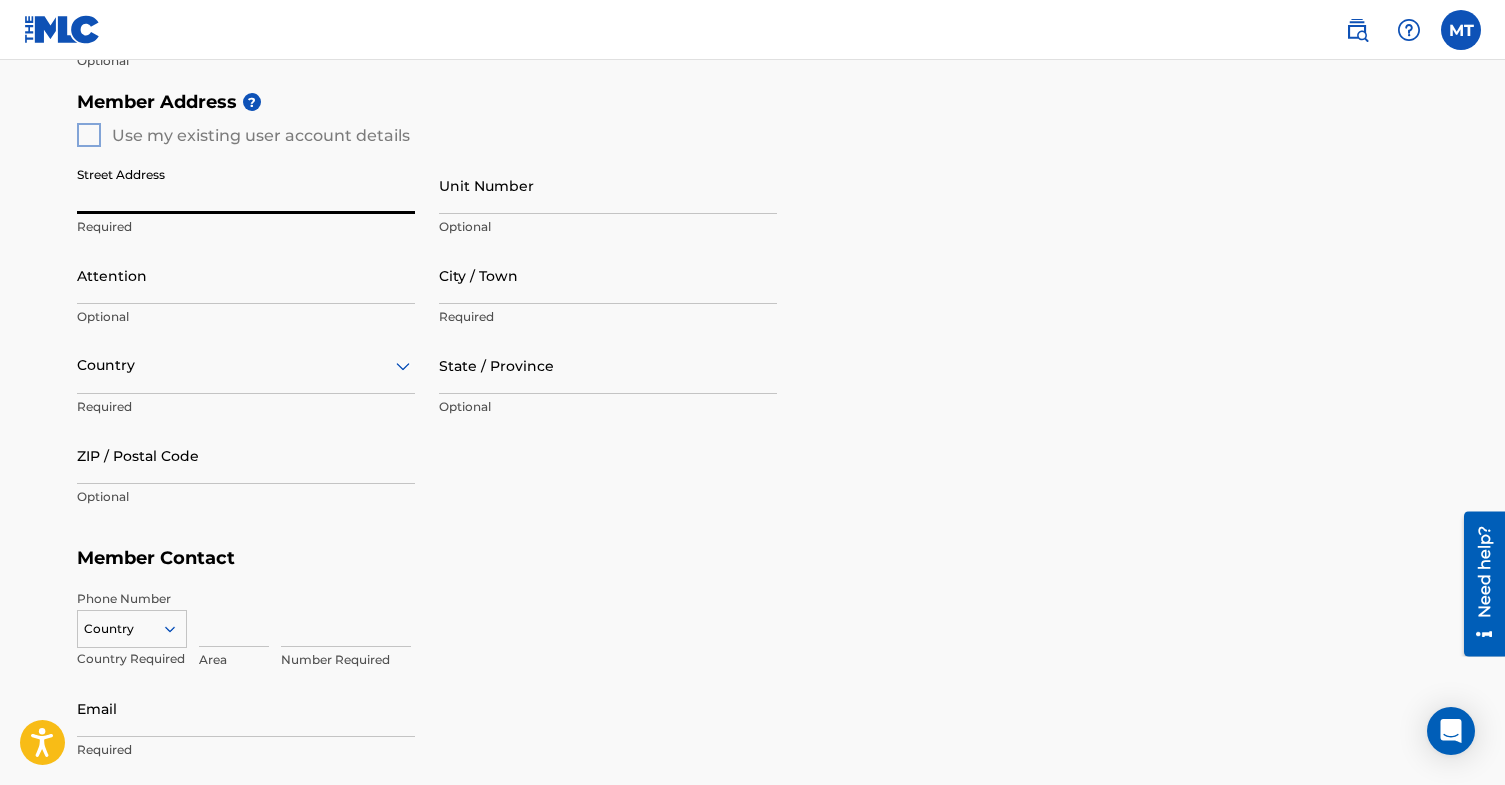 type on "1" 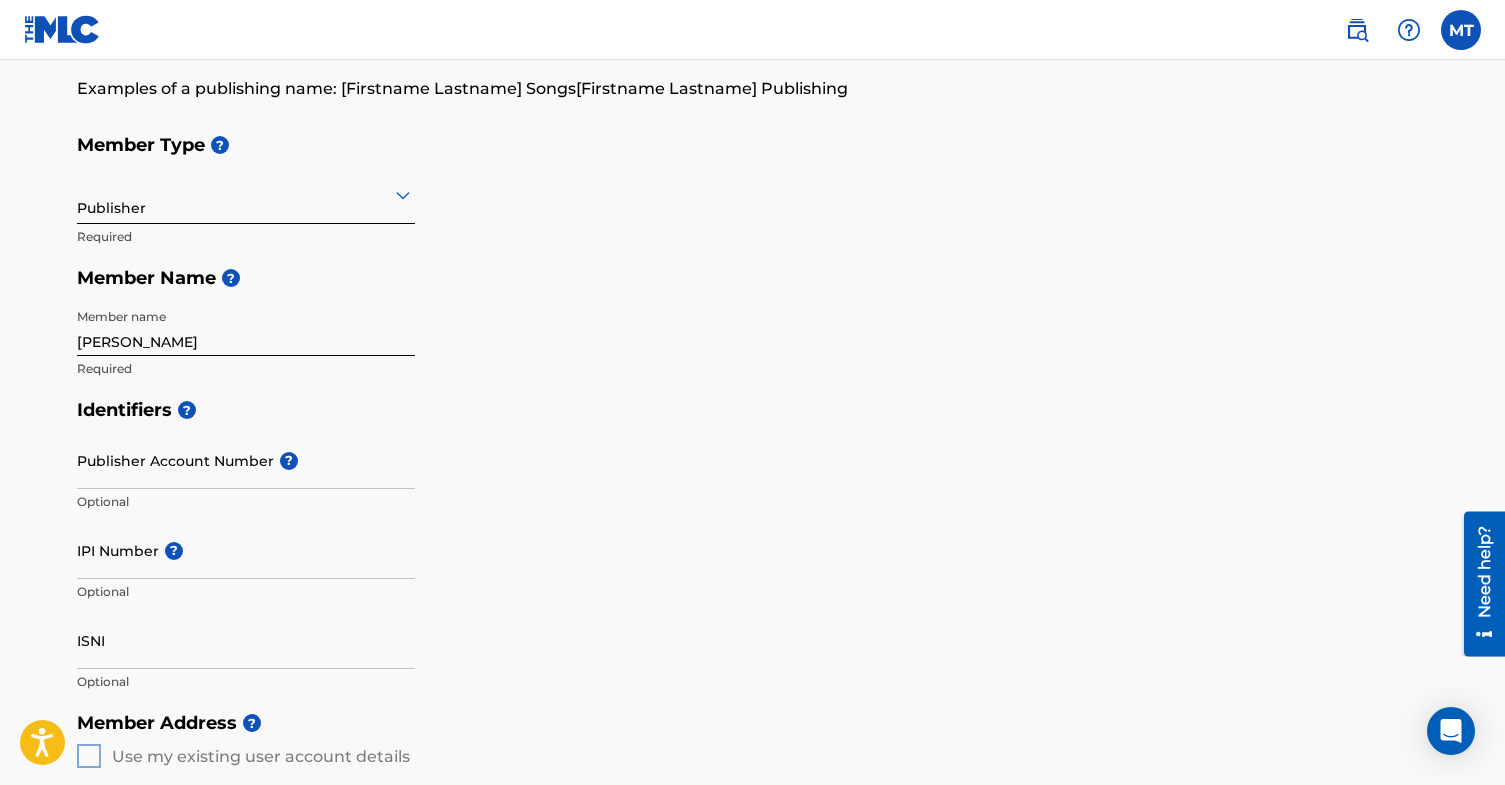 scroll, scrollTop: 146, scrollLeft: 0, axis: vertical 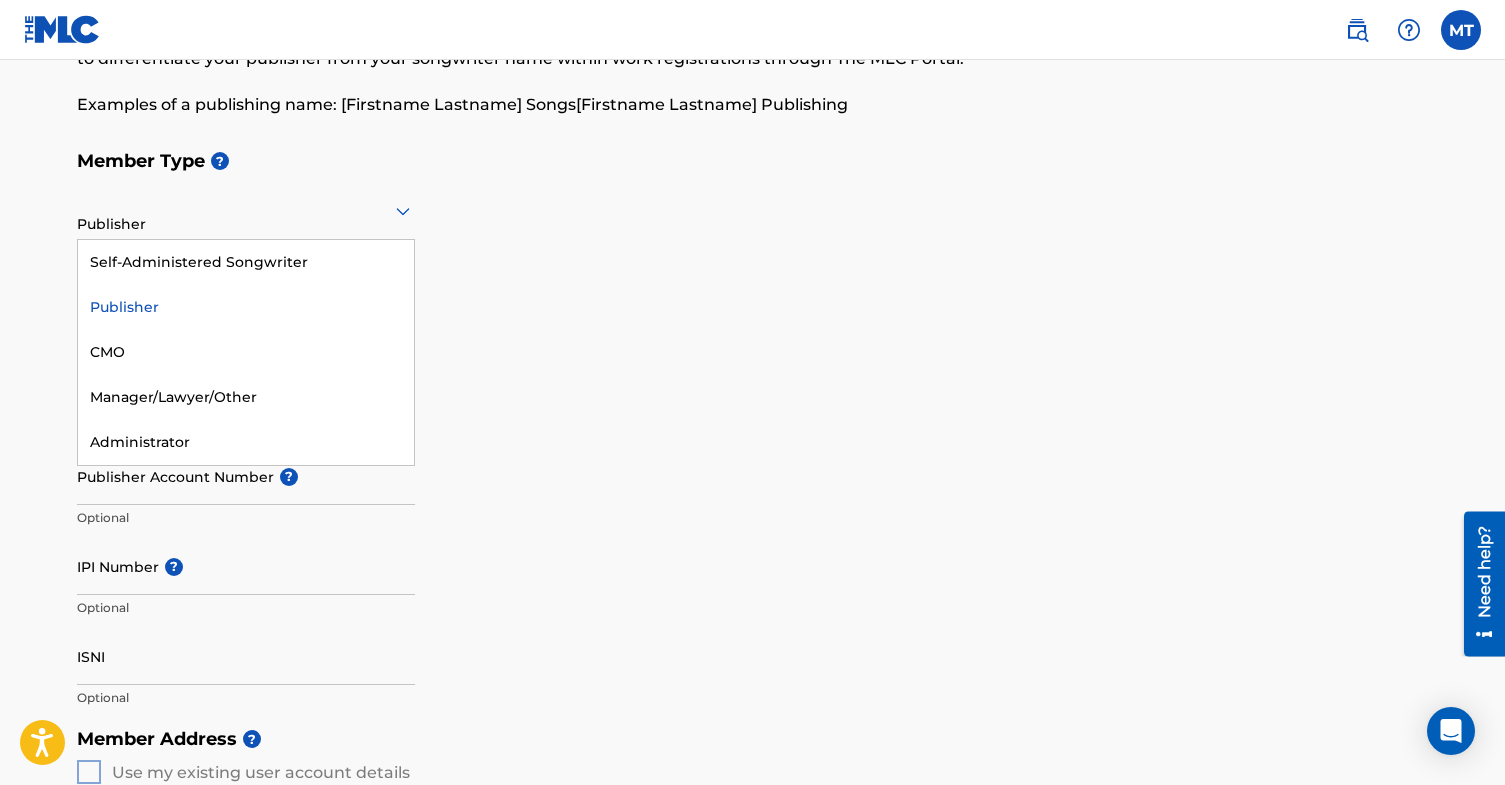click at bounding box center (246, 210) 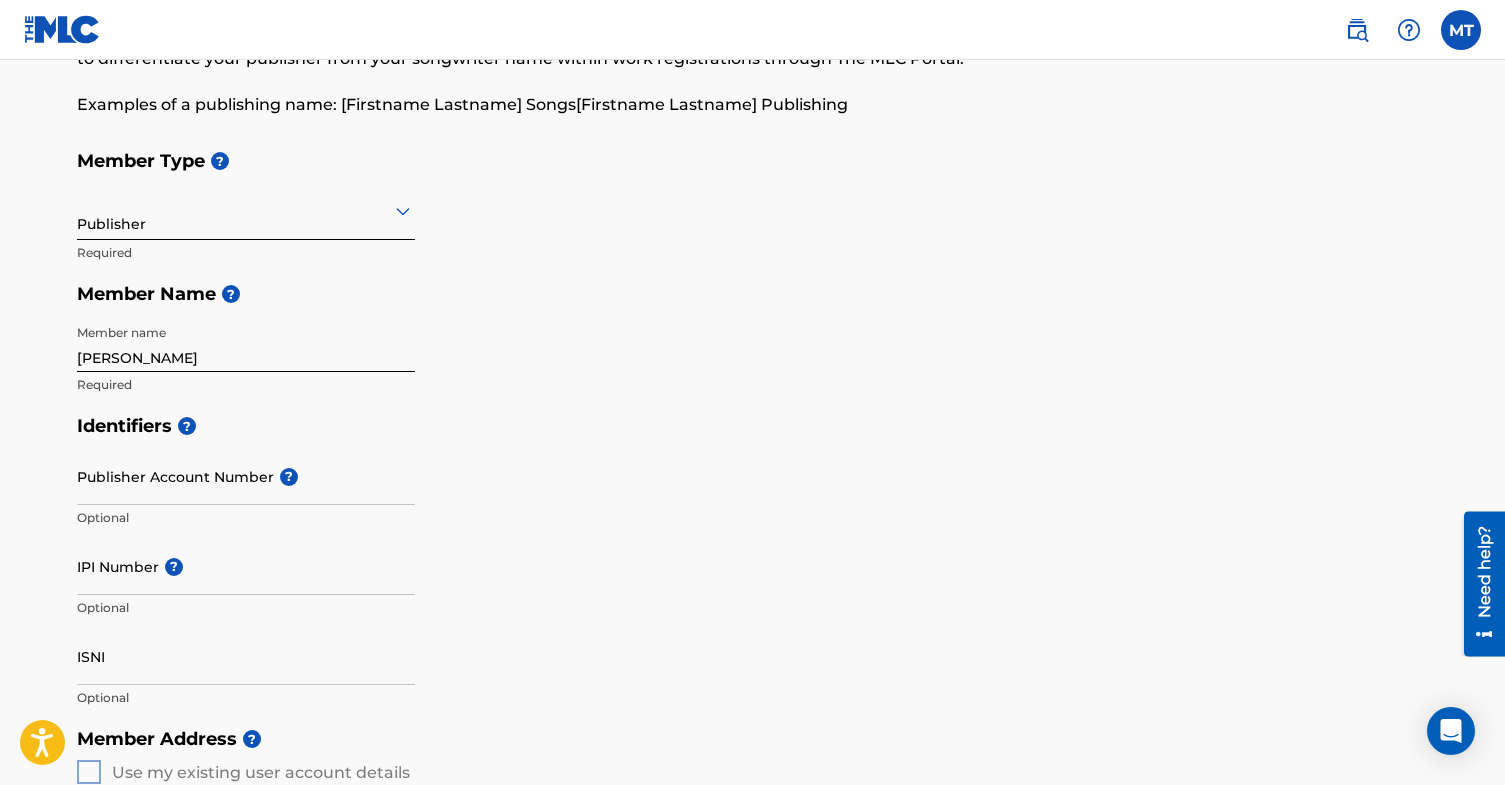 click on "Member Type ? Publisher Required Member Name ? Member name [PERSON_NAME] Required" at bounding box center (753, 272) 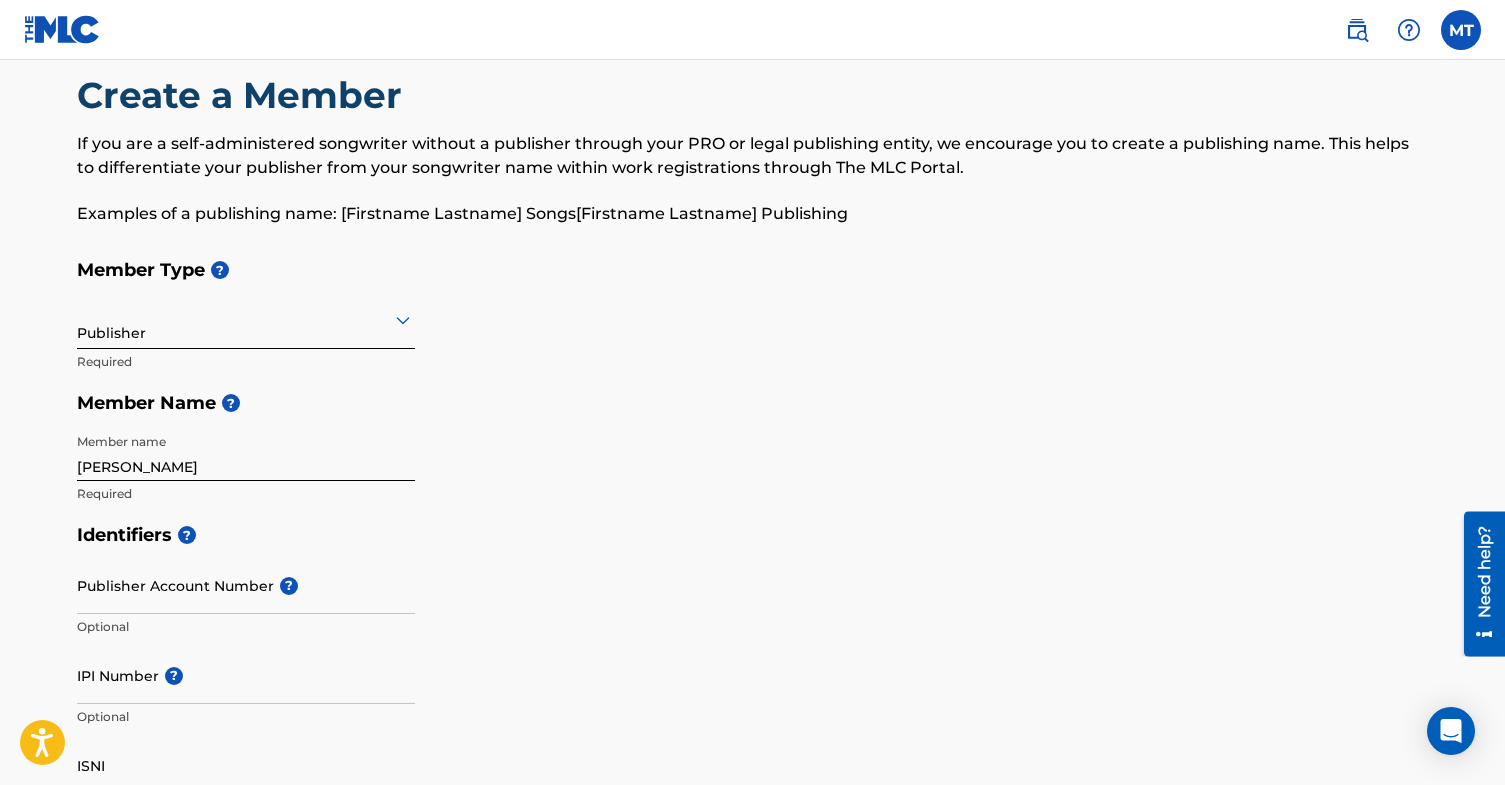 scroll, scrollTop: 7, scrollLeft: 0, axis: vertical 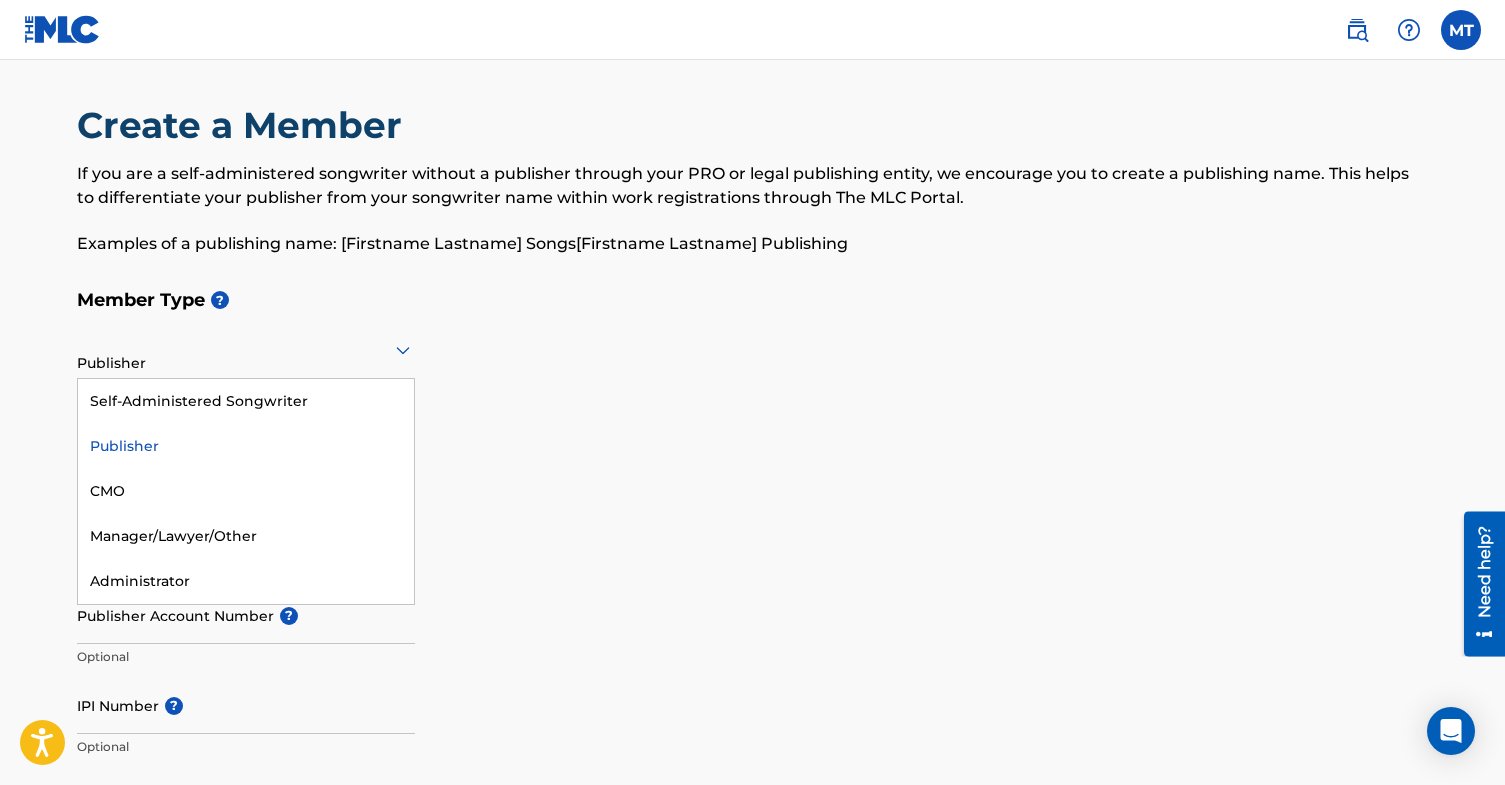 click at bounding box center [246, 349] 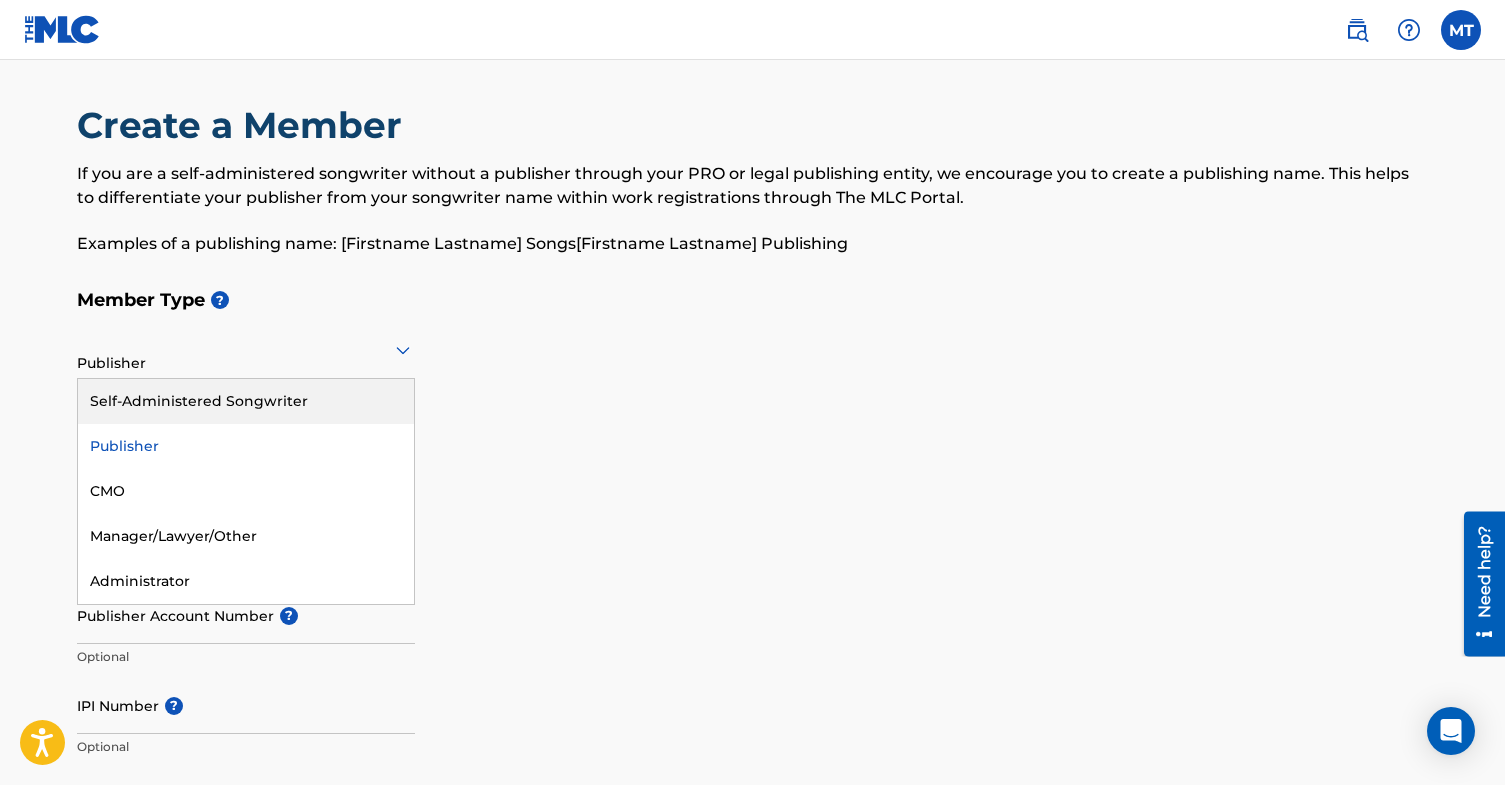 click on "Self-Administered Songwriter" at bounding box center [246, 401] 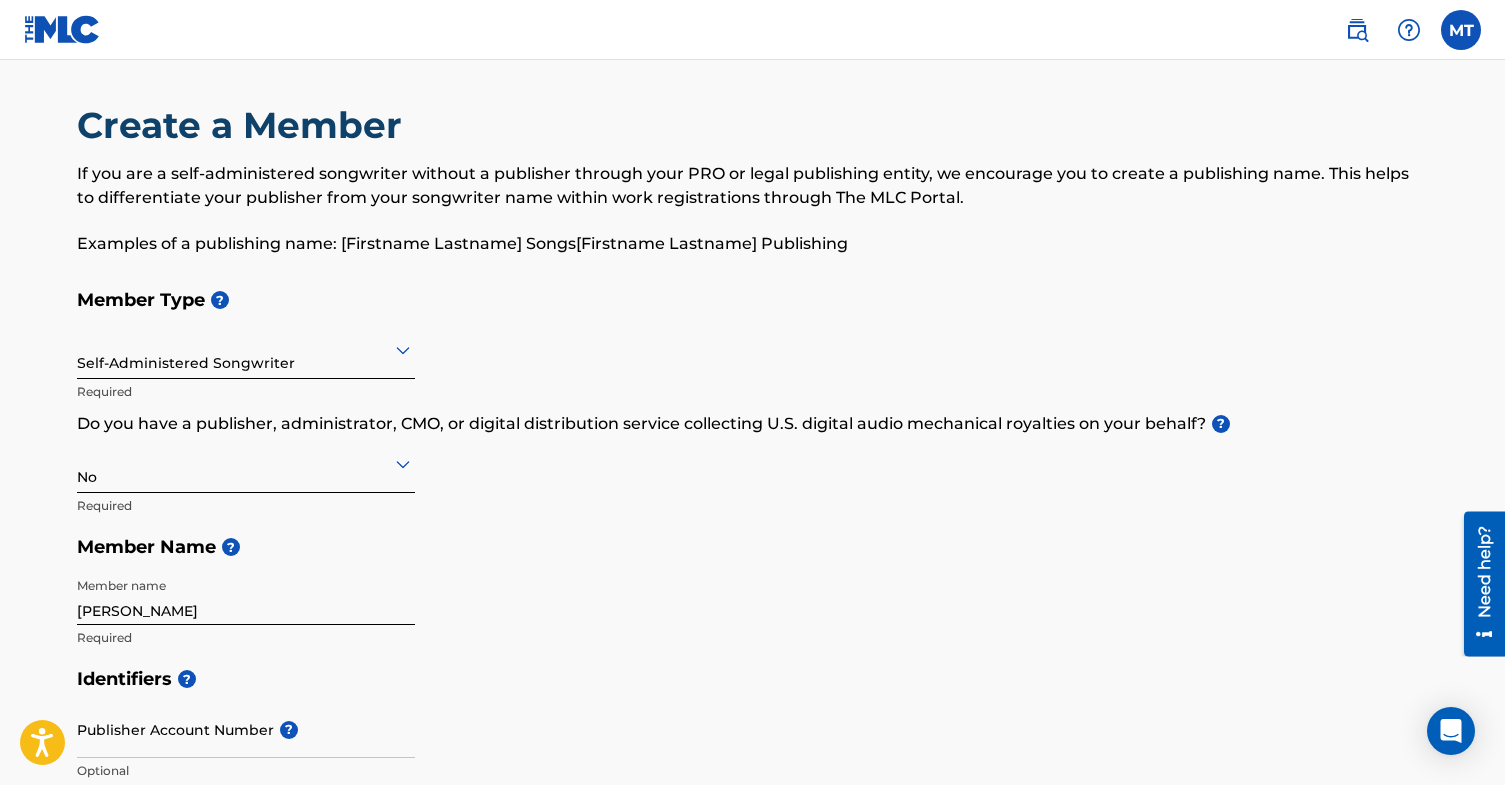 click on "Member Type ?" at bounding box center (753, 300) 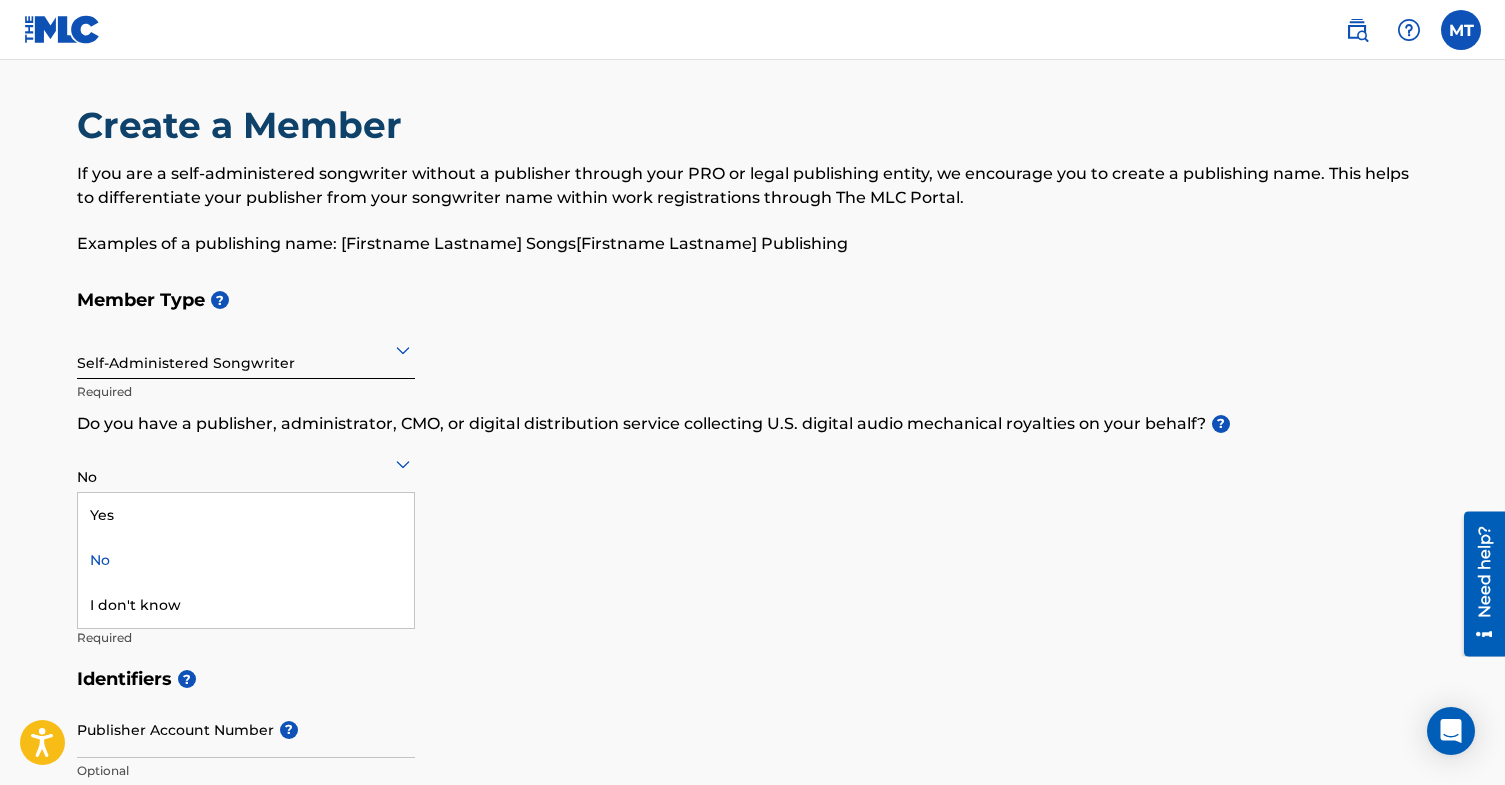 click on "No" at bounding box center [246, 560] 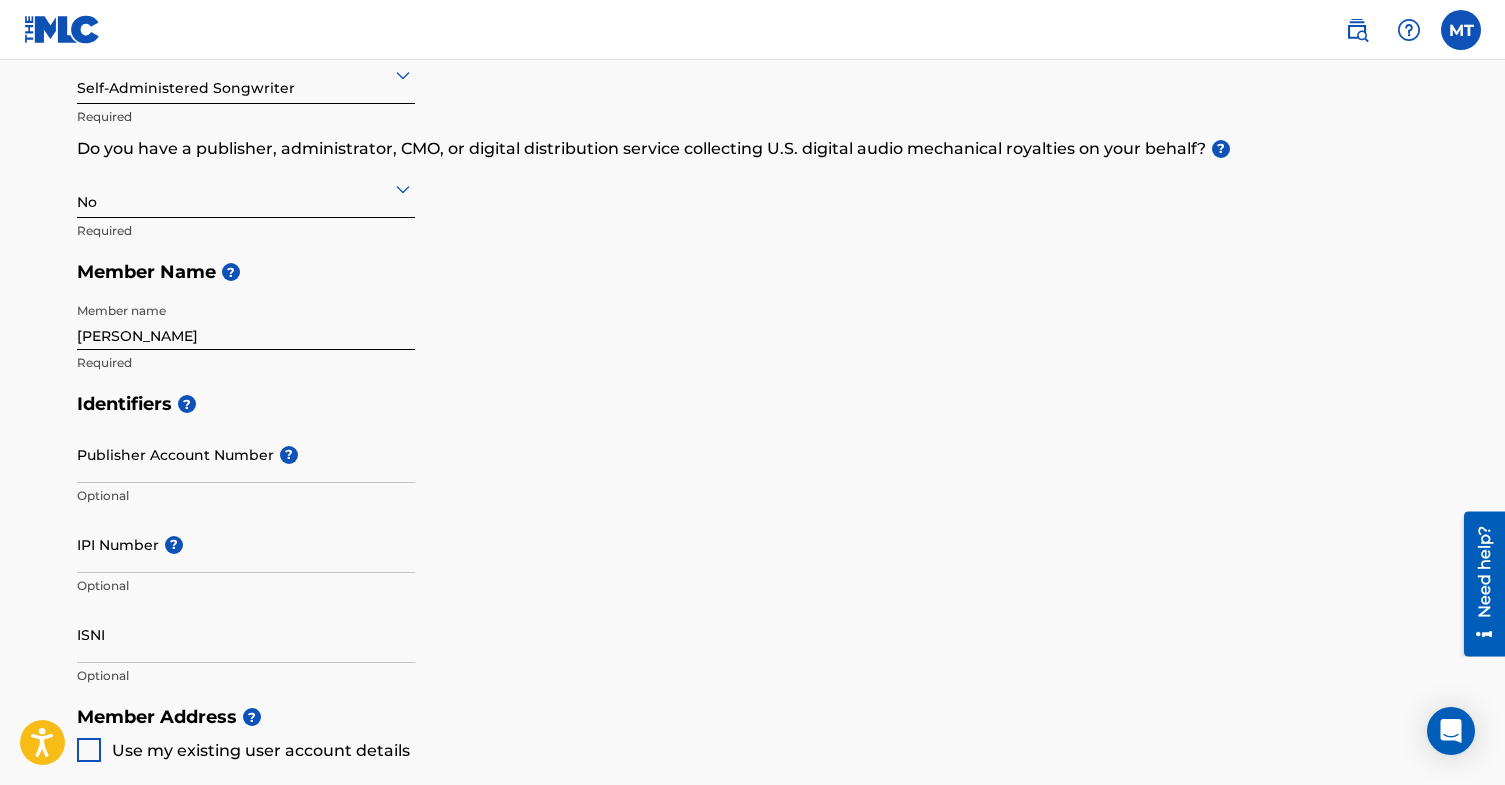 scroll, scrollTop: 350, scrollLeft: 0, axis: vertical 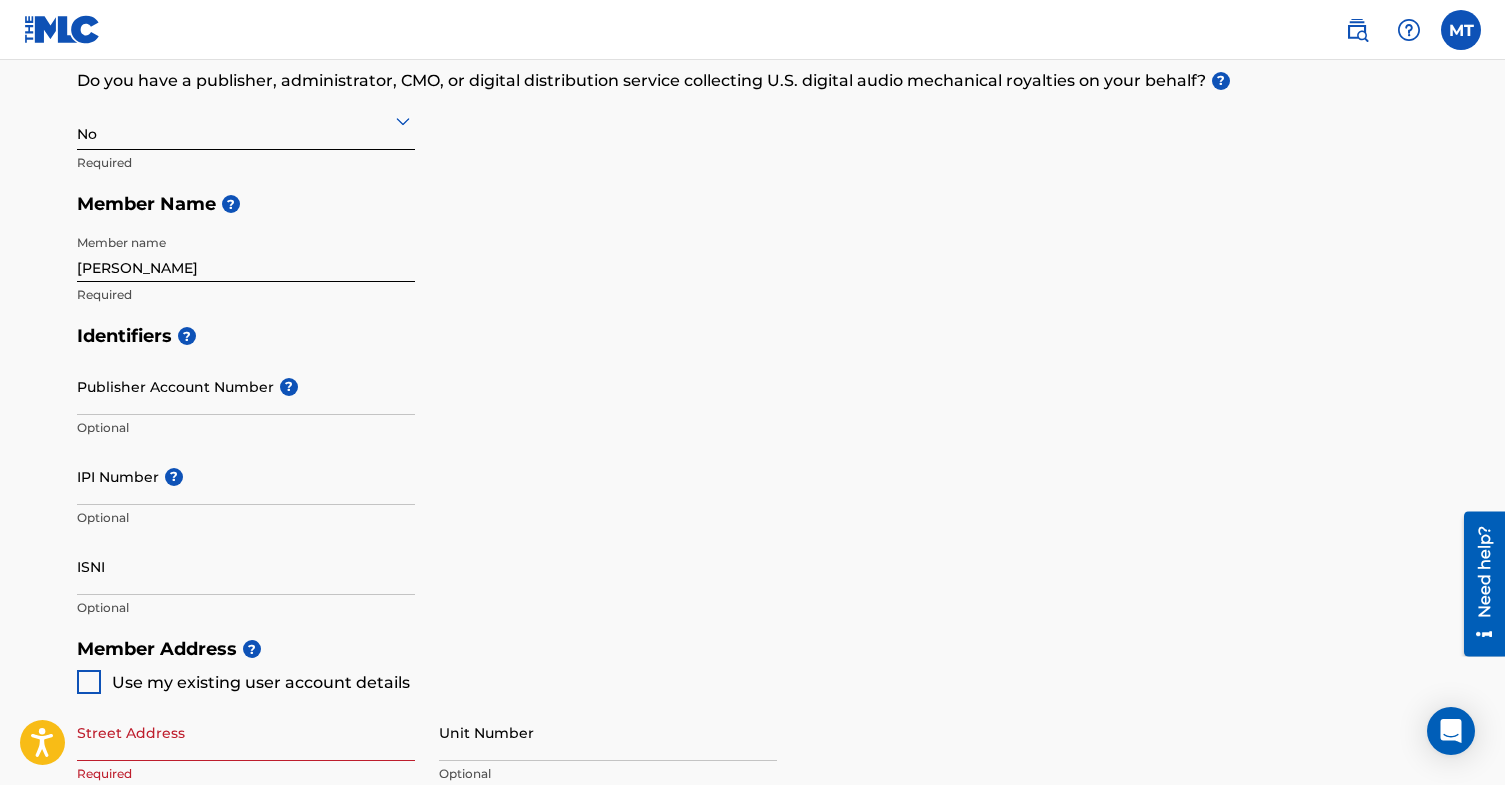 click on "Publisher Account Number ?" at bounding box center (246, 386) 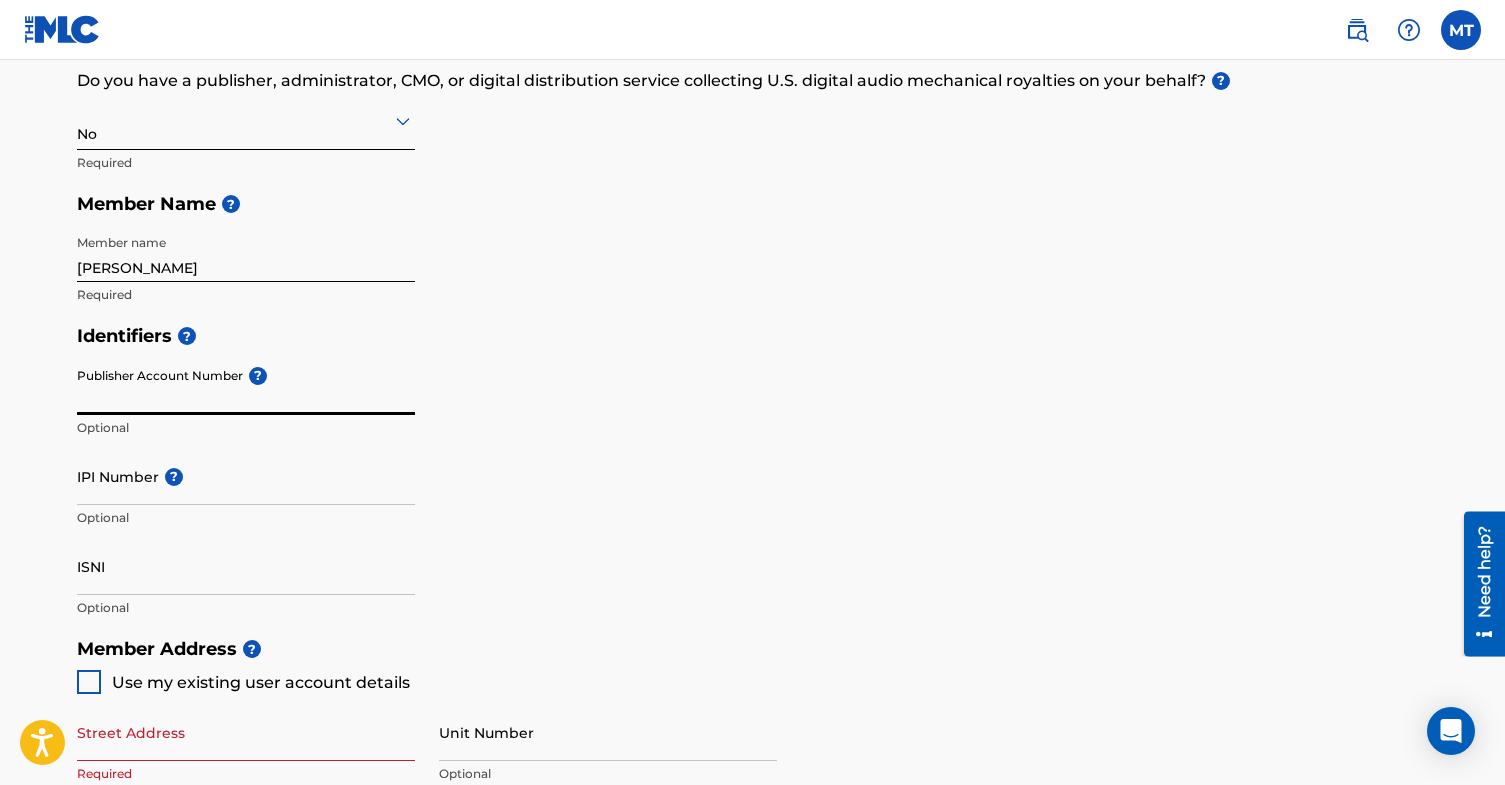 click on "Identifiers ?" at bounding box center (753, 336) 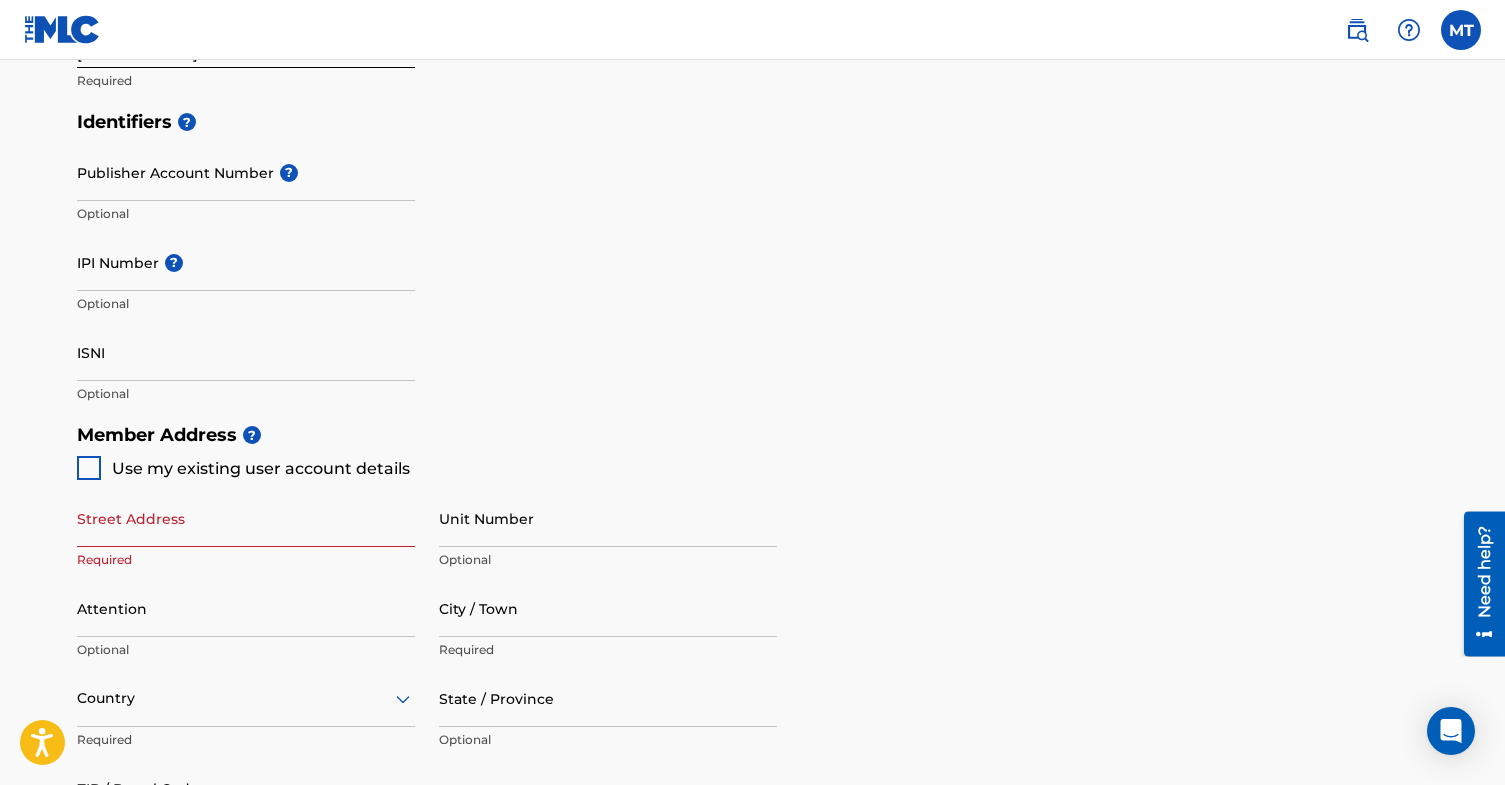 scroll, scrollTop: 570, scrollLeft: 0, axis: vertical 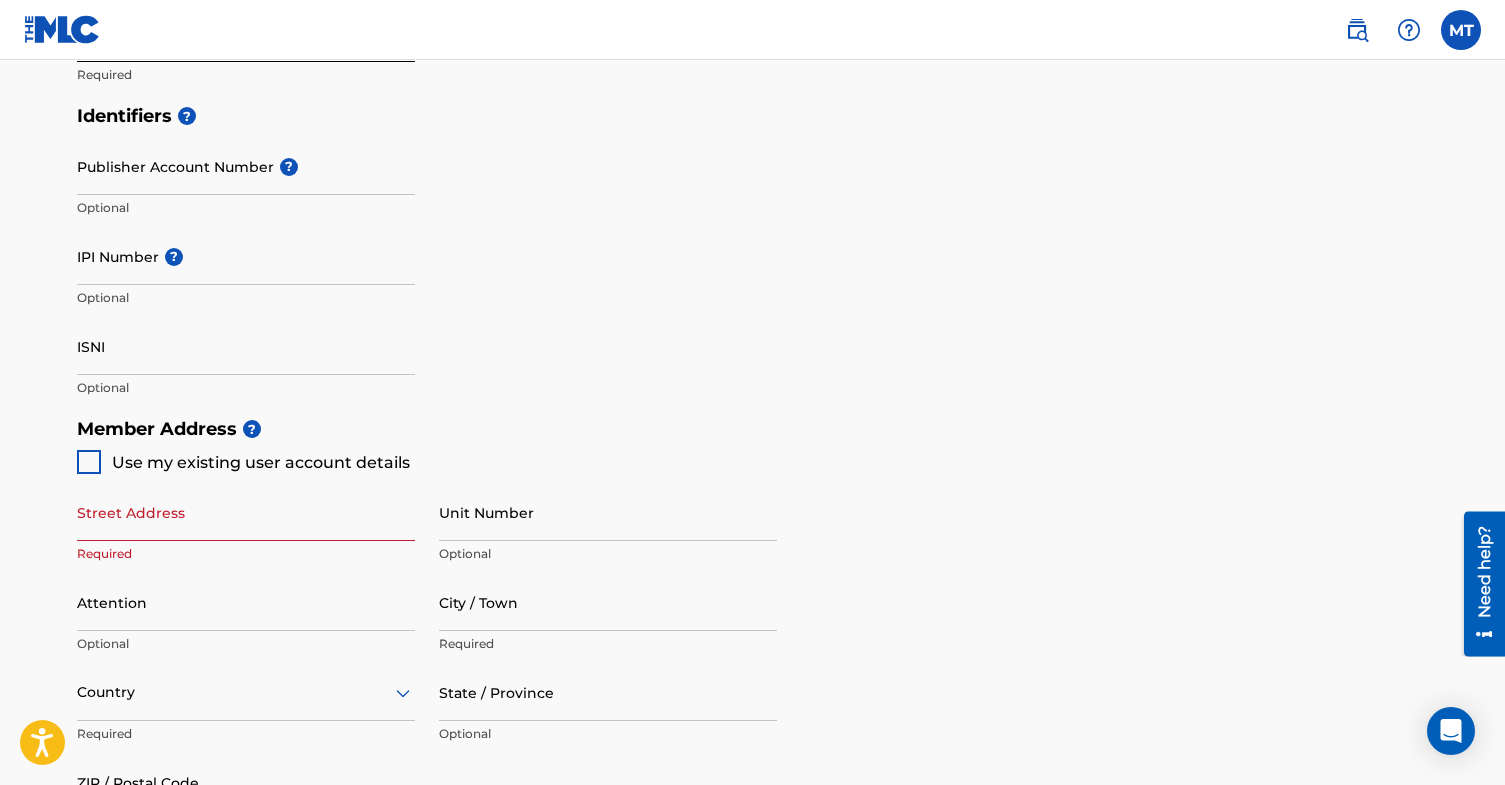 click at bounding box center [89, 462] 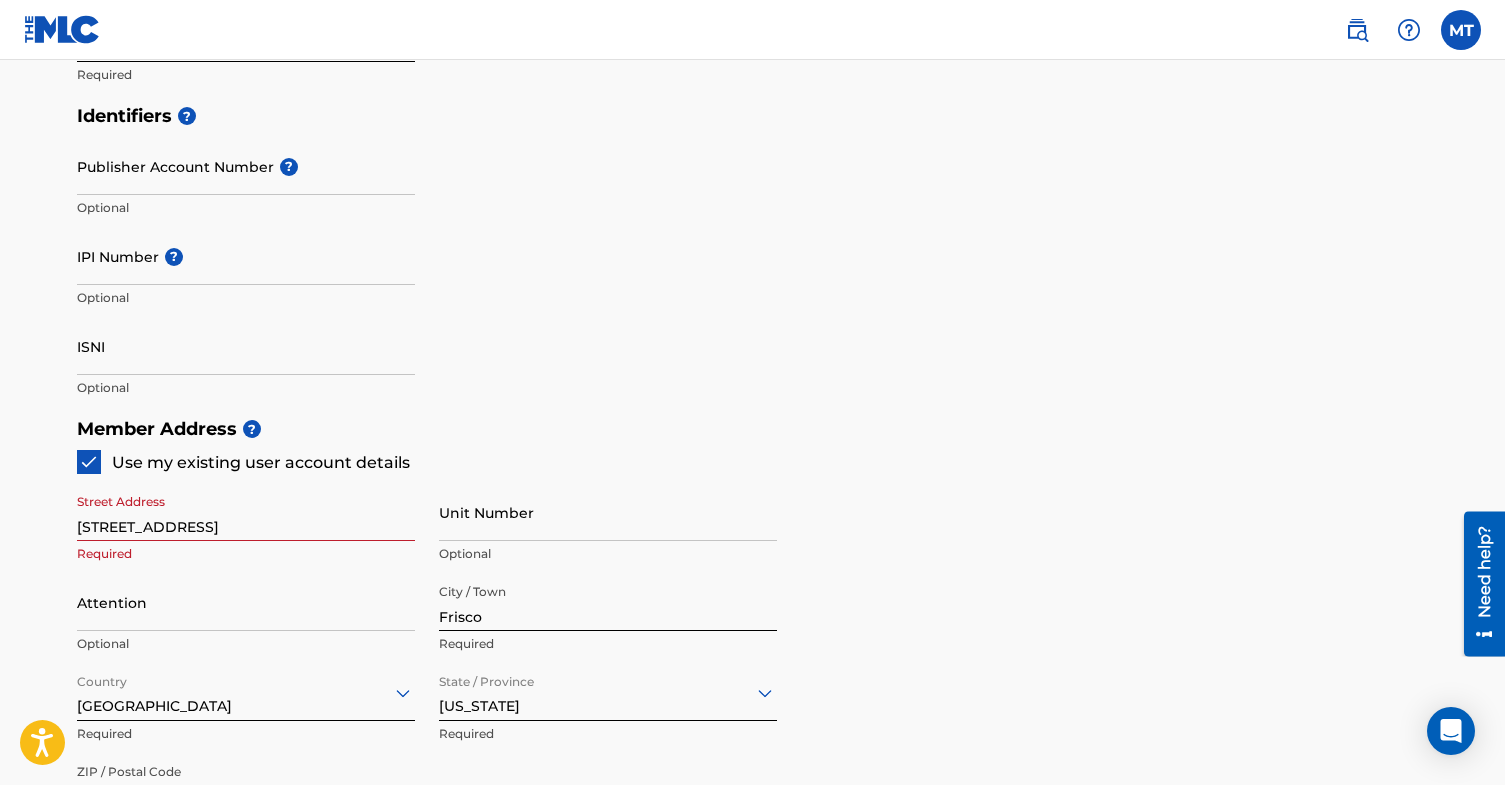 click on "Create a Member If you are a self-administered songwriter without a publisher through your PRO or legal publishing entity, we encourage you to create a publishing name. This helps to differentiate your publisher from your songwriter name within work registrations through The MLC Portal. Examples of a publishing name: [[PERSON_NAME]] Songs[[PERSON_NAME]] Publishing Member Type ? Self-Administered Songwriter Required Do you have a publisher, administrator, CMO, or digital distribution service collecting U.S. digital audio mechanical royalties on your behalf? ? No Required Member Name ? Member name [PERSON_NAME] Required Identifiers ? Publisher Account Number ? Optional IPI Number ? Optional ISNI Optional Member Address ? Use my existing user account details Street Address [STREET_ADDRESS] Required Unit Number Optional Attention Optional City / Town Frisco Required Country [GEOGRAPHIC_DATA] Required State / Province [US_STATE] Required ZIP / Postal Code 75033 Required Member Contact Phone Number [GEOGRAPHIC_DATA] +1 469" at bounding box center (752, 388) 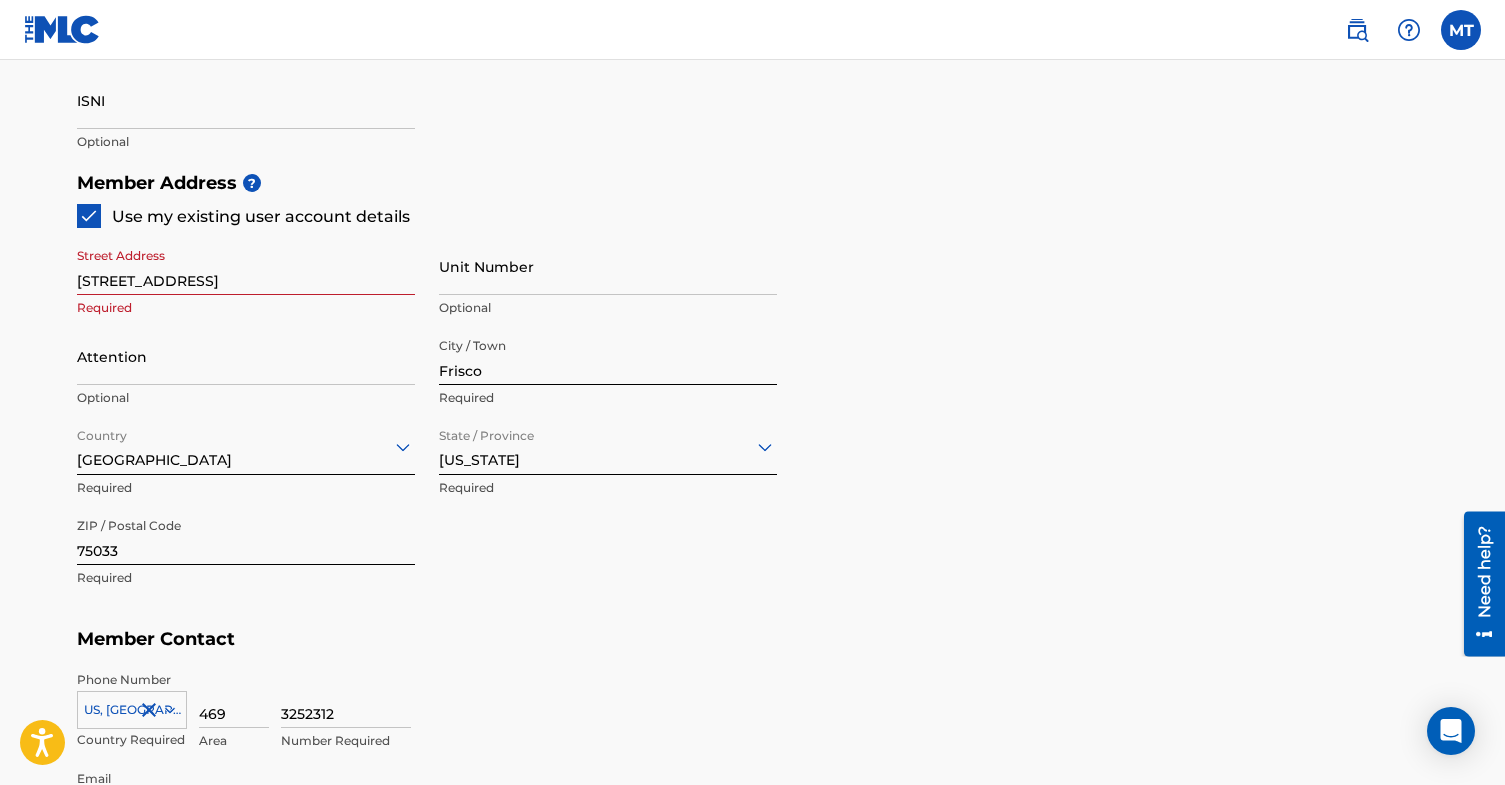 scroll, scrollTop: 846, scrollLeft: 0, axis: vertical 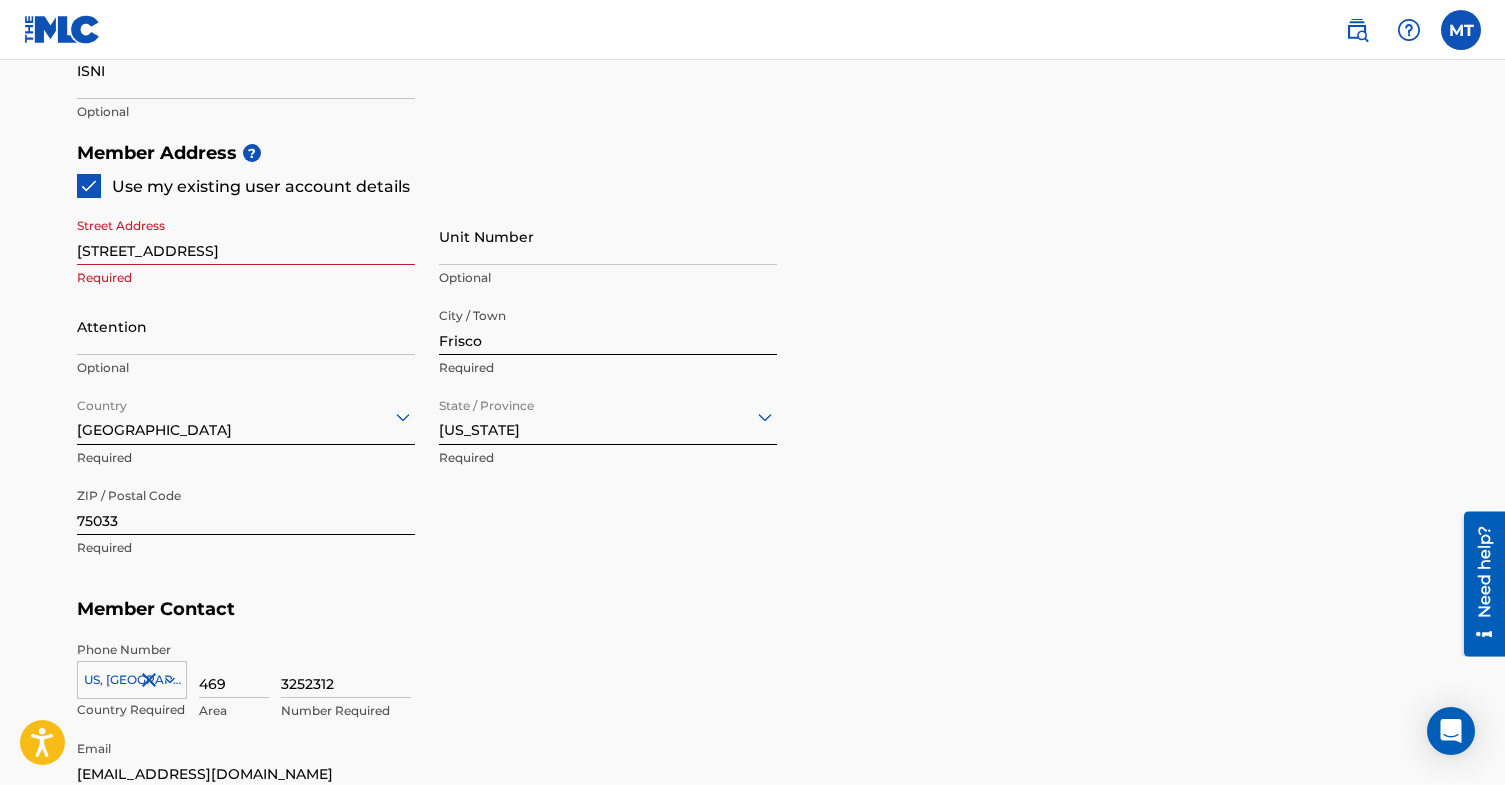 click on "Attention" at bounding box center (246, 326) 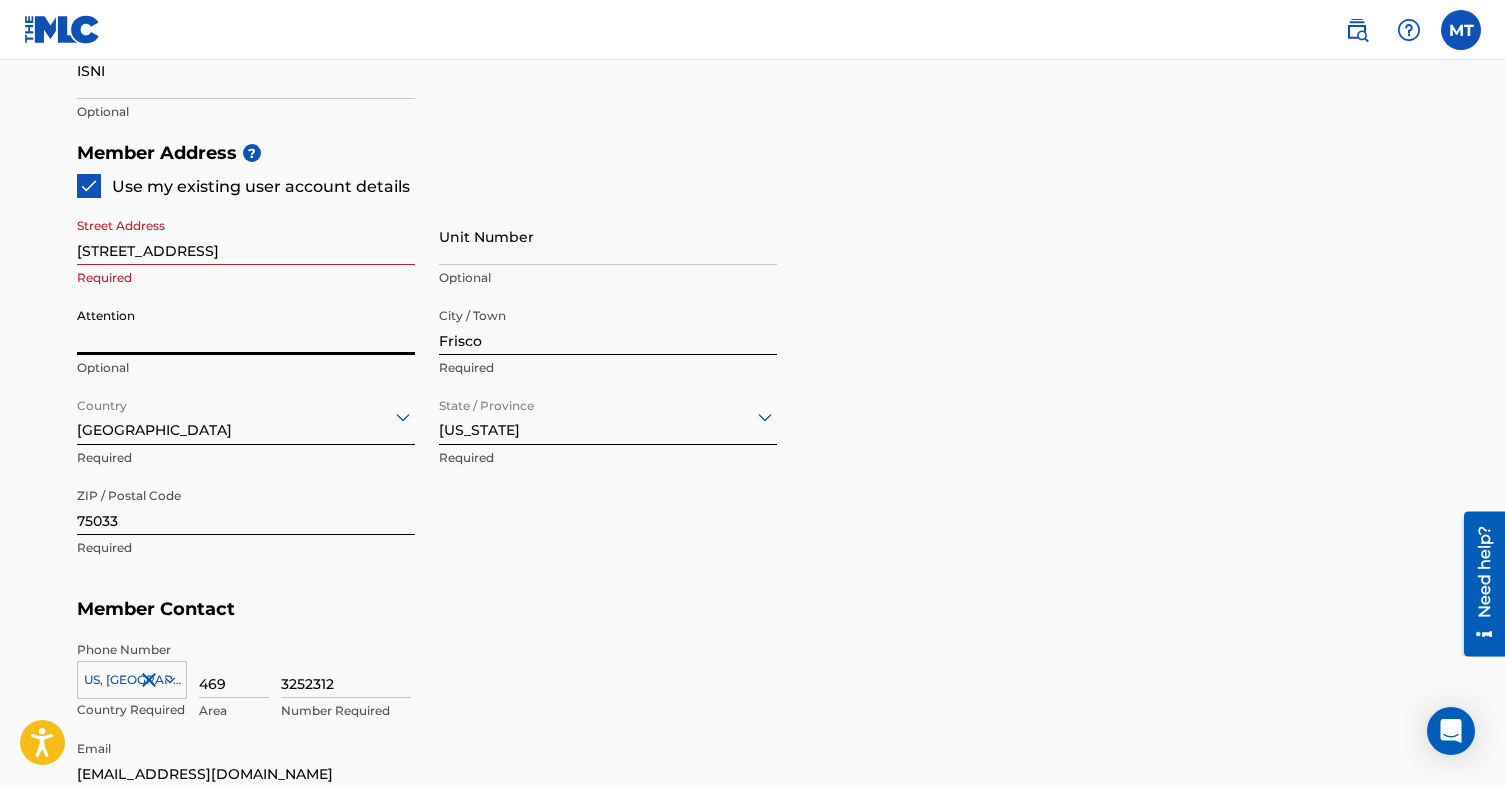 click on "Create a Member If you are a self-administered songwriter without a publisher through your PRO or legal publishing entity, we encourage you to create a publishing name. This helps to differentiate your publisher from your songwriter name within work registrations through The MLC Portal. Examples of a publishing name: [[PERSON_NAME]] Songs[[PERSON_NAME]] Publishing Member Type ? Self-Administered Songwriter Required Do you have a publisher, administrator, CMO, or digital distribution service collecting U.S. digital audio mechanical royalties on your behalf? ? No Required Member Name ? Member name [PERSON_NAME] Required Identifiers ? Publisher Account Number ? Optional IPI Number ? Optional ISNI Optional Member Address ? Use my existing user account details Street Address [STREET_ADDRESS] Required Unit Number Optional Attention Optional City / Town Frisco Required Country [GEOGRAPHIC_DATA] Required State / Province [US_STATE] Required ZIP / Postal Code 75033 Required Member Contact Phone Number [GEOGRAPHIC_DATA] +1 469" at bounding box center (752, 112) 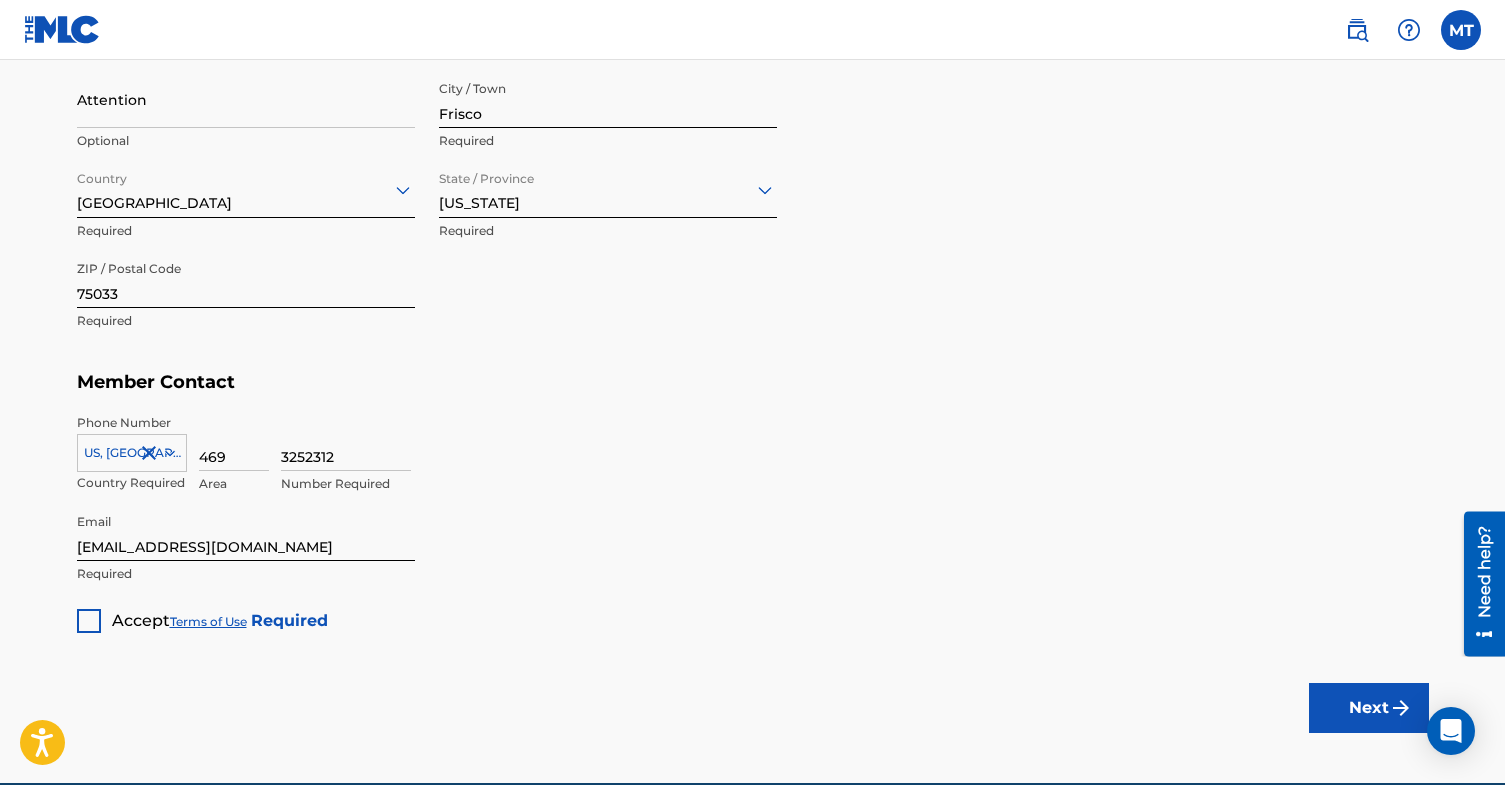 scroll, scrollTop: 1166, scrollLeft: 0, axis: vertical 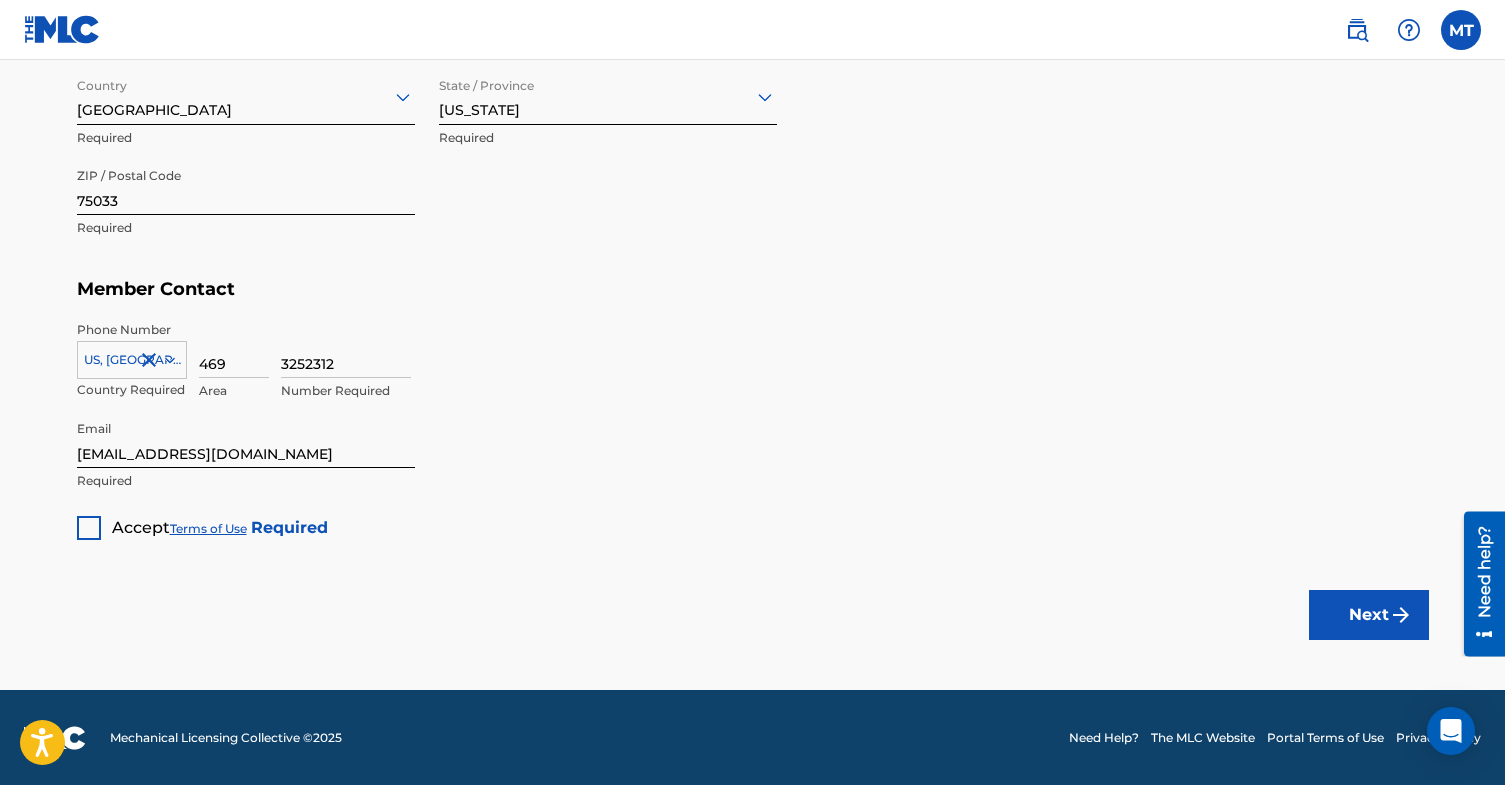 click on "Accept" at bounding box center (141, 527) 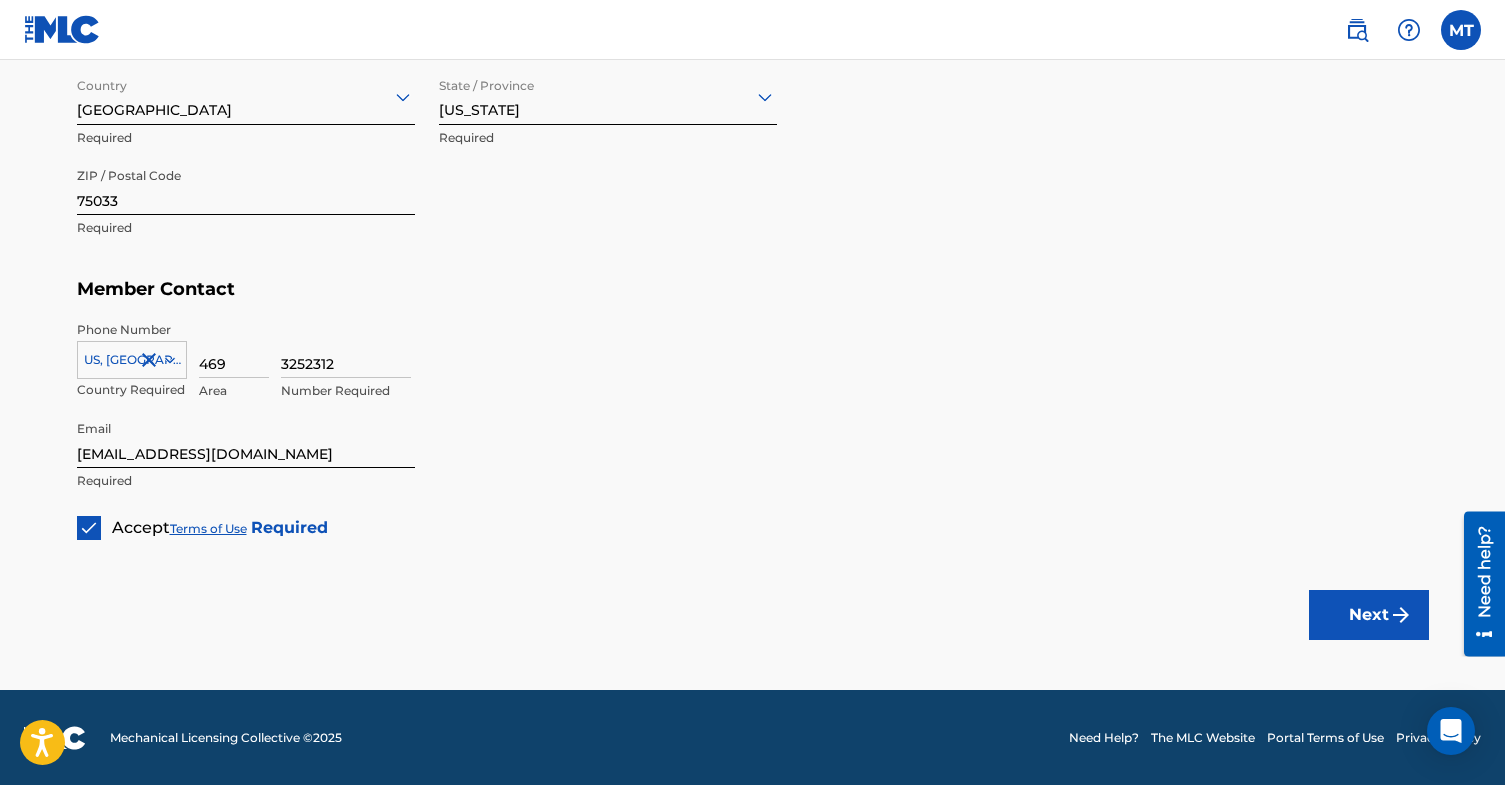 click at bounding box center [1401, 615] 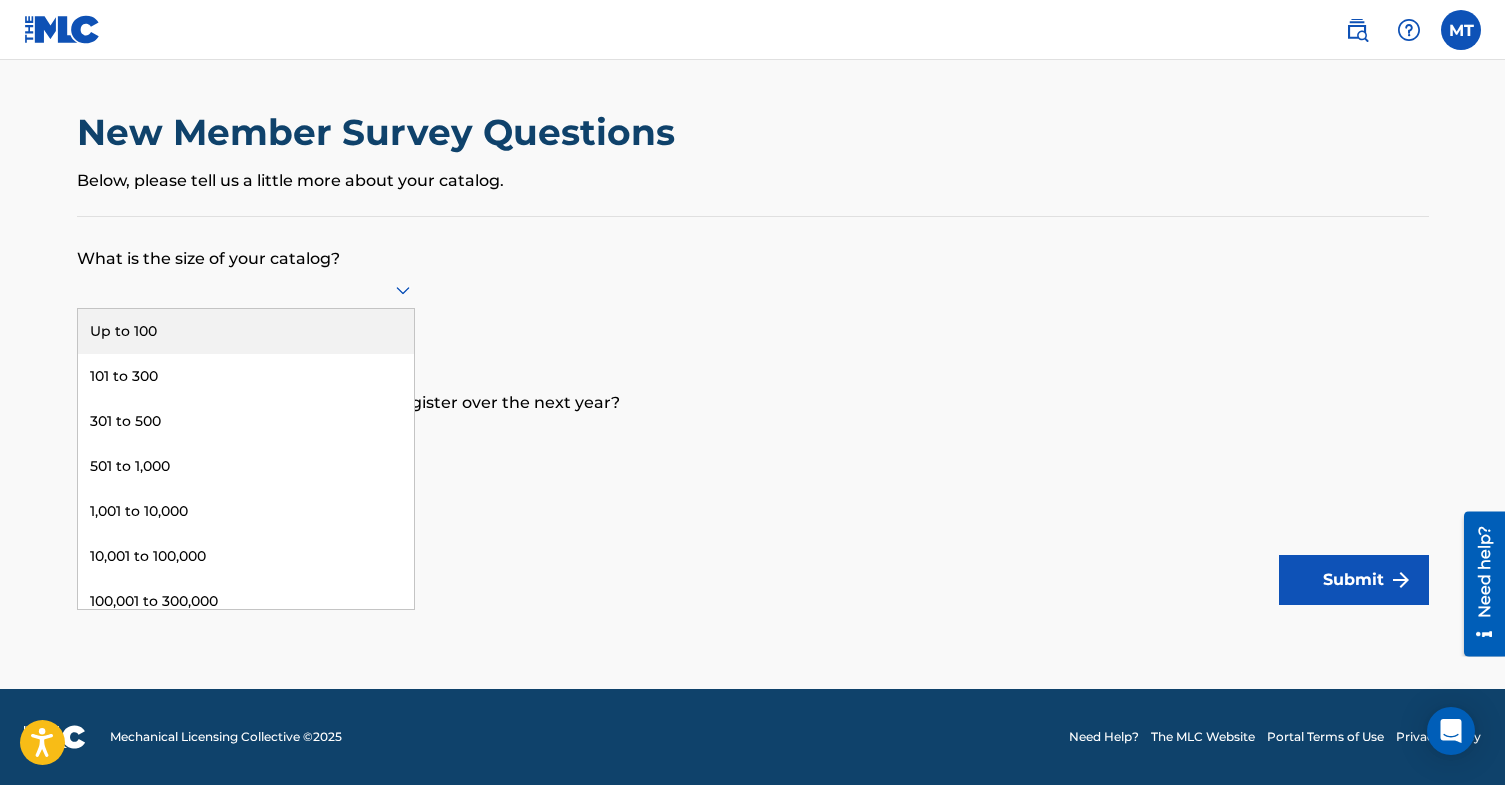 click at bounding box center (246, 289) 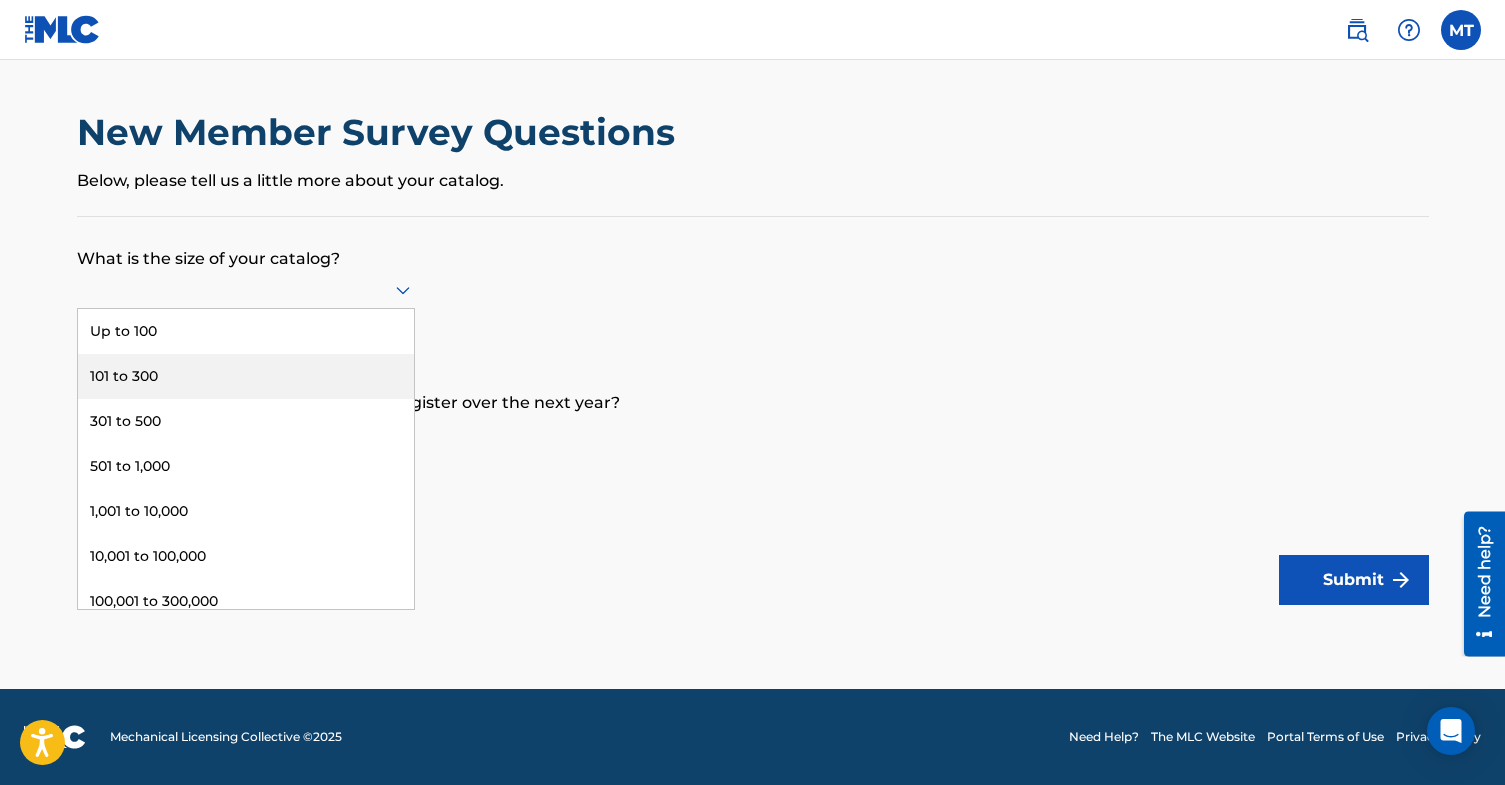 scroll, scrollTop: 105, scrollLeft: 0, axis: vertical 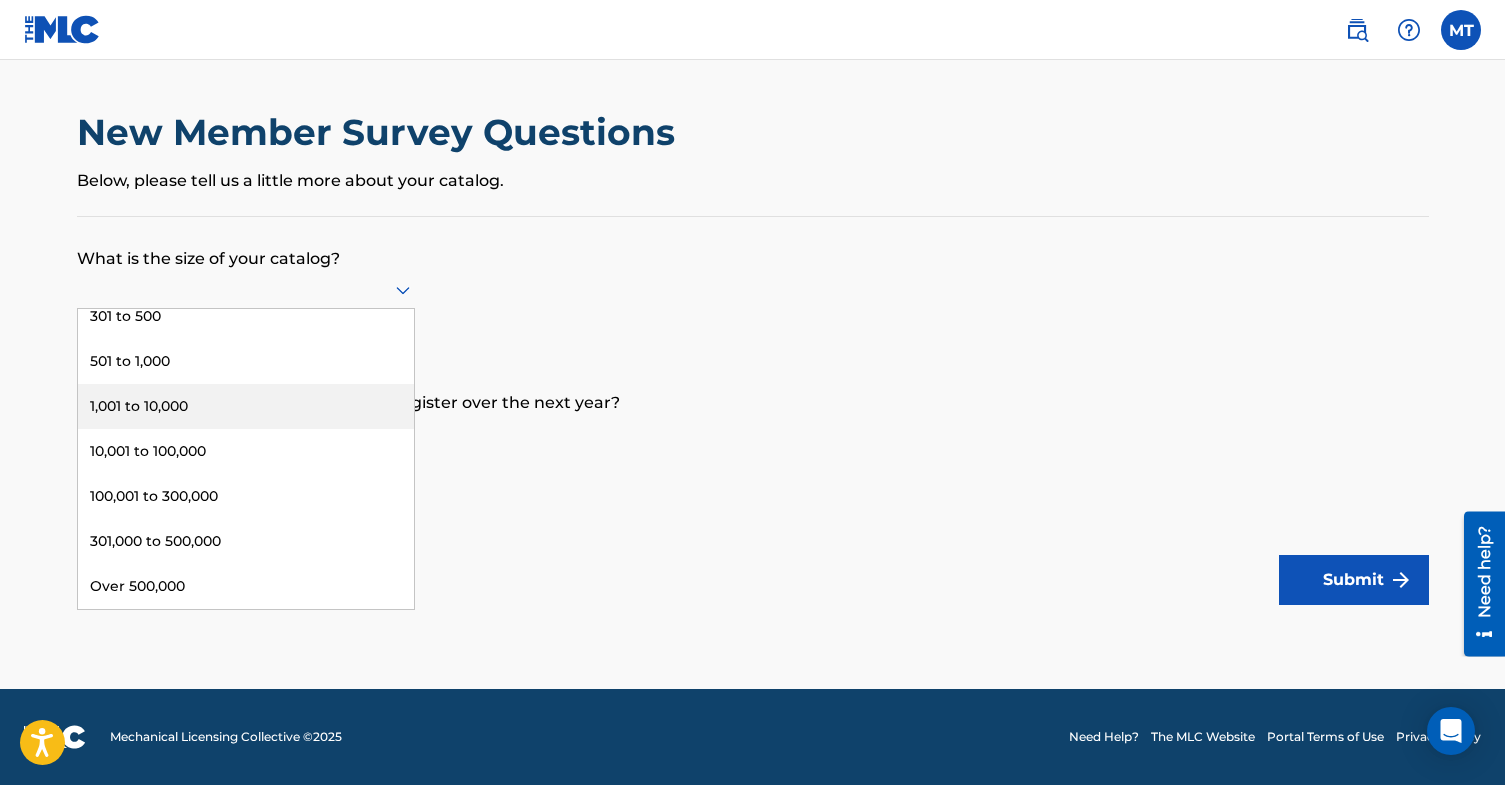click on "What is the size of your catalog? 1,001 to 10,000, 5 of 9. 9 results available. Use Up and Down to choose options, press Enter to select the currently focused option, press Escape to exit the menu, press Tab to select the option and exit the menu. Up to 100 101 to 300 301 to 500 501 to 1,000 1,001 to 10,000 10,001 to 100,000 100,001 to 300,000 301,000 to 500,000 Over 500,000 Required How many works are you expecting to register over the next year? Required Back Submit" at bounding box center (753, 411) 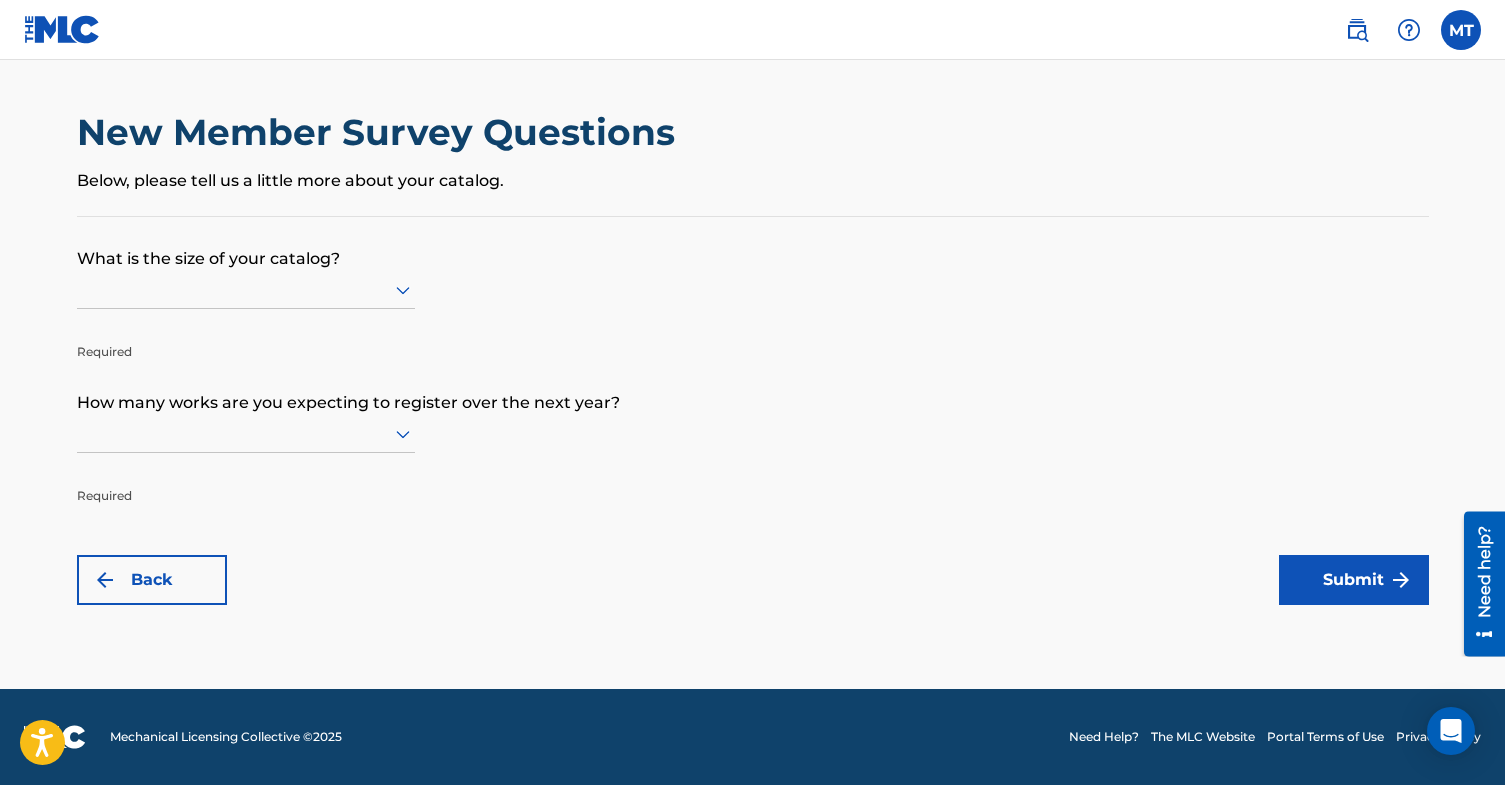 click at bounding box center (246, 433) 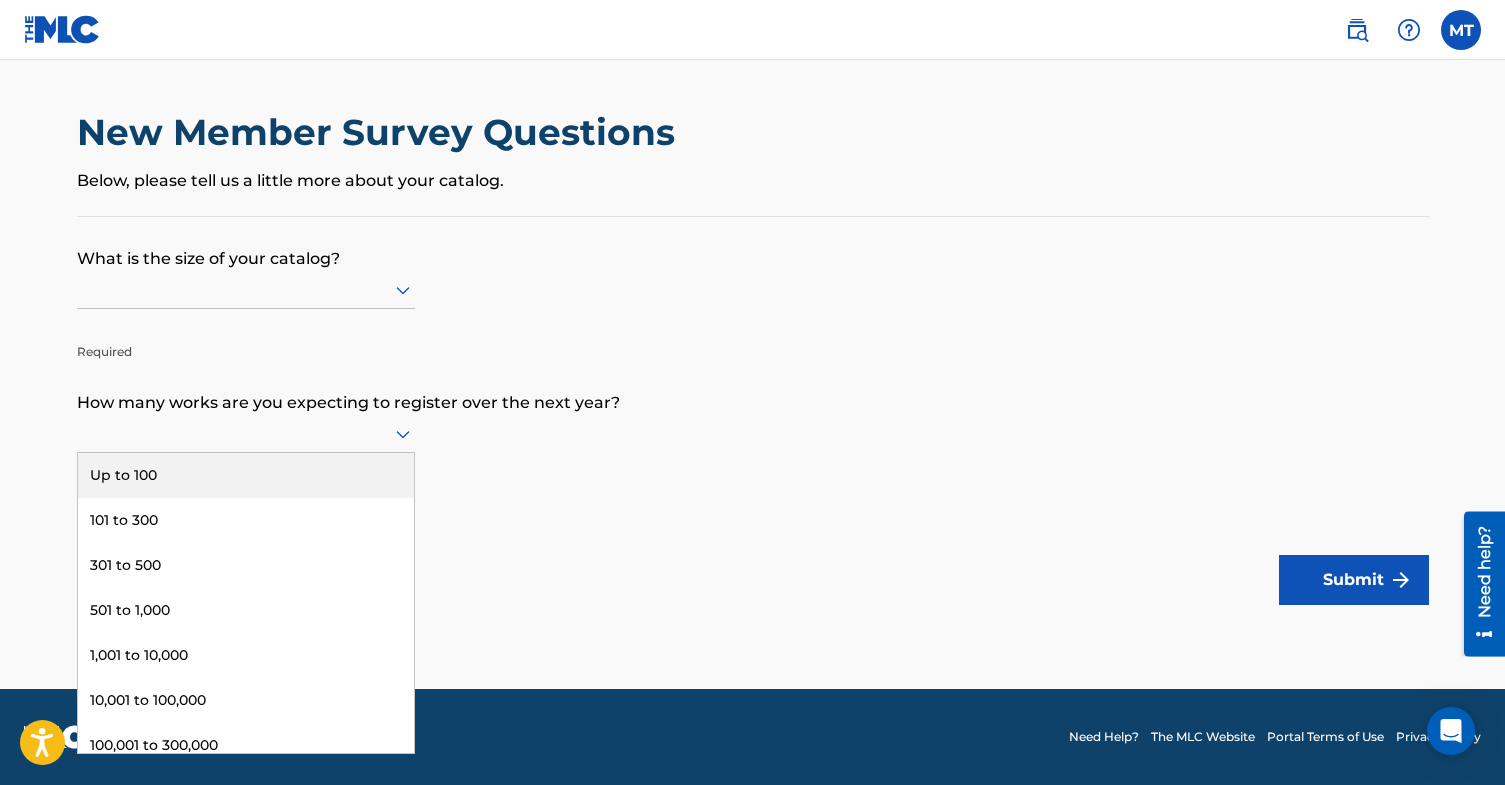 click on "How many works are you expecting to register over the next year?" at bounding box center [753, 388] 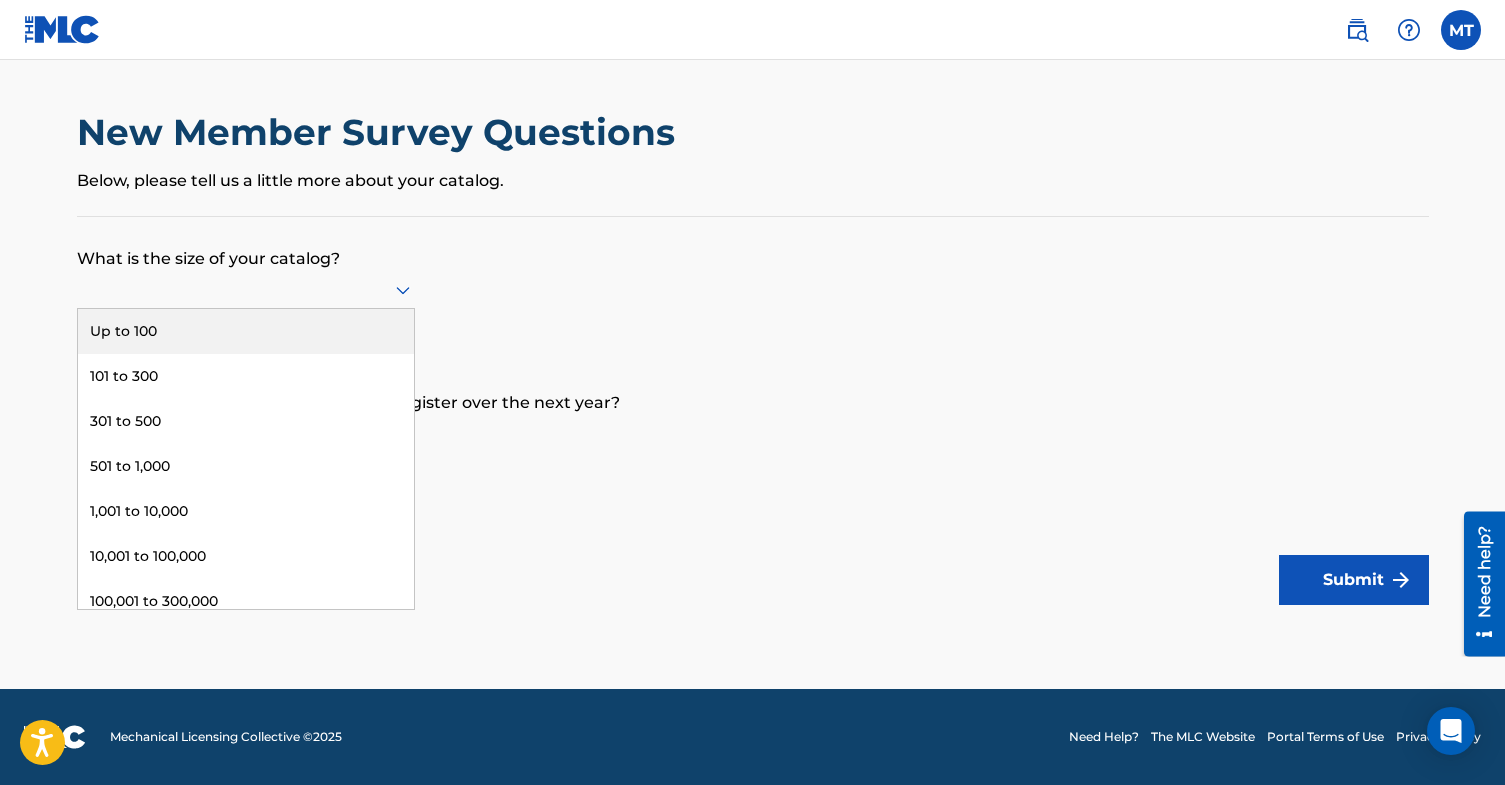click at bounding box center (246, 289) 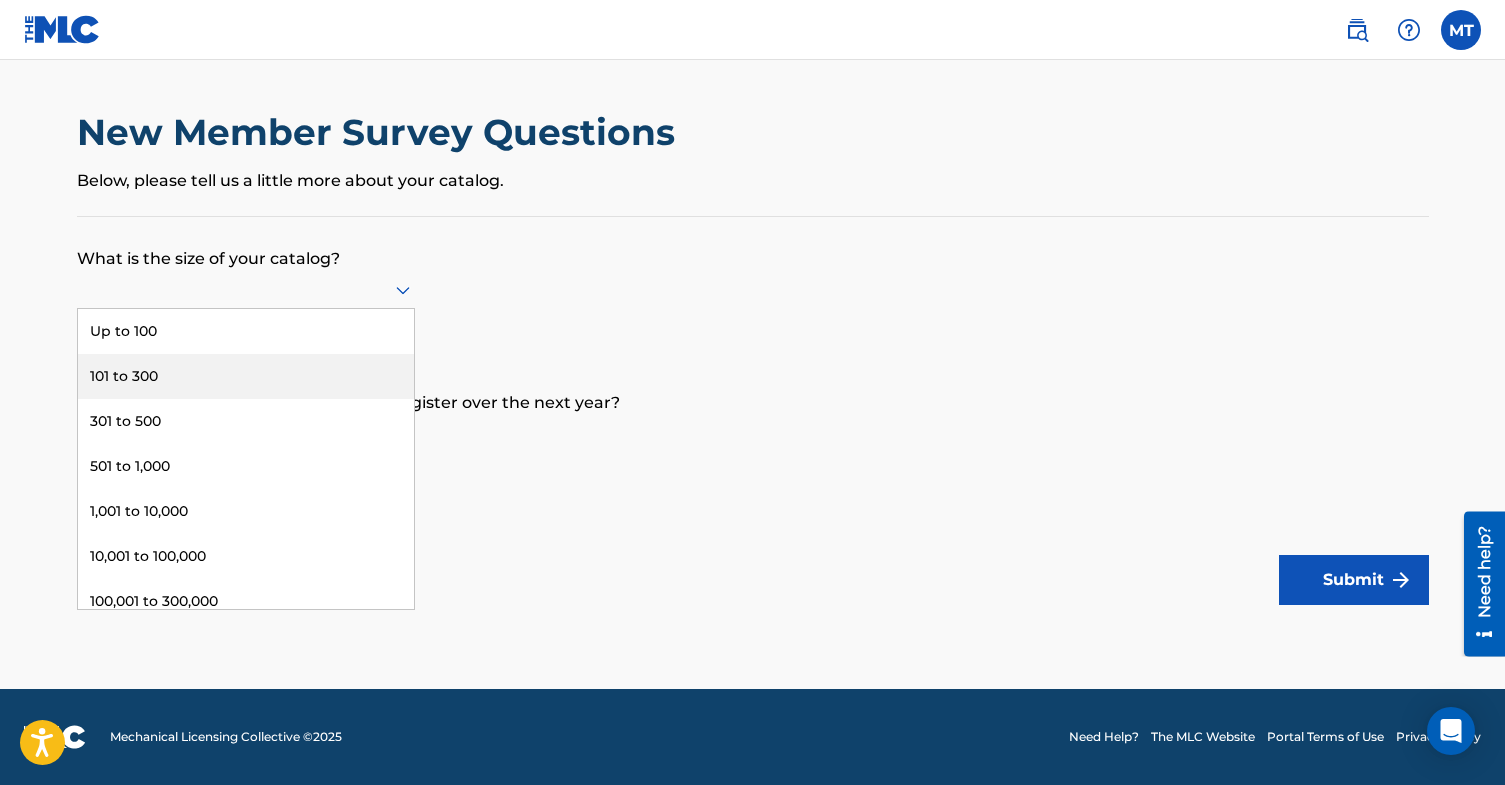 click on "New Member Survey Questions Below, please tell us a little more about your catalog." at bounding box center [753, 163] 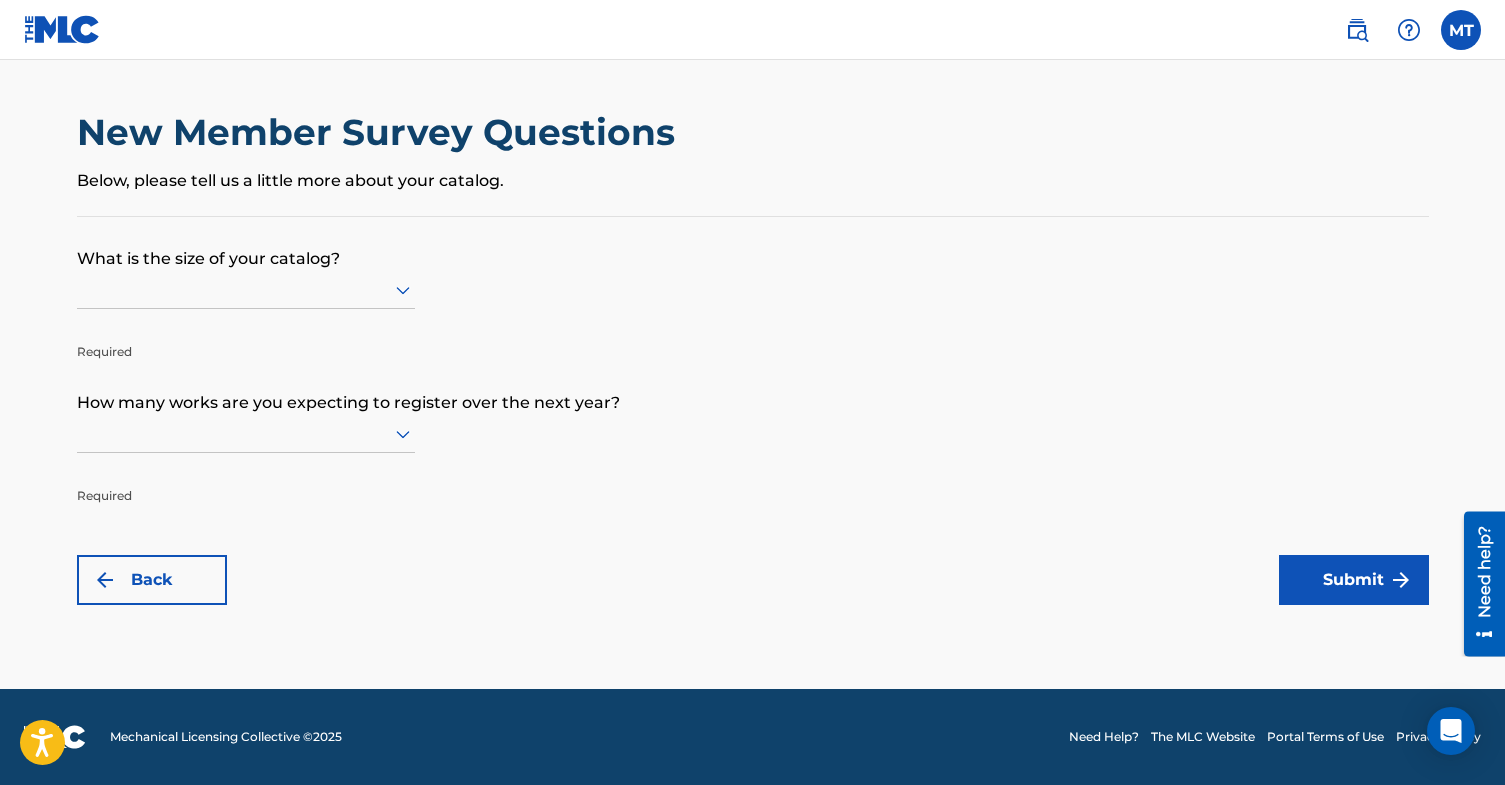 click on "Required" at bounding box center (246, 316) 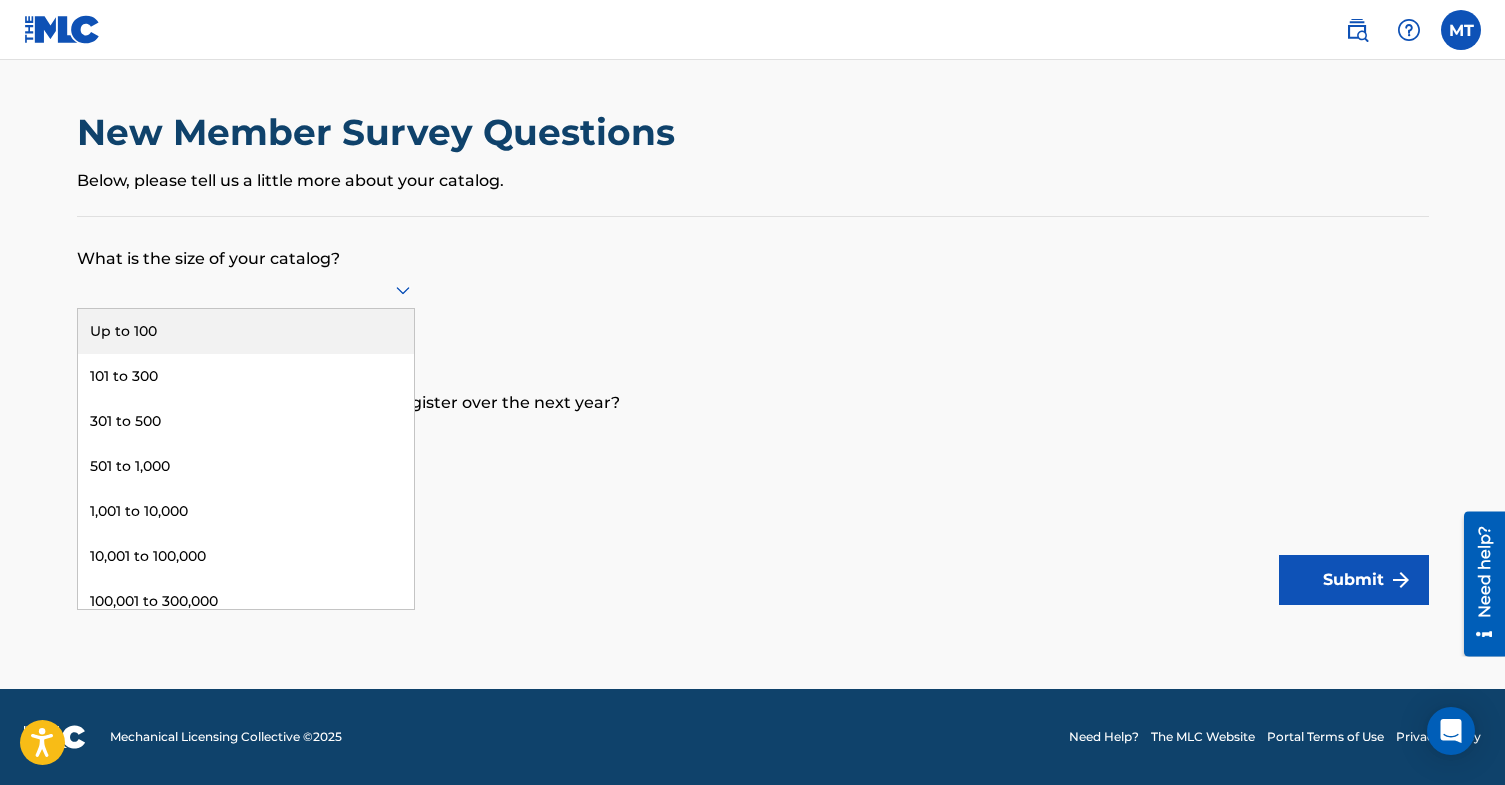 click at bounding box center [246, 290] 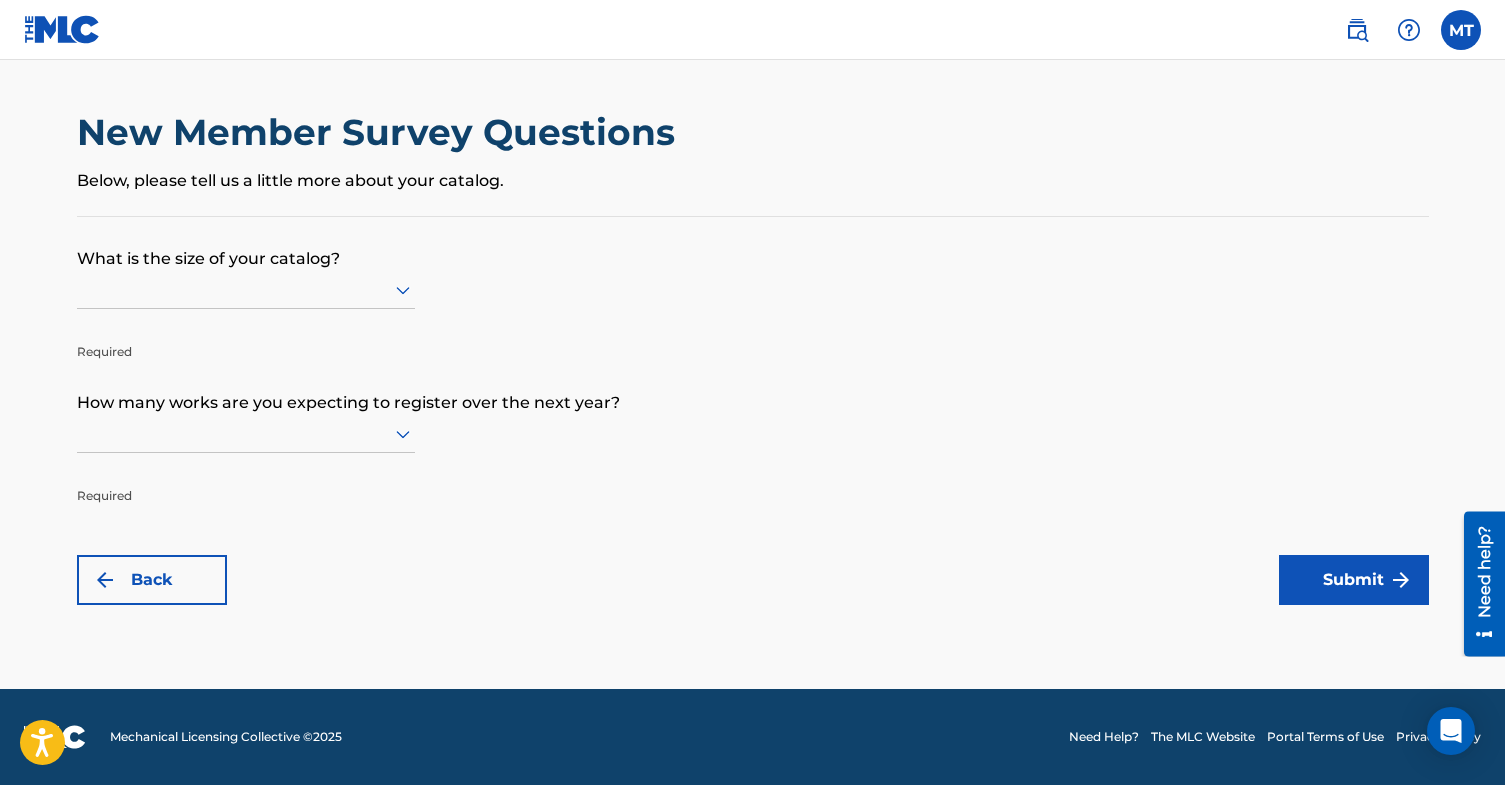 click at bounding box center [246, 290] 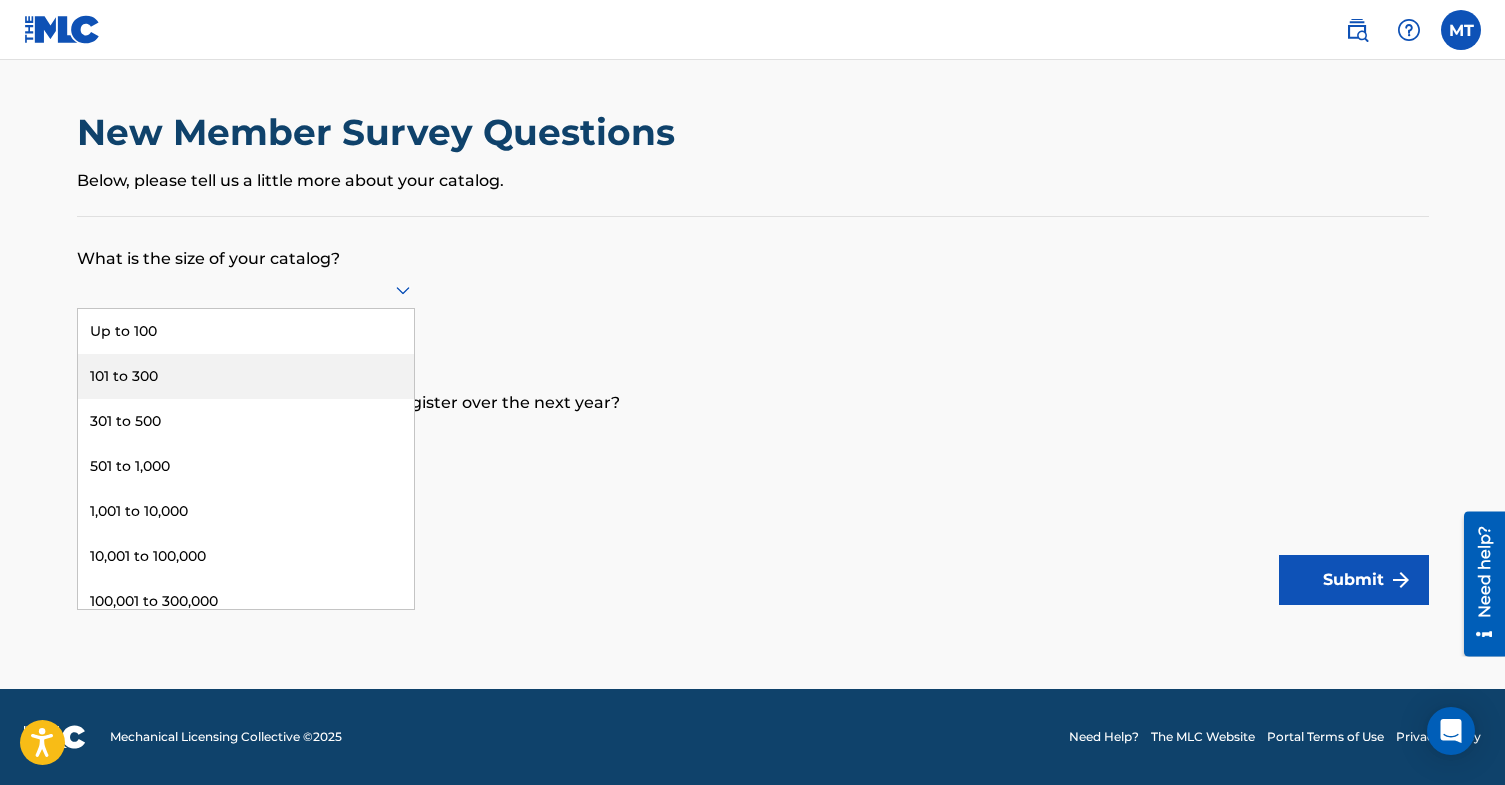 click on "101 to 300" at bounding box center (246, 376) 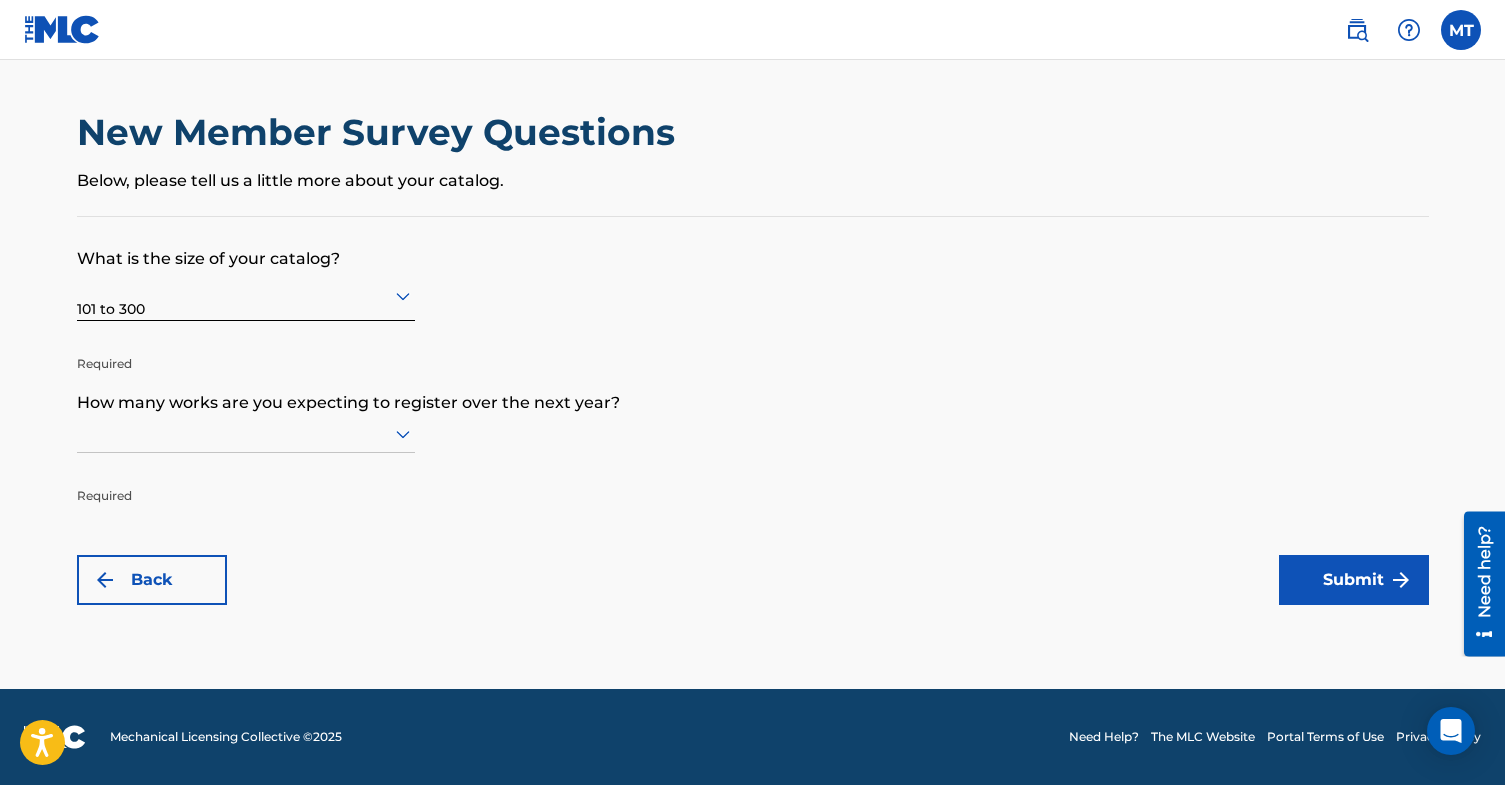 click on "Required" at bounding box center [246, 460] 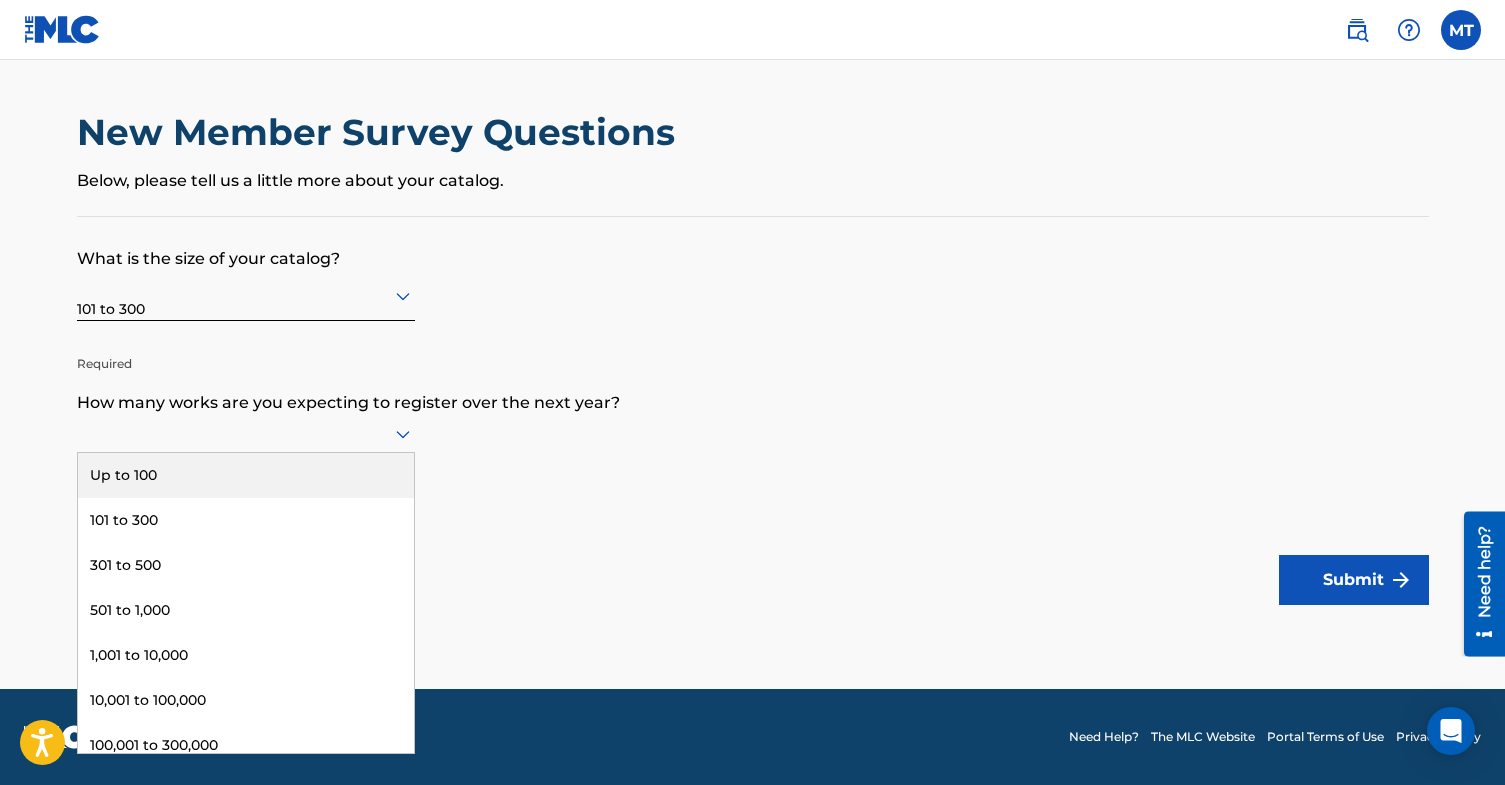 click at bounding box center (246, 434) 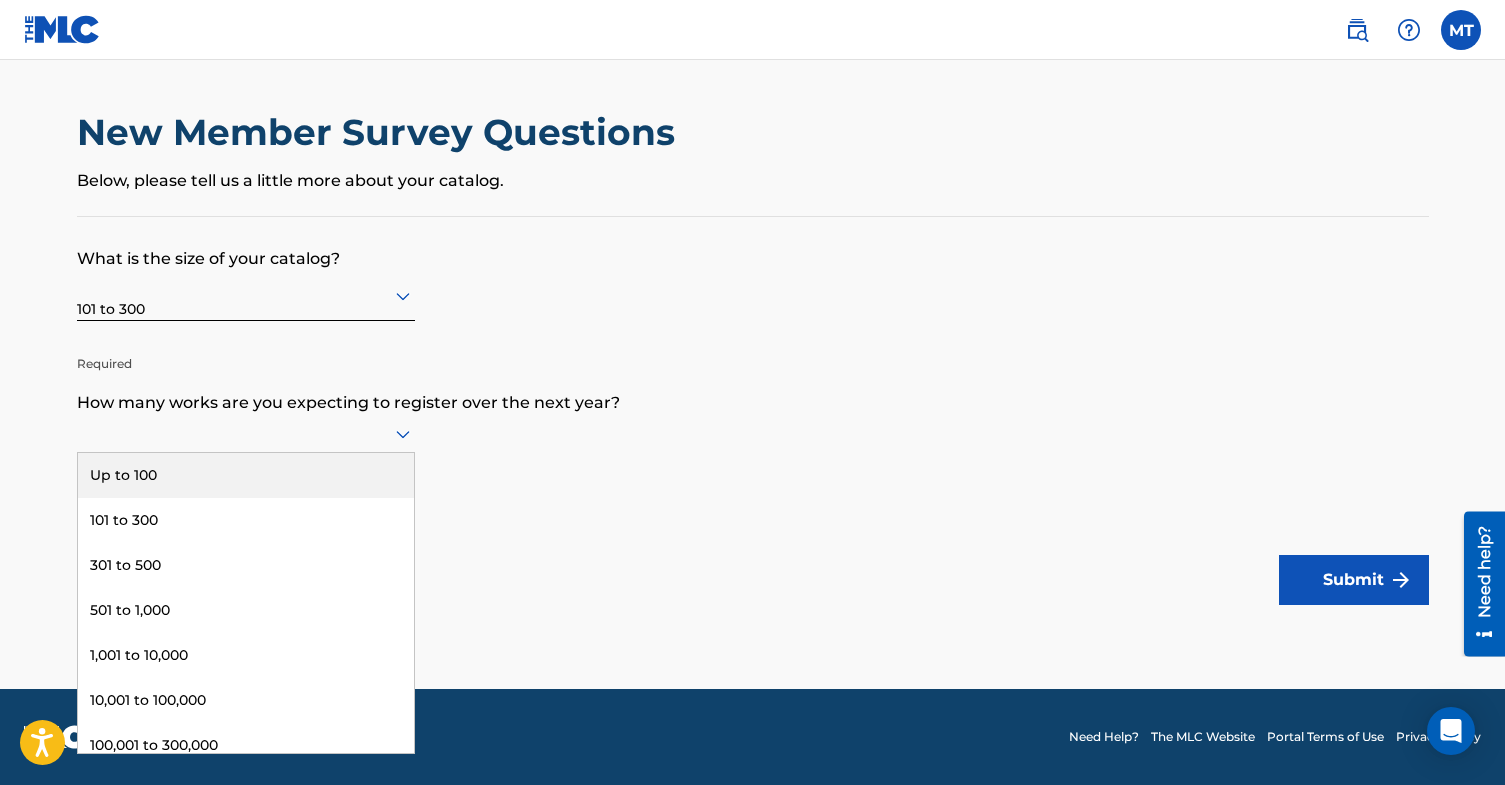 click on "Up to 100" at bounding box center [246, 475] 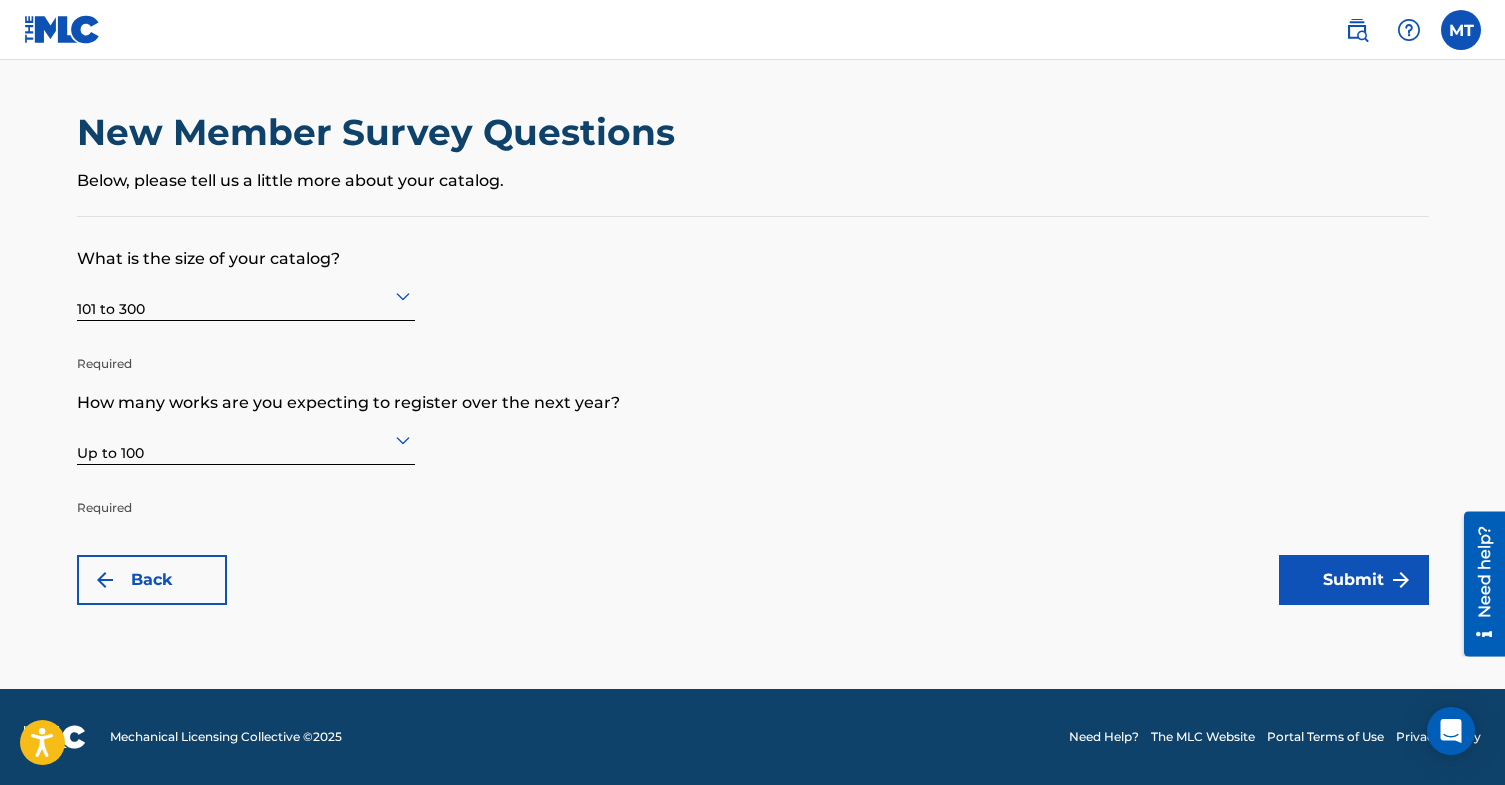 click on "Required" at bounding box center [246, 493] 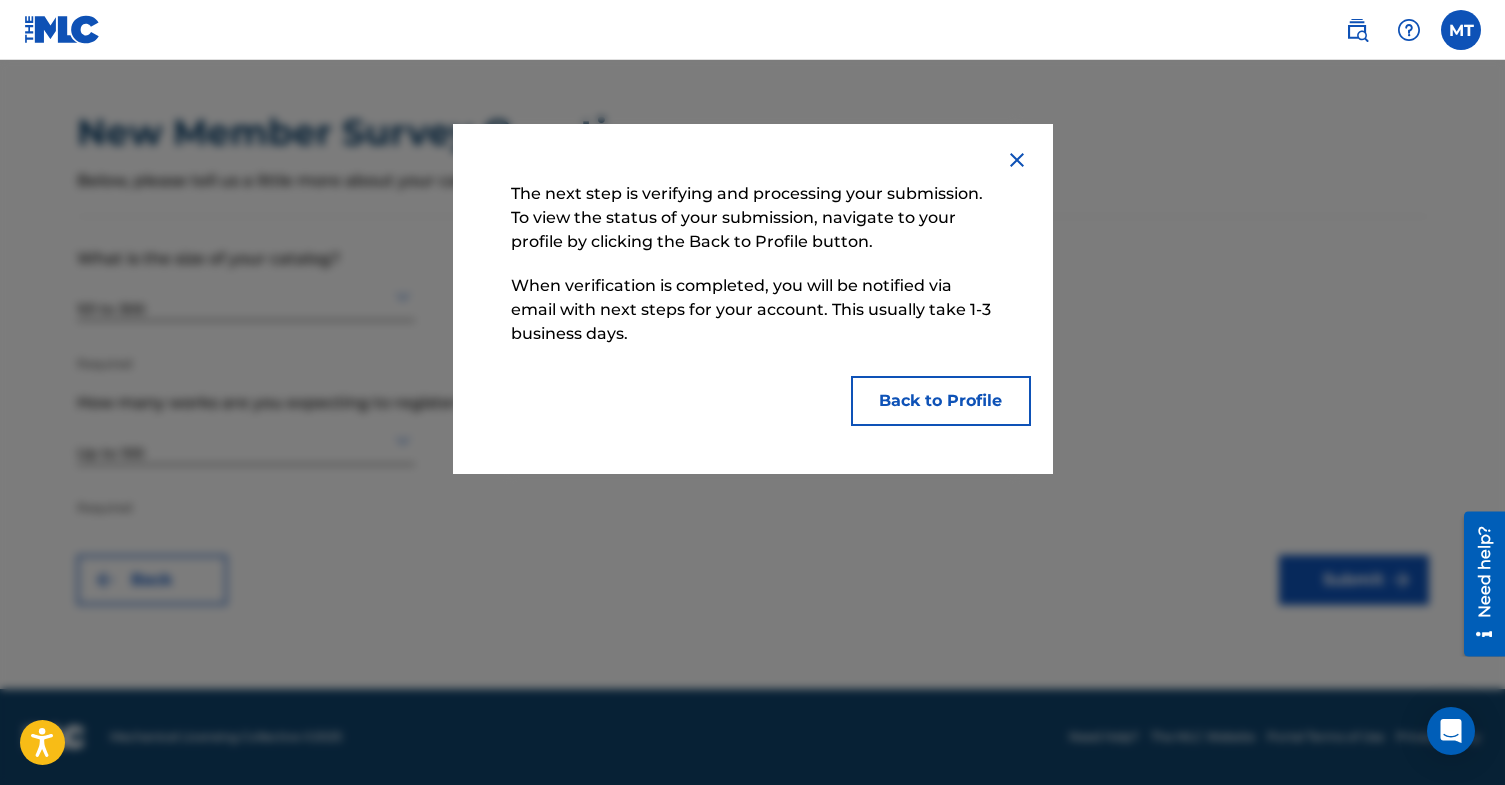 click on "Back to Profile" at bounding box center [941, 401] 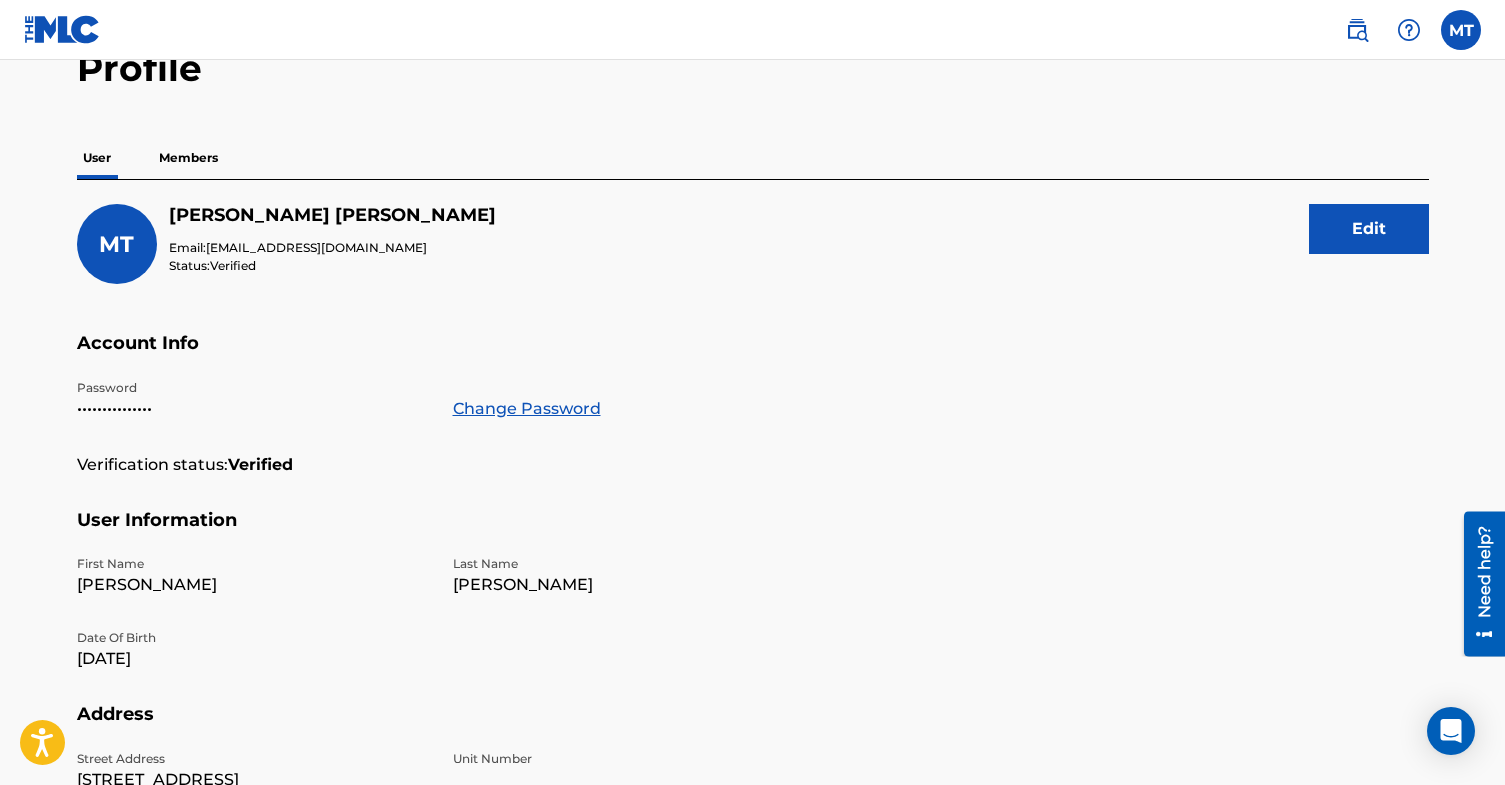scroll, scrollTop: 561, scrollLeft: 0, axis: vertical 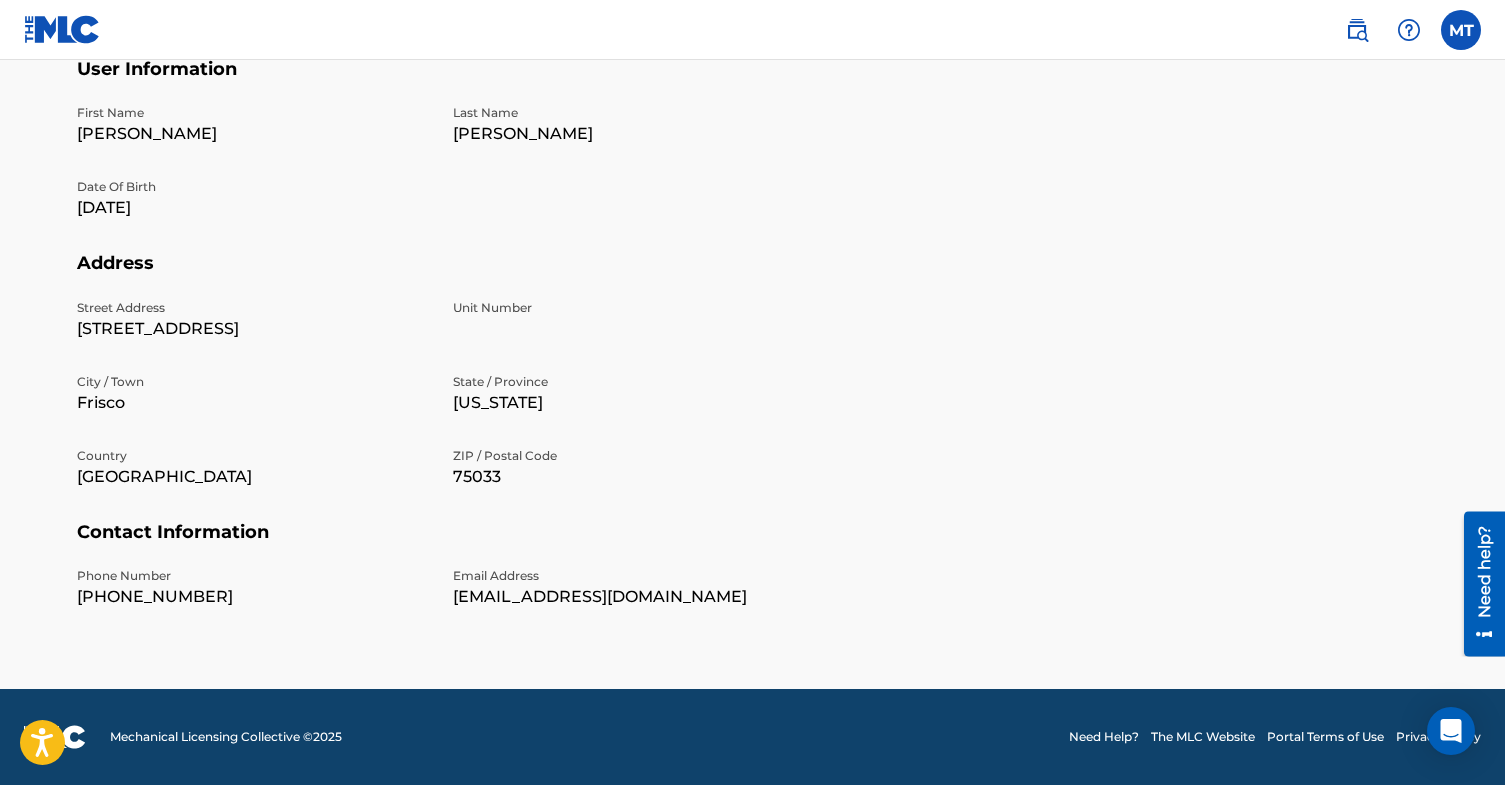 click on "Address Street Address [STREET_ADDRESS] / Town [GEOGRAPHIC_DATA] / Province [US_STATE] Country [GEOGRAPHIC_DATA] ZIP / Postal Code 75033" at bounding box center [753, 386] 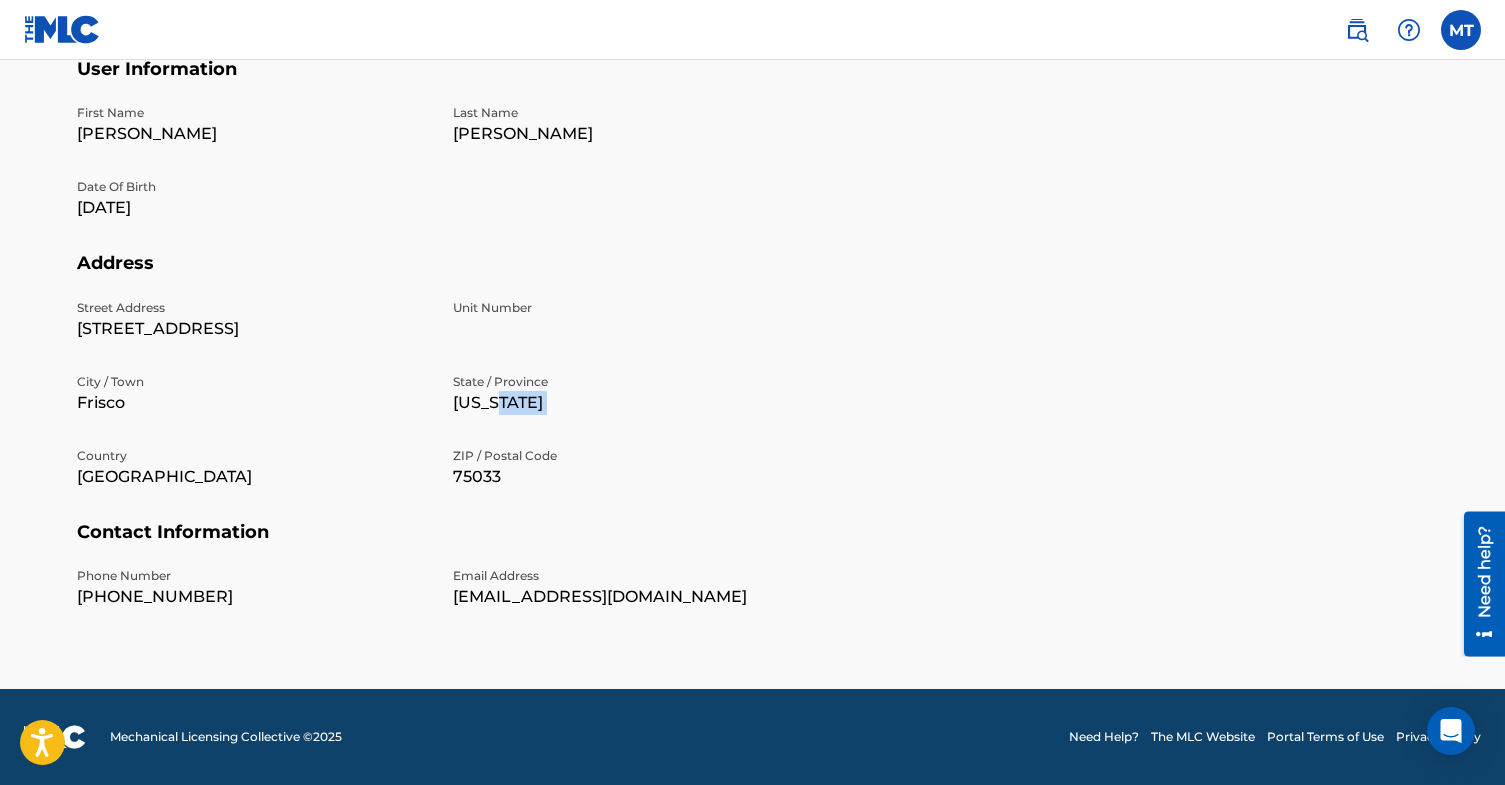 click on "Address Street Address [STREET_ADDRESS] / Town [GEOGRAPHIC_DATA] / Province [US_STATE] Country [GEOGRAPHIC_DATA] ZIP / Postal Code 75033" at bounding box center (753, 386) 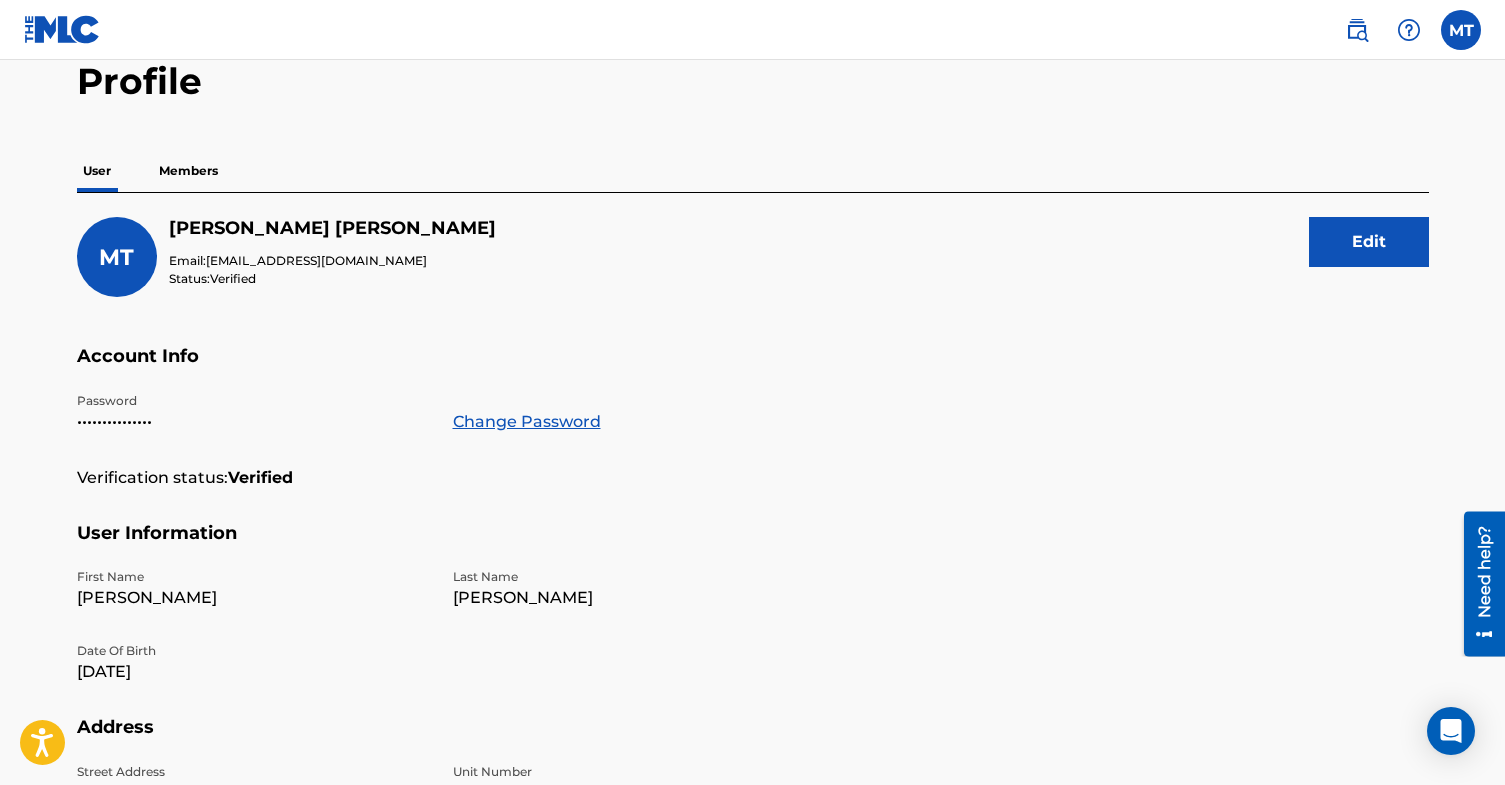scroll, scrollTop: 0, scrollLeft: 0, axis: both 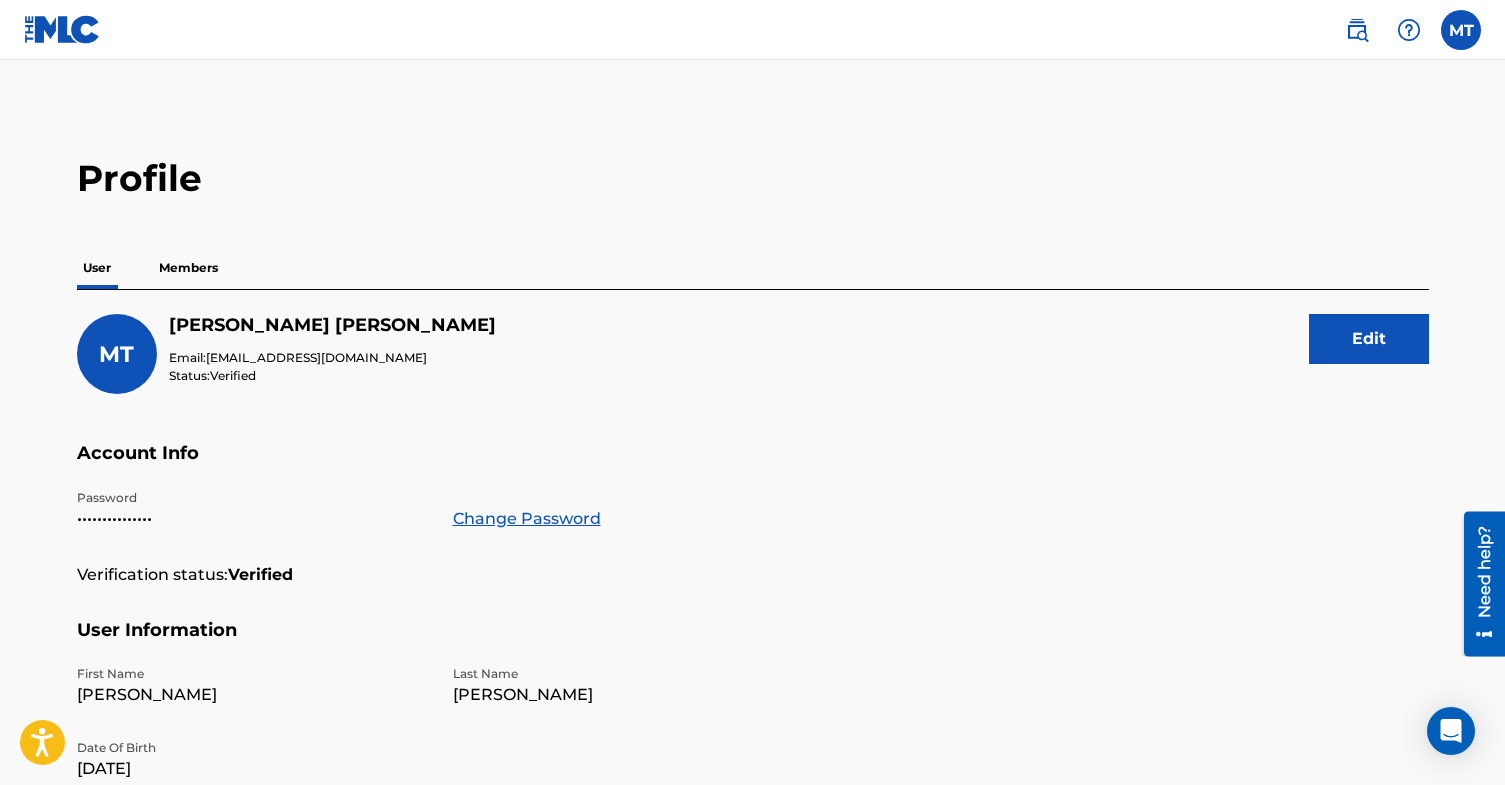 click on "Members" at bounding box center (188, 268) 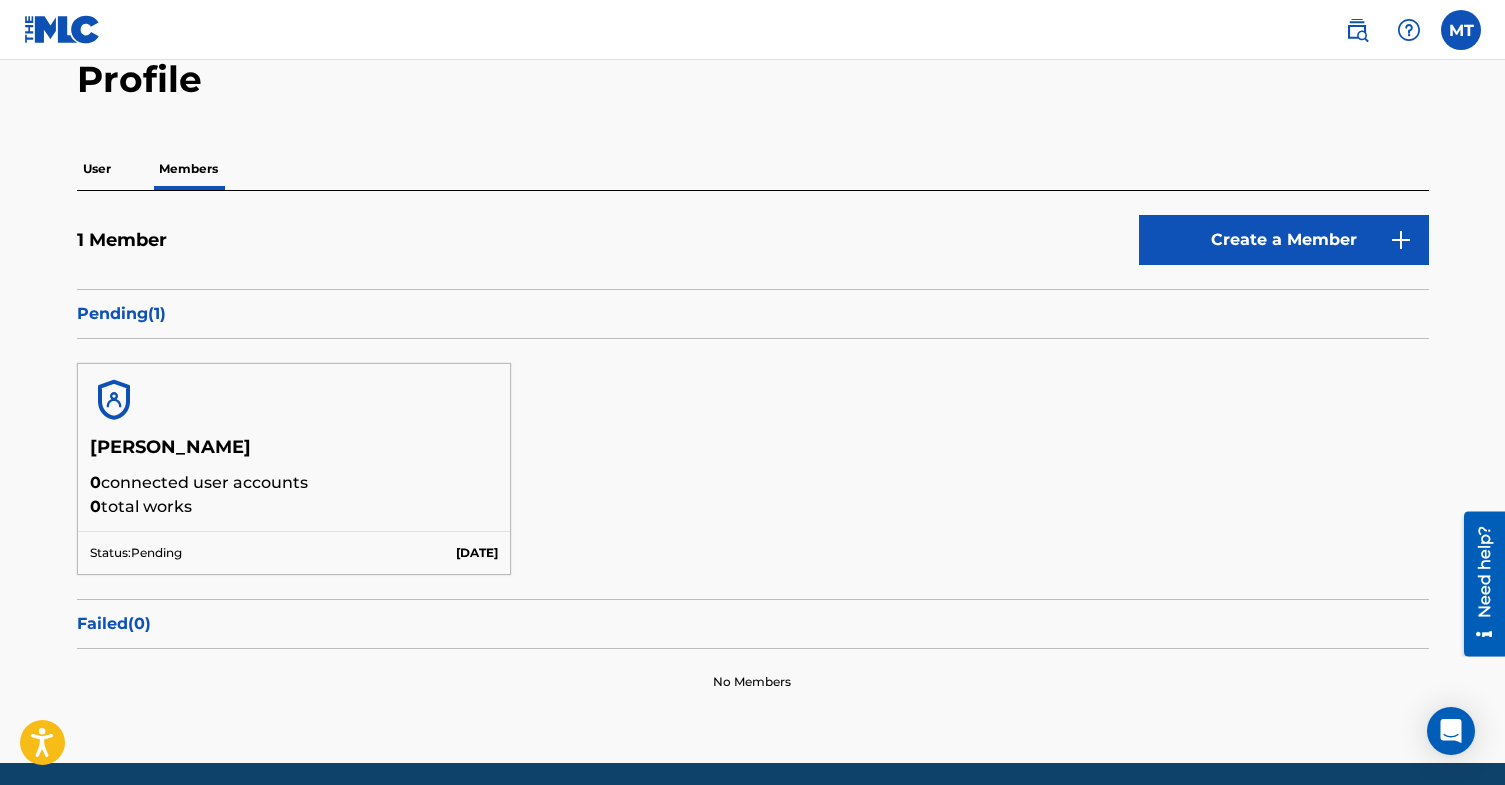 scroll, scrollTop: 154, scrollLeft: 0, axis: vertical 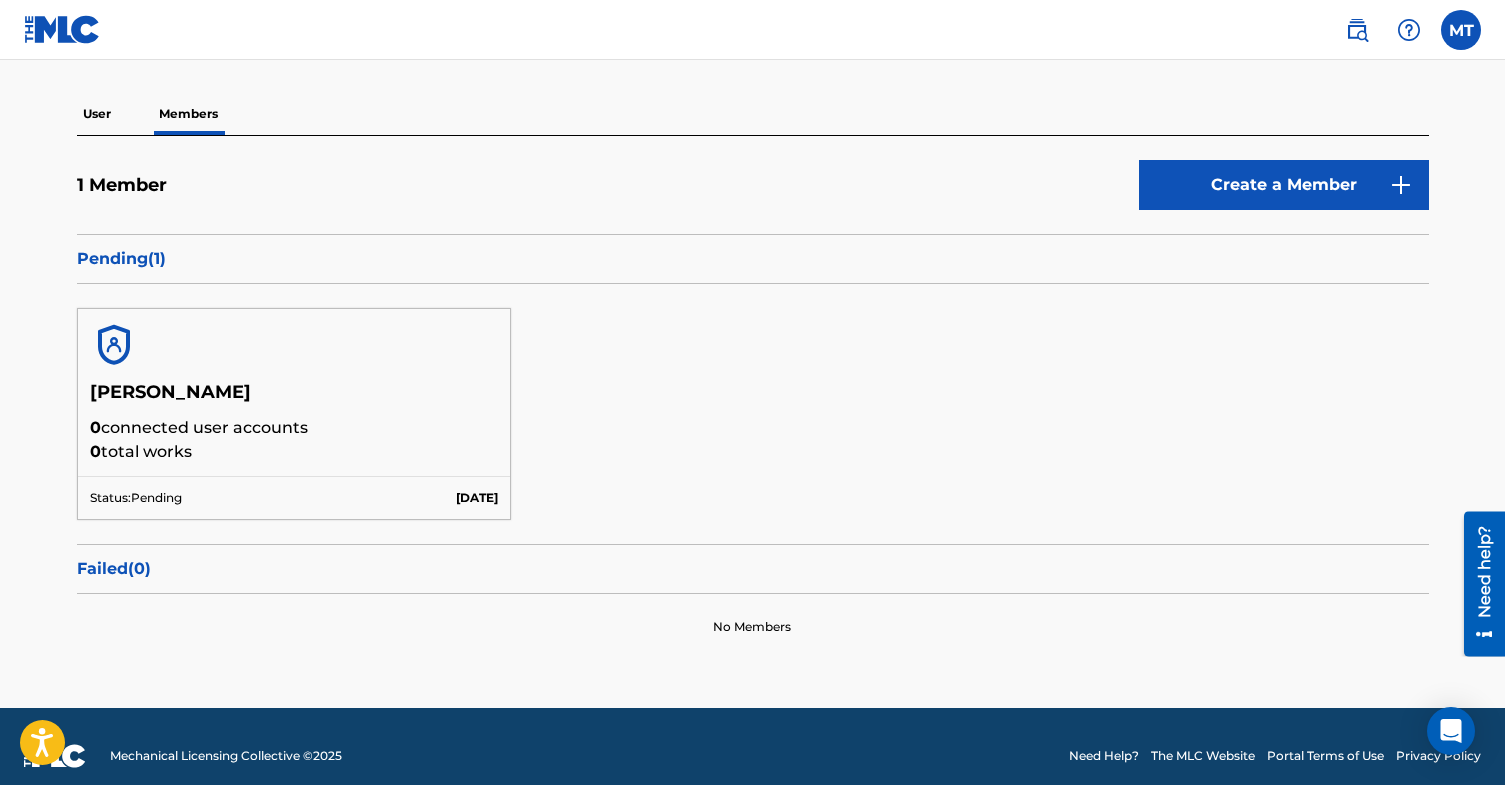 click on "1   Member Create a Member Pending  ( 1 ) [PERSON_NAME] 0  connected user accounts 0  total works Status:  Pending [DATE] Failed  ( 0 ) No Members" at bounding box center (753, 398) 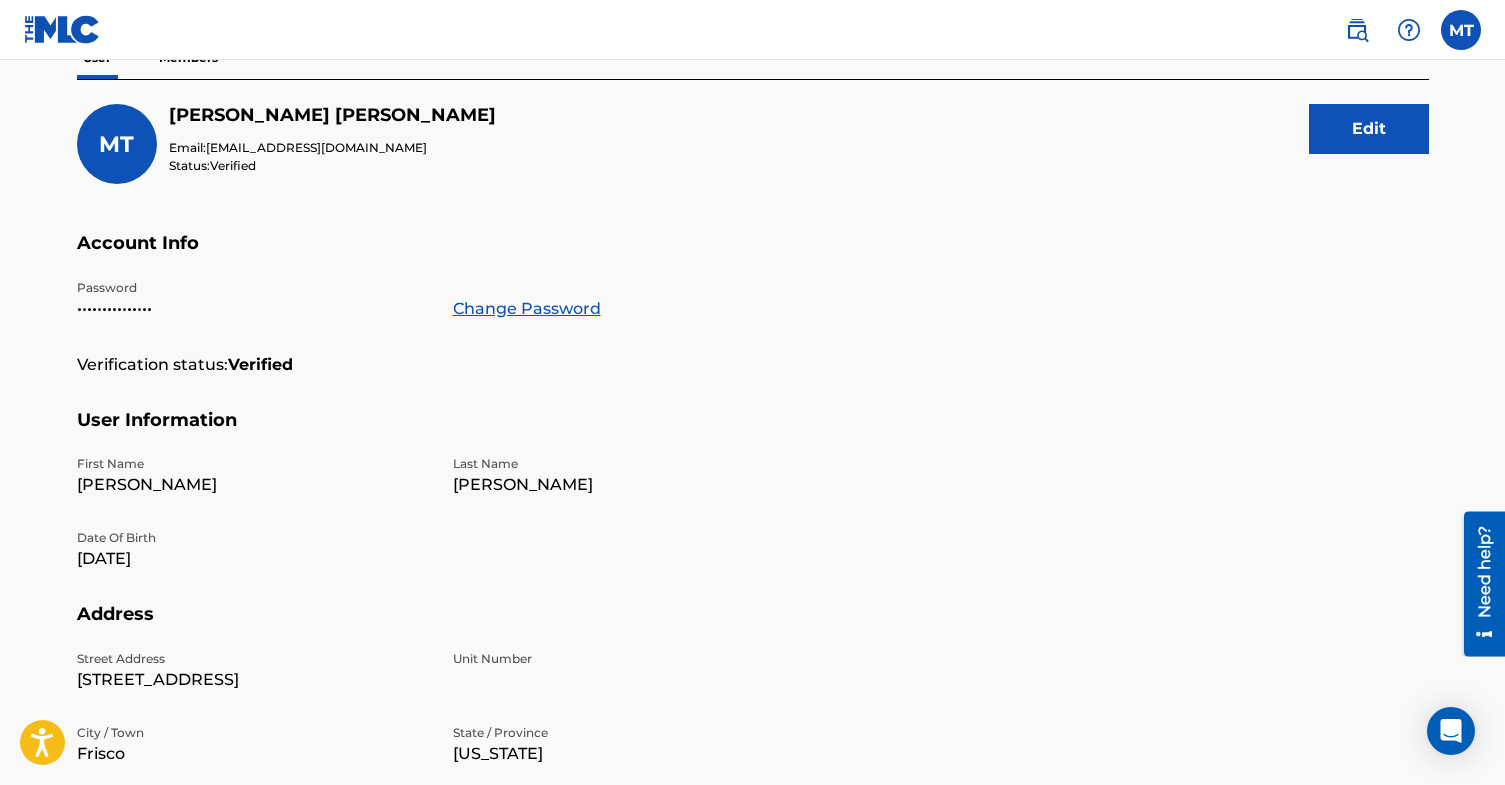 scroll, scrollTop: 561, scrollLeft: 0, axis: vertical 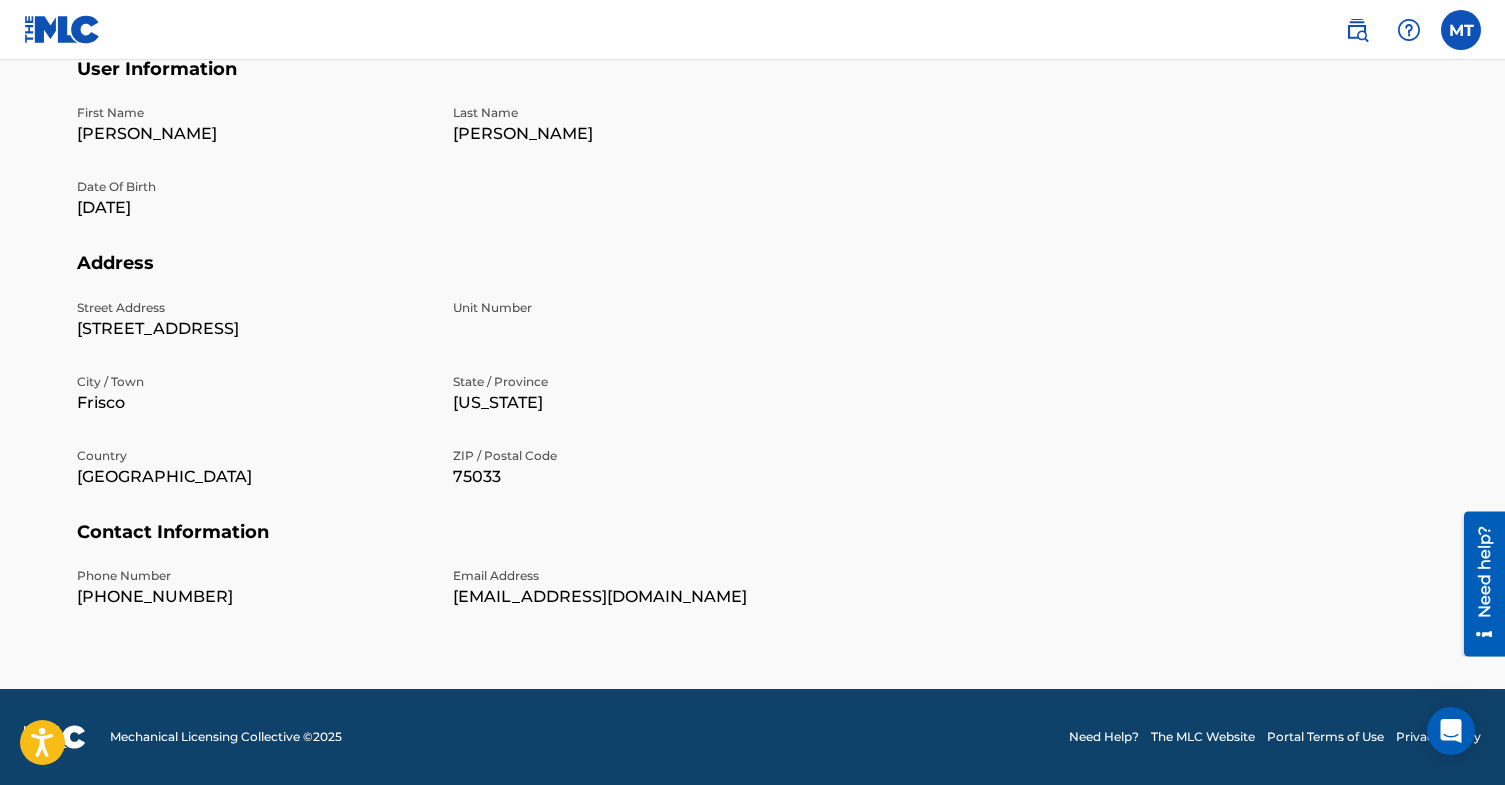 click at bounding box center [1357, 30] 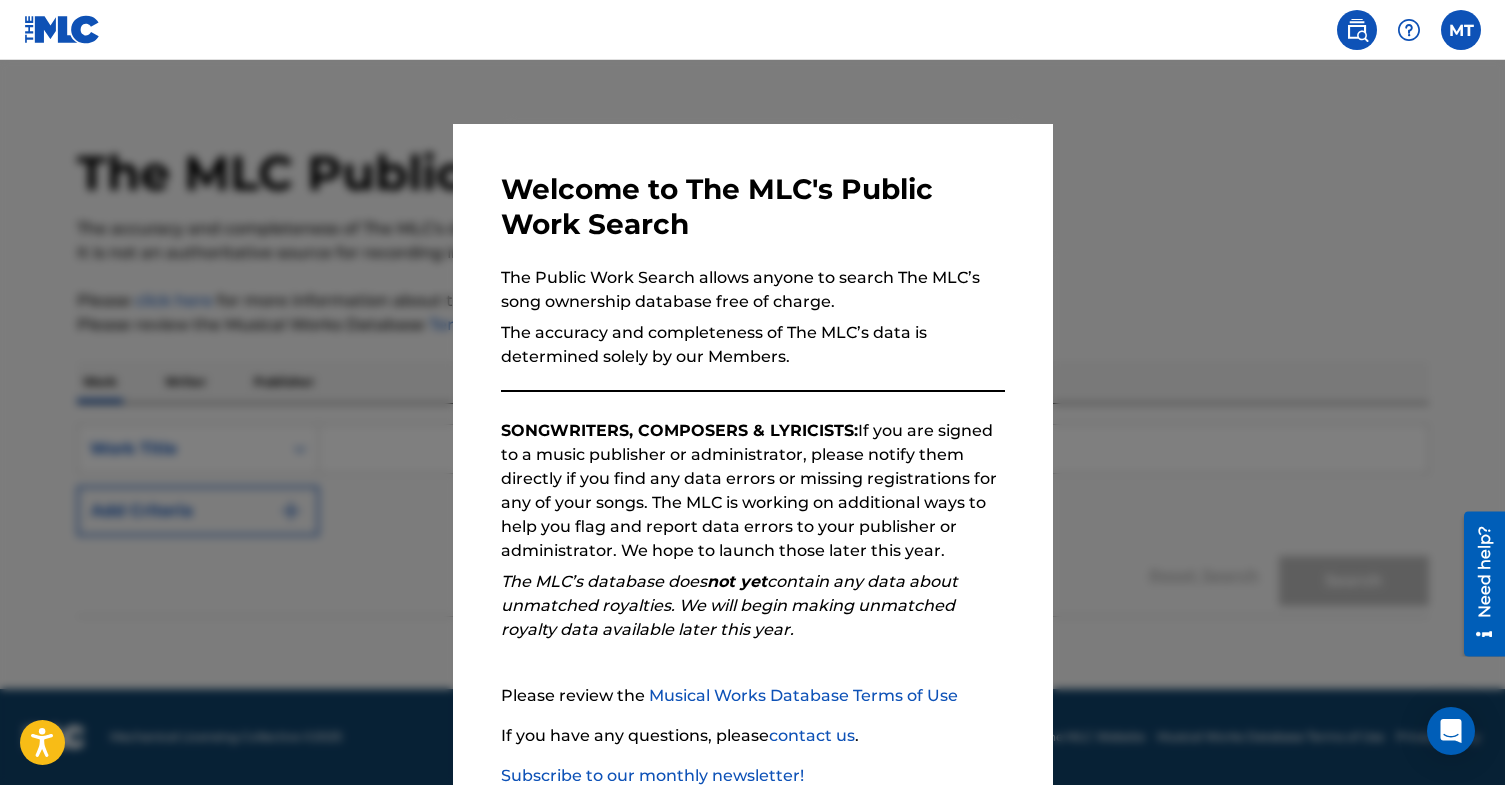 scroll, scrollTop: 0, scrollLeft: 0, axis: both 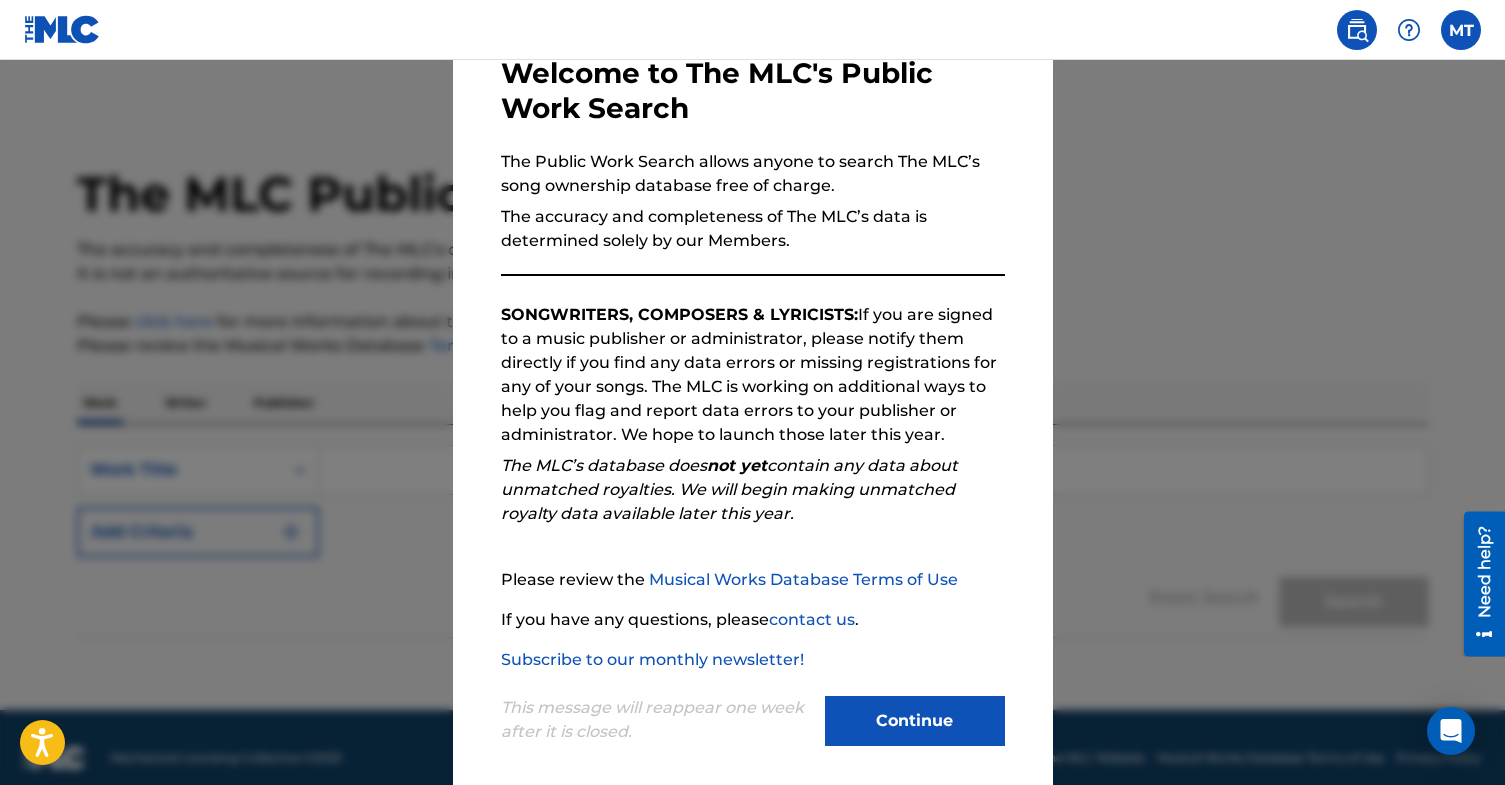 click at bounding box center (752, 452) 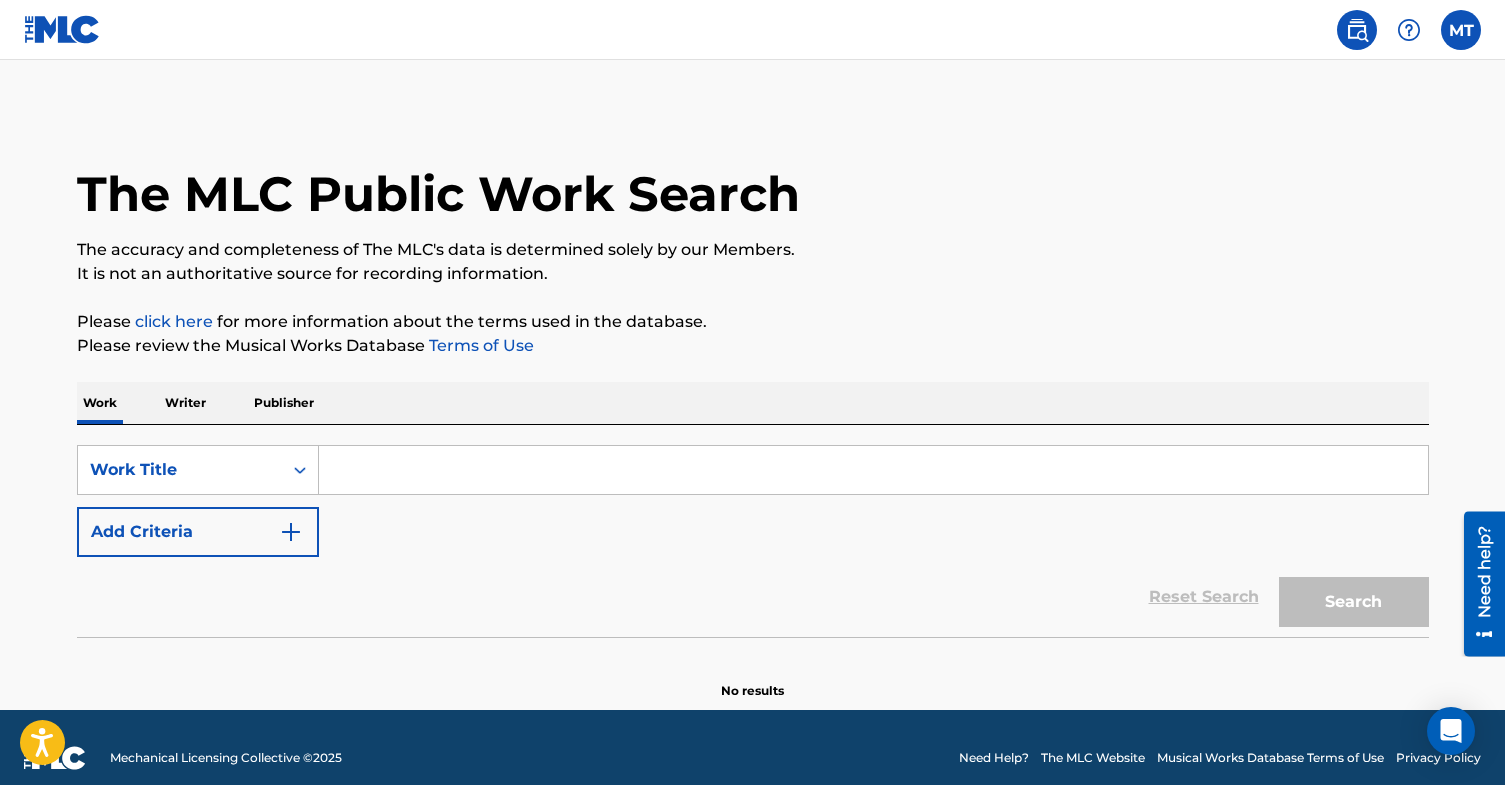 click at bounding box center [1357, 30] 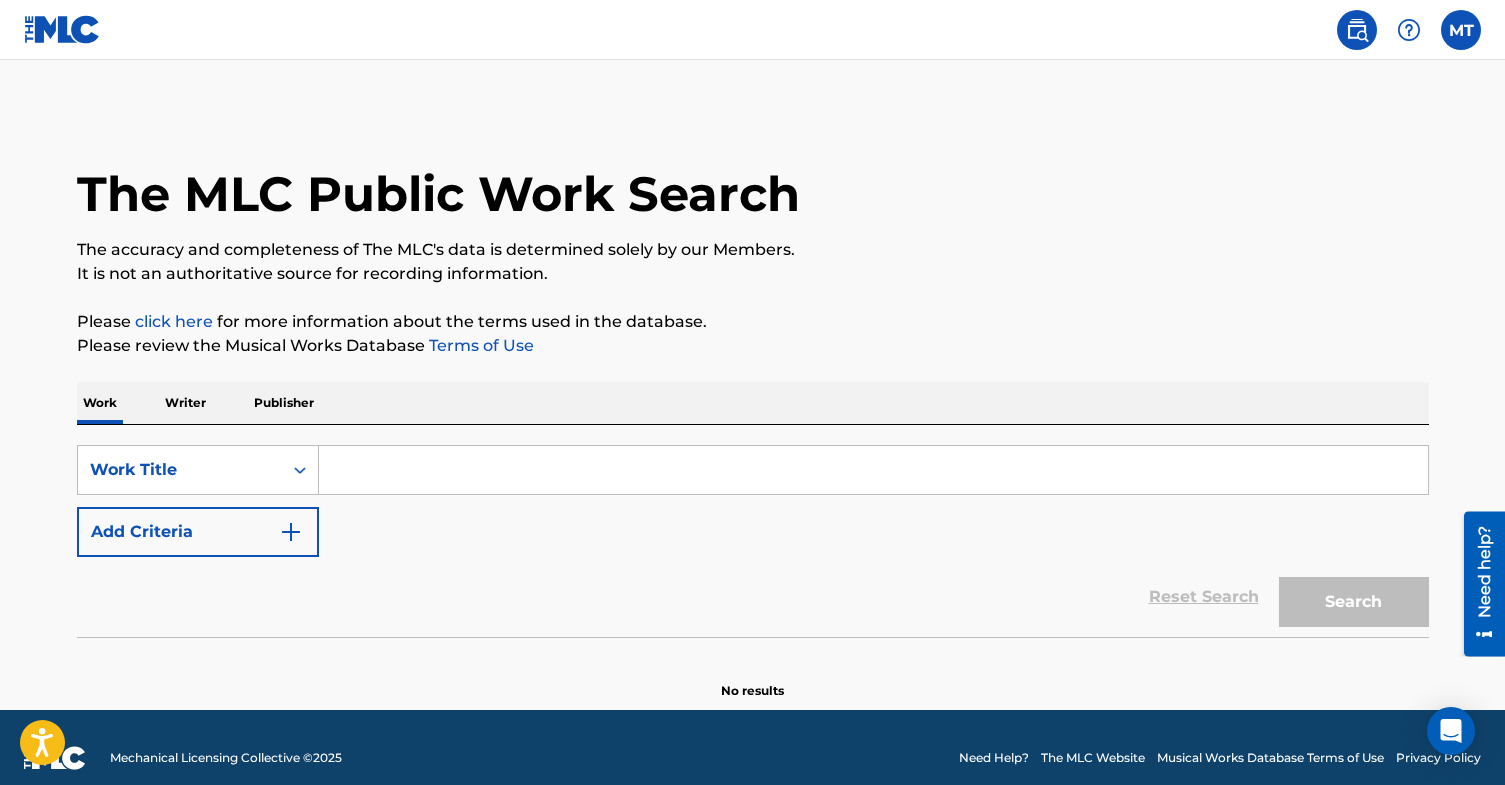 click on "It is not an authoritative source for recording information." at bounding box center [753, 274] 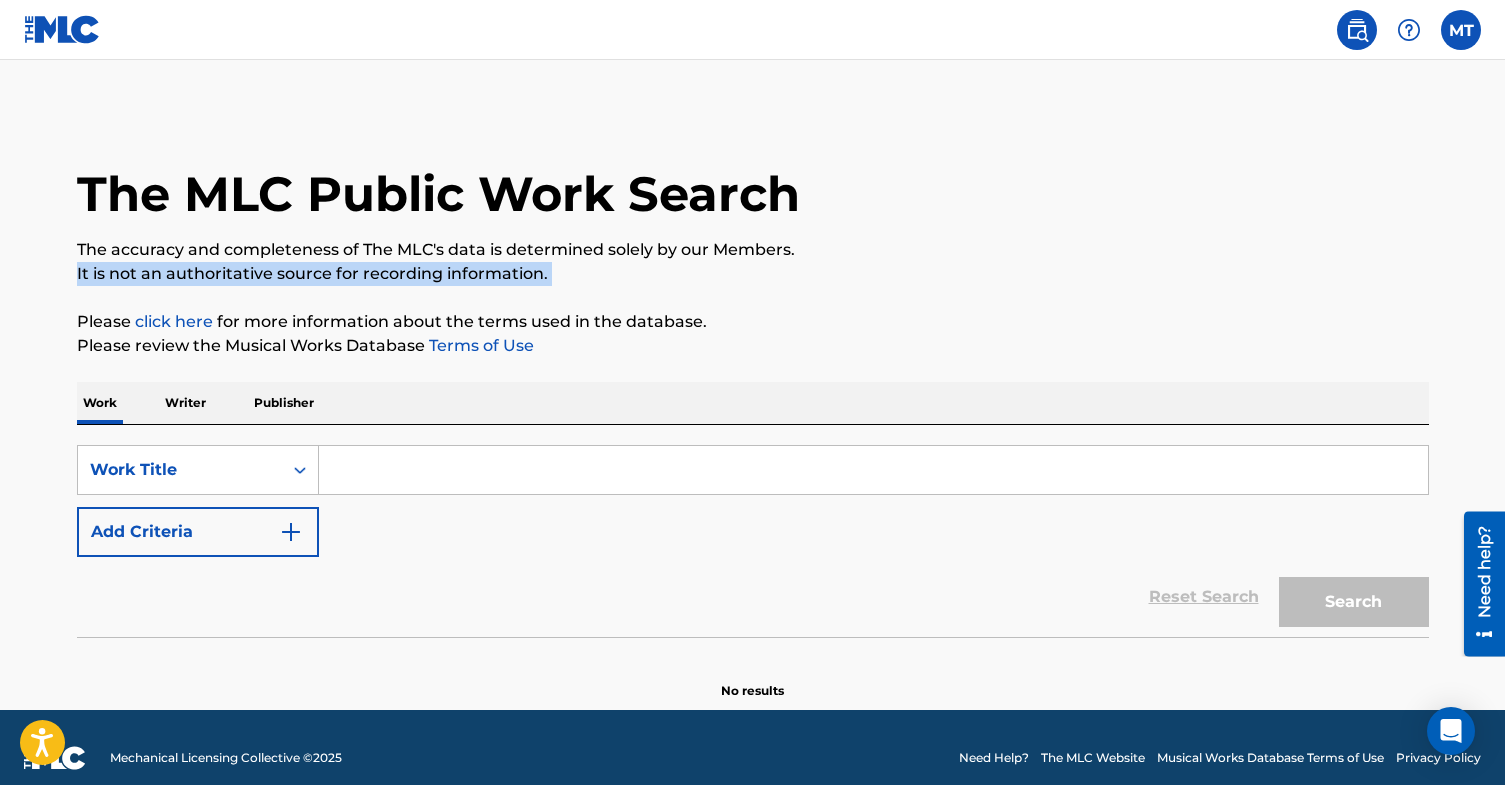 click on "It is not an authoritative source for recording information." at bounding box center [753, 274] 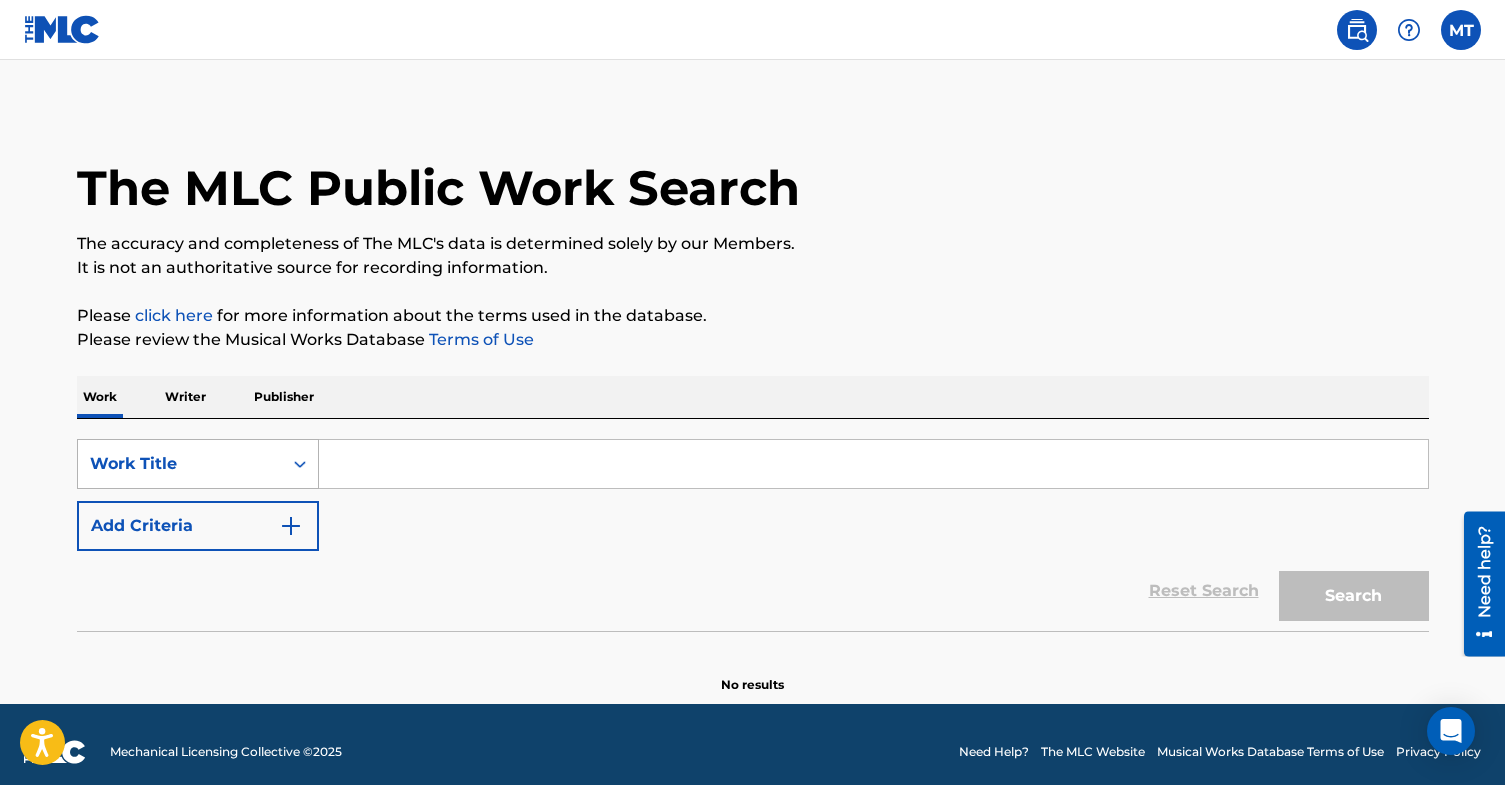 click 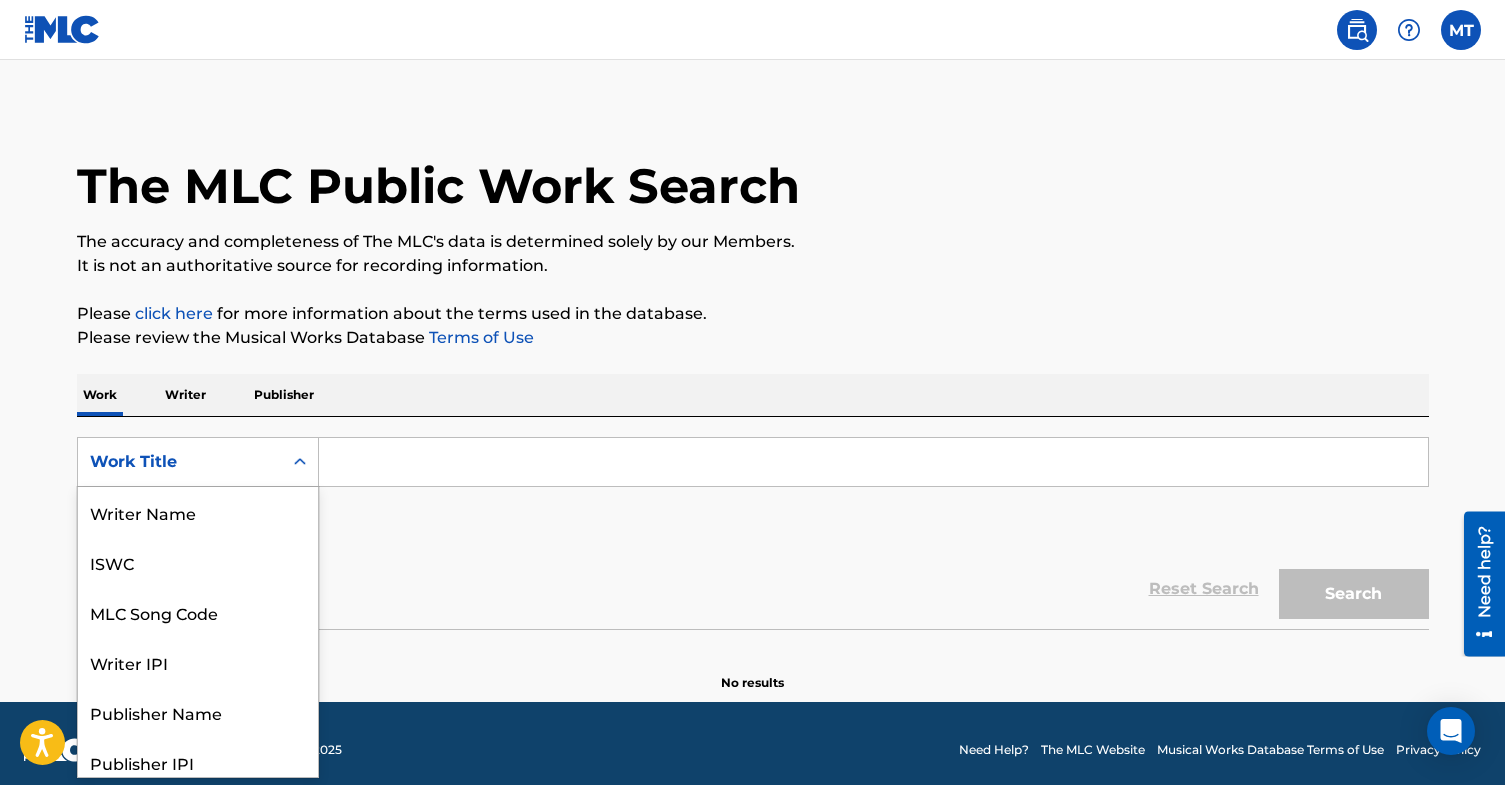 scroll, scrollTop: 10, scrollLeft: 0, axis: vertical 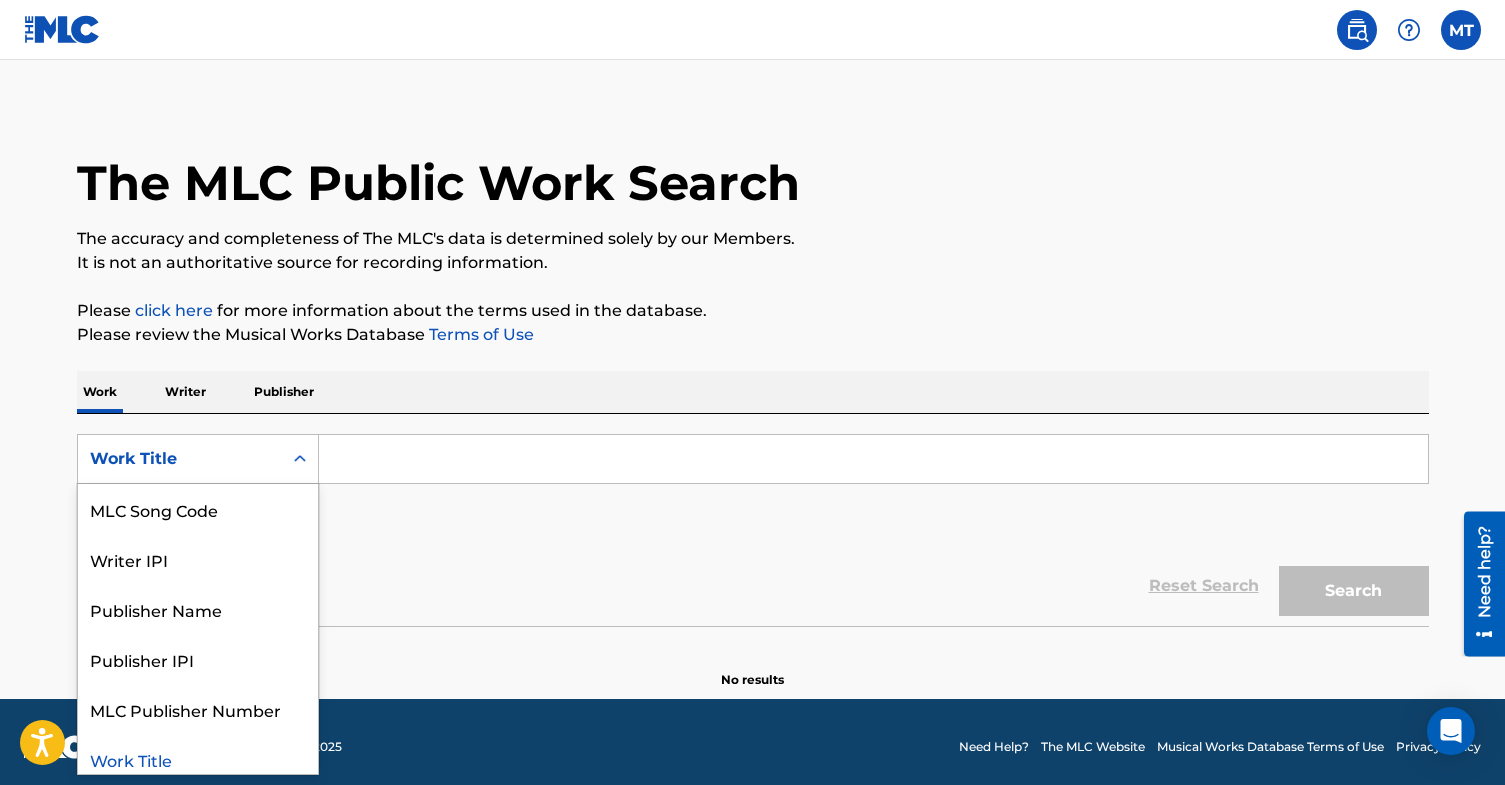 click at bounding box center (873, 459) 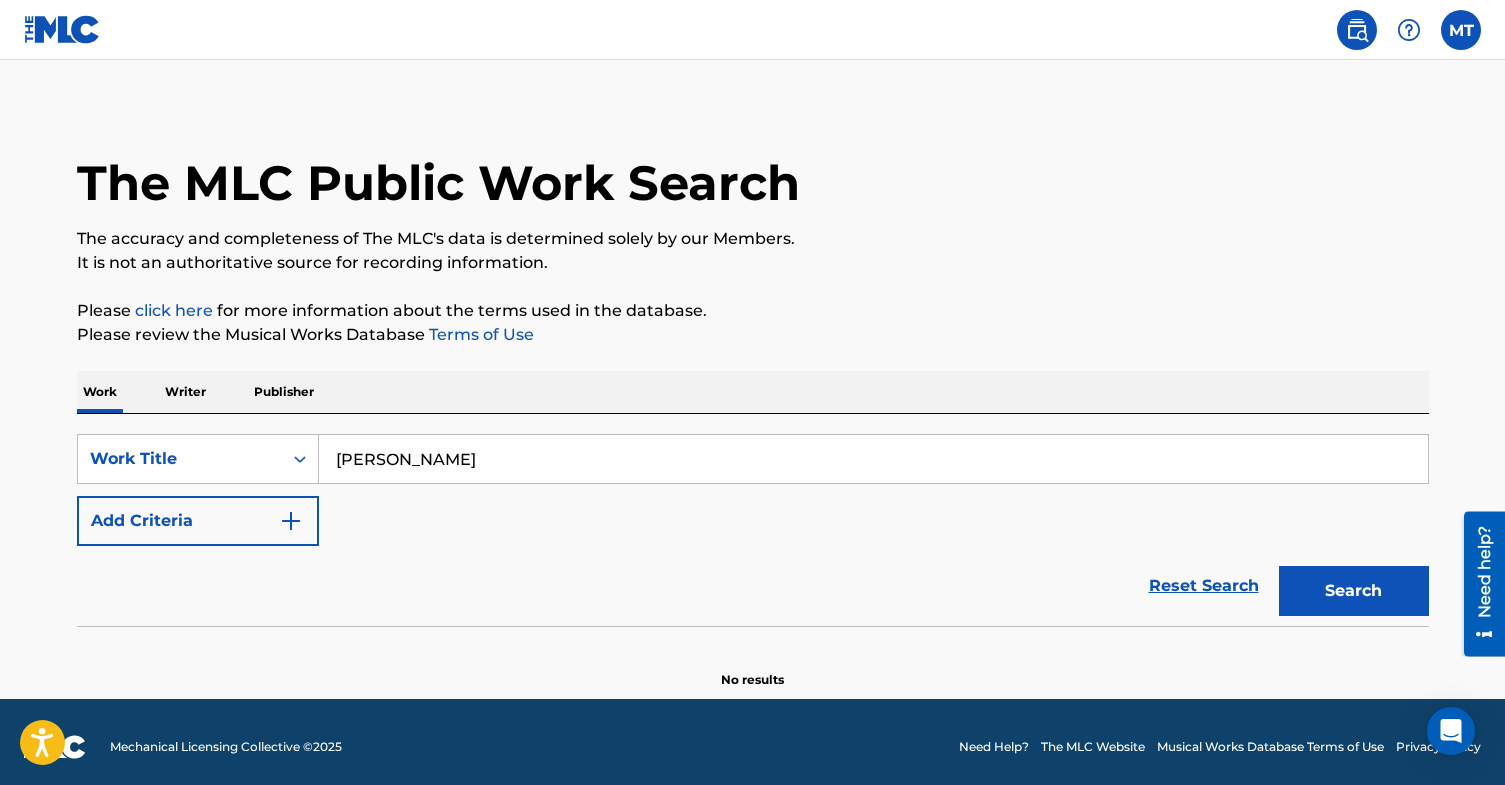 type on "[PERSON_NAME]" 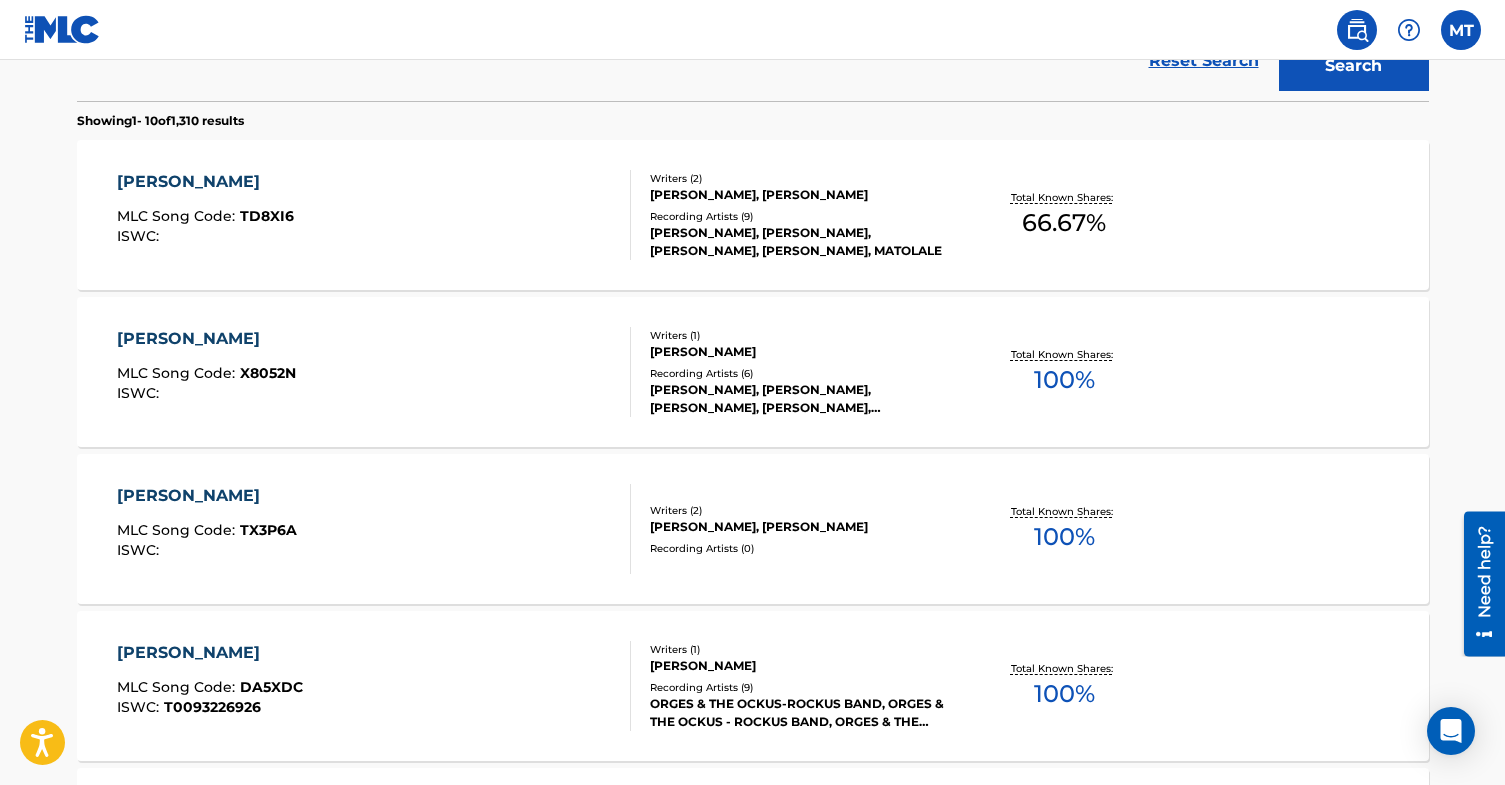 scroll, scrollTop: 0, scrollLeft: 0, axis: both 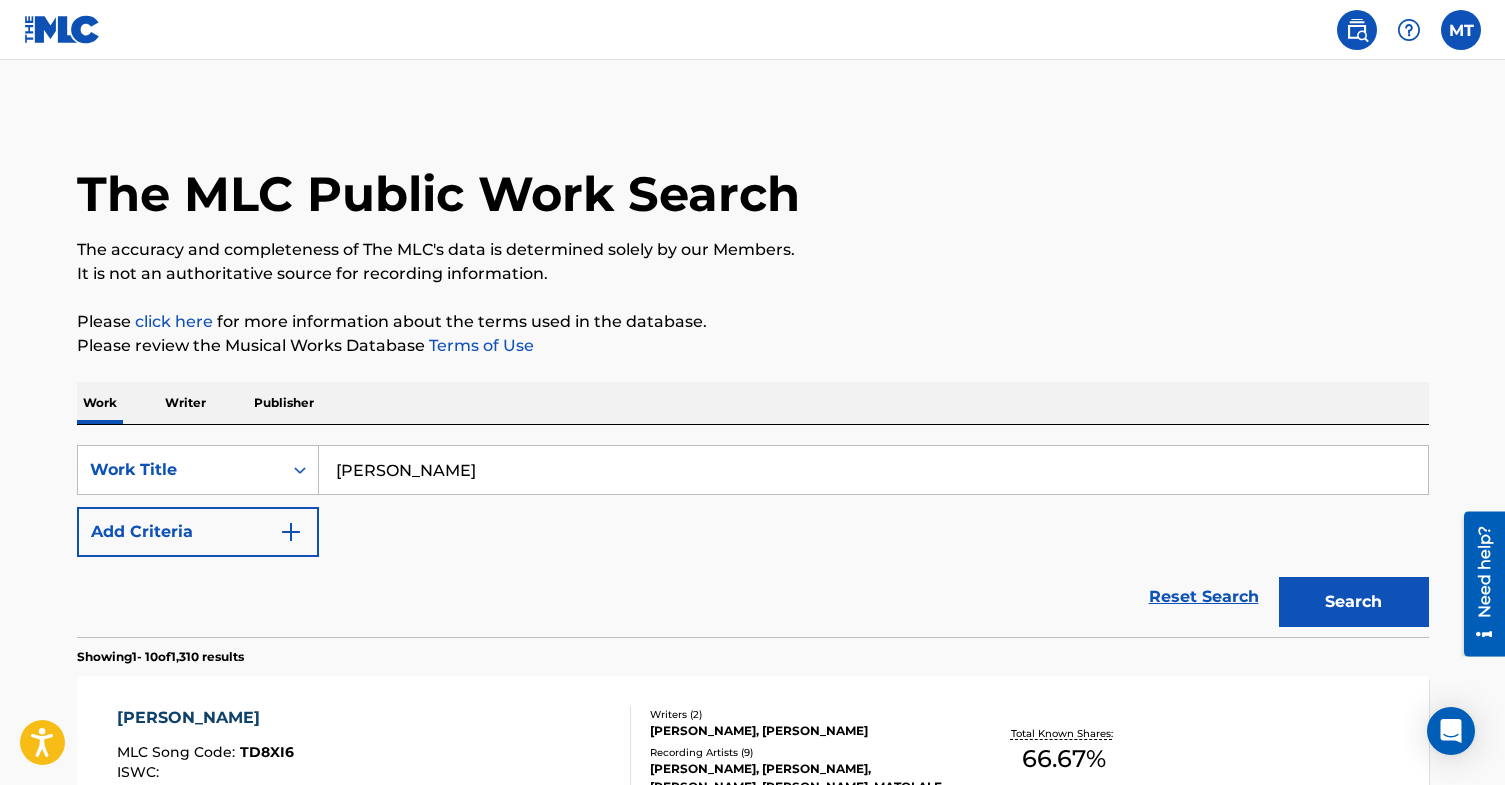 click on "SearchWithCriteria354744eb-6b25-449c-90d9-5481ef5f11e7 Work Title [PERSON_NAME] Add Criteria Reset Search Search" at bounding box center [753, 531] 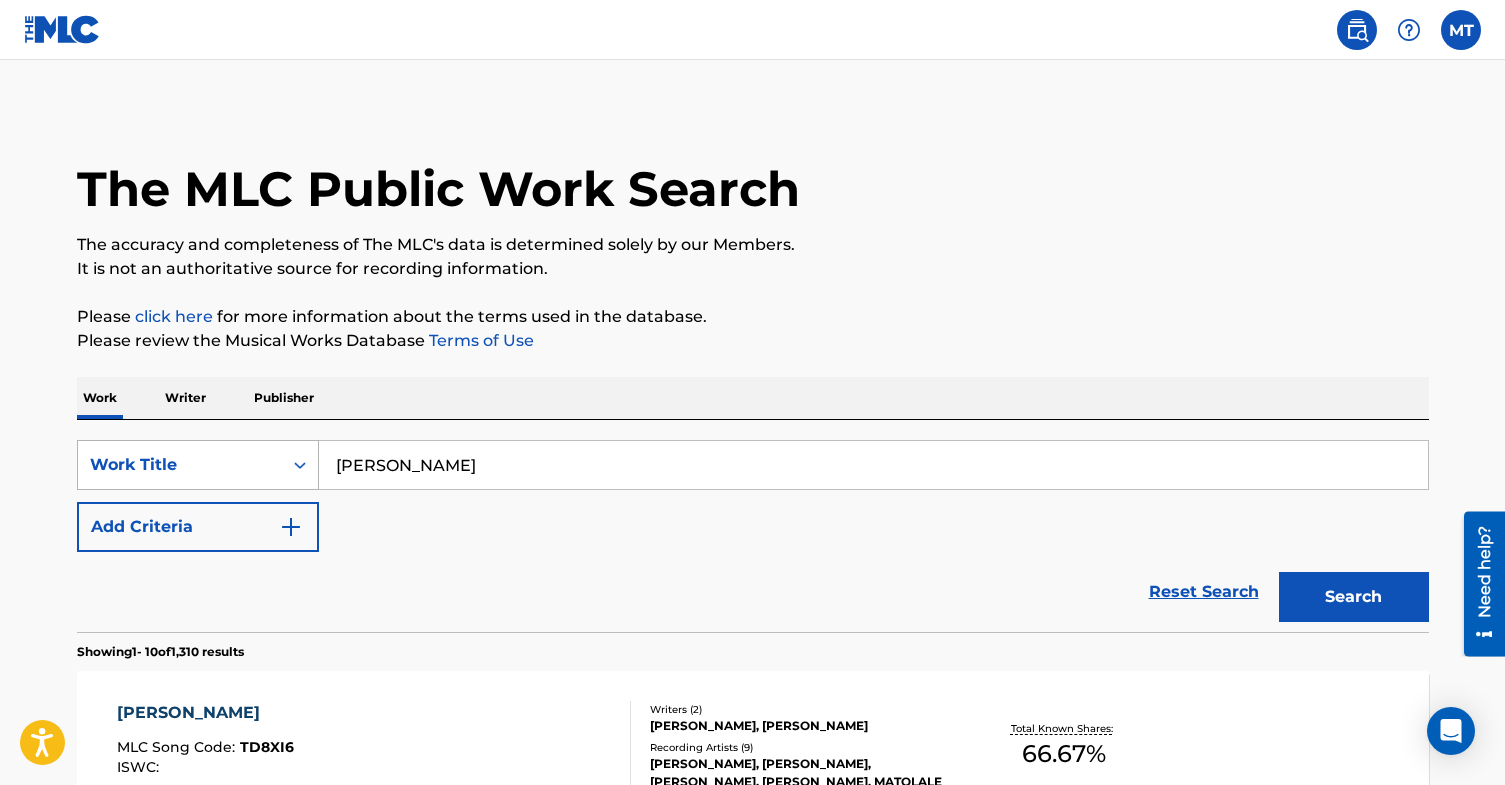 click on "Work Title" at bounding box center [180, 465] 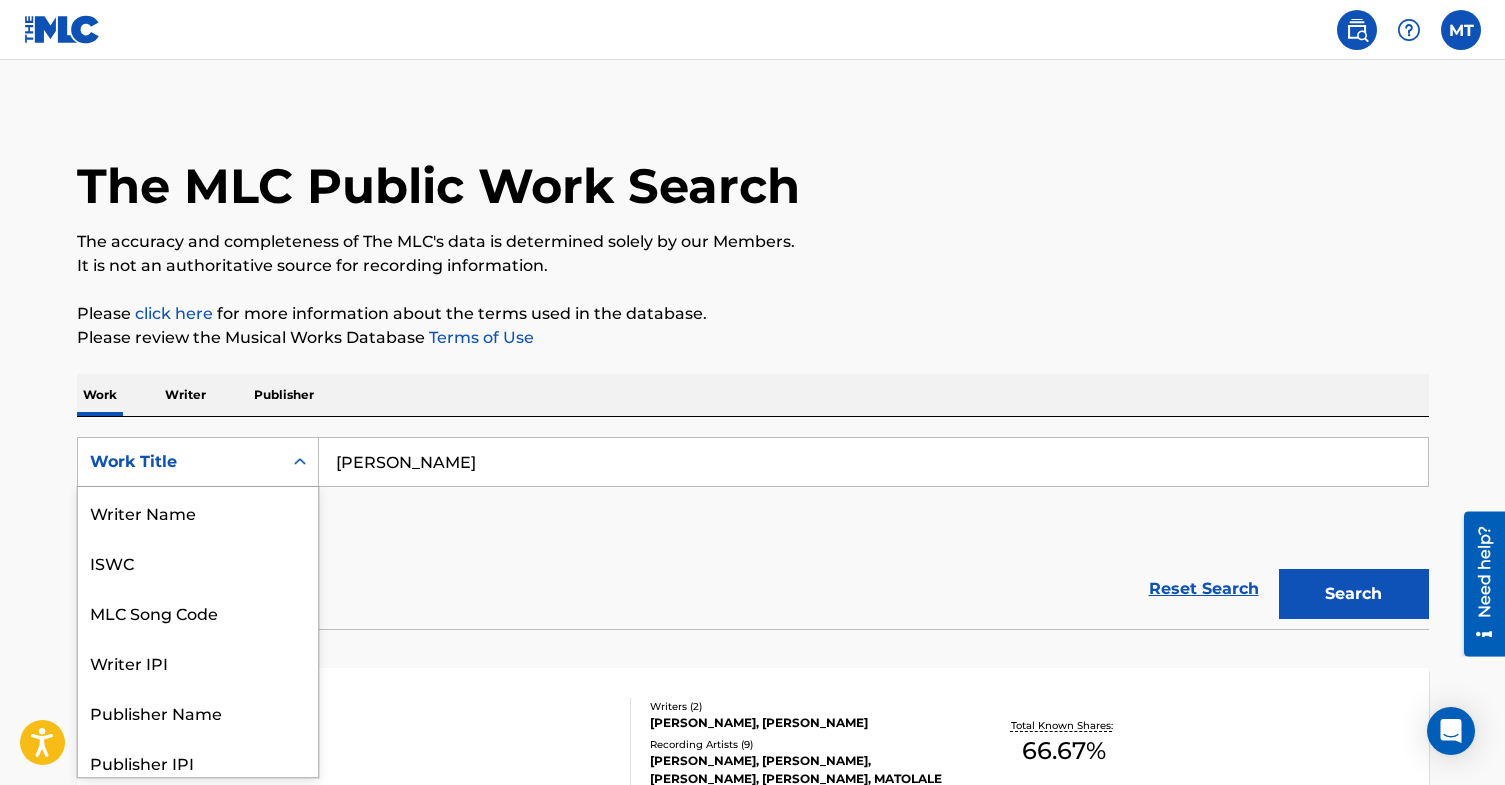 scroll, scrollTop: 10, scrollLeft: 0, axis: vertical 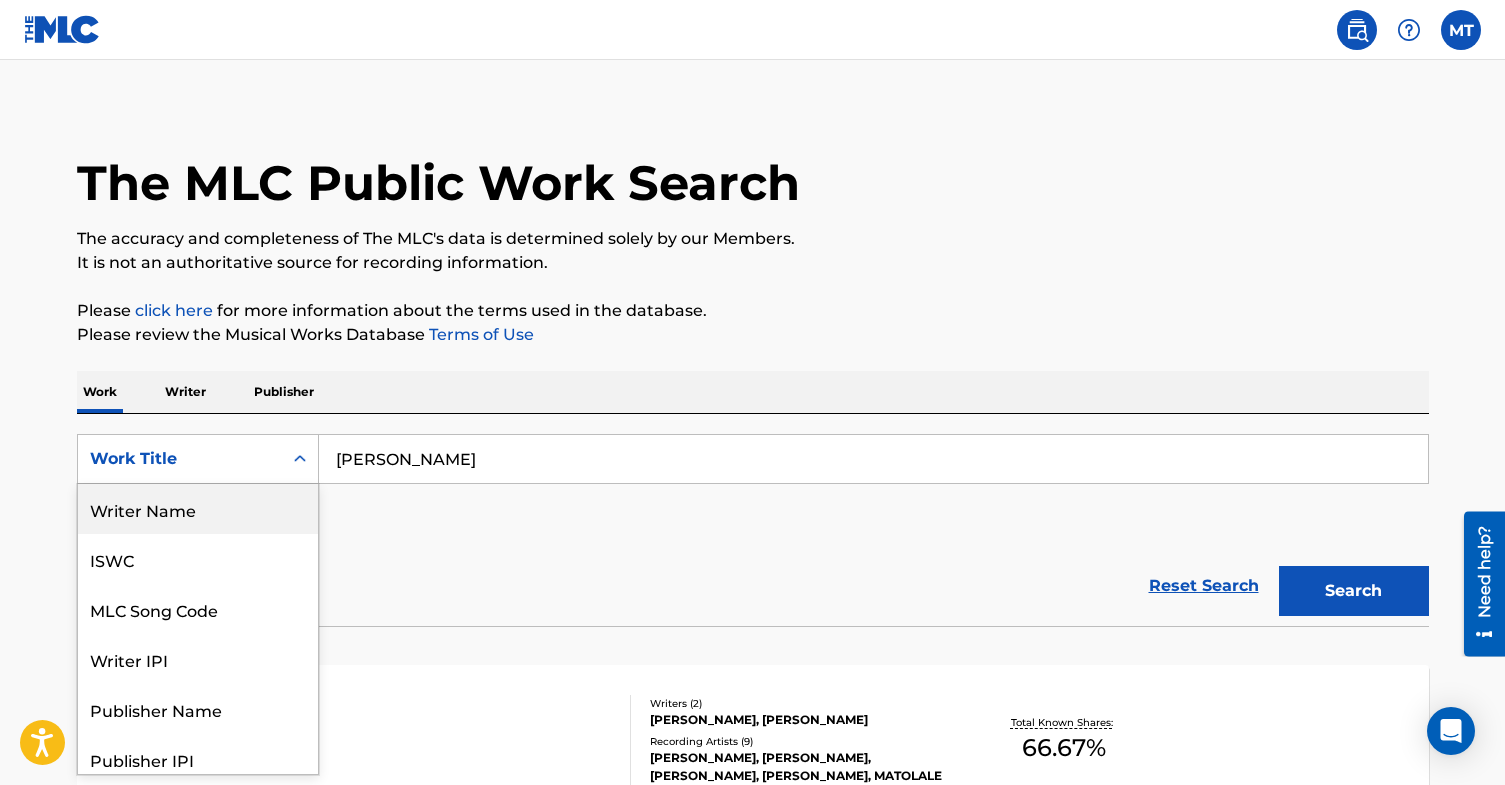 click on "Writer Name" at bounding box center [198, 509] 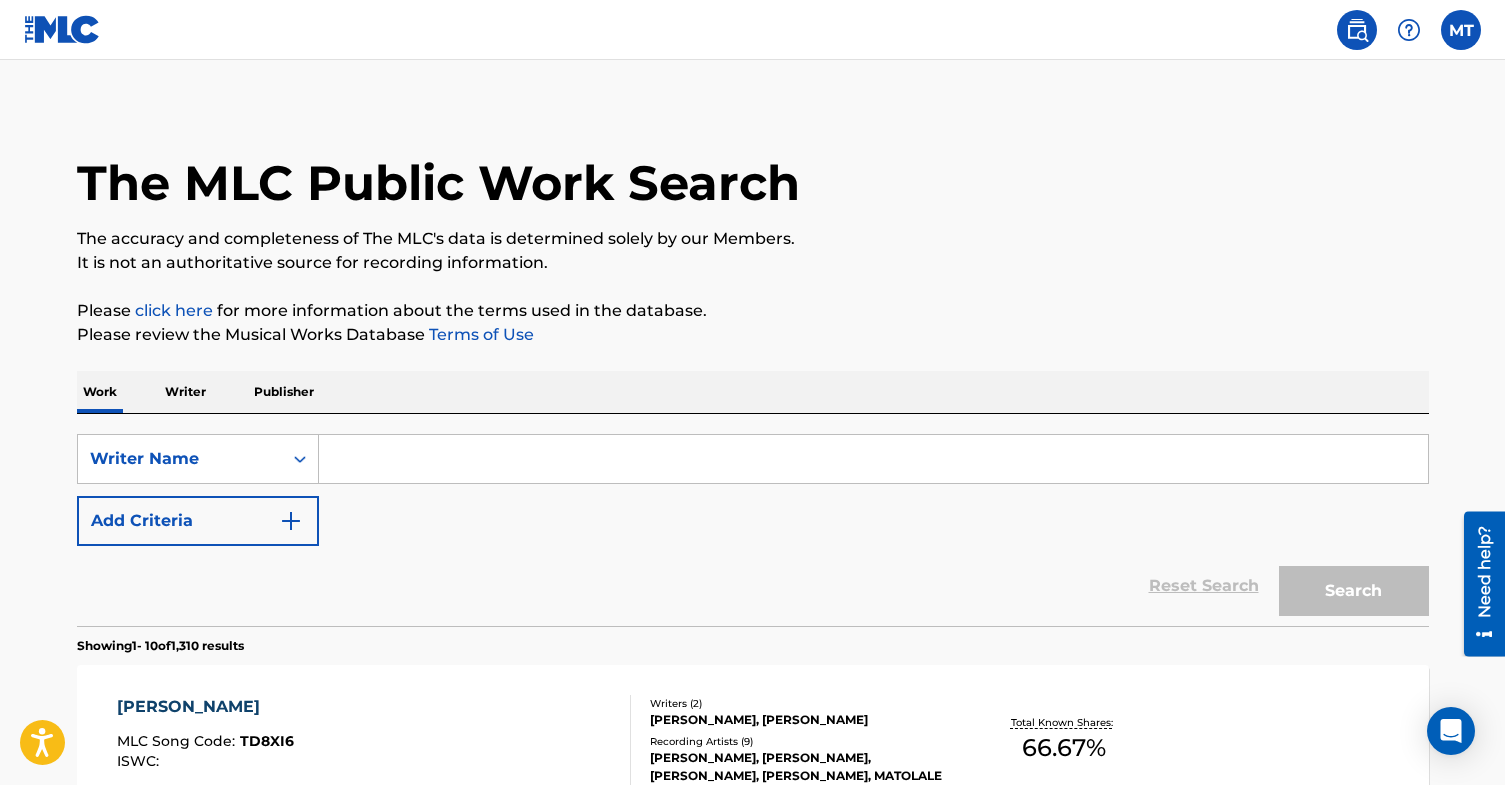 click at bounding box center (873, 459) 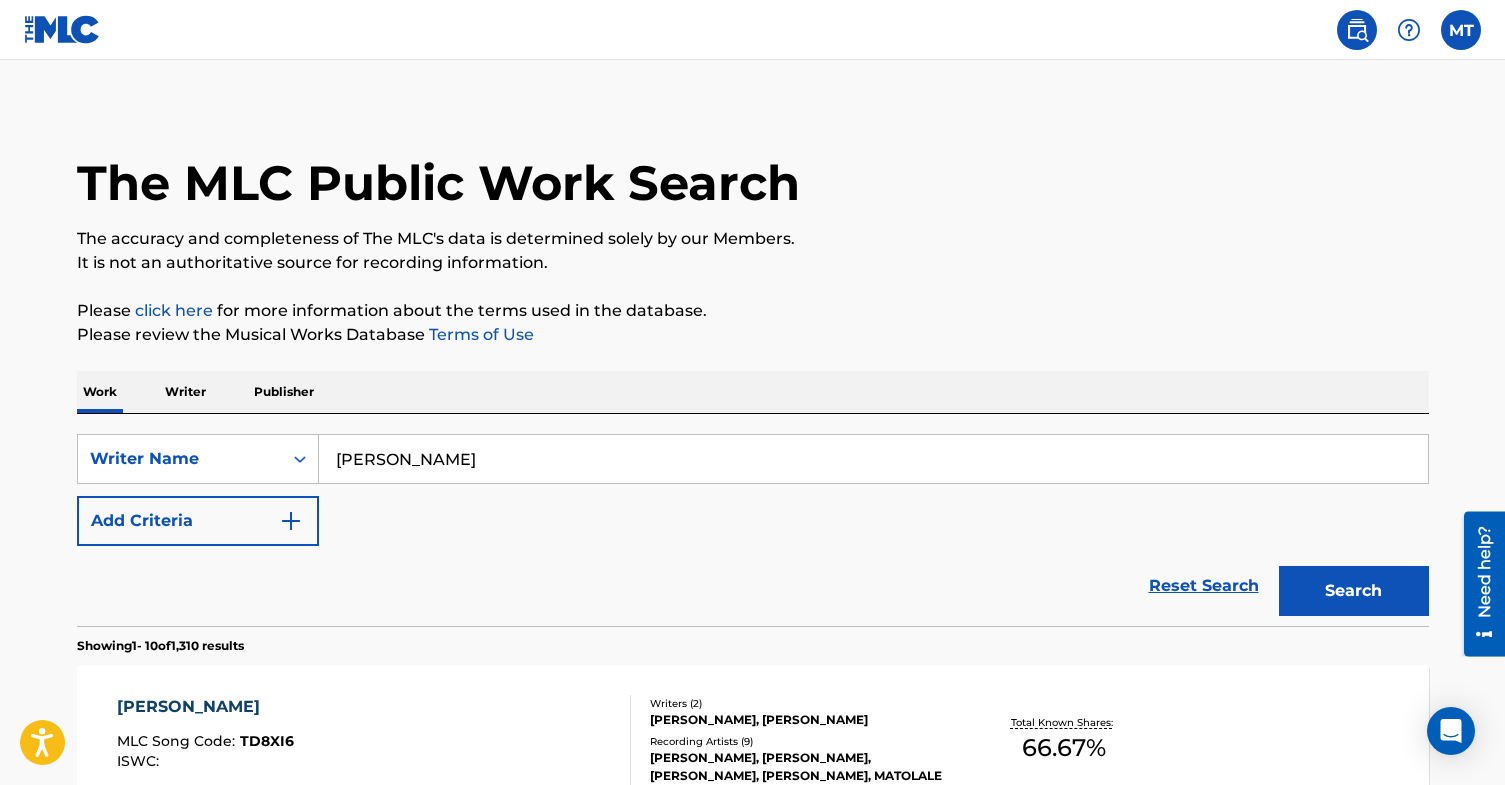 type on "[PERSON_NAME]" 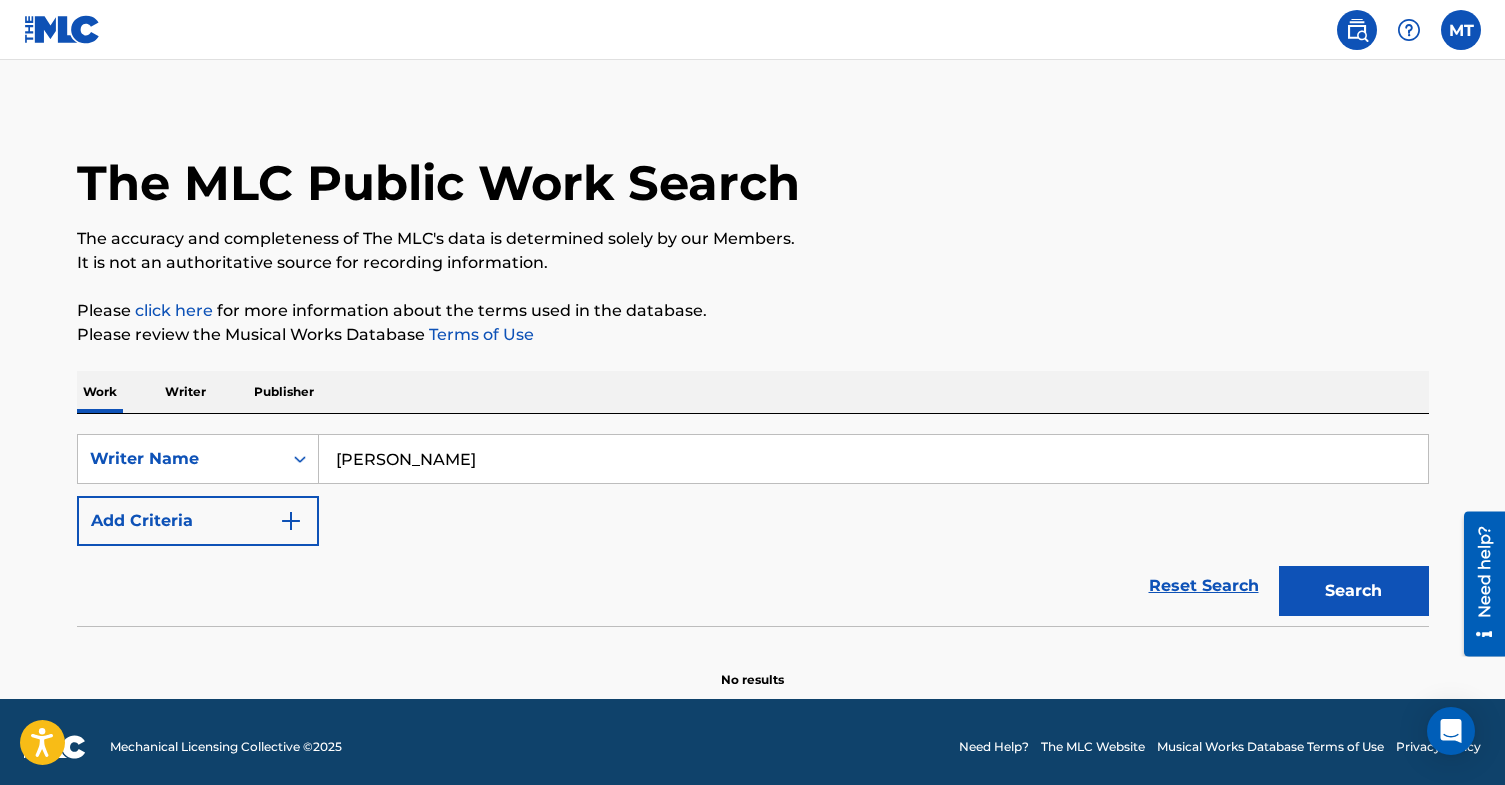 scroll, scrollTop: 21, scrollLeft: 0, axis: vertical 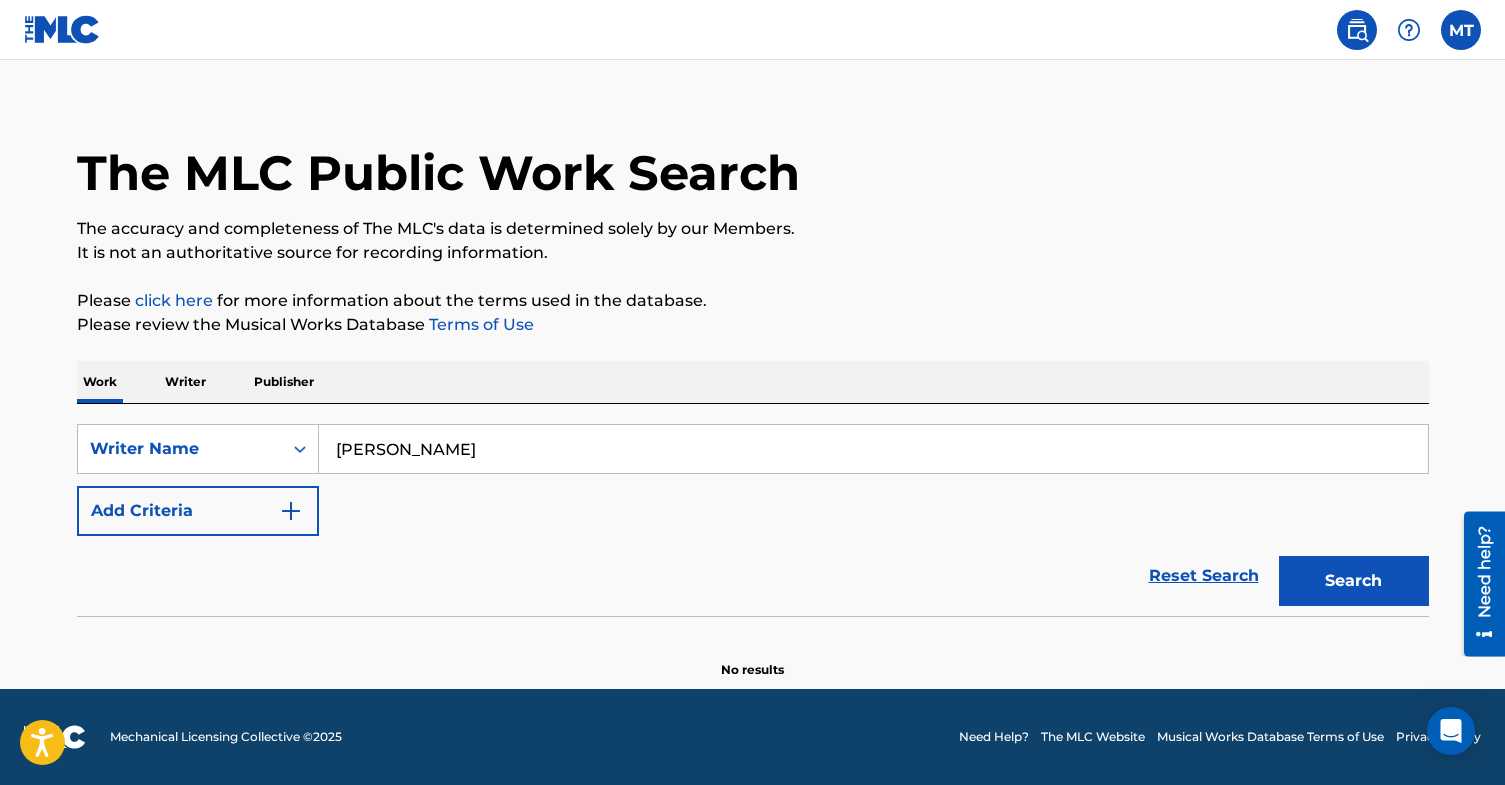 click on "[PERSON_NAME]" at bounding box center [873, 449] 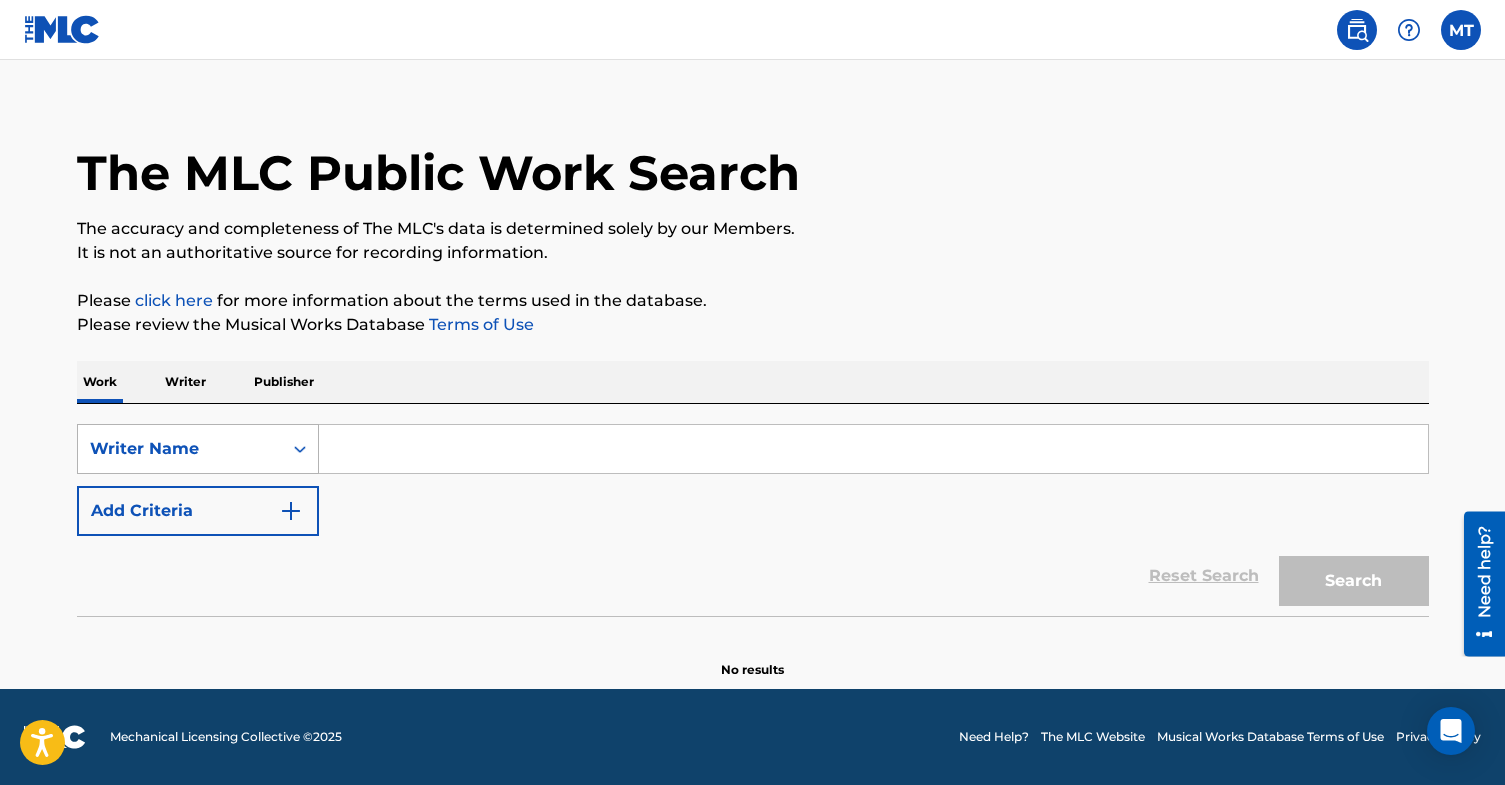 type 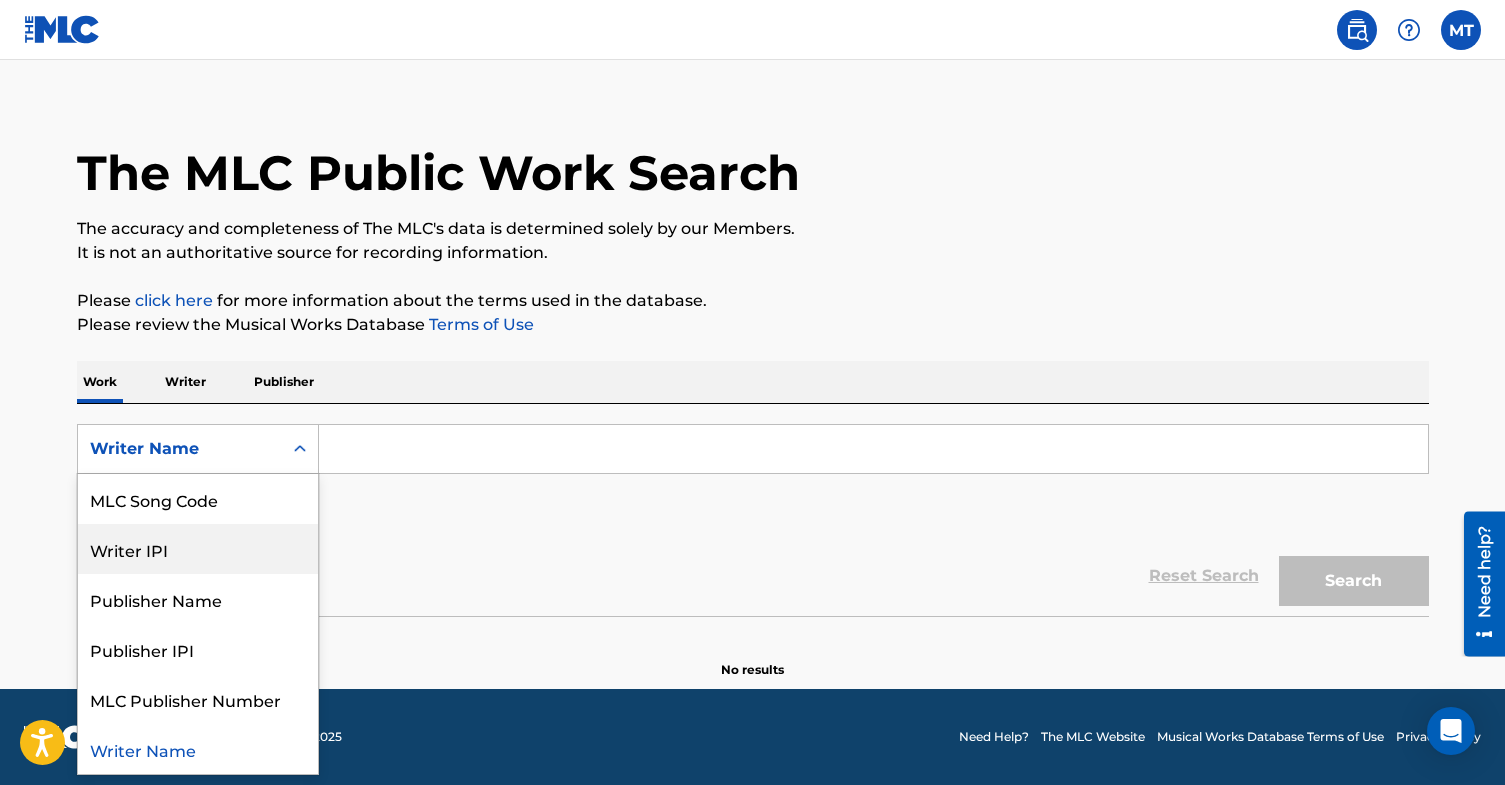 scroll, scrollTop: 0, scrollLeft: 0, axis: both 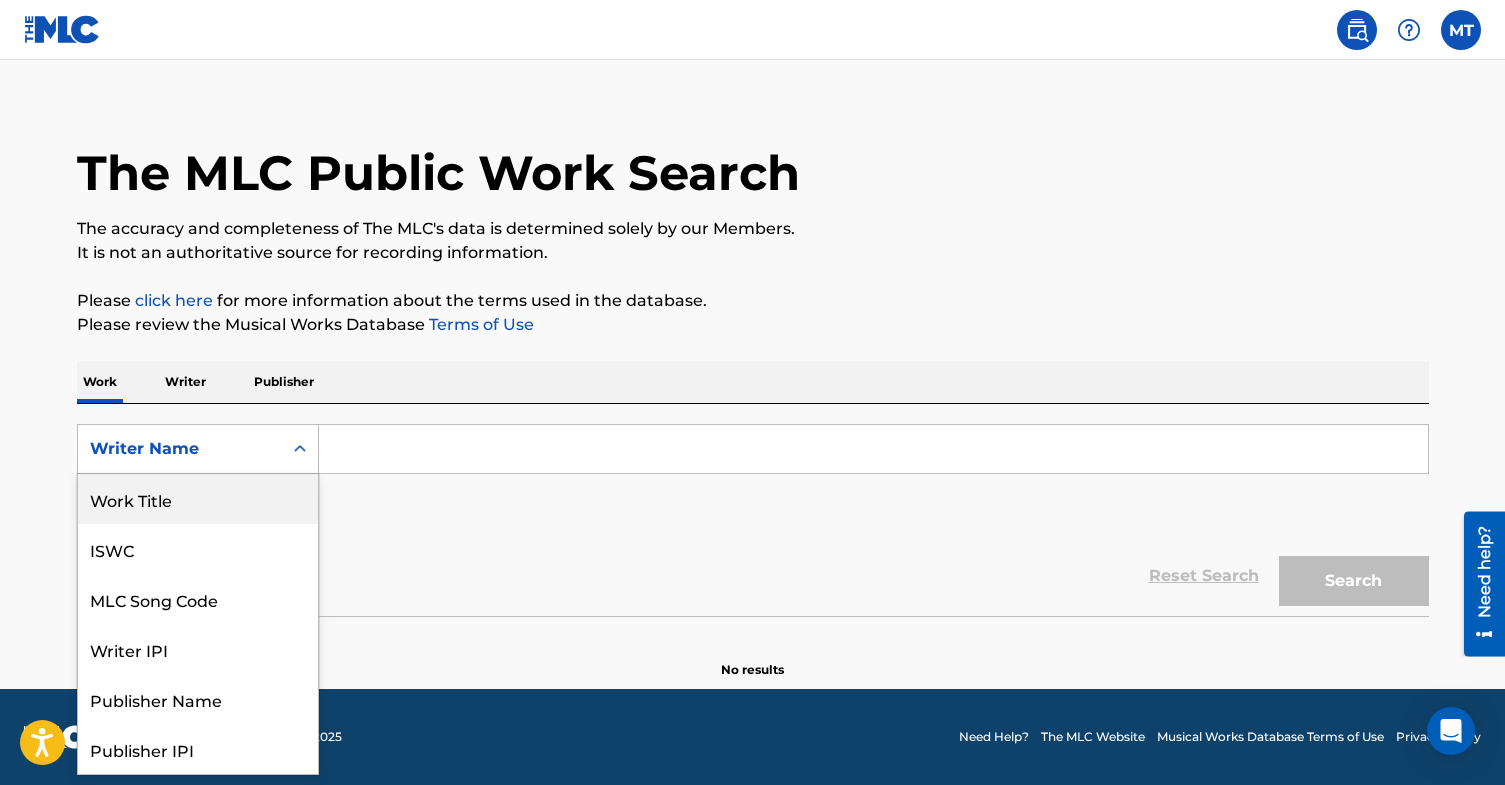 click on "Work Title" at bounding box center (198, 499) 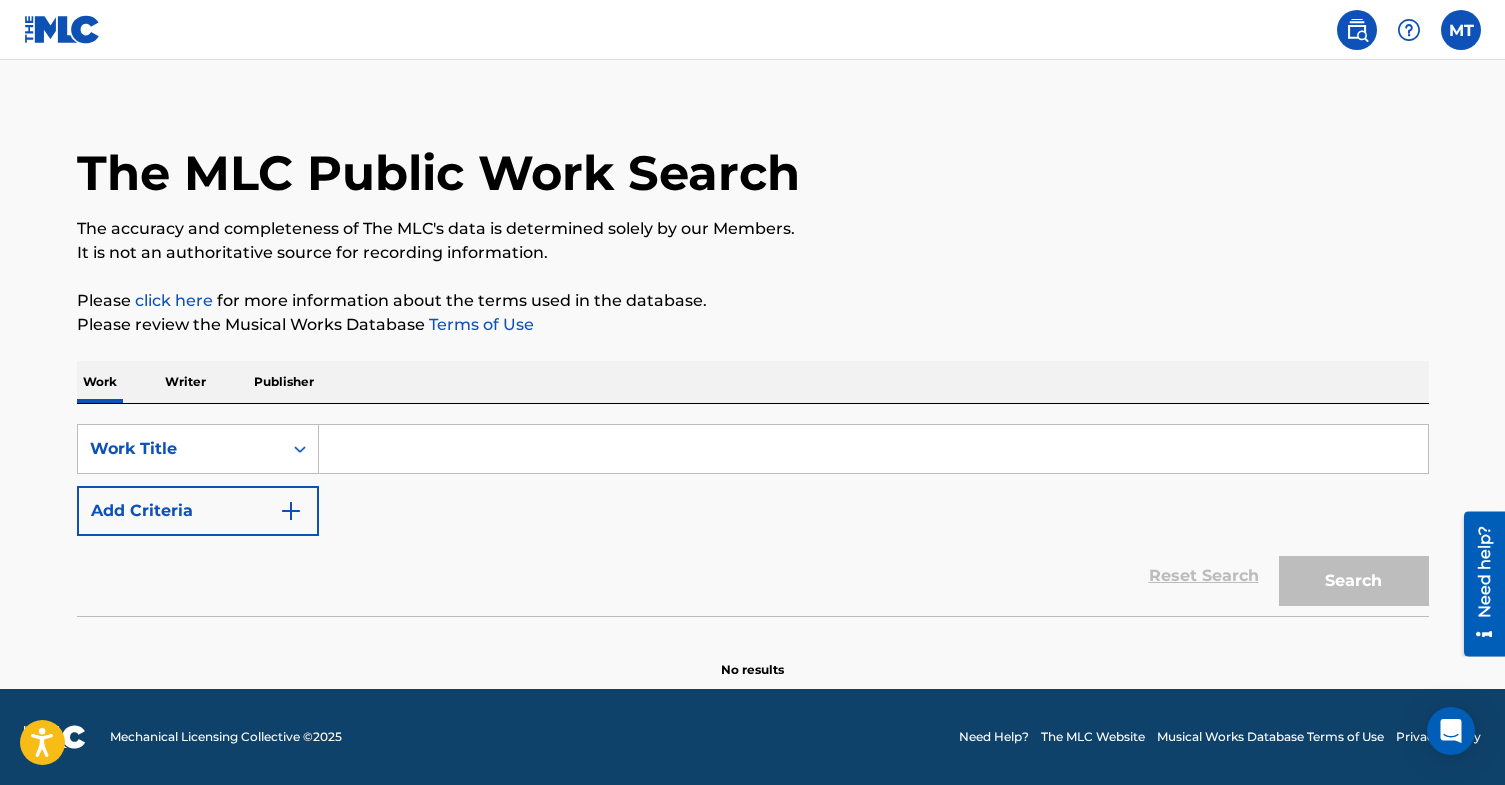 click at bounding box center [873, 449] 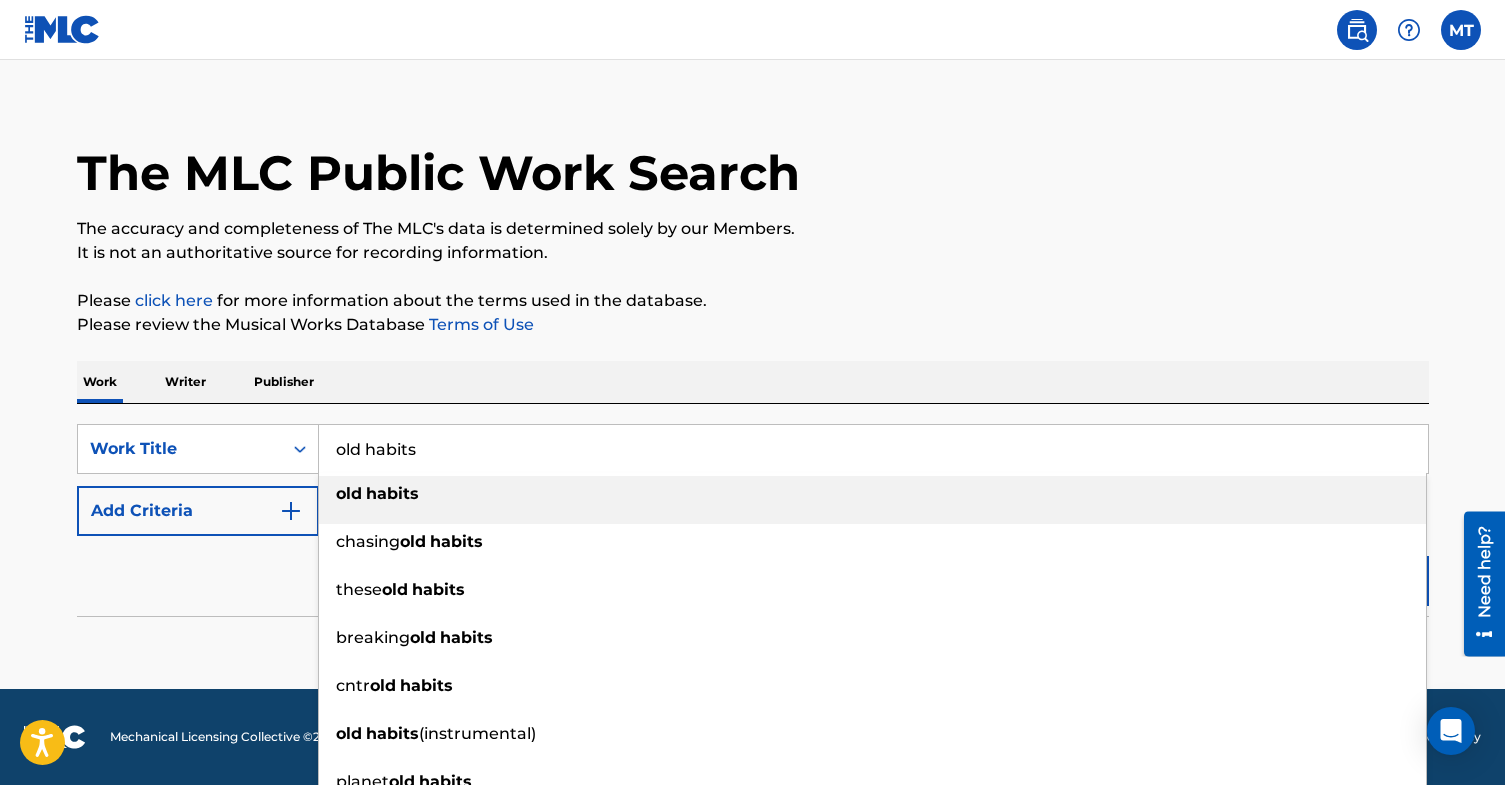 type on "old habits" 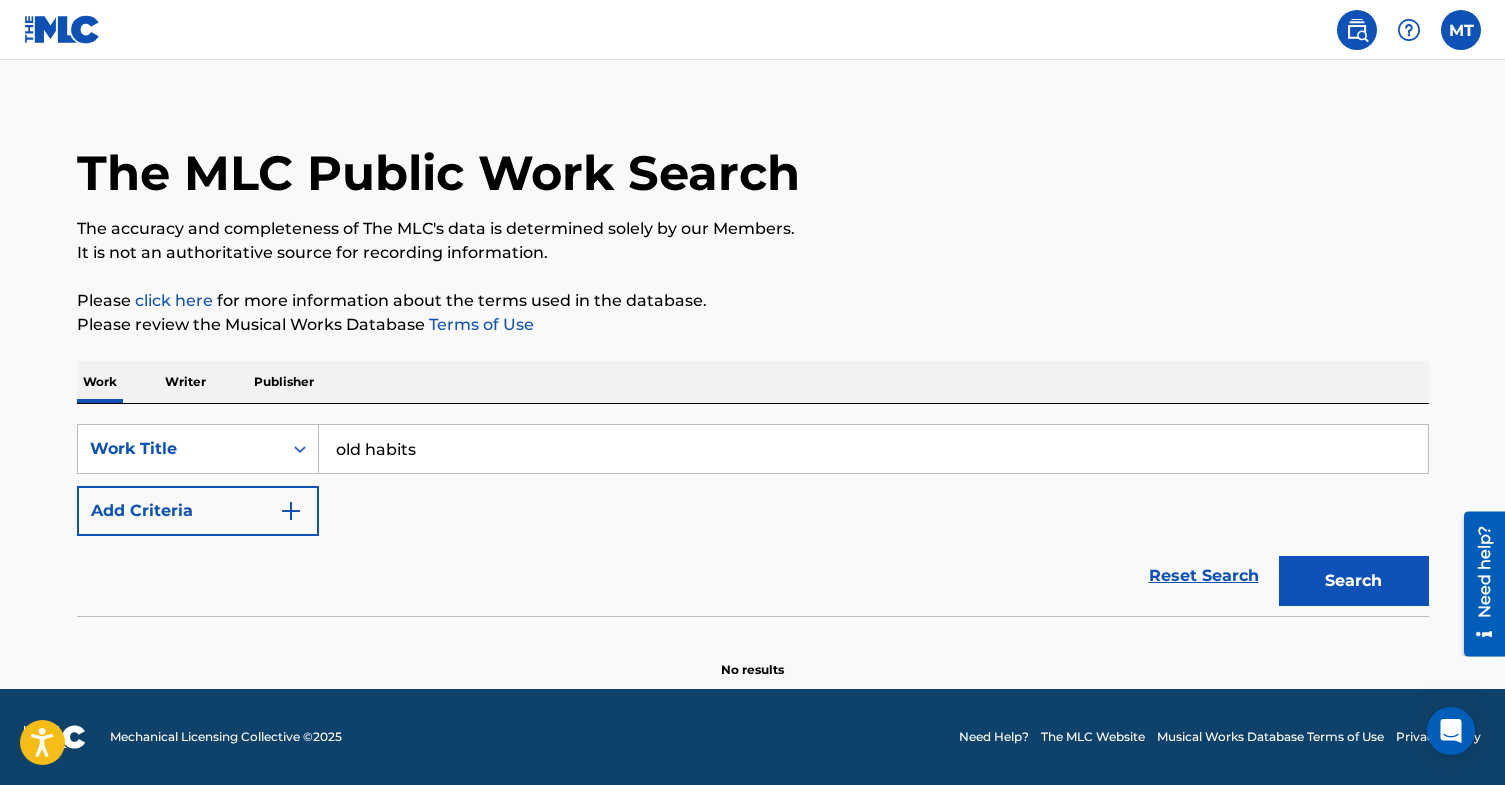 click on "Reset Search Search" at bounding box center [753, 576] 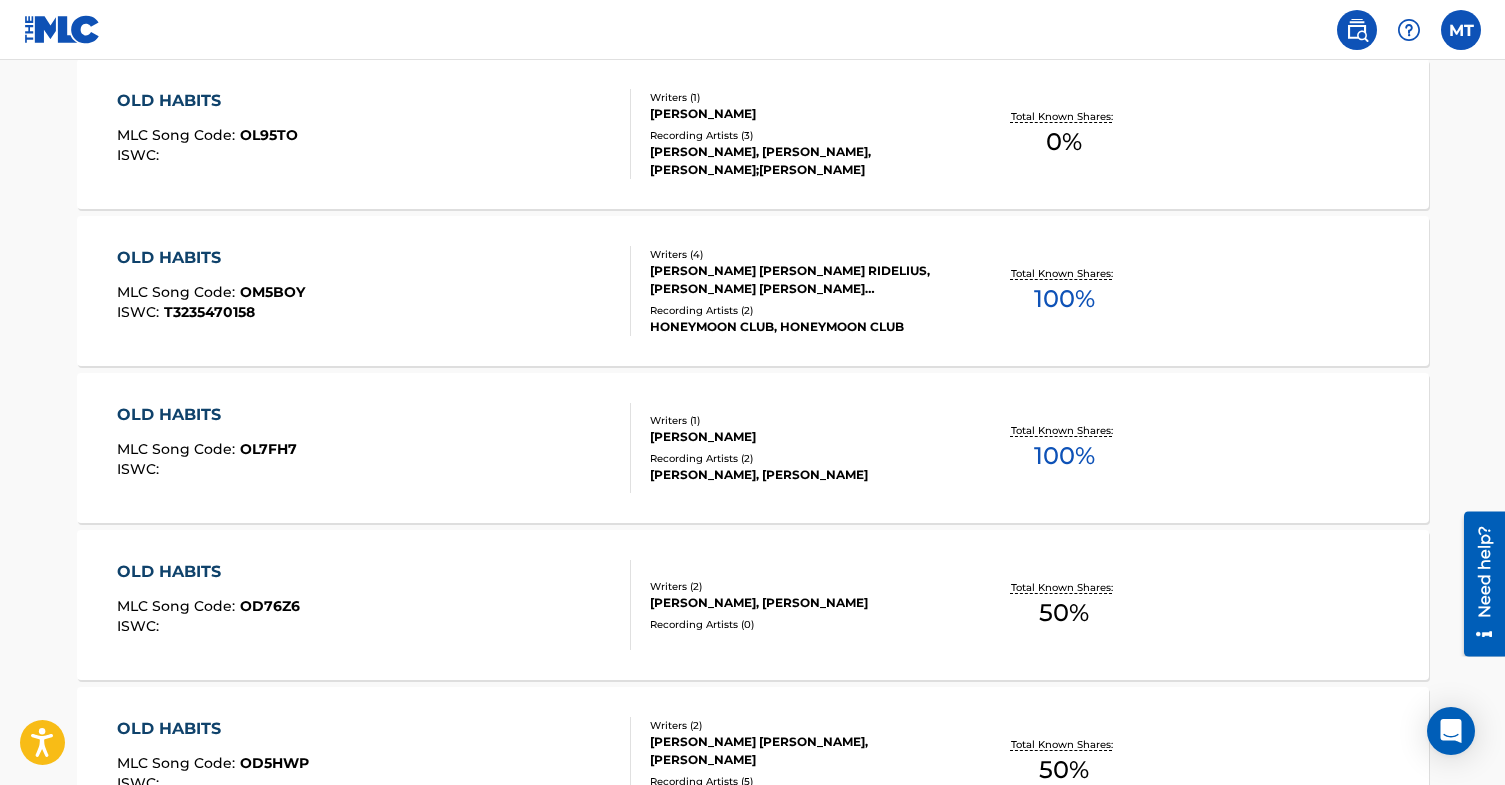 scroll, scrollTop: 0, scrollLeft: 0, axis: both 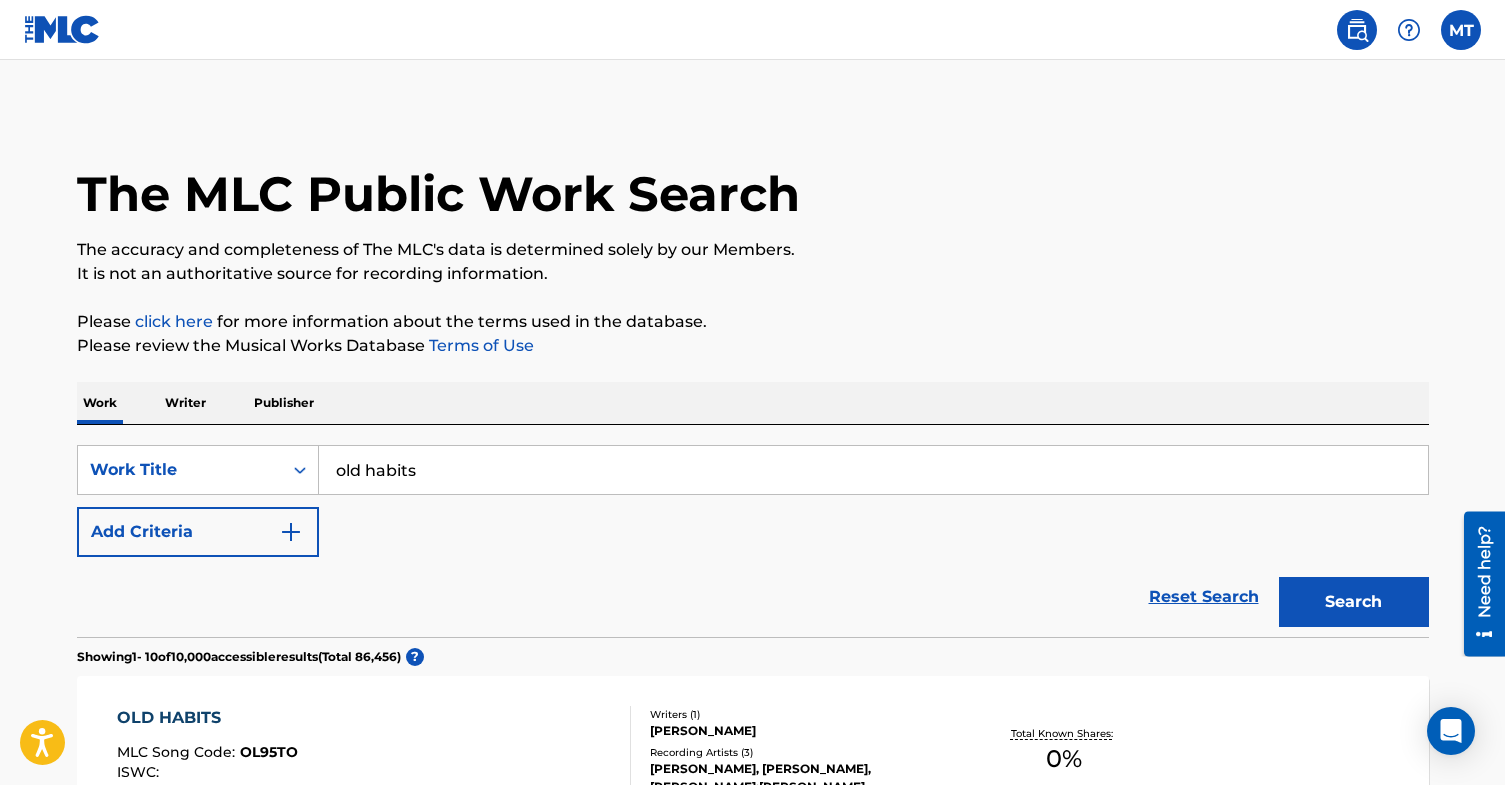 click at bounding box center [62, 29] 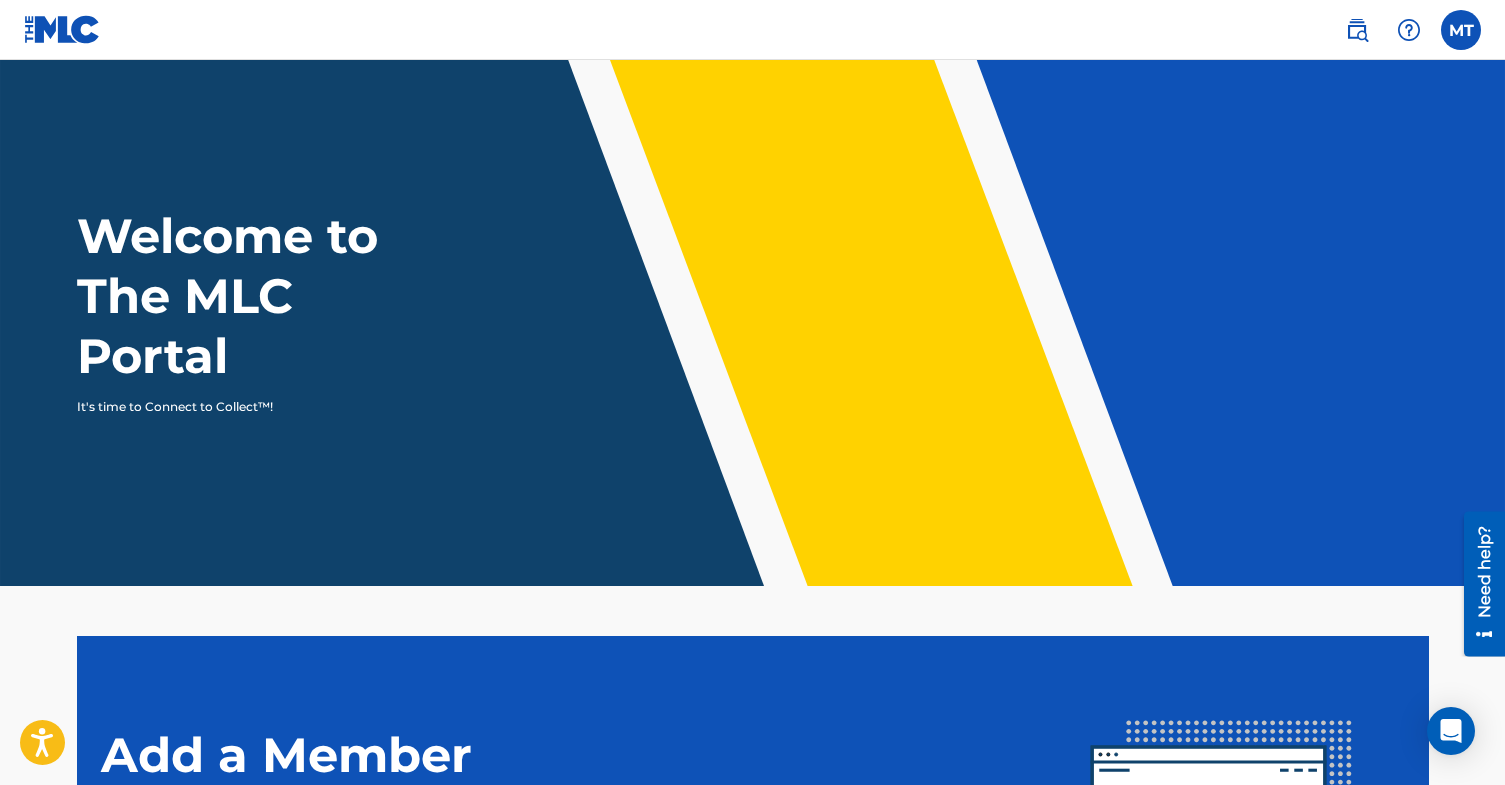 click at bounding box center [1461, 30] 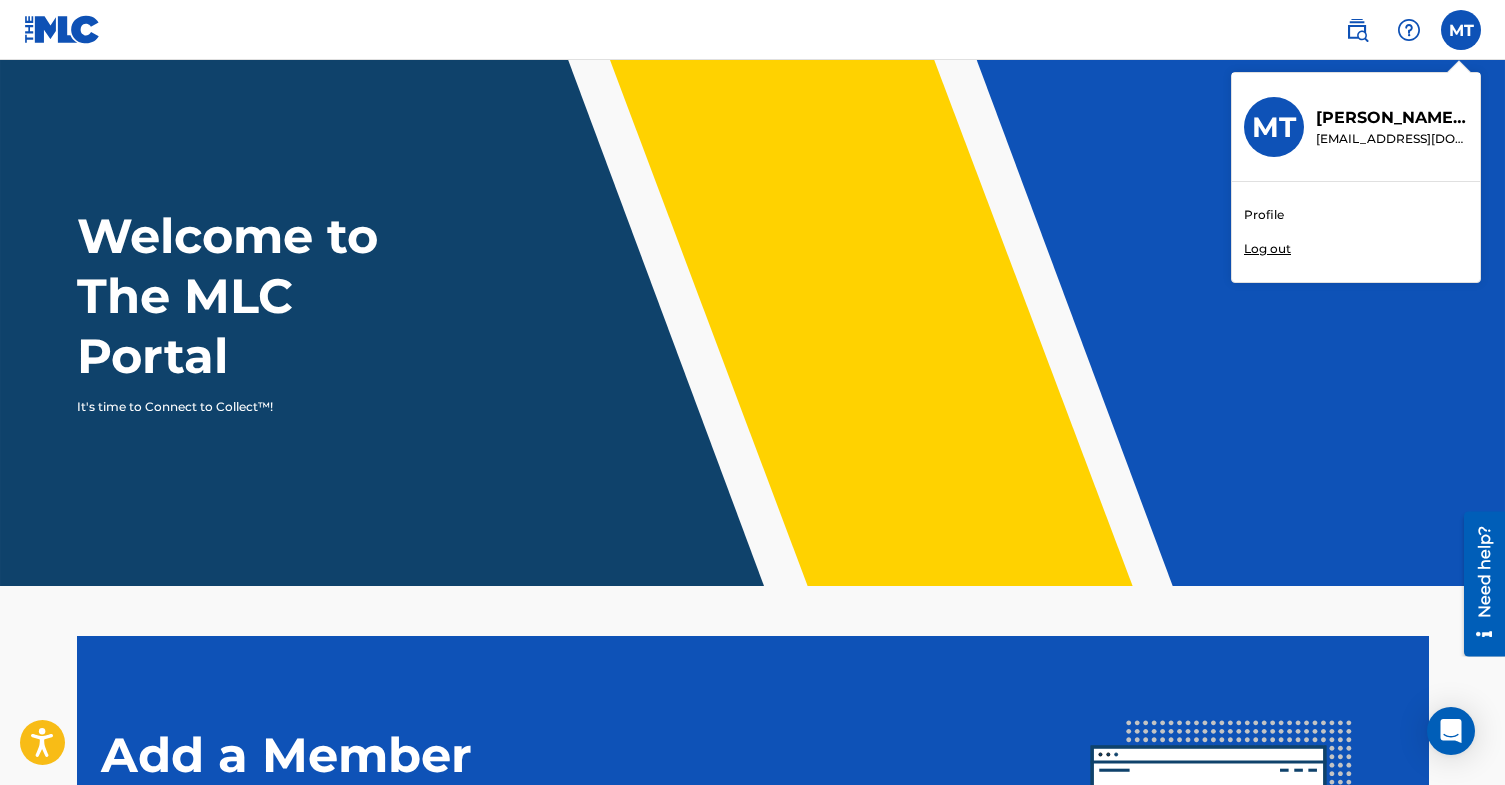 click on "MT [PERSON_NAME] [EMAIL_ADDRESS][DOMAIN_NAME]" at bounding box center [1356, 127] 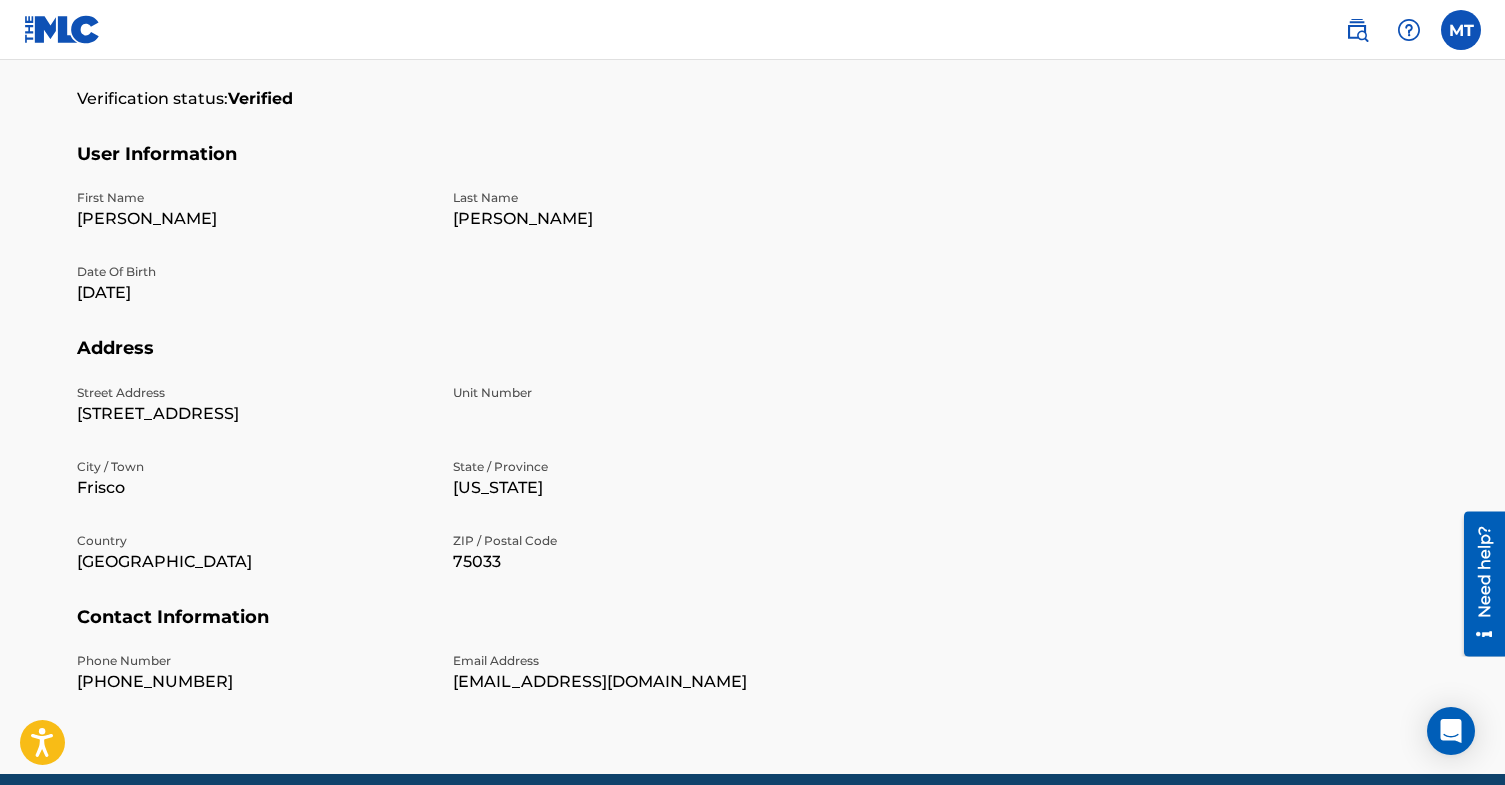 scroll 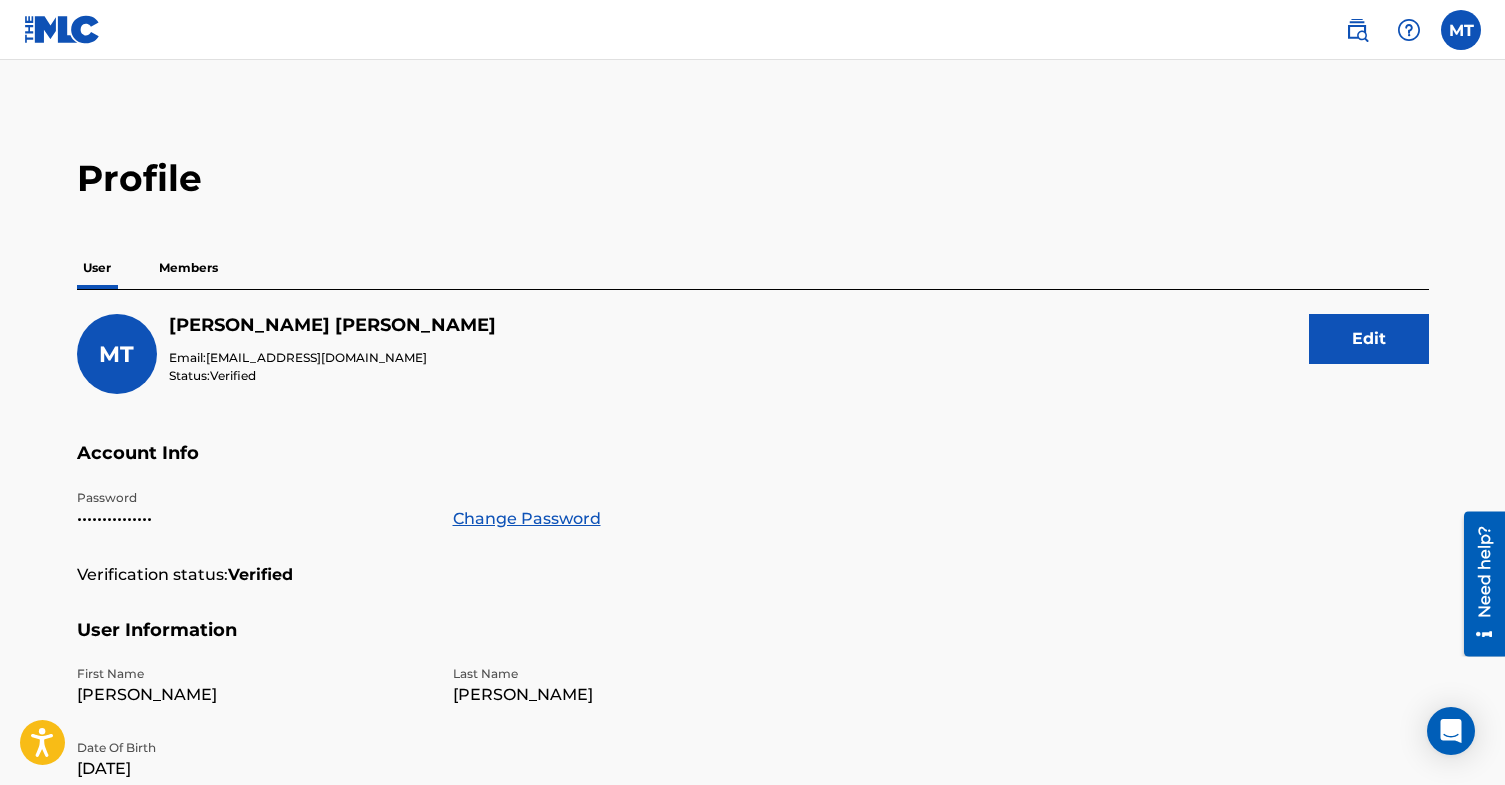 click on "Profile User Members MT [PERSON_NAME] Email:  [EMAIL_ADDRESS][DOMAIN_NAME] Status:  Verified Edit Account Info Password ••••••••••••••• Change Password Verification status:   Verified User Information First Name [PERSON_NAME] Last Name [PERSON_NAME] Date Of Birth [DEMOGRAPHIC_DATA] Address Street Address [STREET_ADDRESS][US_STATE] Contact Information Phone Number [PHONE_NUMBER] Email Address [EMAIL_ADDRESS][DOMAIN_NAME]" at bounding box center [753, 679] 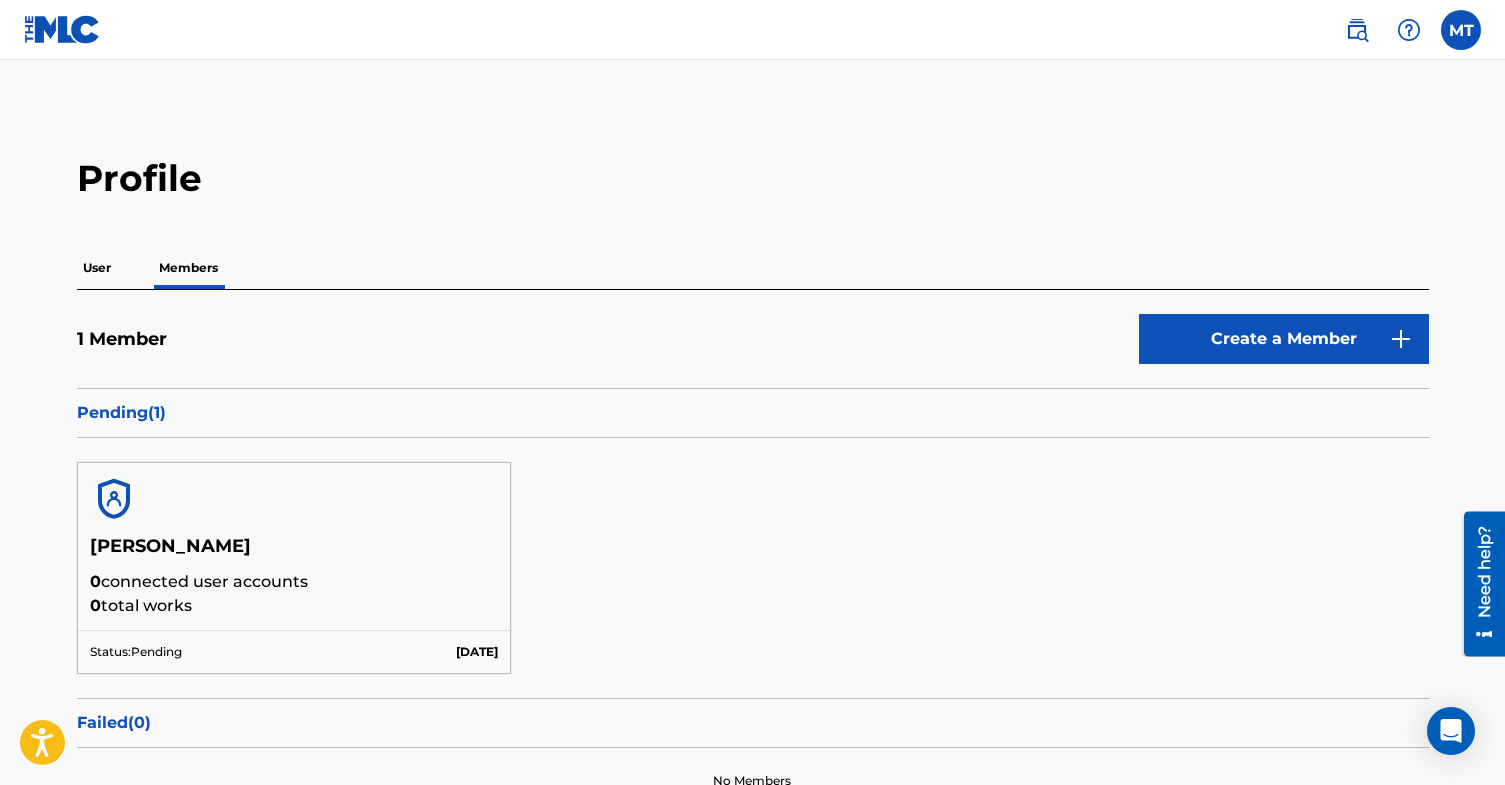 click on "User" at bounding box center [97, 268] 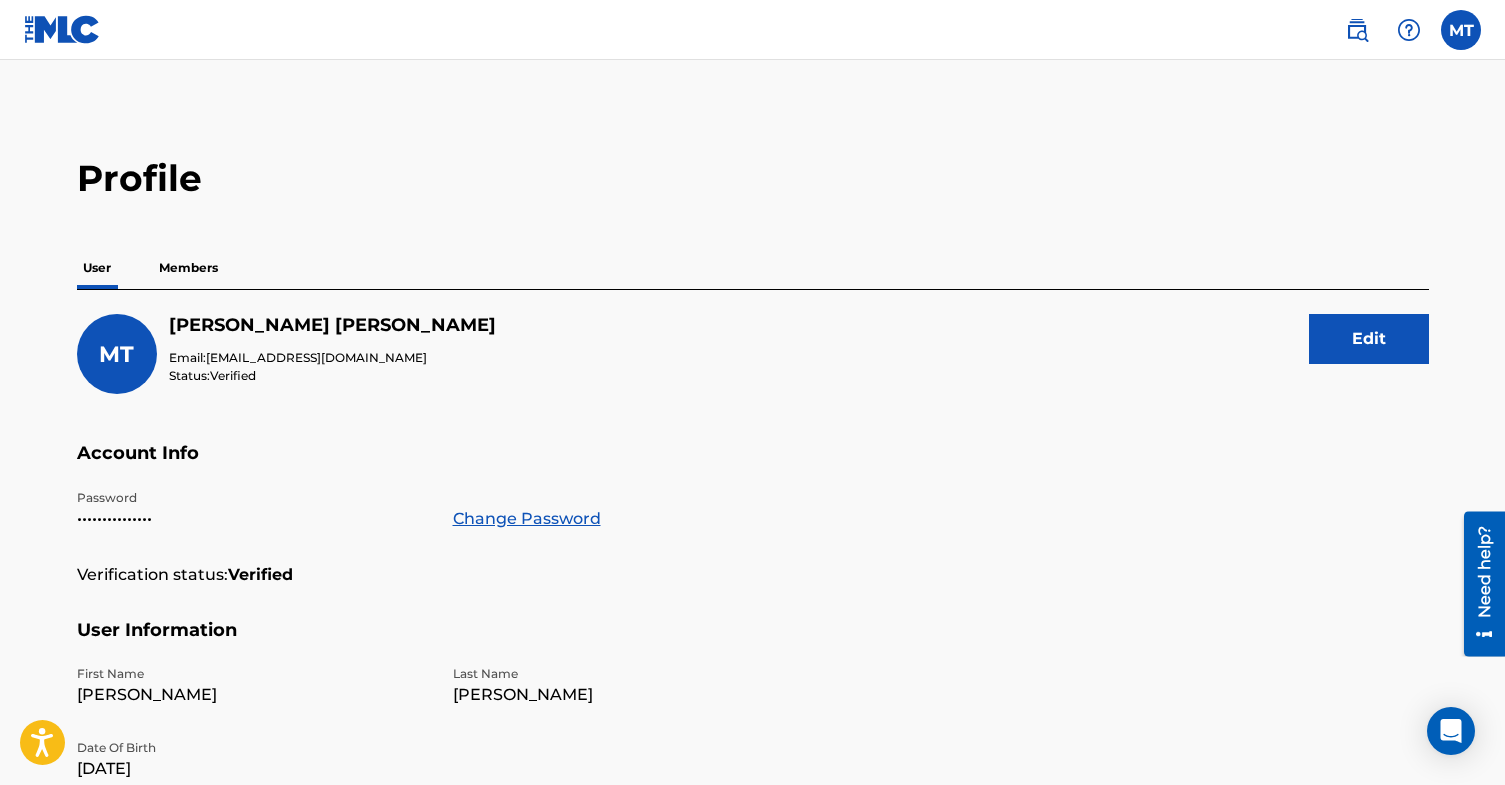 click on "MT [PERSON_NAME] Email:  [EMAIL_ADDRESS][DOMAIN_NAME] Status:  Verified Edit Account Info Password ••••••••••••••• Change Password Verification status:   Verified User Information First Name [PERSON_NAME] Last Name [PERSON_NAME] Date Of Birth [DEMOGRAPHIC_DATA] Address Street Address [STREET_ADDRESS][US_STATE] Contact Information Phone Number [PHONE_NUMBER] Email Address [EMAIL_ADDRESS][DOMAIN_NAME]" at bounding box center [753, 746] 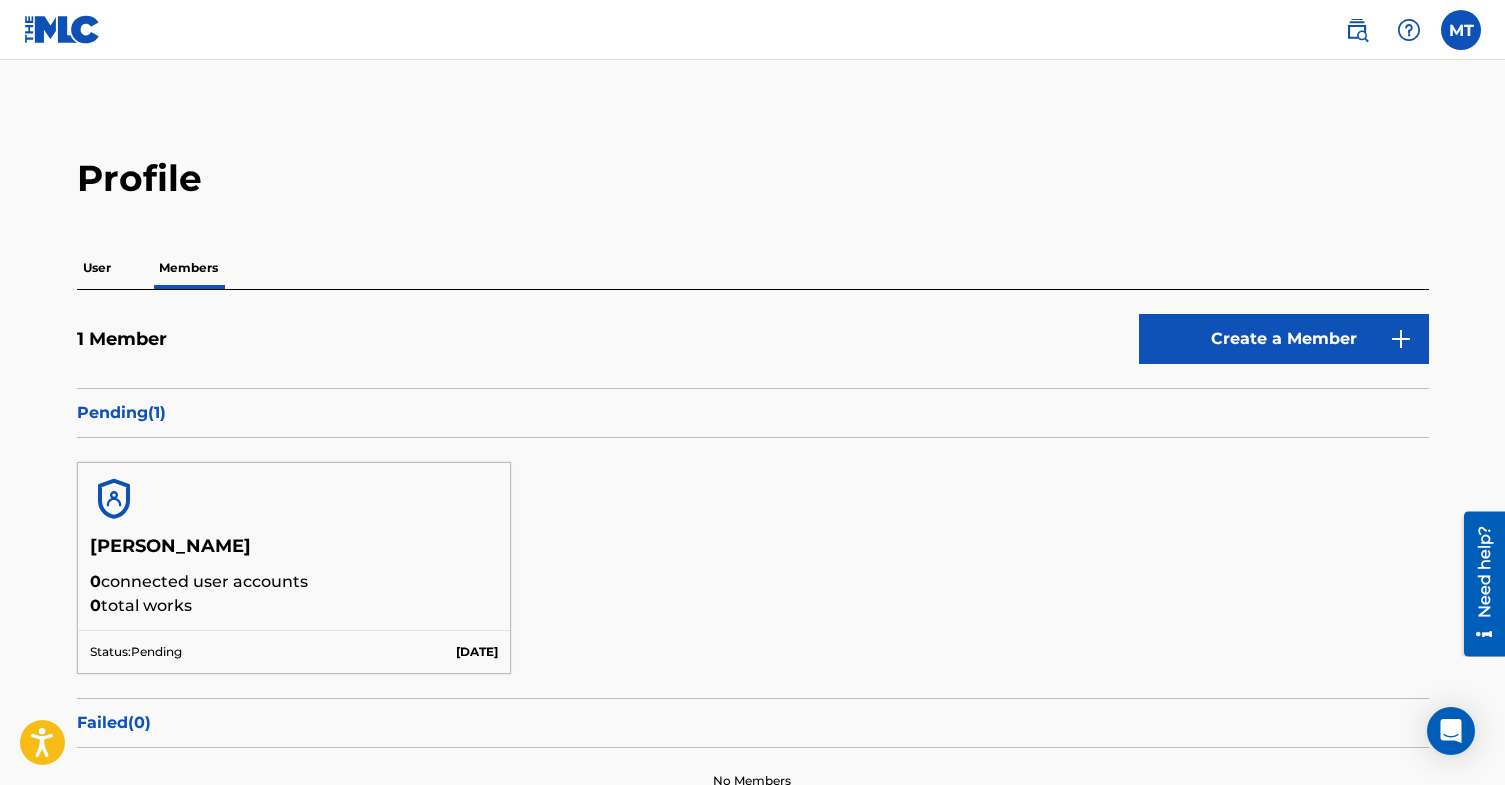 click at bounding box center (294, 499) 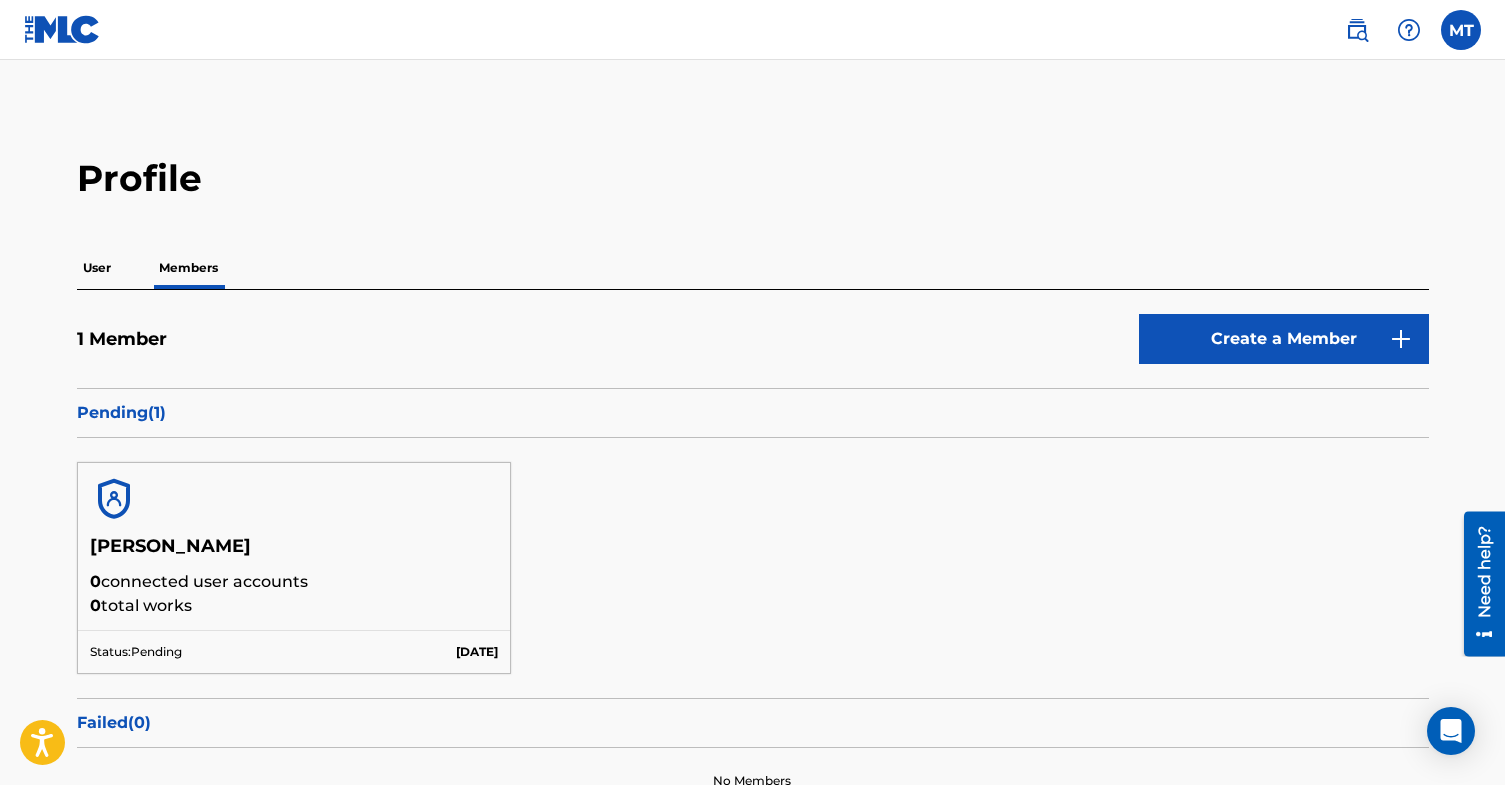 click on "User" at bounding box center (97, 268) 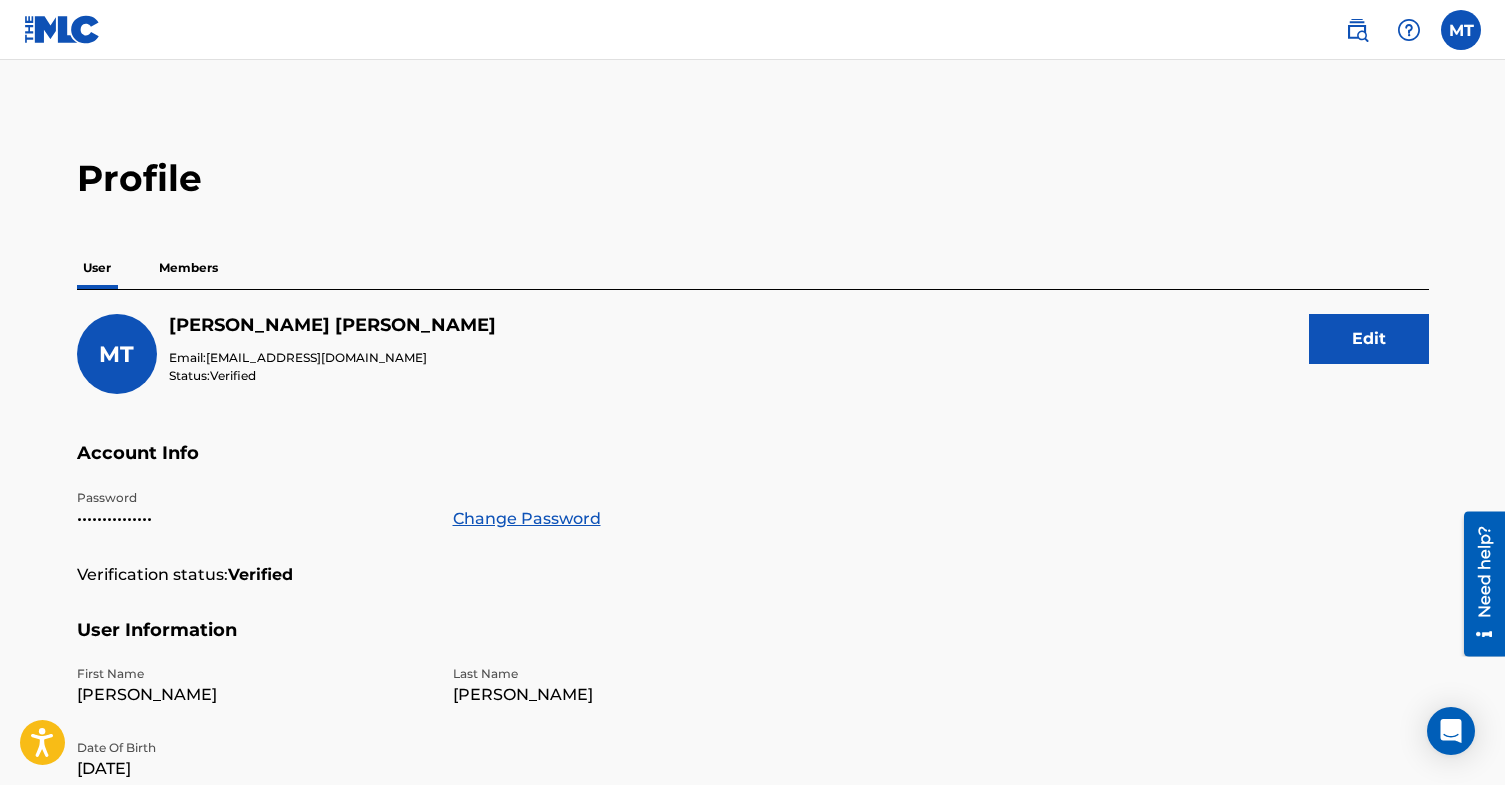click at bounding box center [1461, 30] 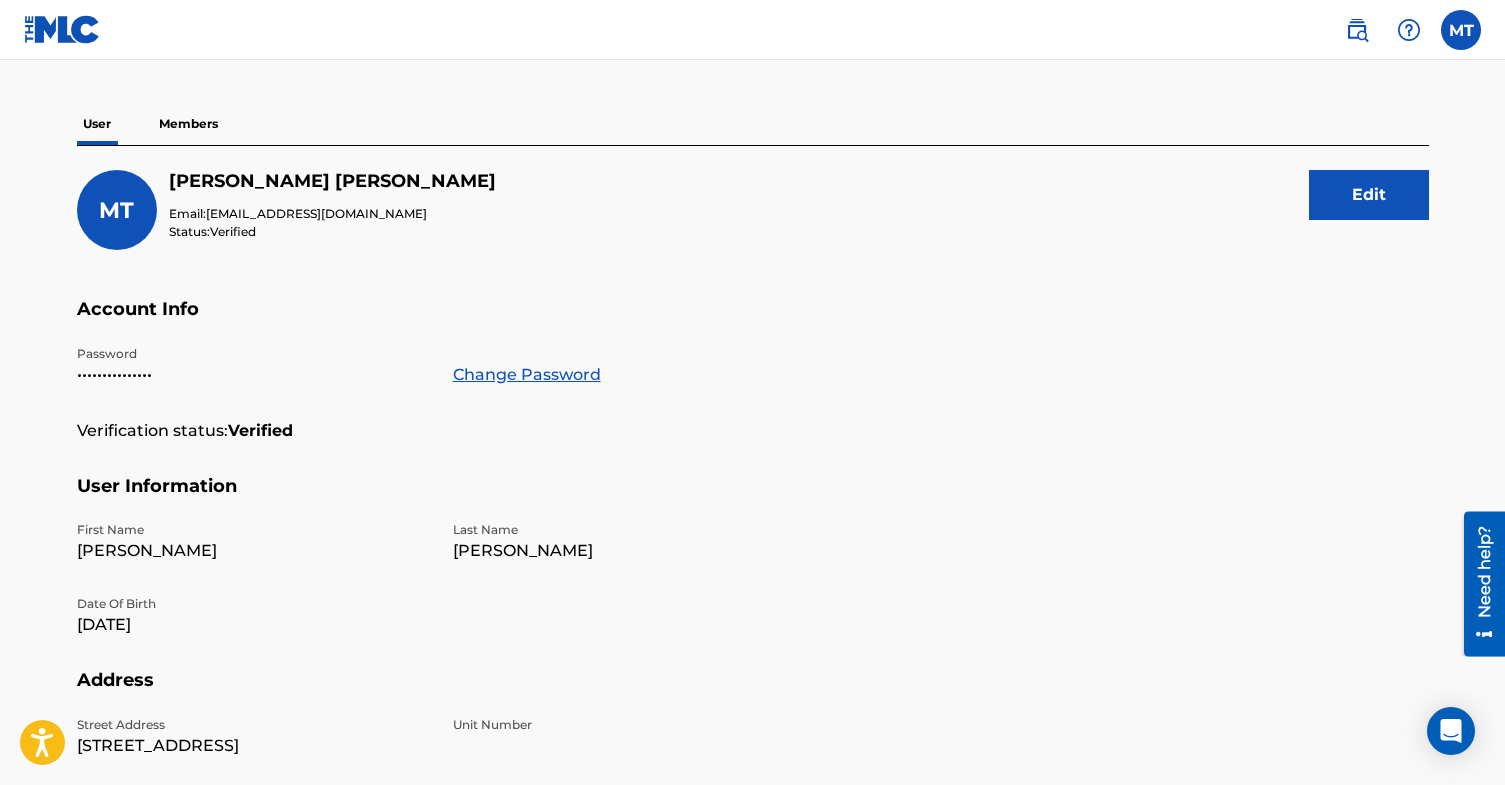 scroll, scrollTop: 0, scrollLeft: 0, axis: both 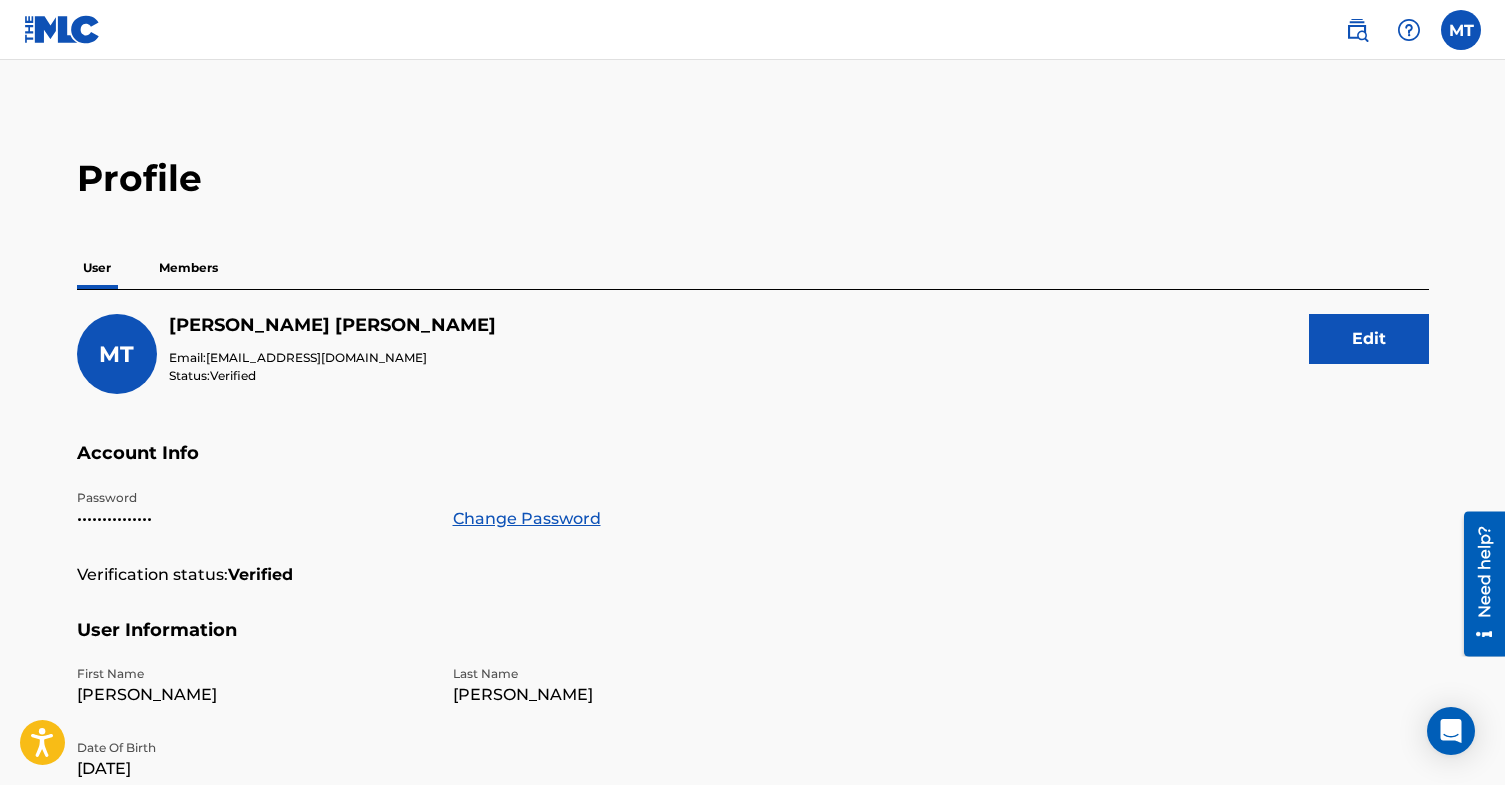 click on "MT [PERSON_NAME] Email:  [EMAIL_ADDRESS][DOMAIN_NAME] Status:  Verified Edit" at bounding box center (753, 378) 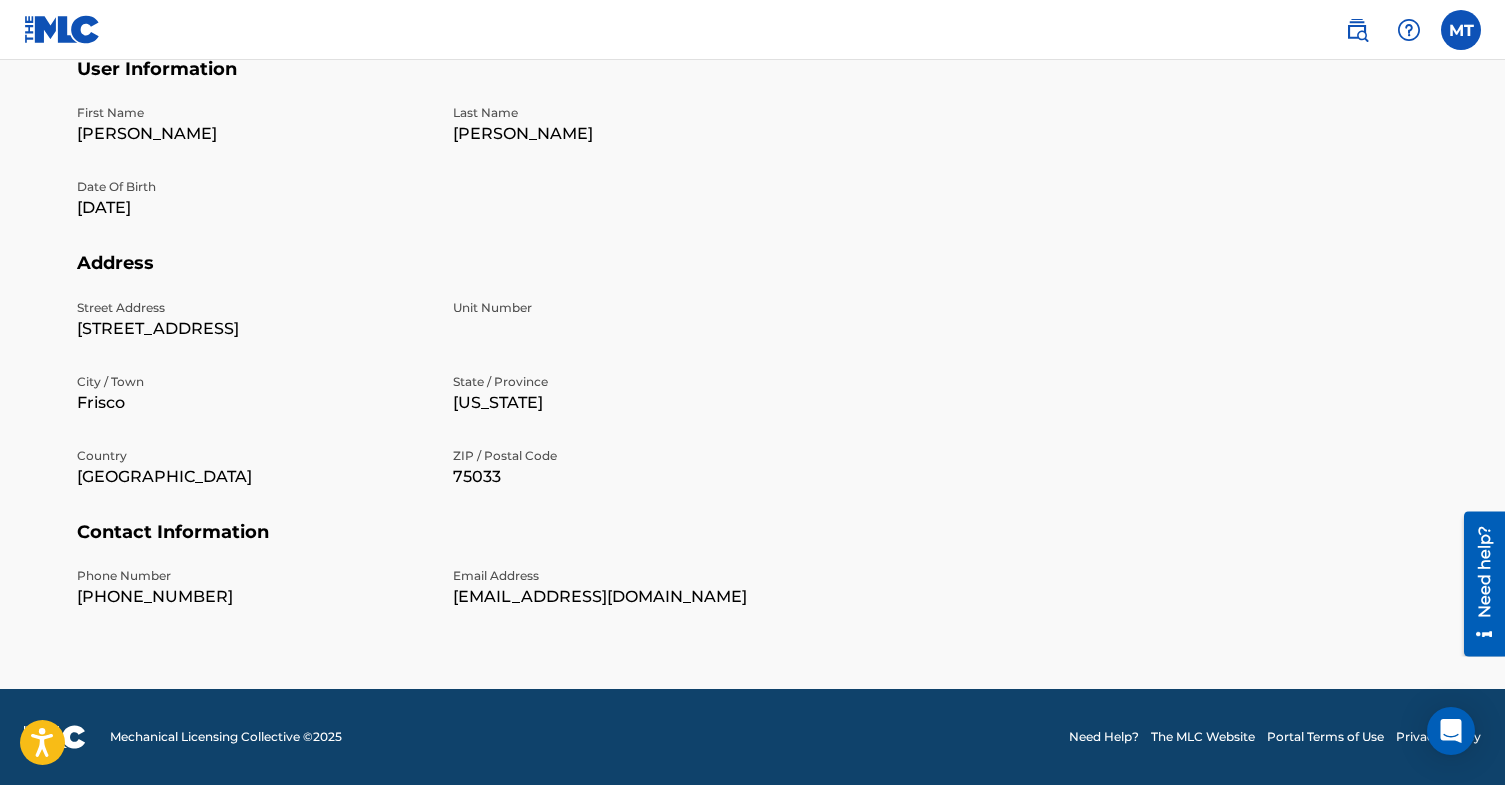 scroll, scrollTop: 0, scrollLeft: 0, axis: both 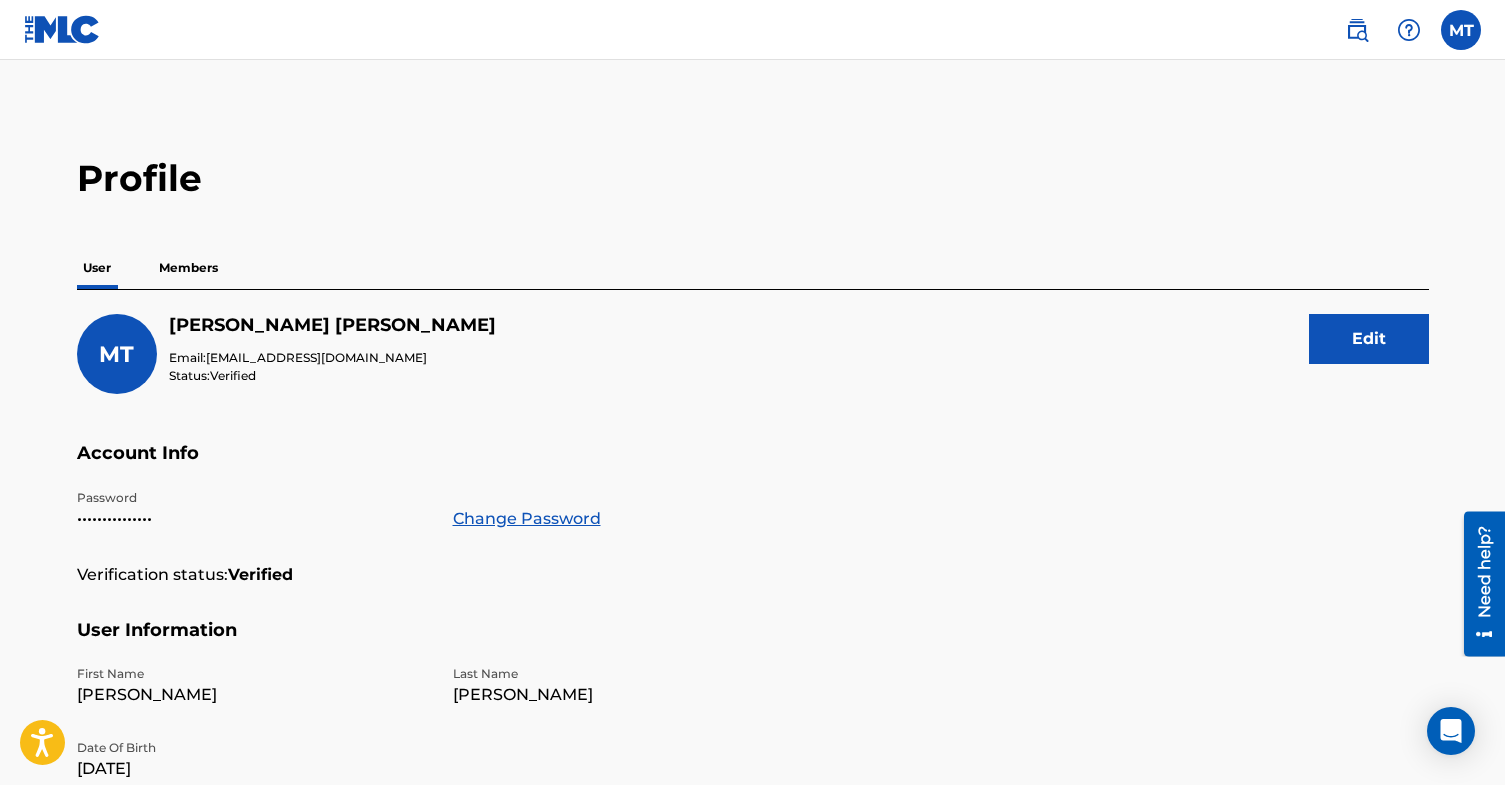 click on "Members" at bounding box center (188, 268) 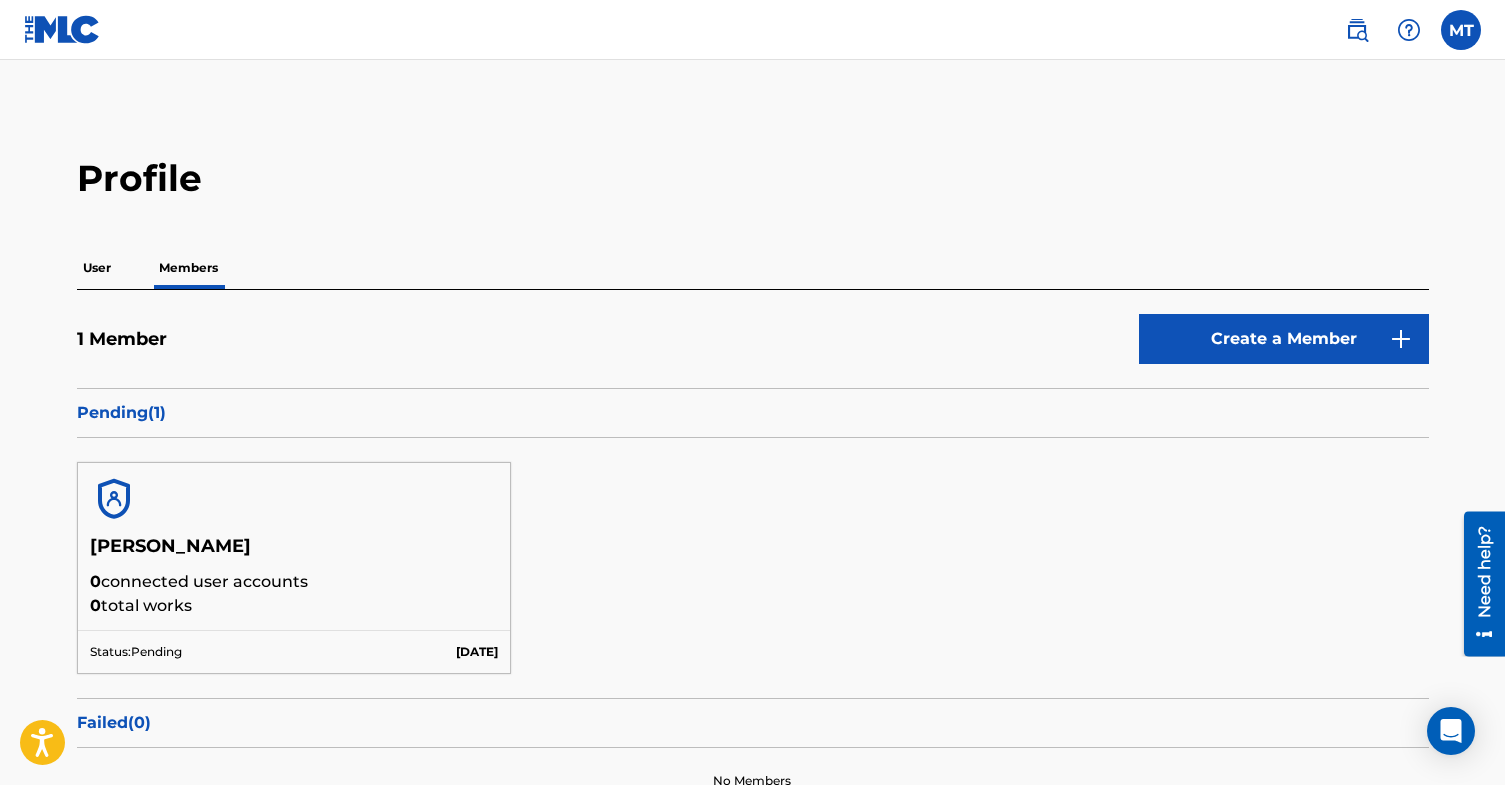 click on "User" at bounding box center [97, 268] 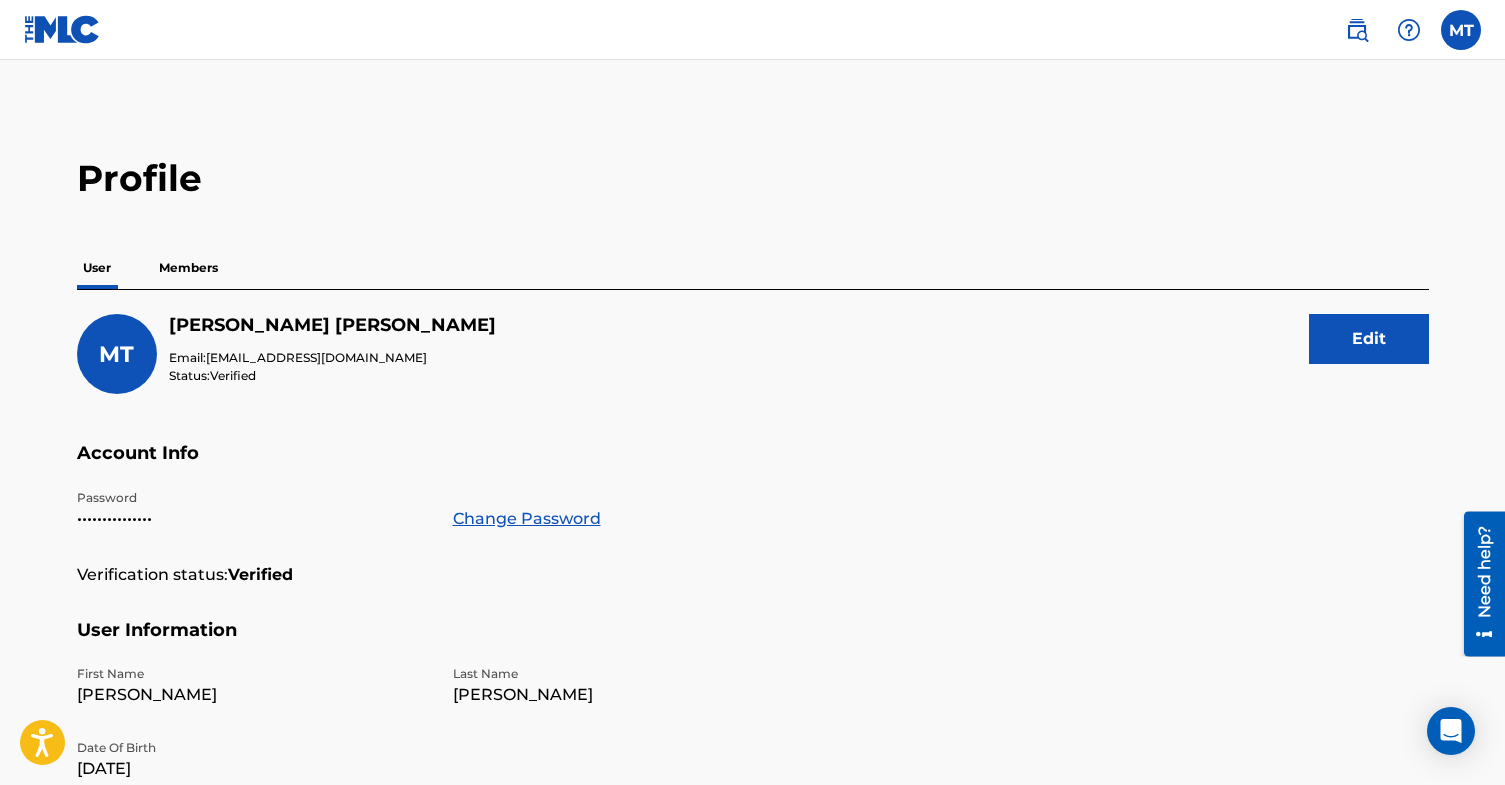 click on "Members" at bounding box center (188, 268) 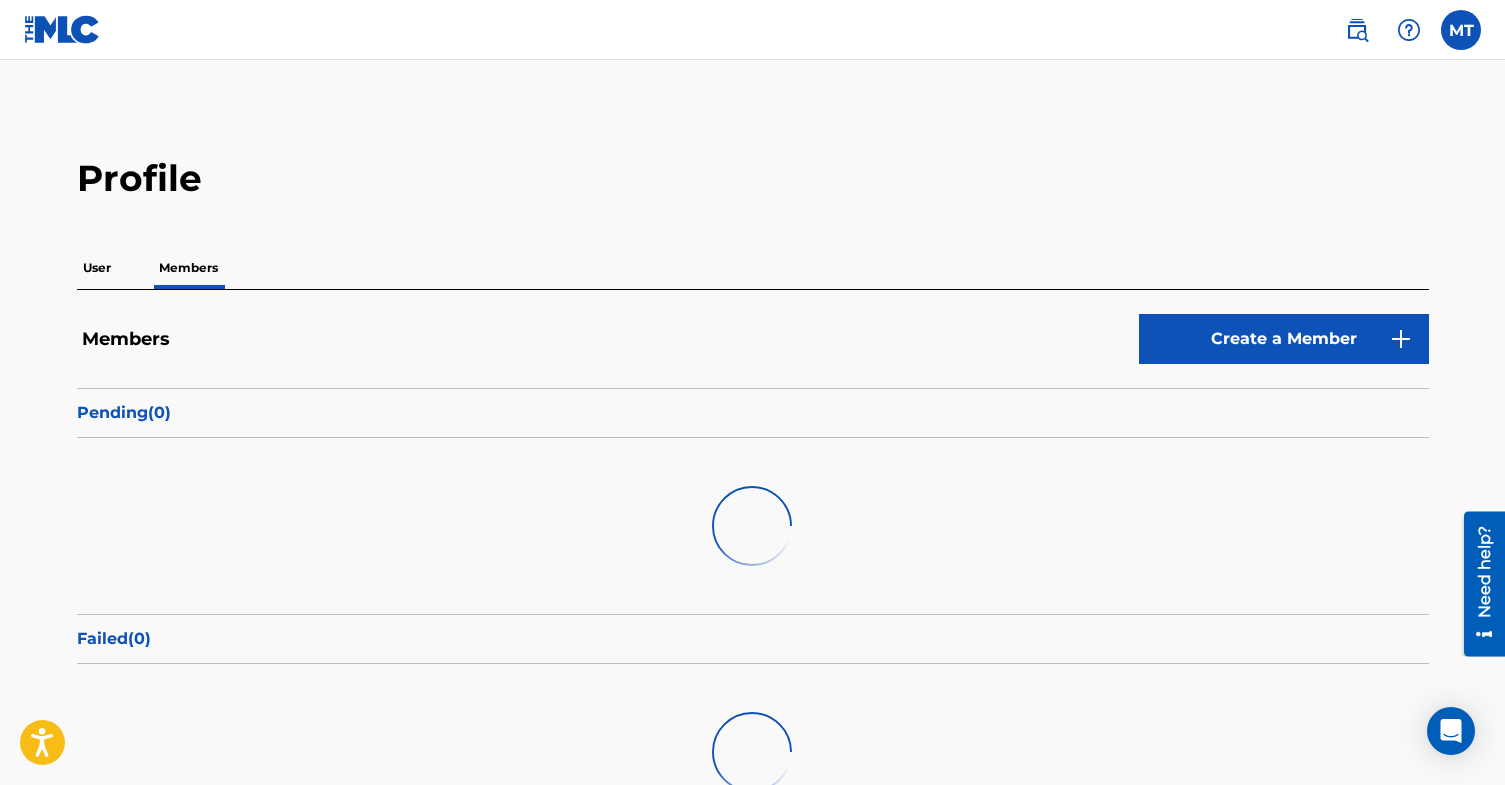 click on "User" at bounding box center [97, 268] 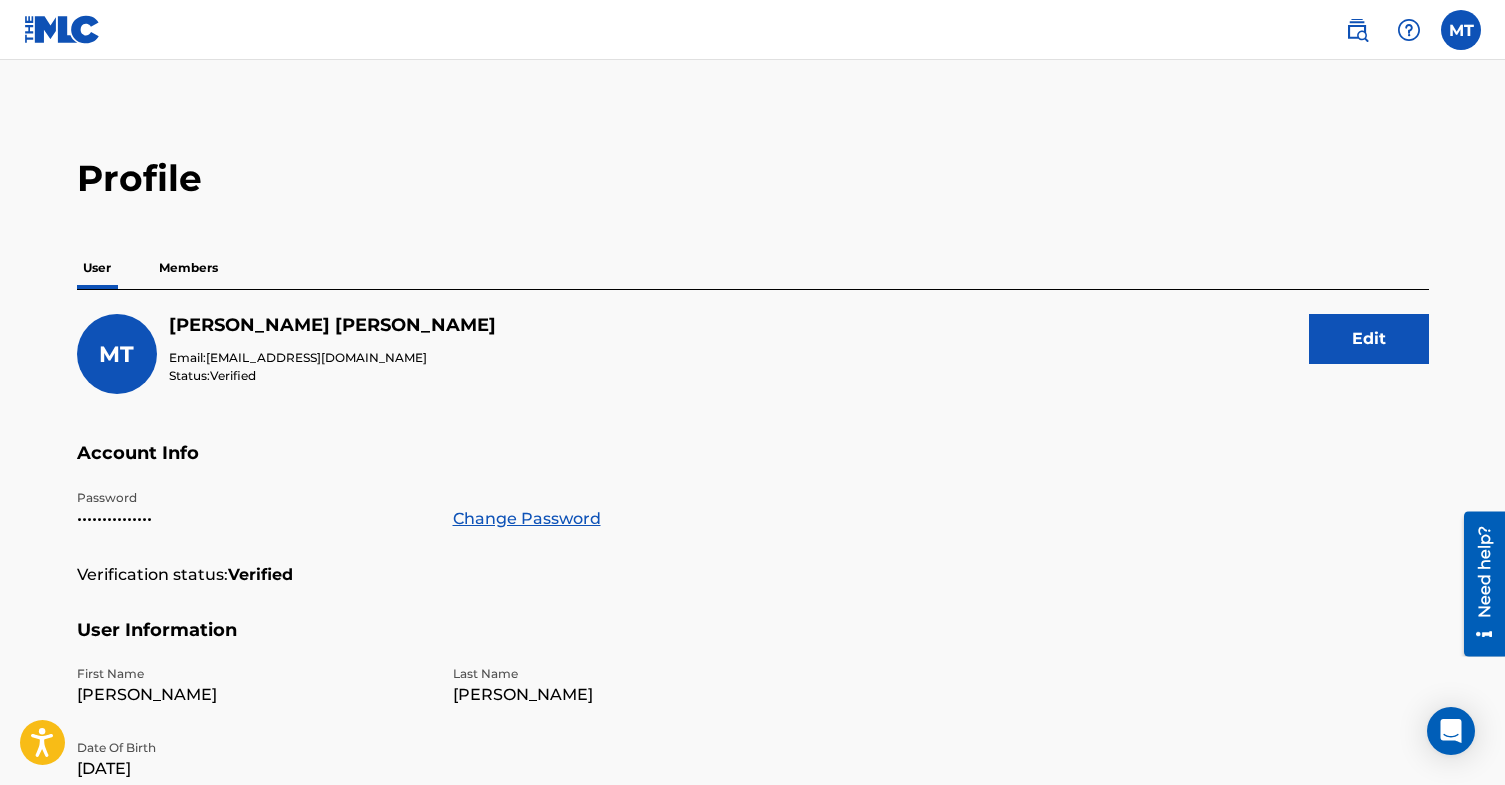 click on "Members" at bounding box center [188, 268] 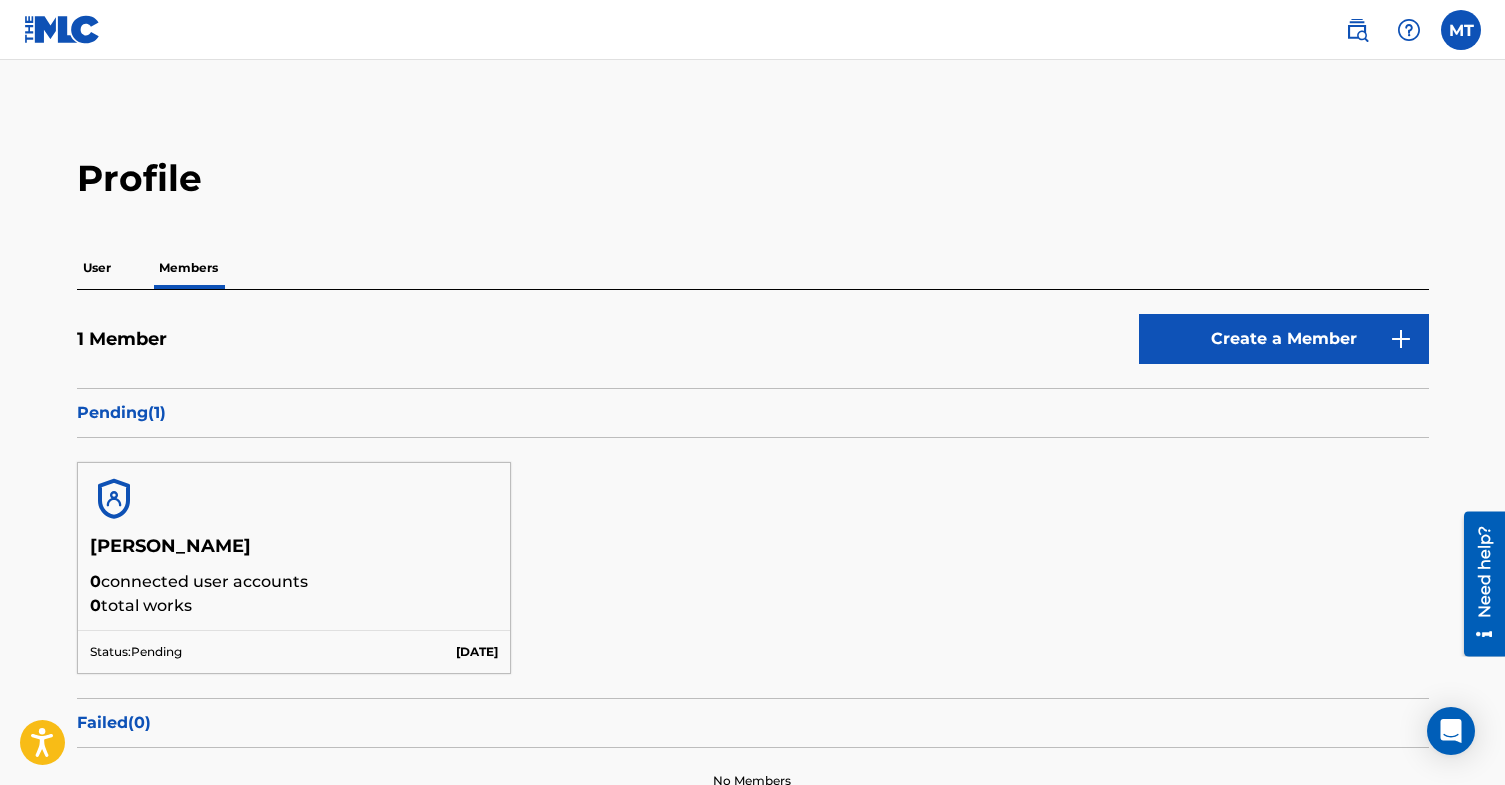 click on "0  connected user accounts" at bounding box center (294, 582) 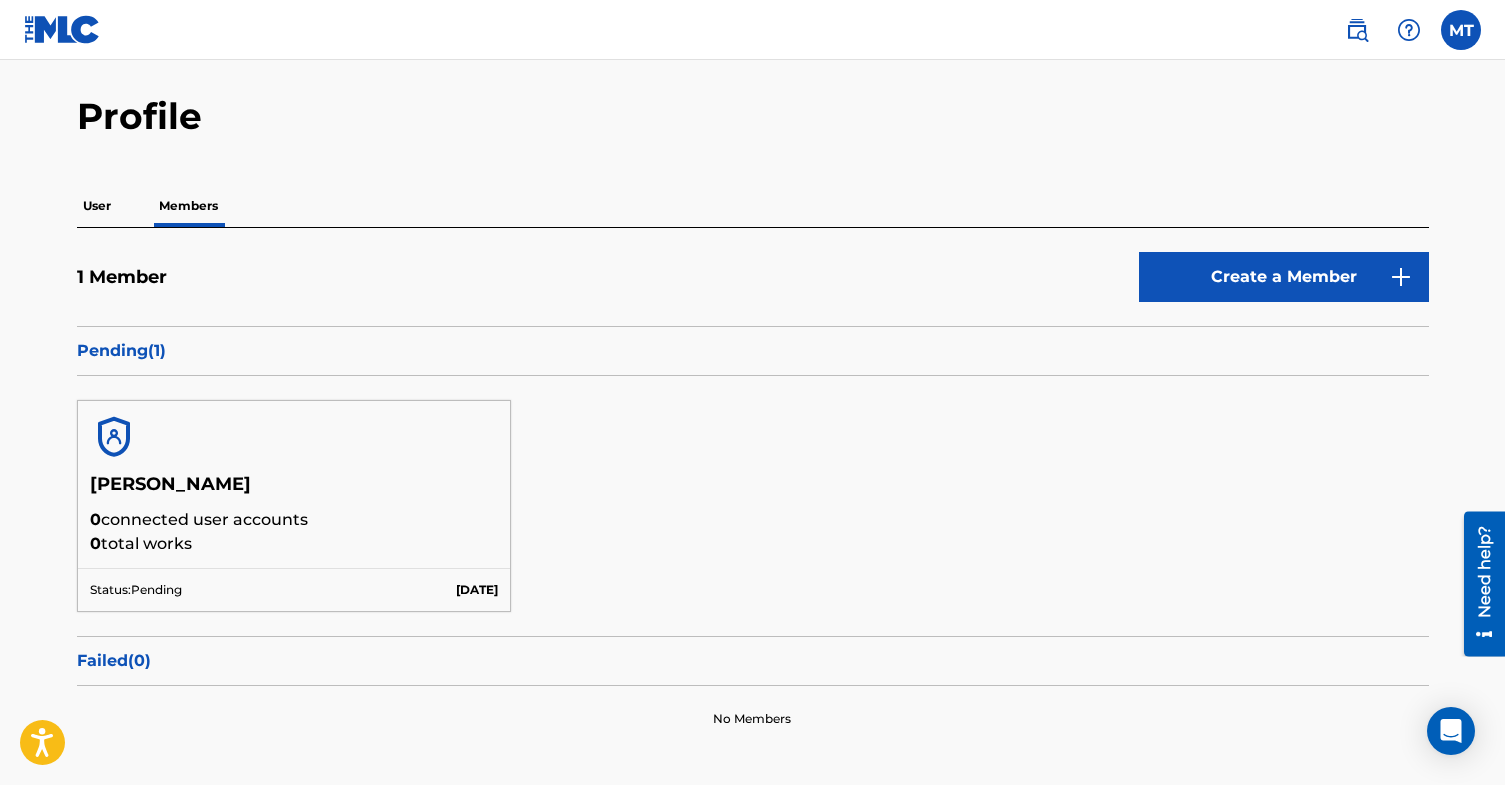 scroll, scrollTop: 0, scrollLeft: 0, axis: both 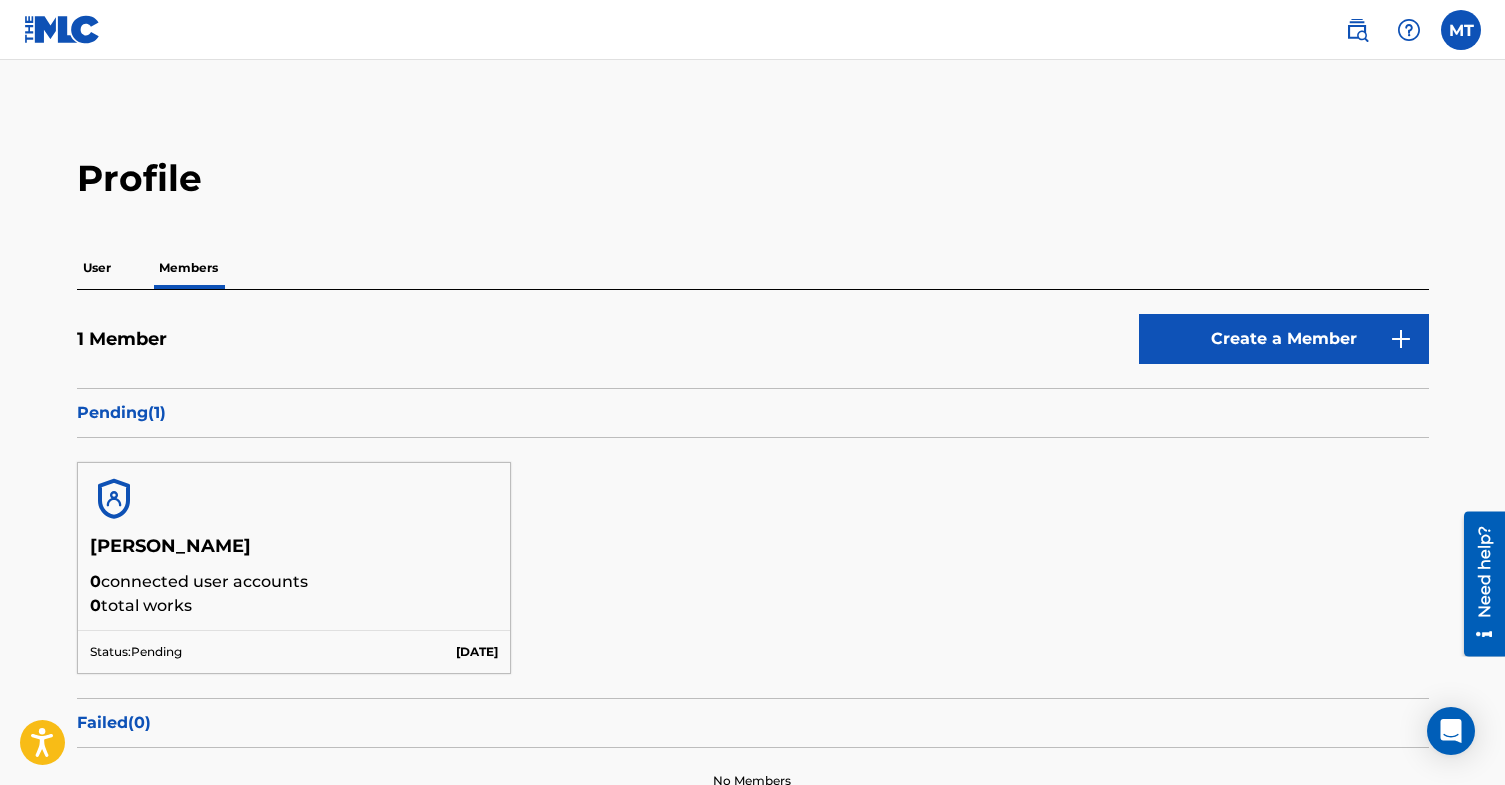 click on "User" at bounding box center [97, 268] 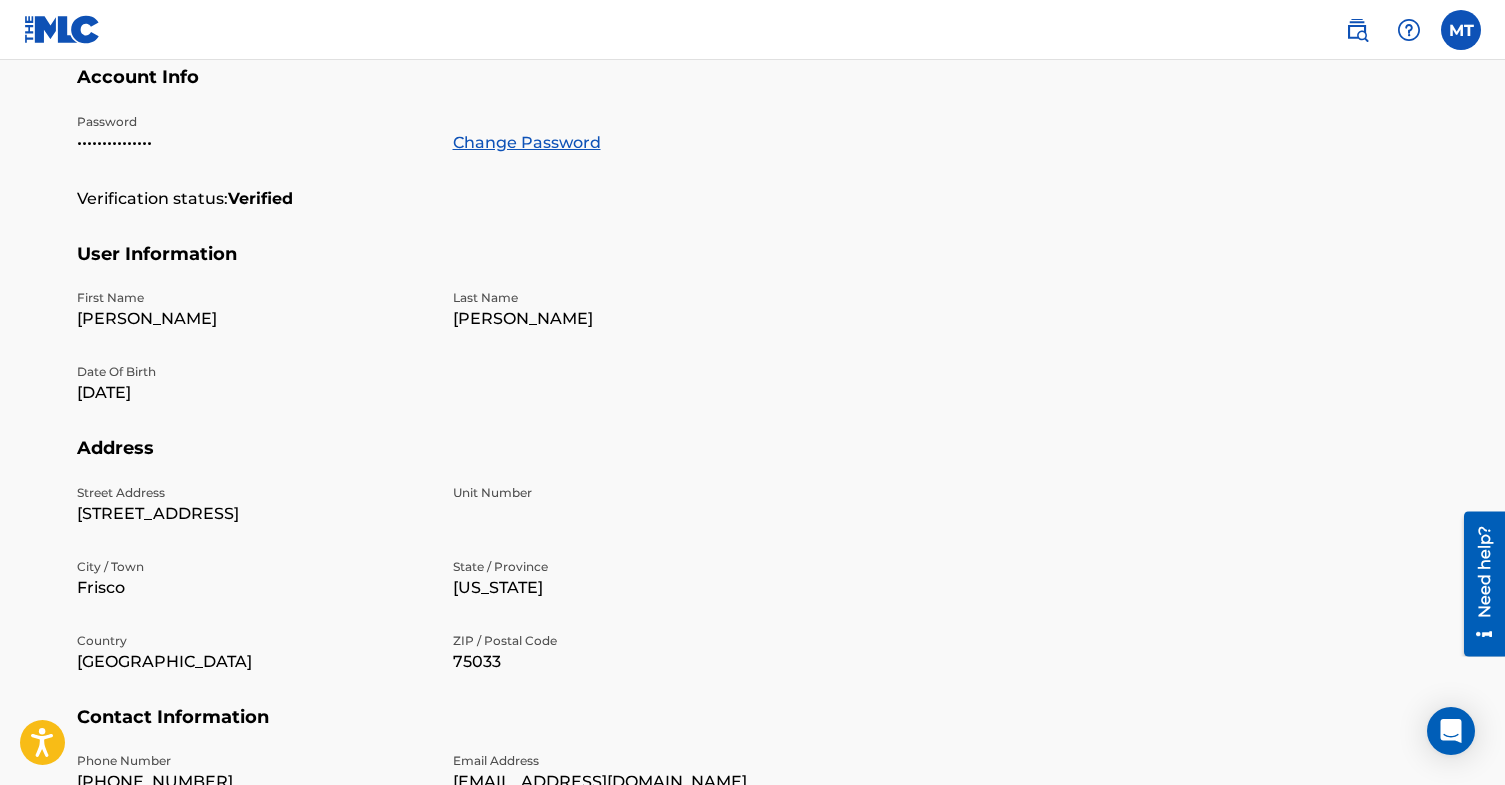 scroll, scrollTop: 0, scrollLeft: 0, axis: both 